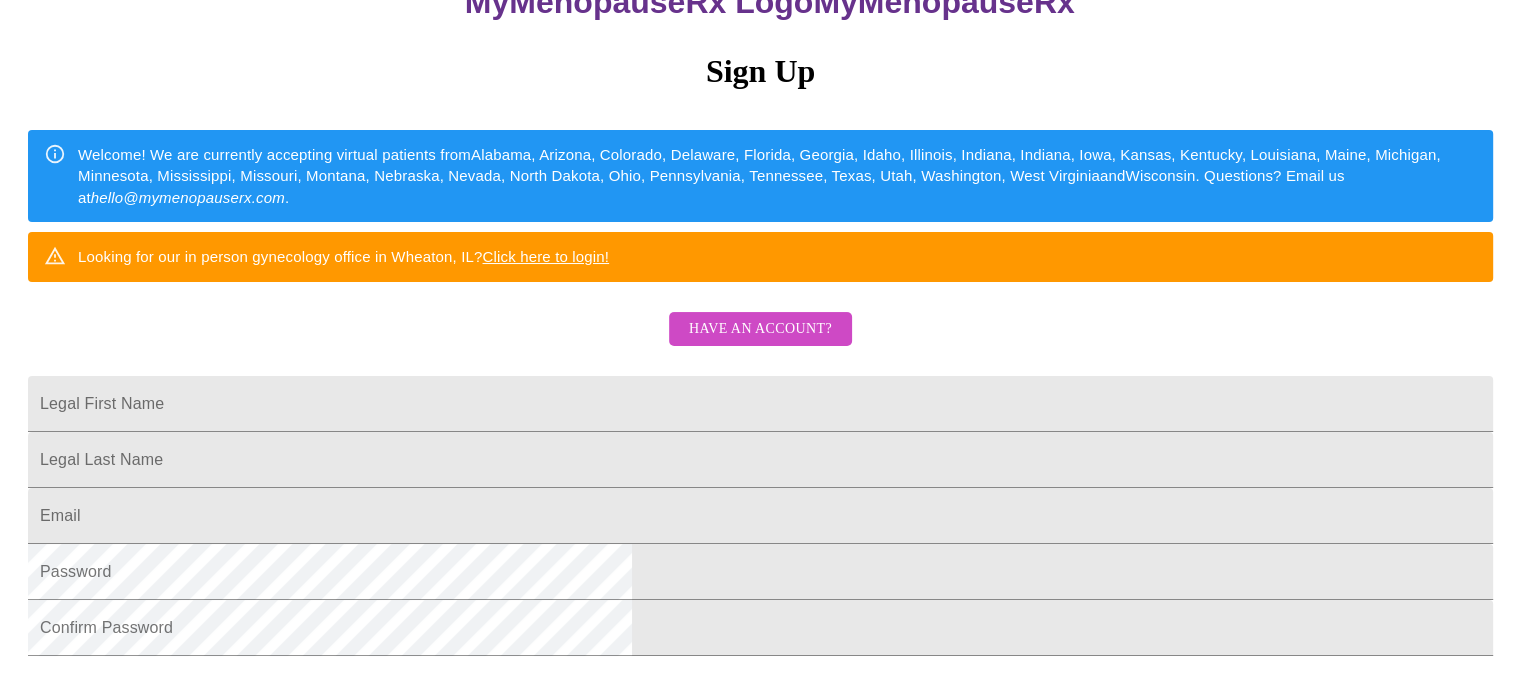 scroll, scrollTop: 200, scrollLeft: 0, axis: vertical 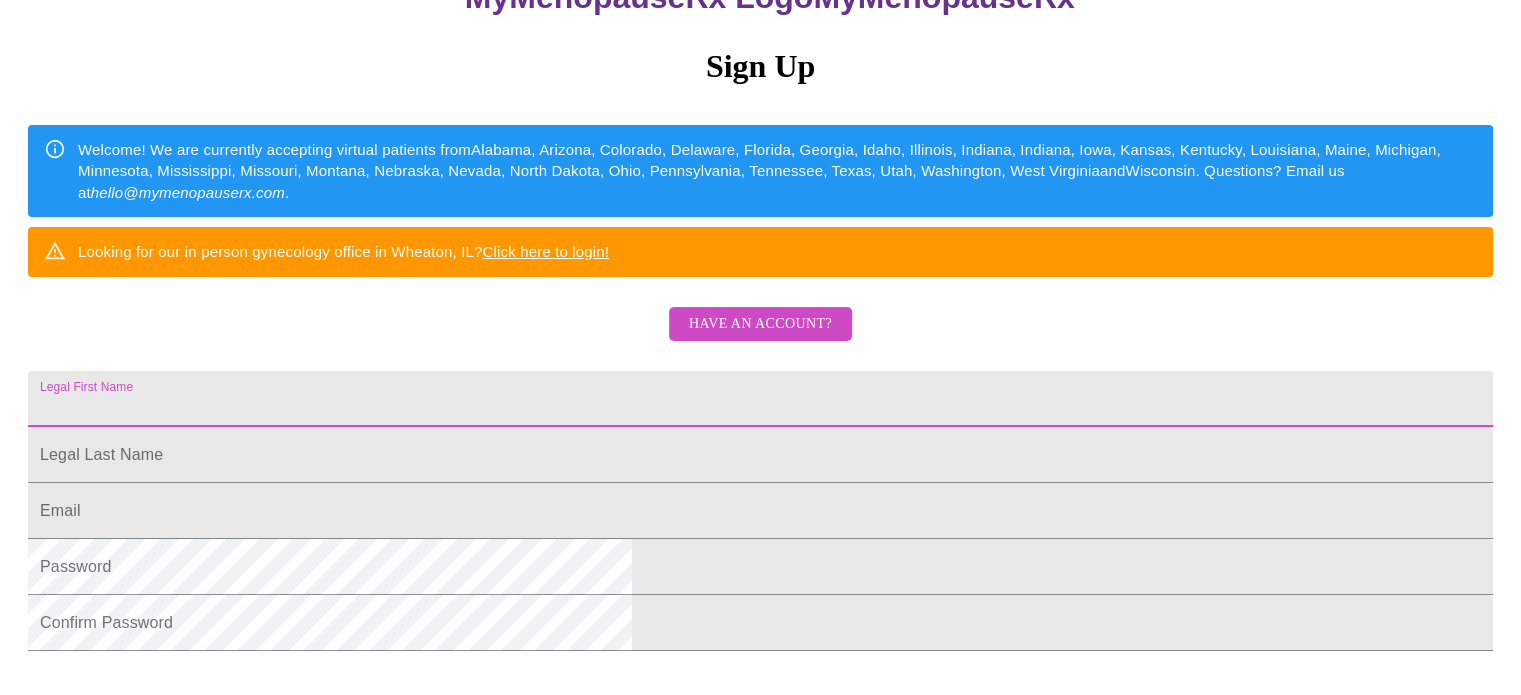 click on "Legal First Name" at bounding box center (760, 399) 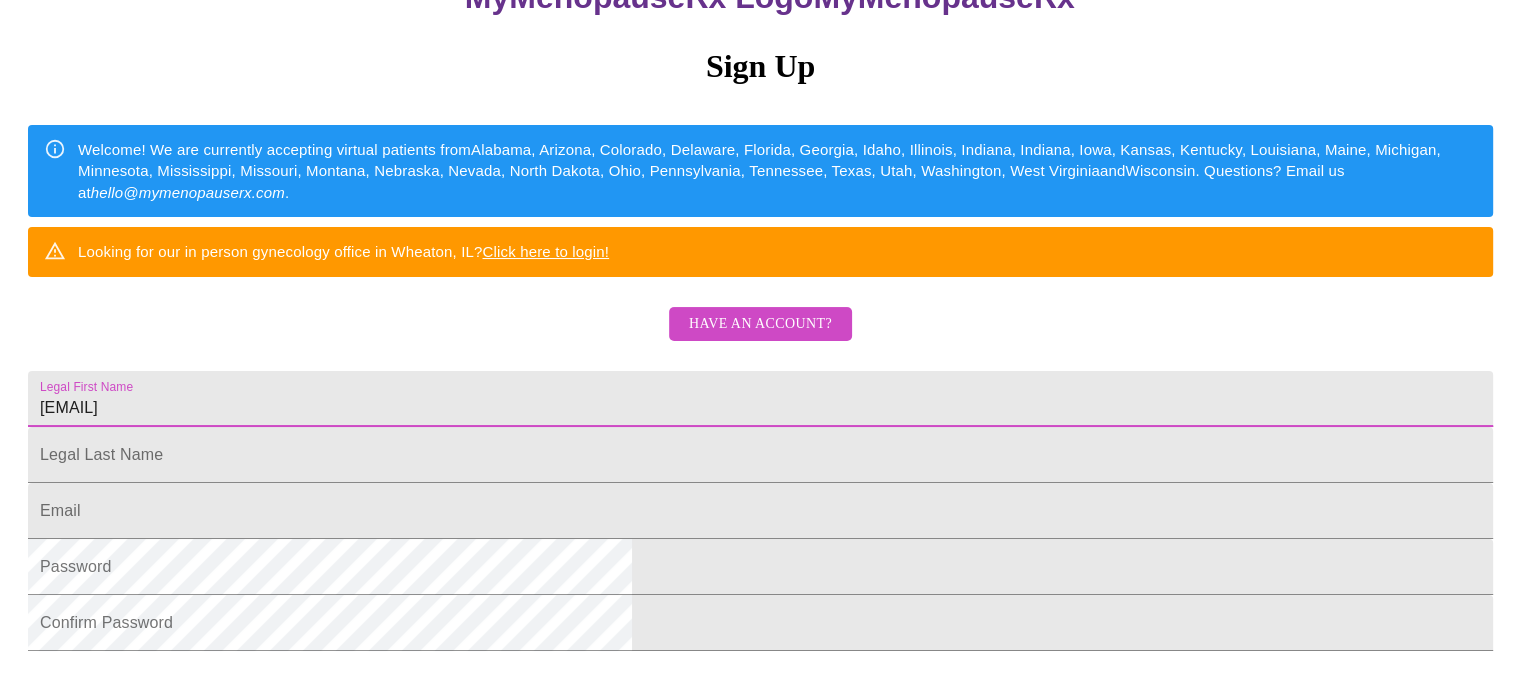 drag, startPoint x: 690, startPoint y: 462, endPoint x: 42, endPoint y: 459, distance: 648.00696 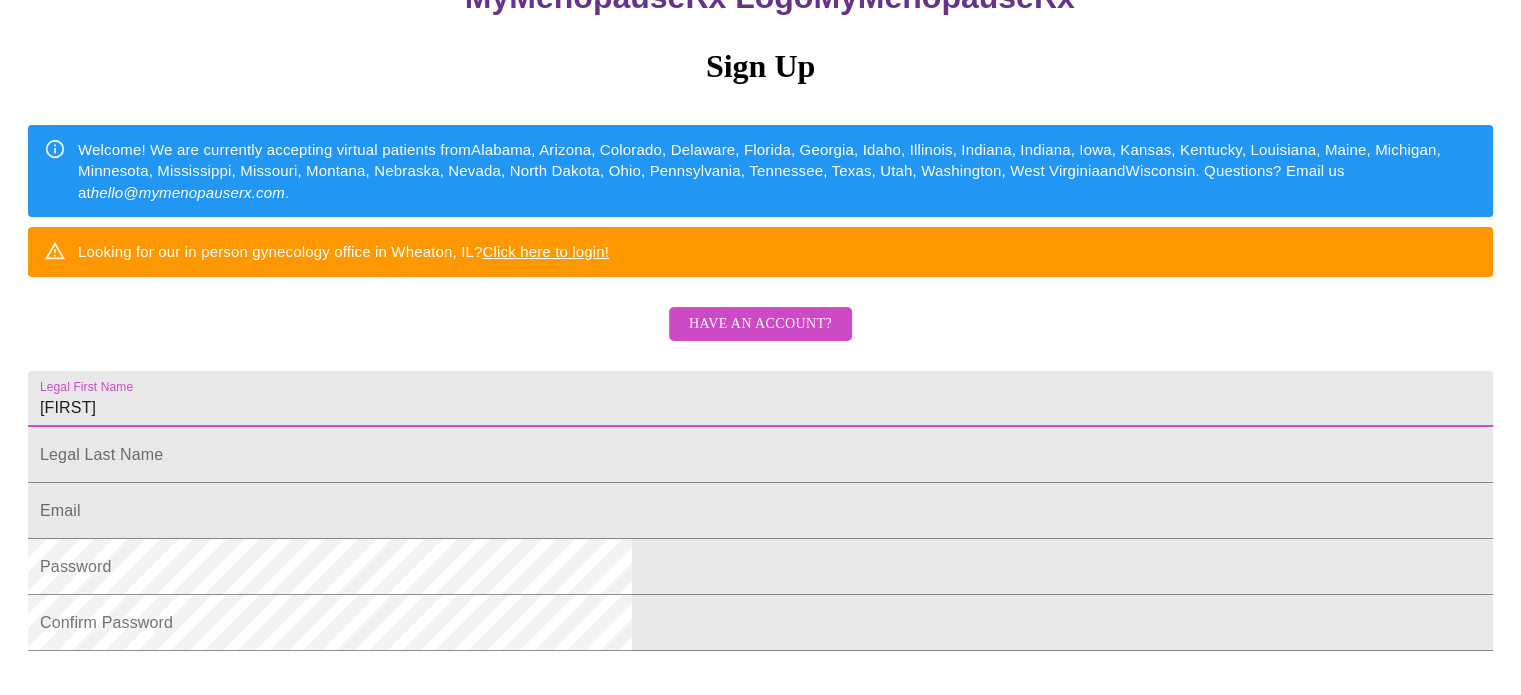 type on "[FIRST]" 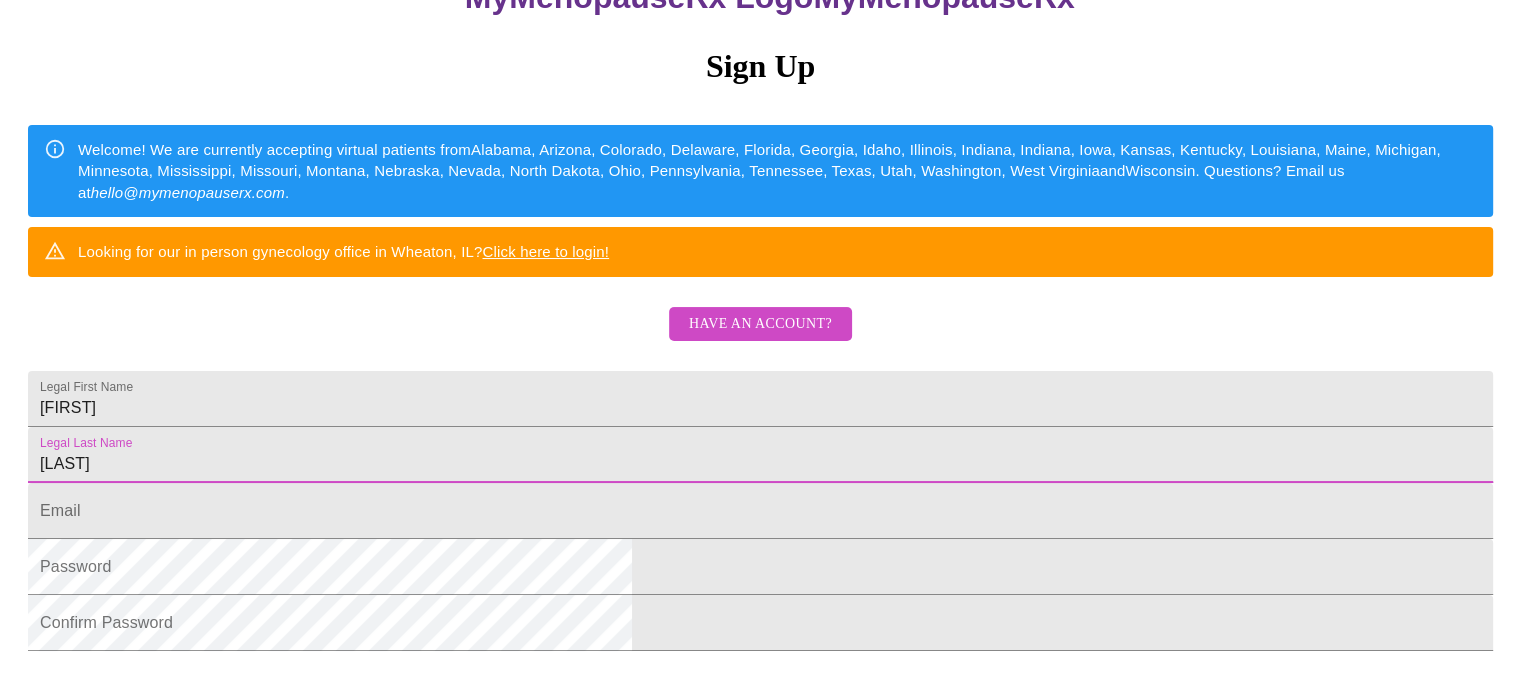 type on "[LAST]" 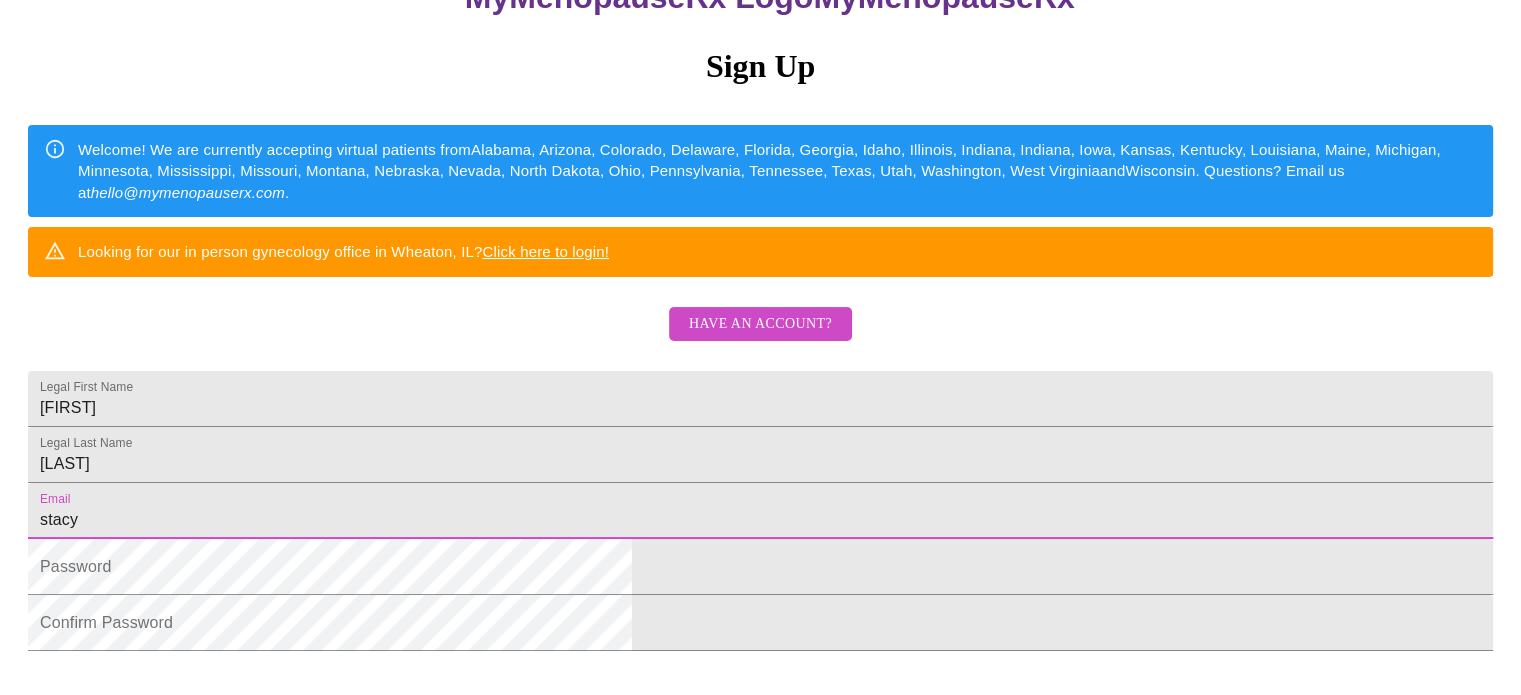type on "[EMAIL]" 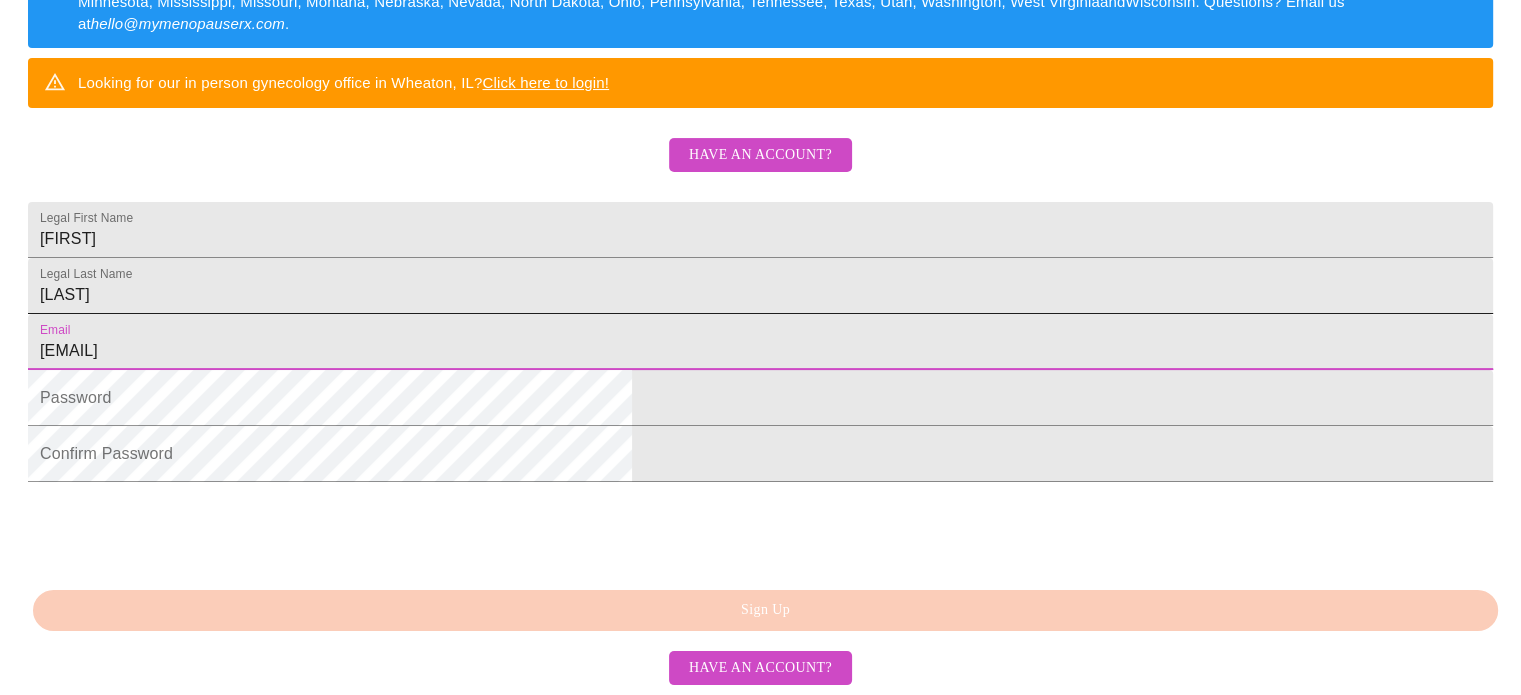 scroll, scrollTop: 500, scrollLeft: 0, axis: vertical 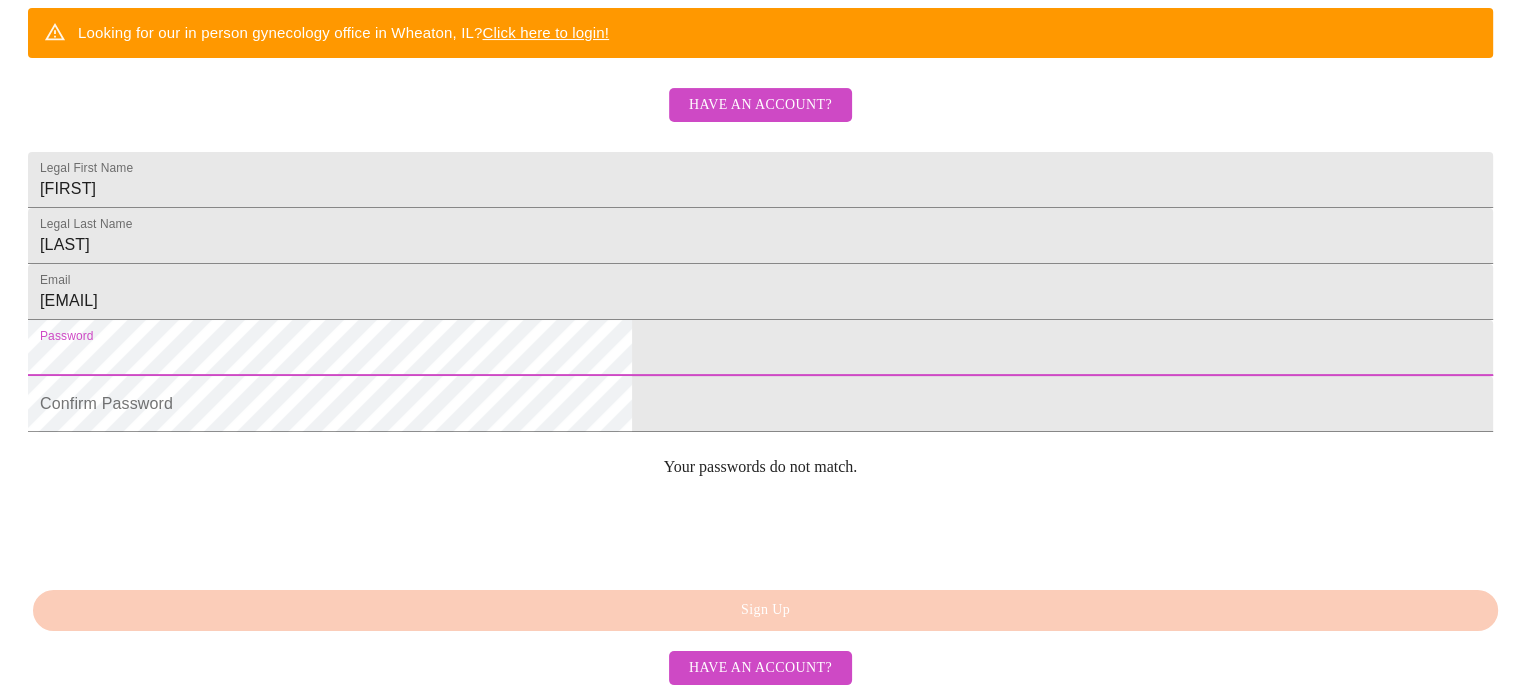 click on "MyMenopauseRx Sign Up Welcome! We are currently accepting virtual patients from  Alabama, Arizona, Colorado, Delaware, Florida, Georgia, Idaho, Illinois, Indiana, Indiana, Iowa, Kansas, Kentucky, Louisiana, Maine, Michigan, Minnesota, Mississippi, Missouri, Montana, Nebraska, Nevada, North Dakota, Ohio, Pennsylvania, Tennessee, Texas, Utah, Washington, West Virginia  and  Wisconsin . Questions? Email us at  hello@mymenopauserx.com . Looking for our in person gynecology office in Wheaton, IL?  Click here to login! Have an account? Legal First Name Stacy Legal Last Name Knapp Email stacymknapp@gmail.com Password Confirm Password Your passwords do not match. Sign Up Have an account?" at bounding box center [760, 6] 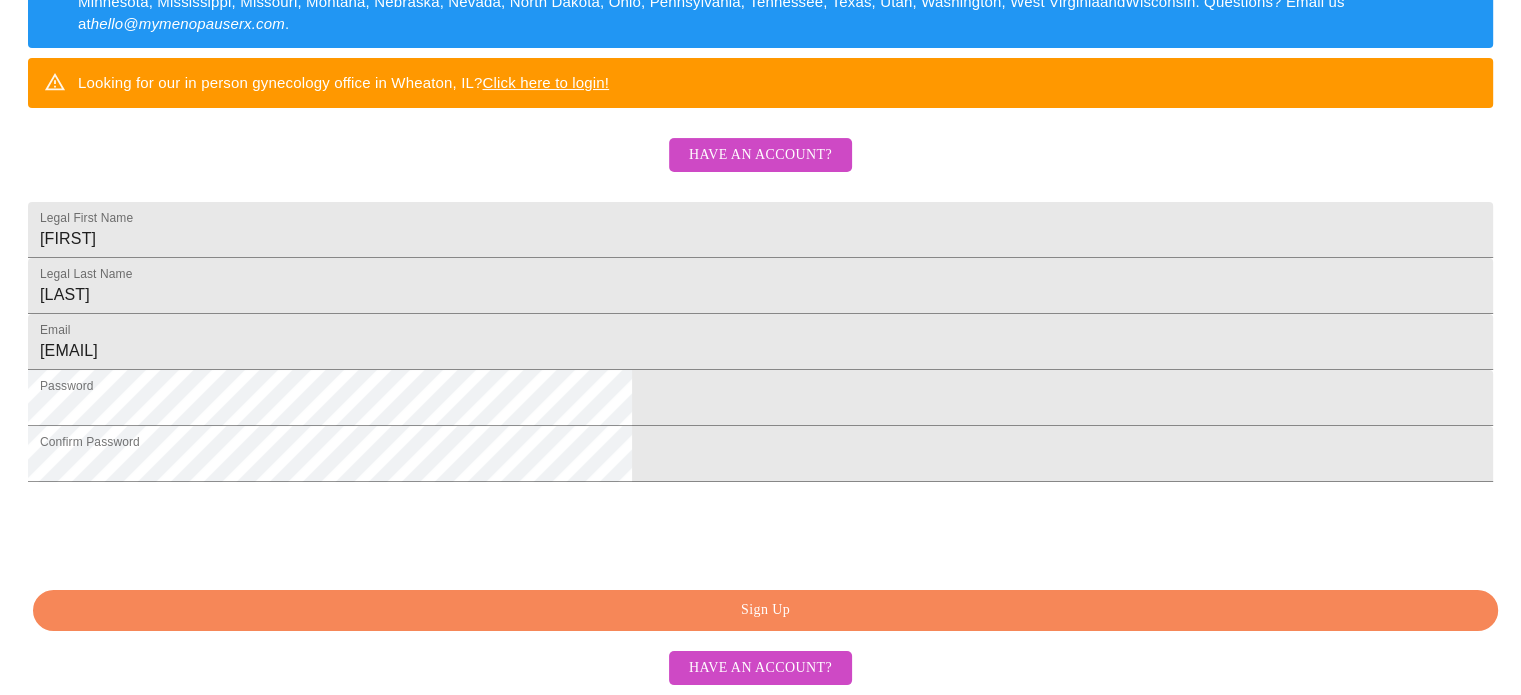 scroll, scrollTop: 522, scrollLeft: 0, axis: vertical 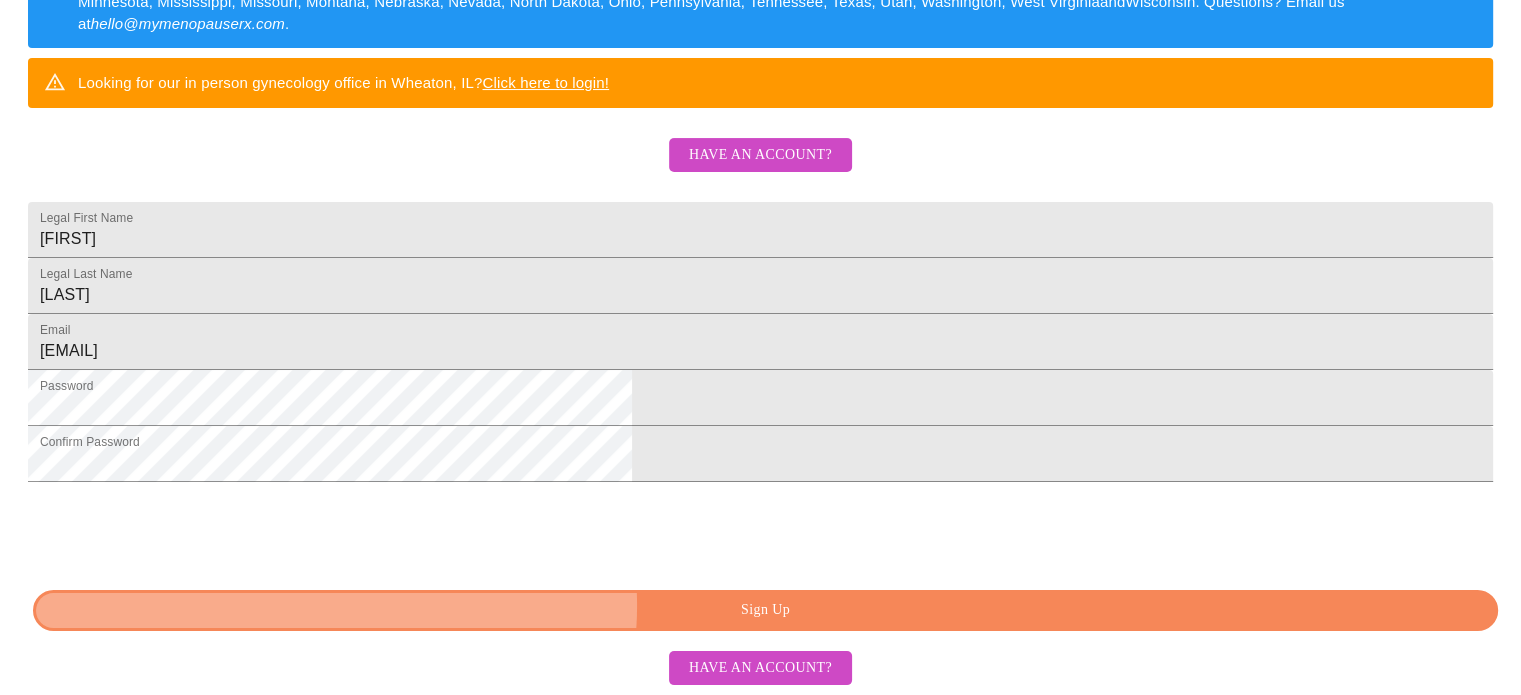 click on "Sign Up" at bounding box center [765, 610] 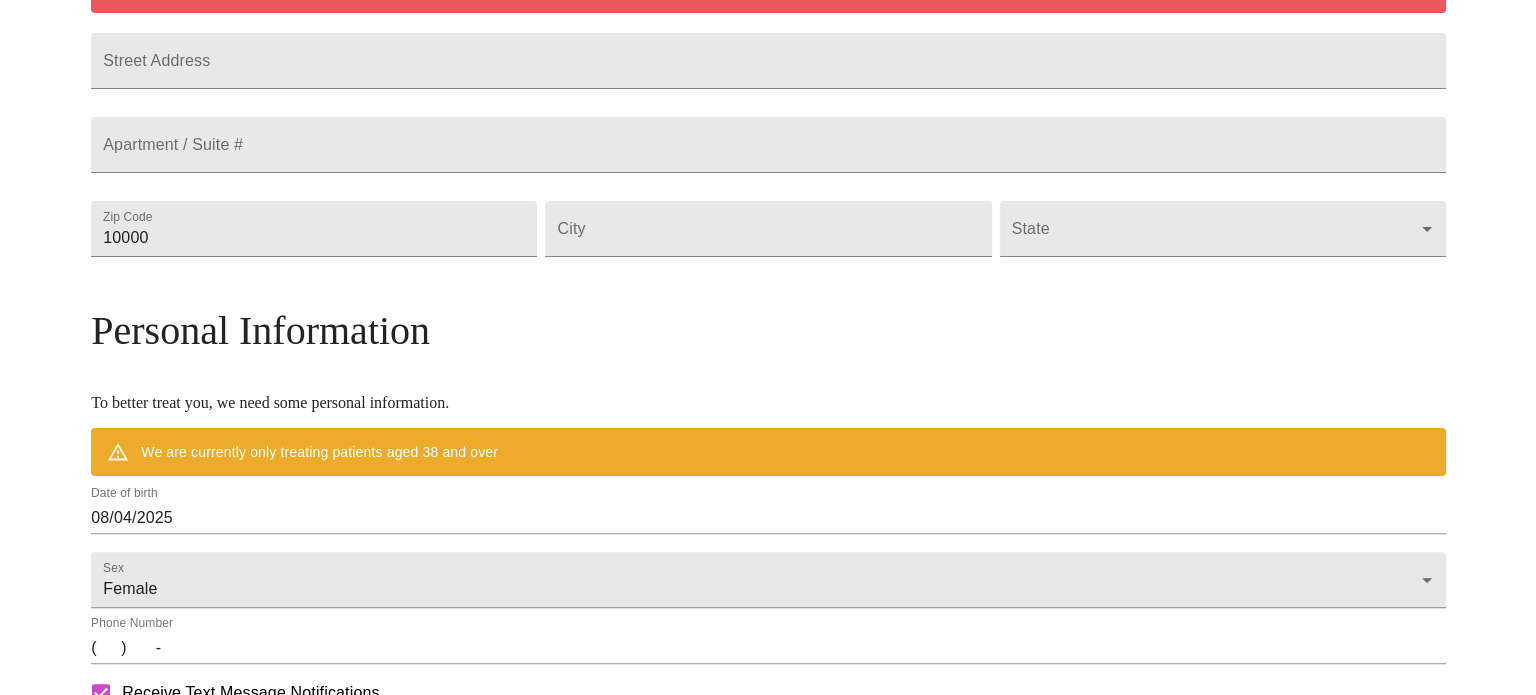 scroll, scrollTop: 444, scrollLeft: 0, axis: vertical 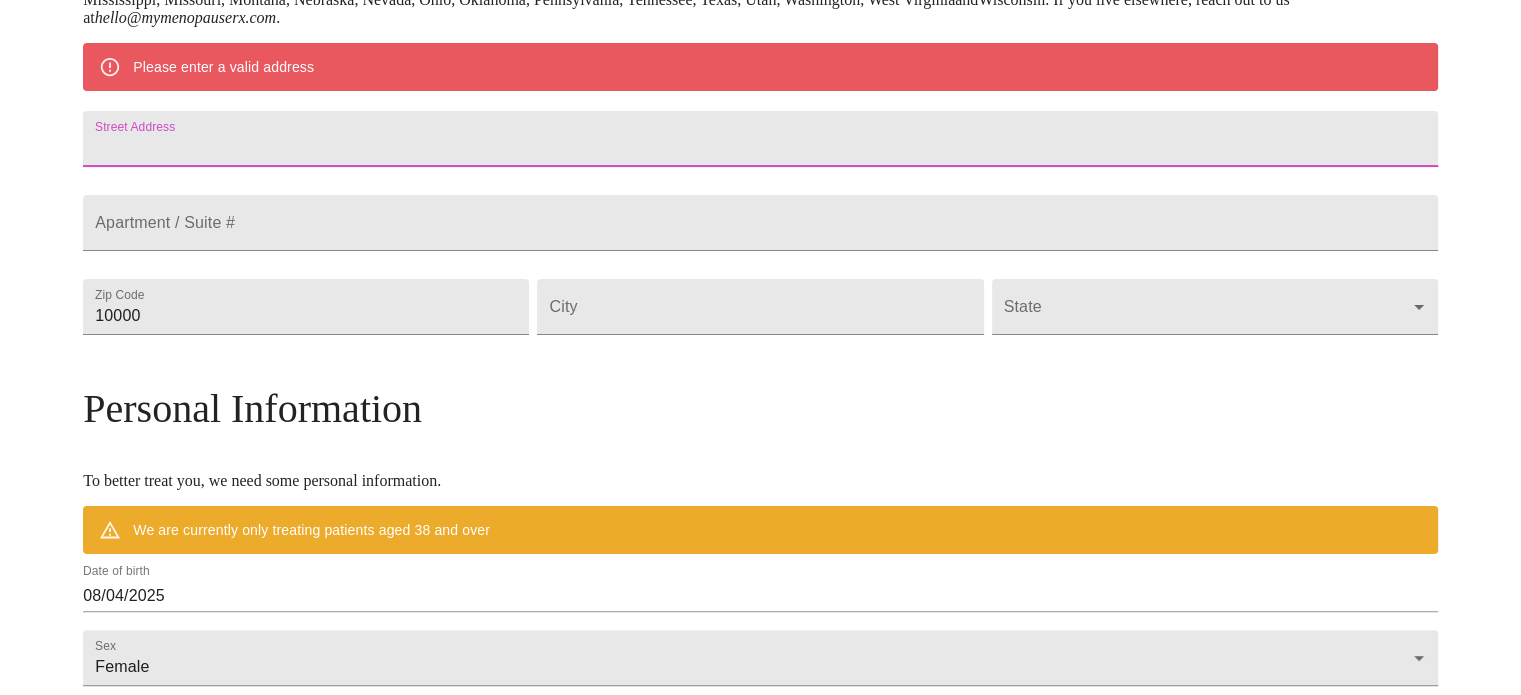 click on "Street Address" at bounding box center [760, 139] 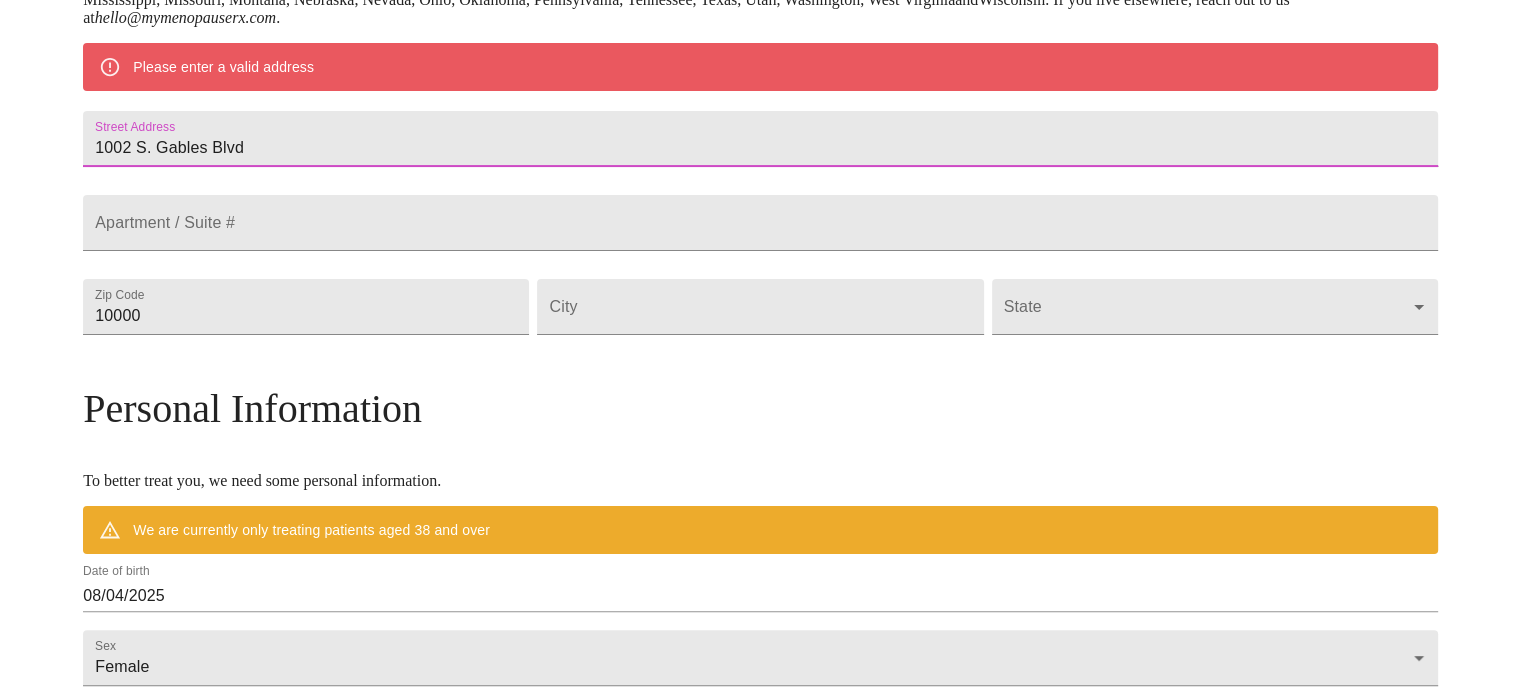 type on "1002 S. Gables Blvd" 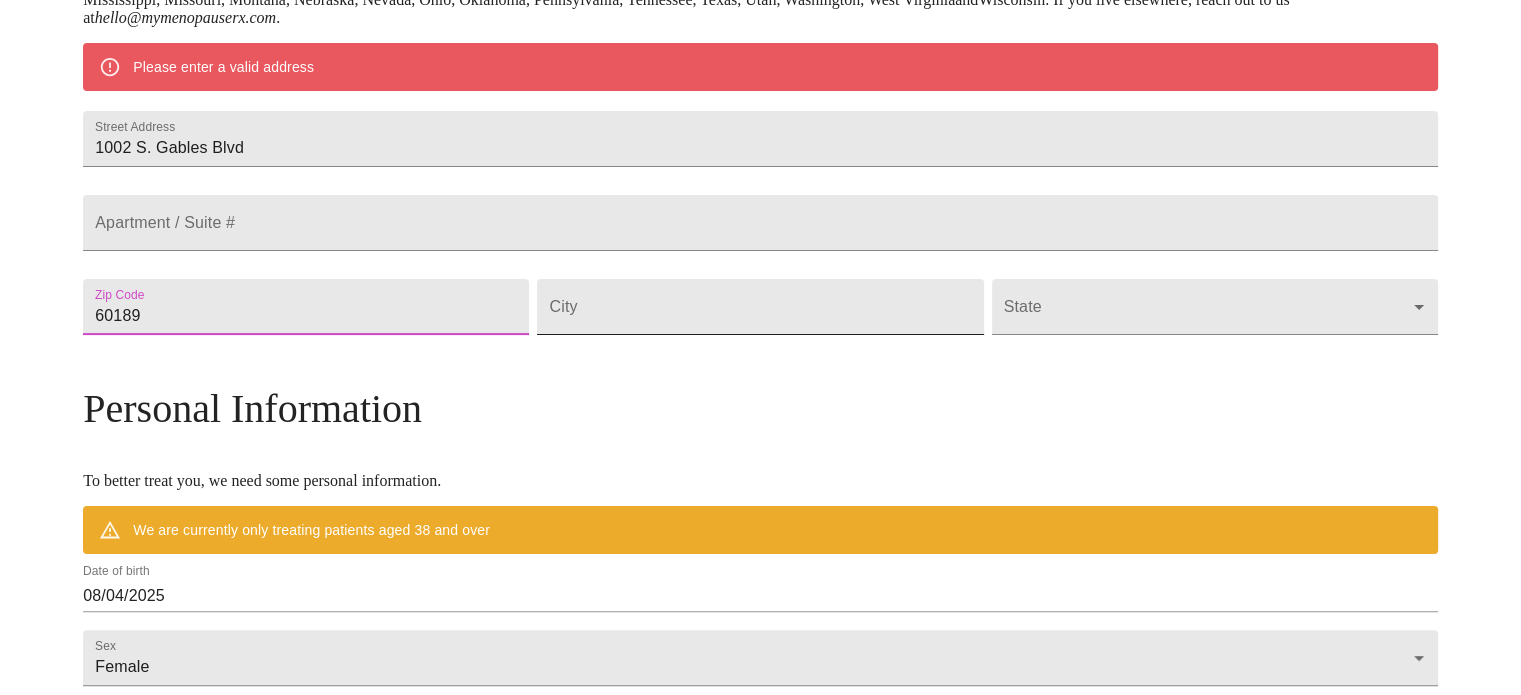type on "60189" 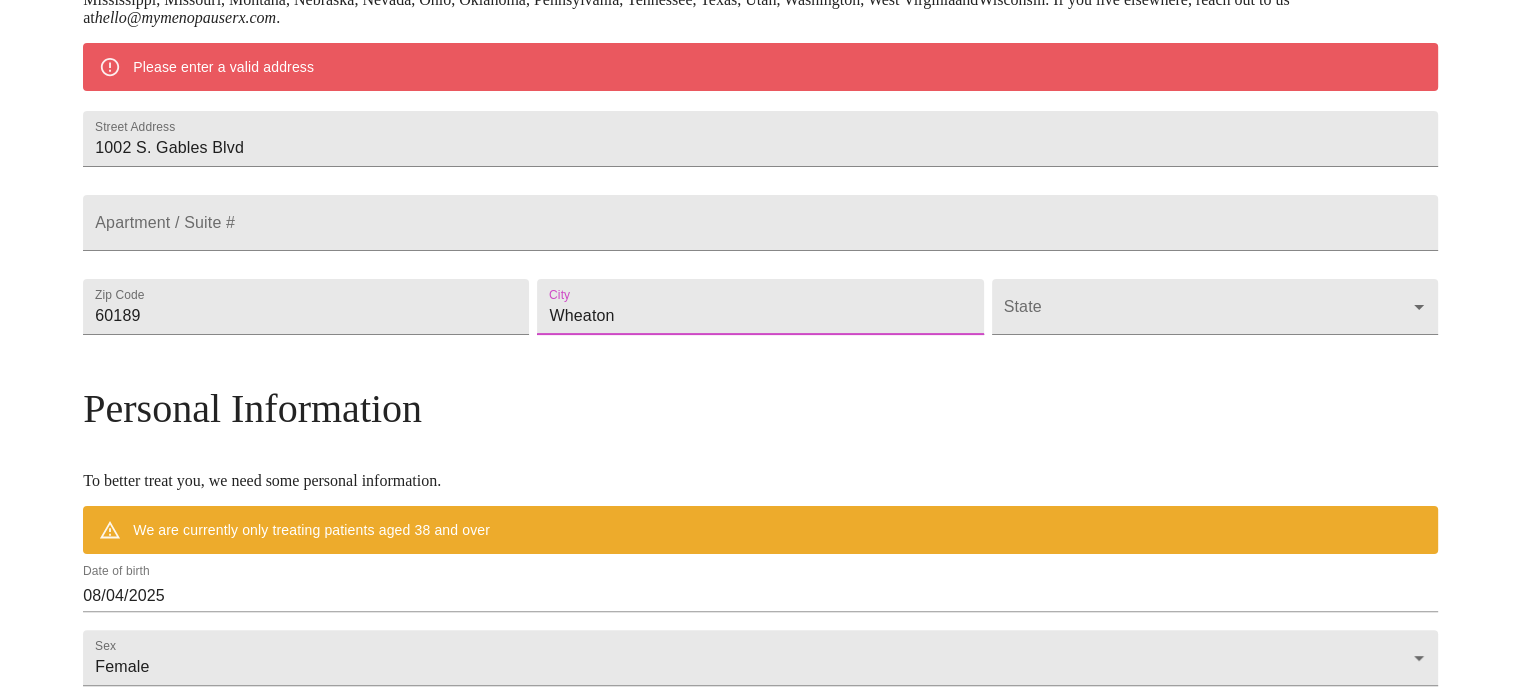 type on "Wheaton" 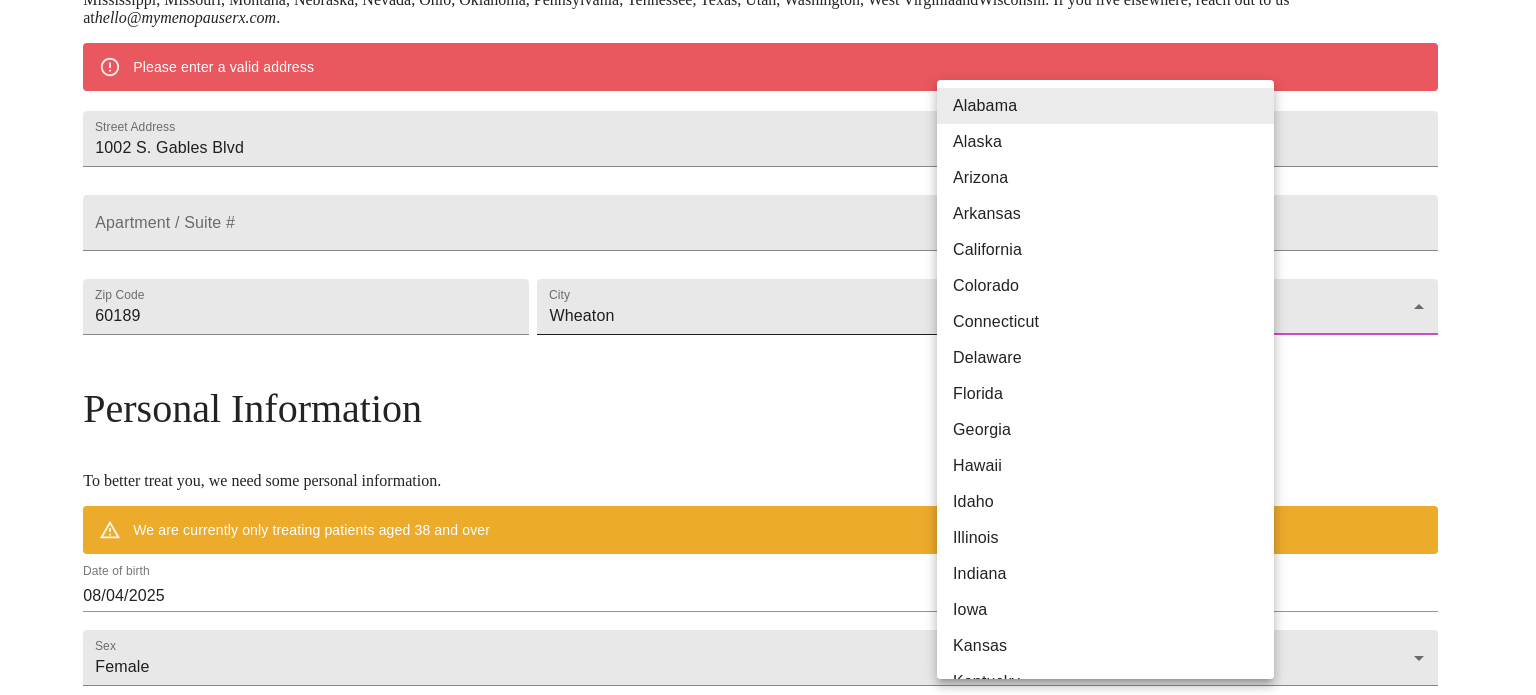 type 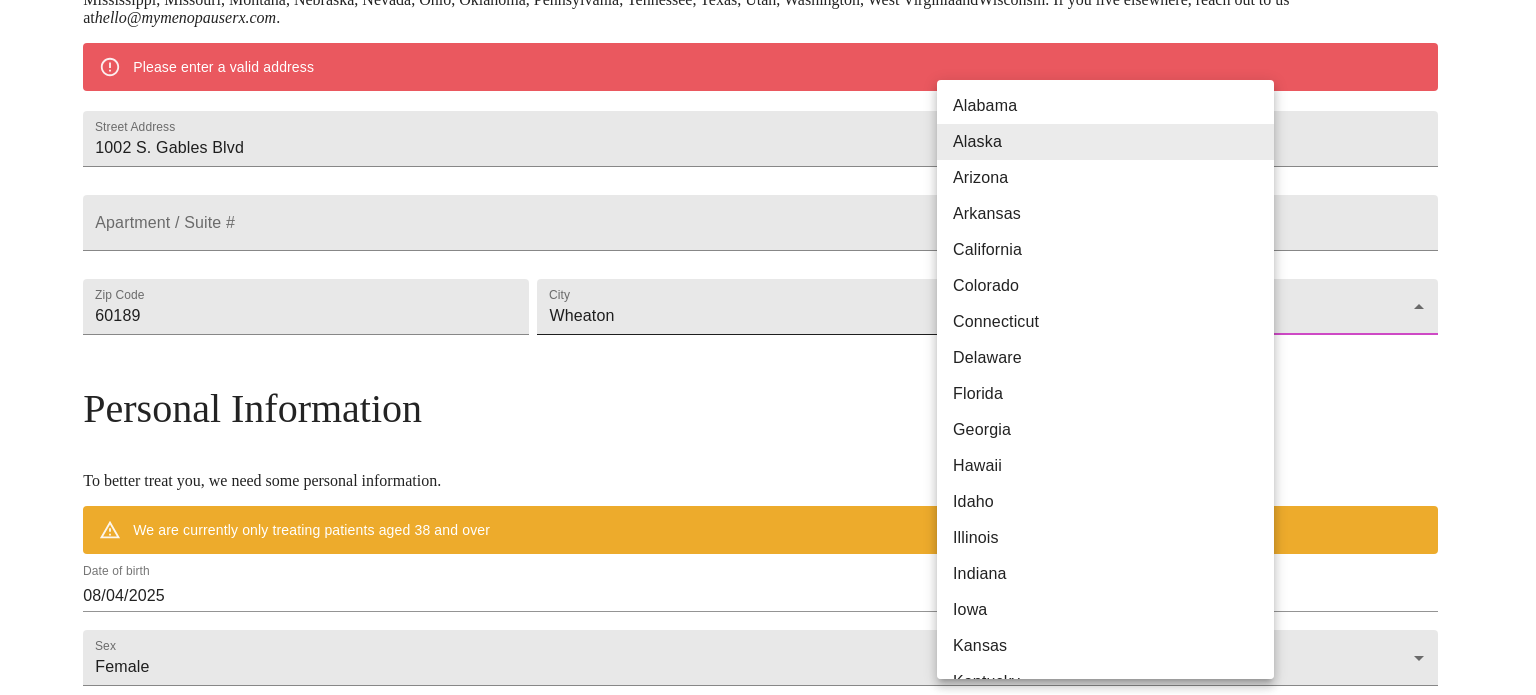 type 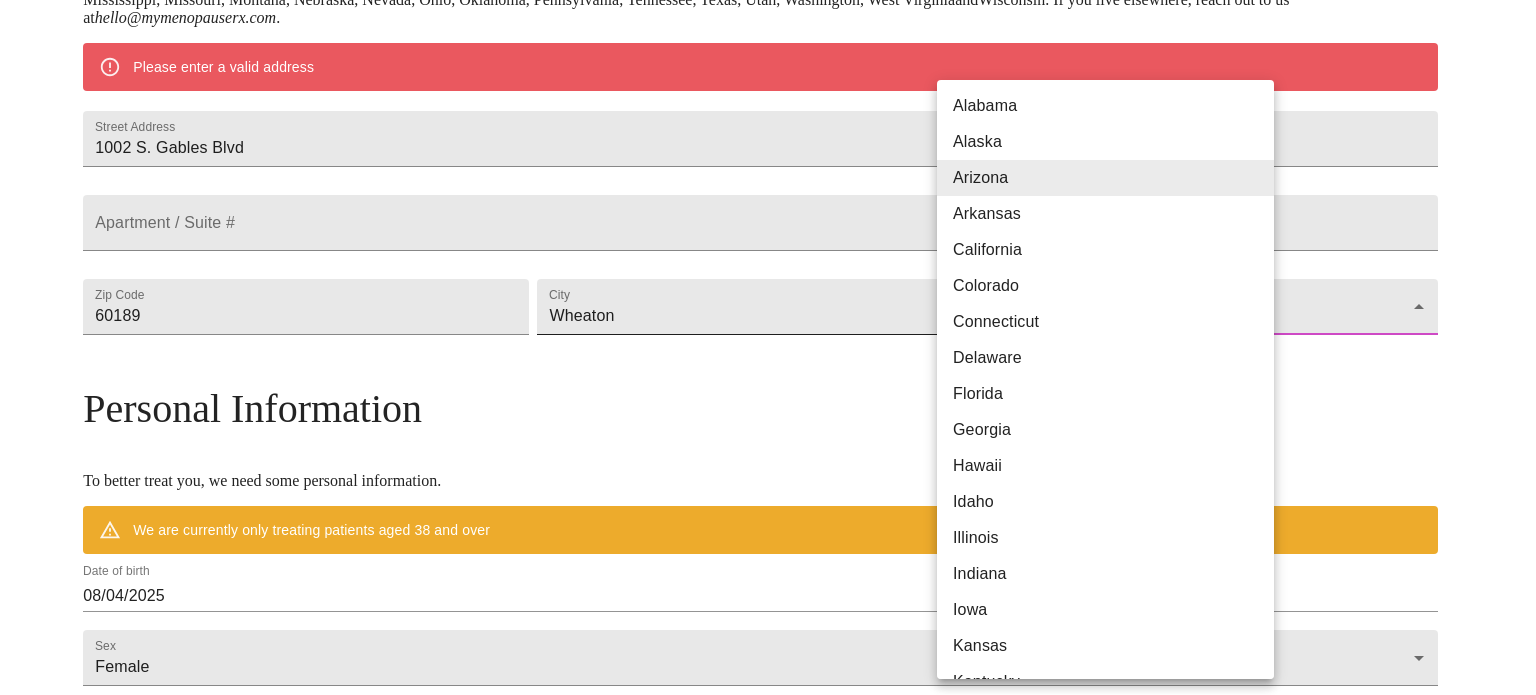 type 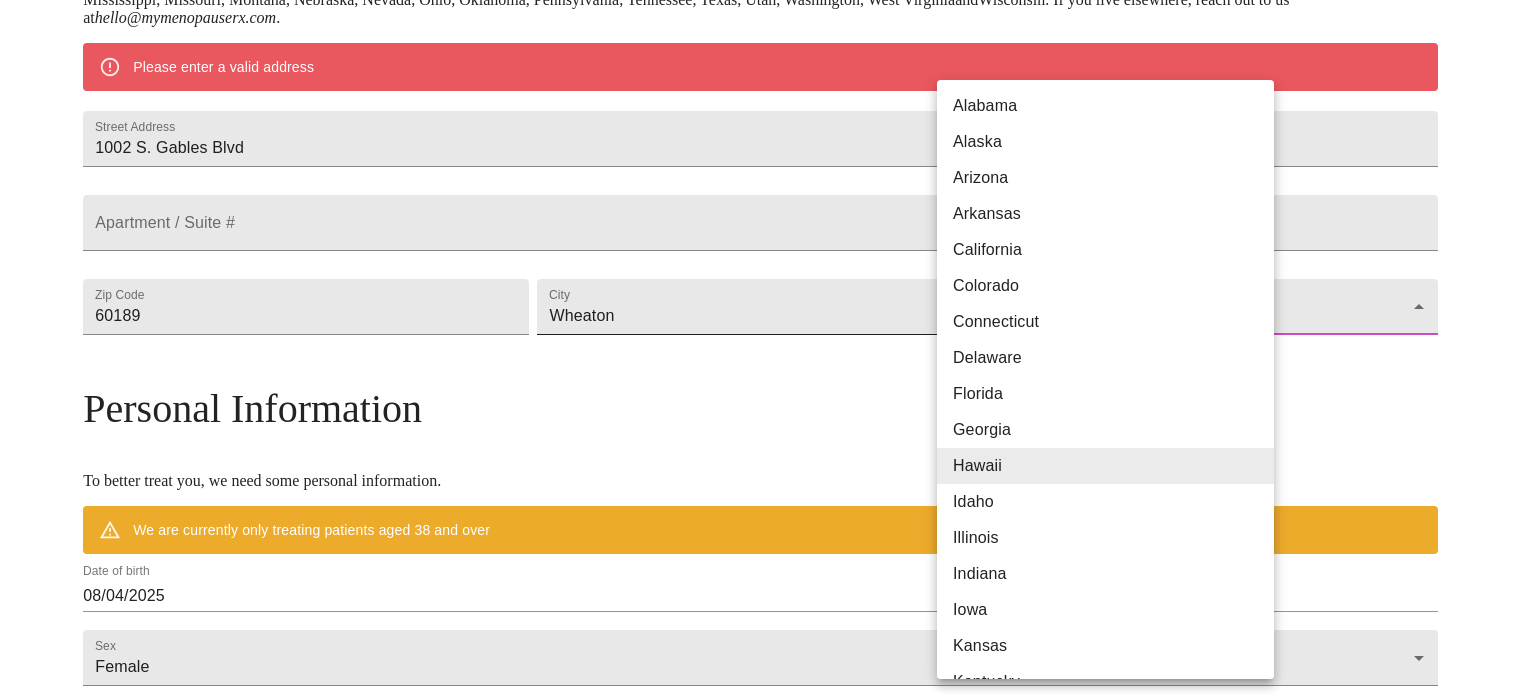 type 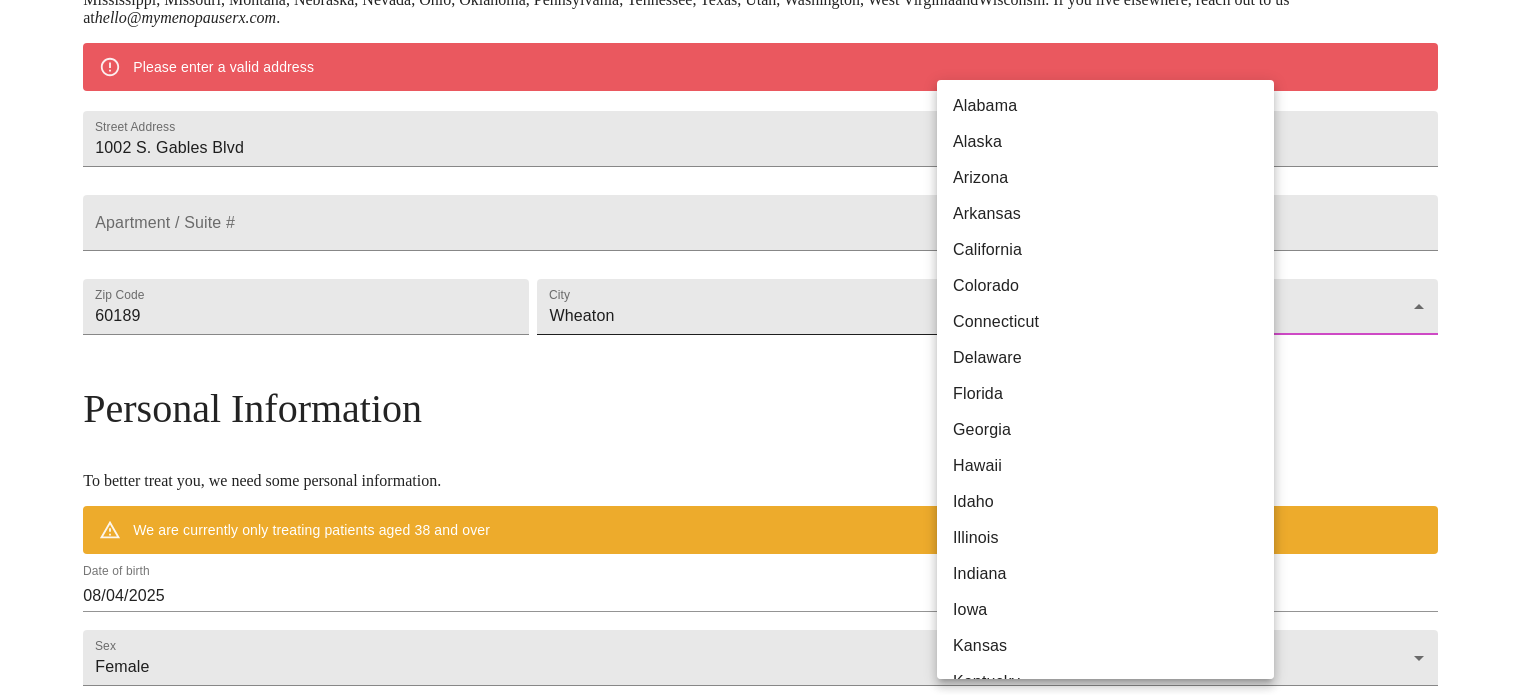 type 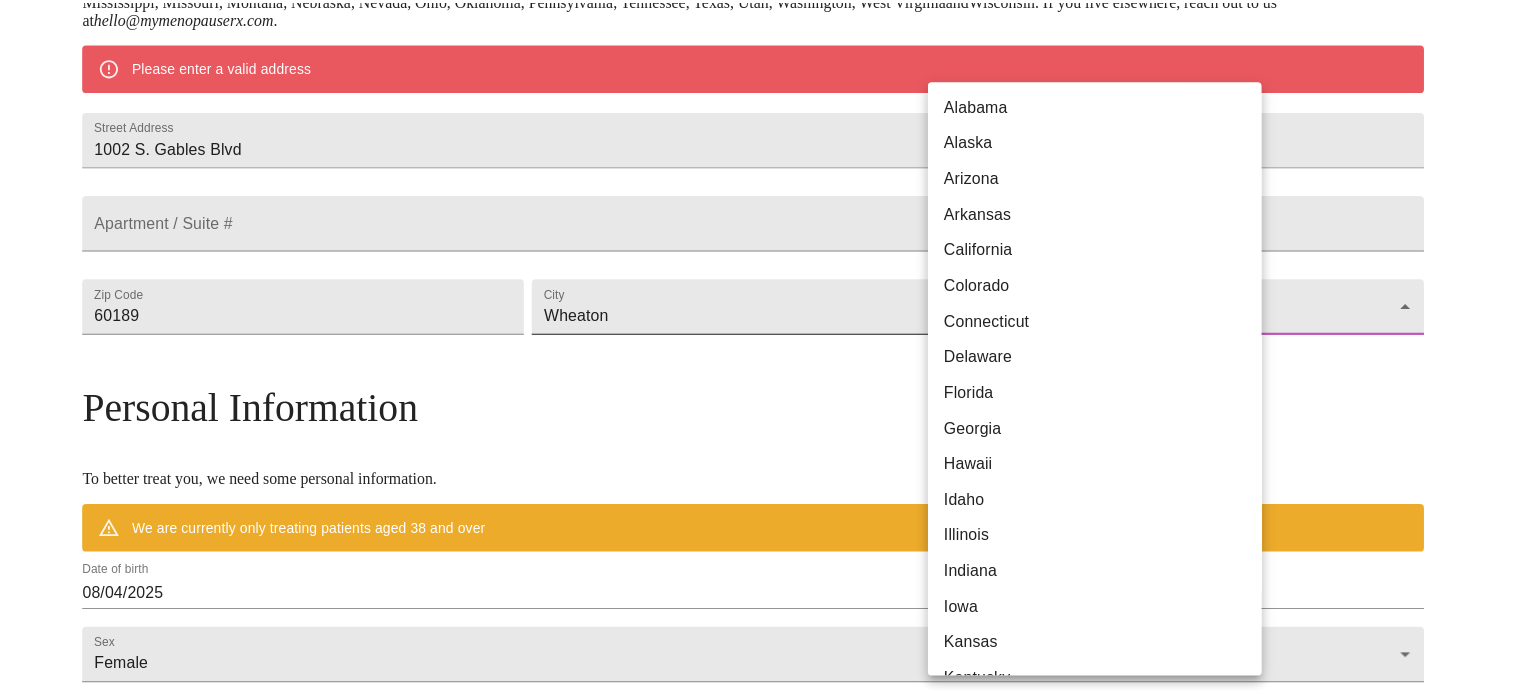 scroll, scrollTop: 338, scrollLeft: 0, axis: vertical 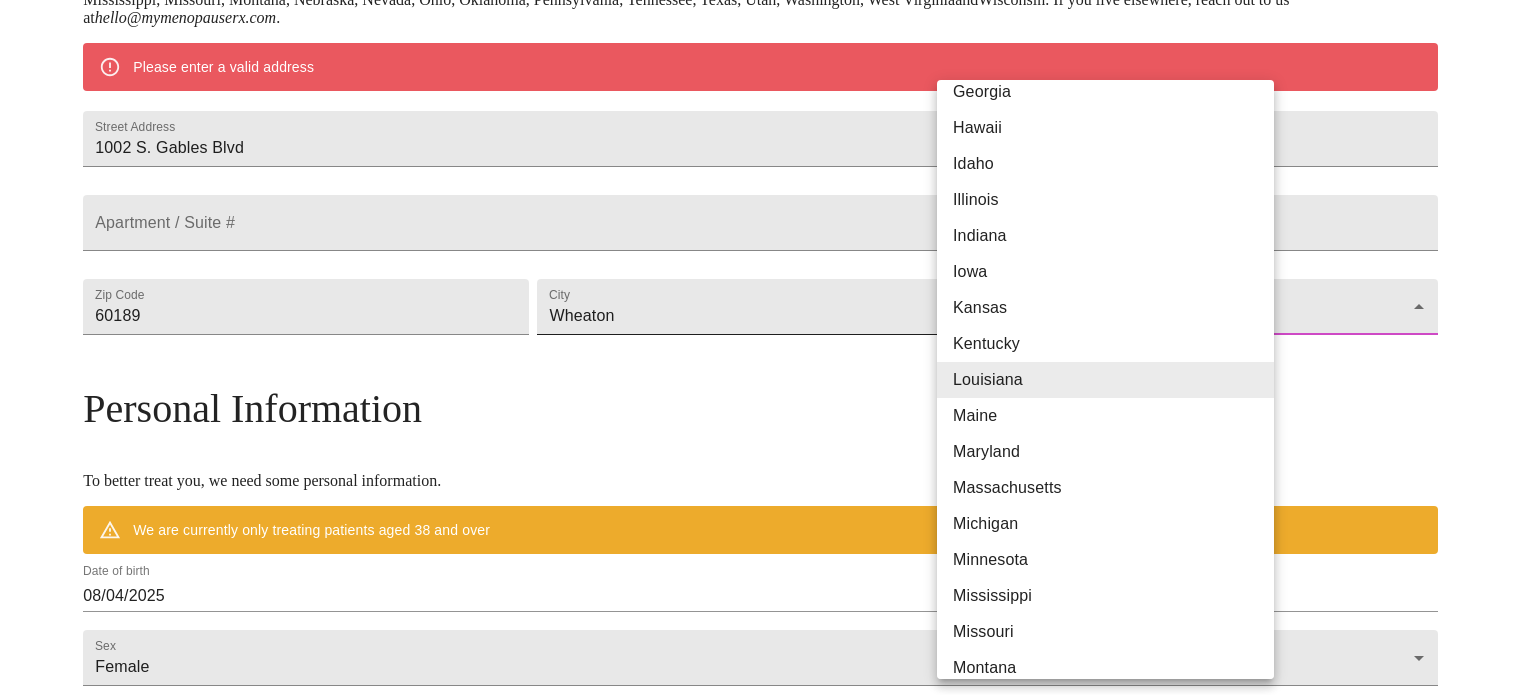 type 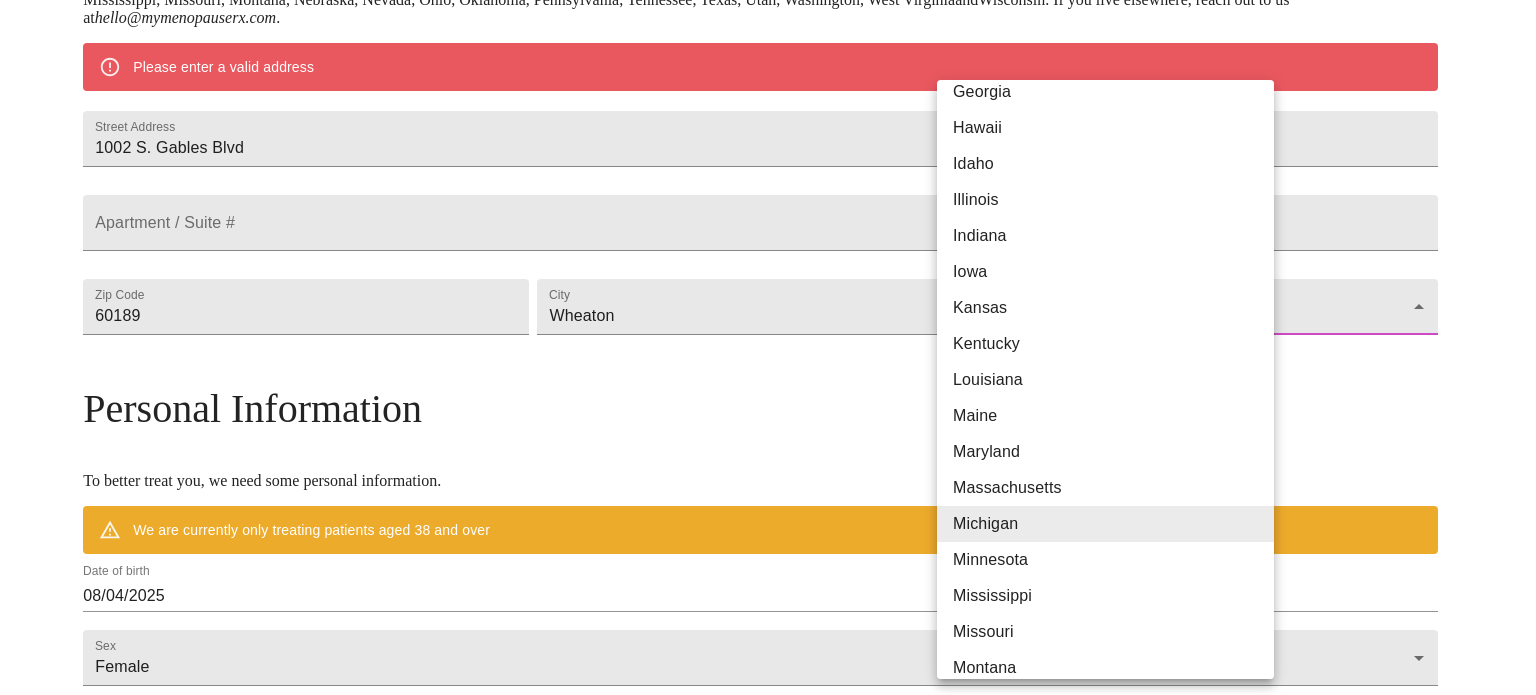 click on "Illinois" at bounding box center (1113, 200) 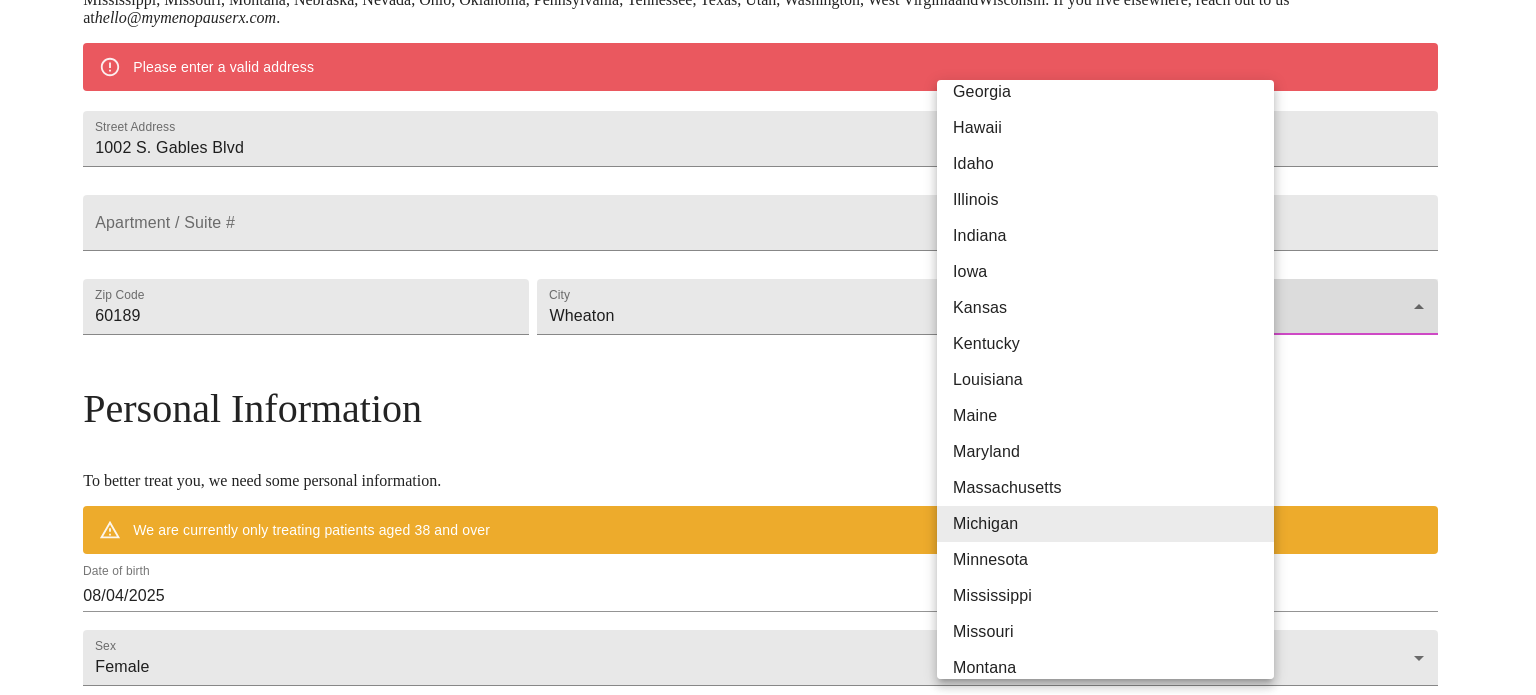 type on "Illinois" 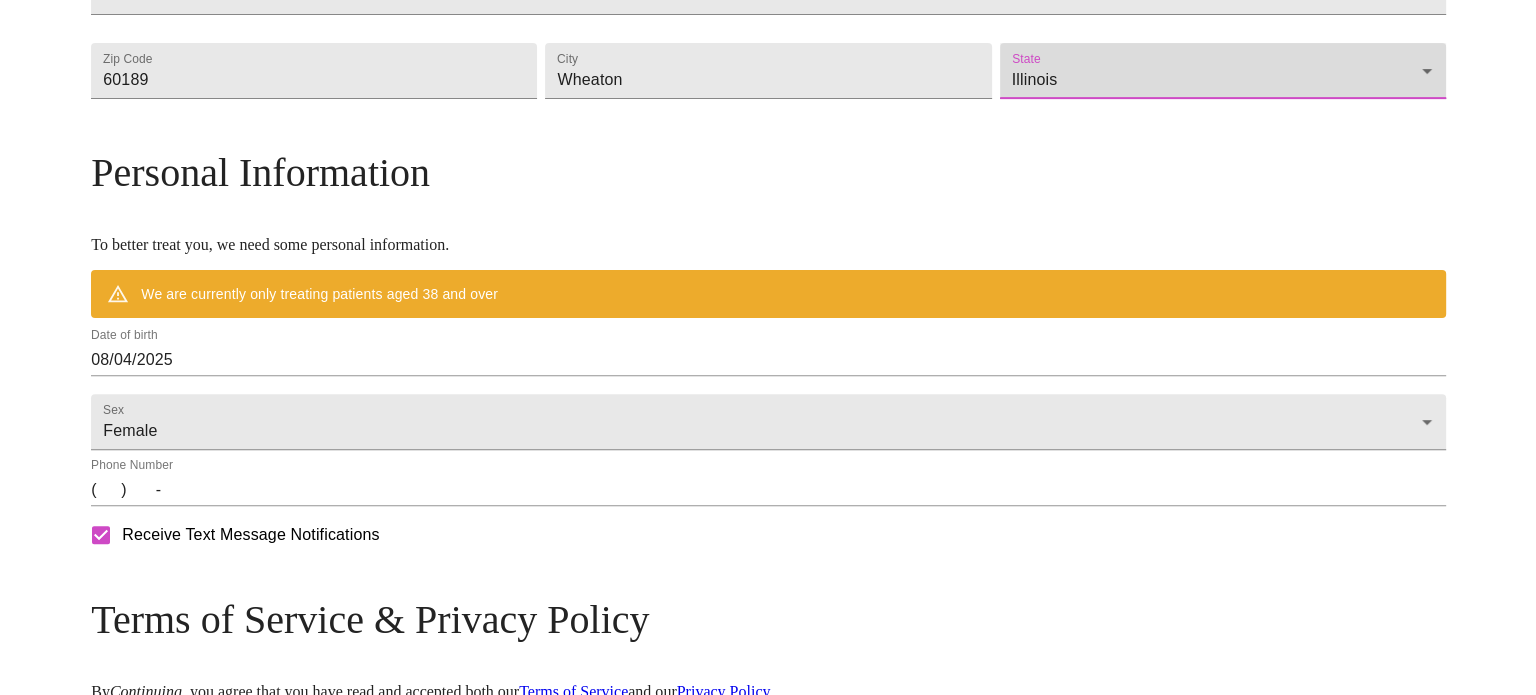 scroll, scrollTop: 644, scrollLeft: 0, axis: vertical 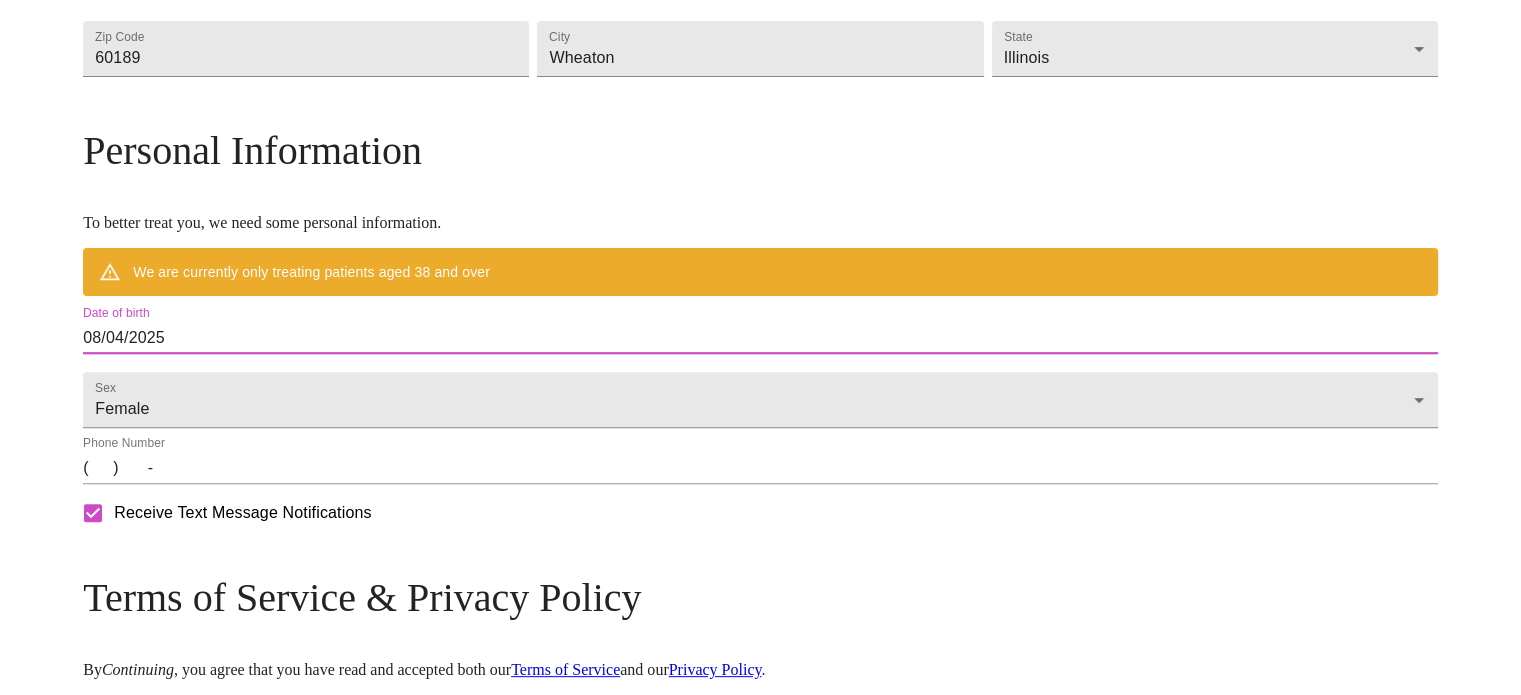 click on "08/04/2025" at bounding box center (760, 338) 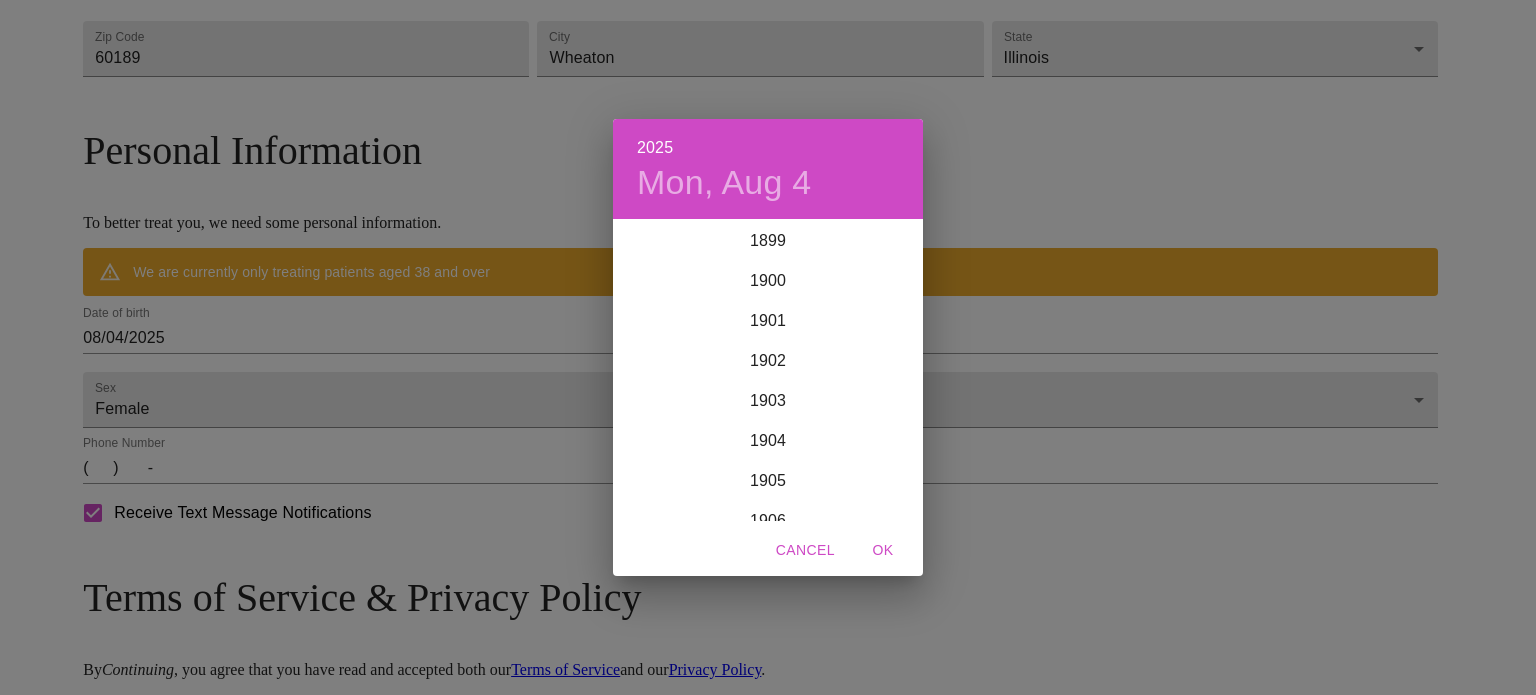 scroll, scrollTop: 4920, scrollLeft: 0, axis: vertical 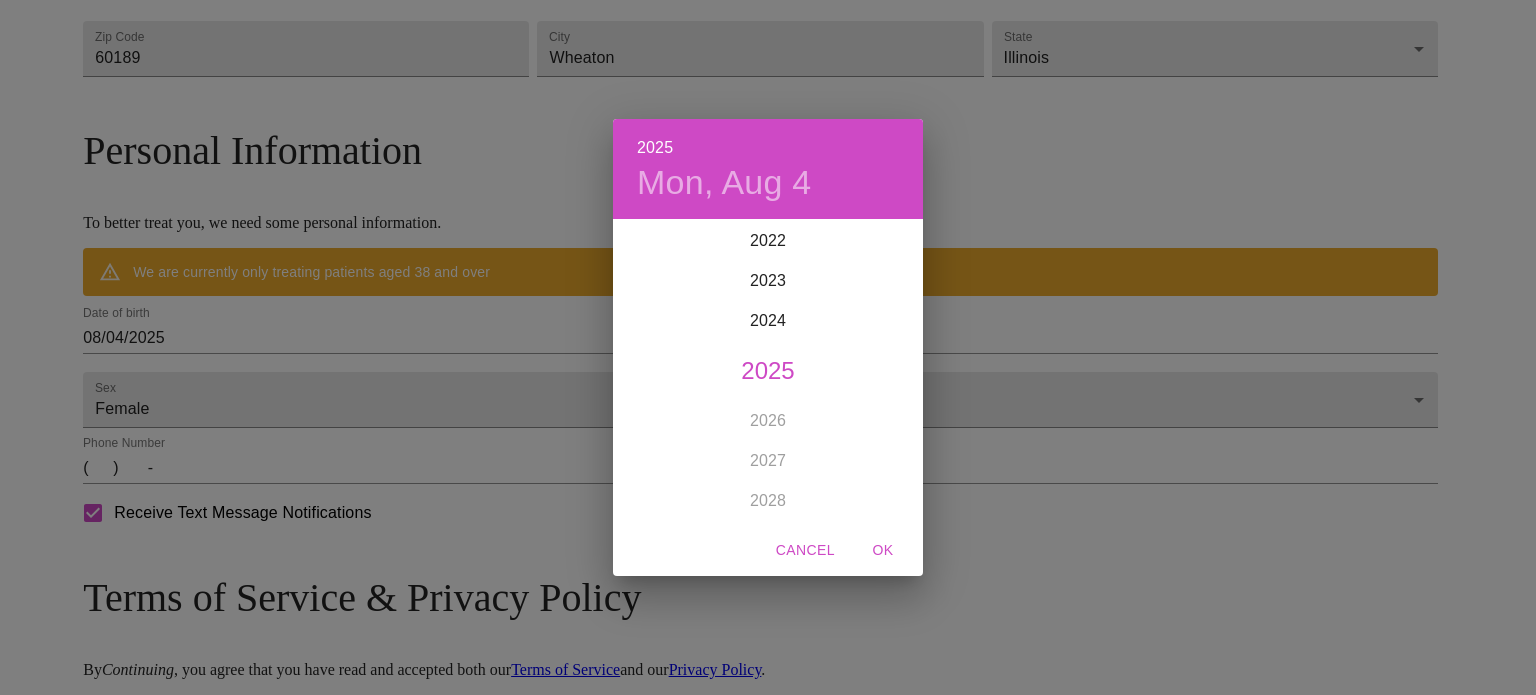 click on "Mon, Aug 4" at bounding box center [724, 183] 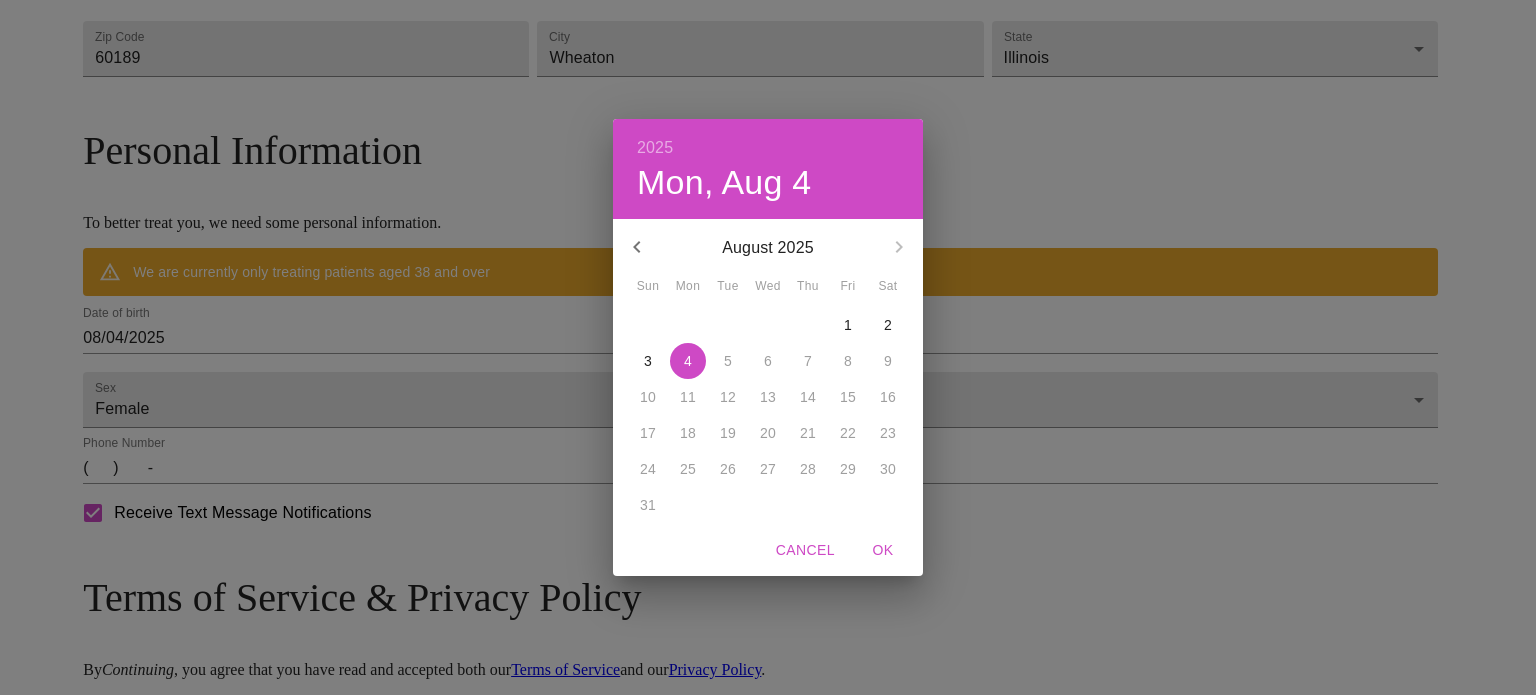 type 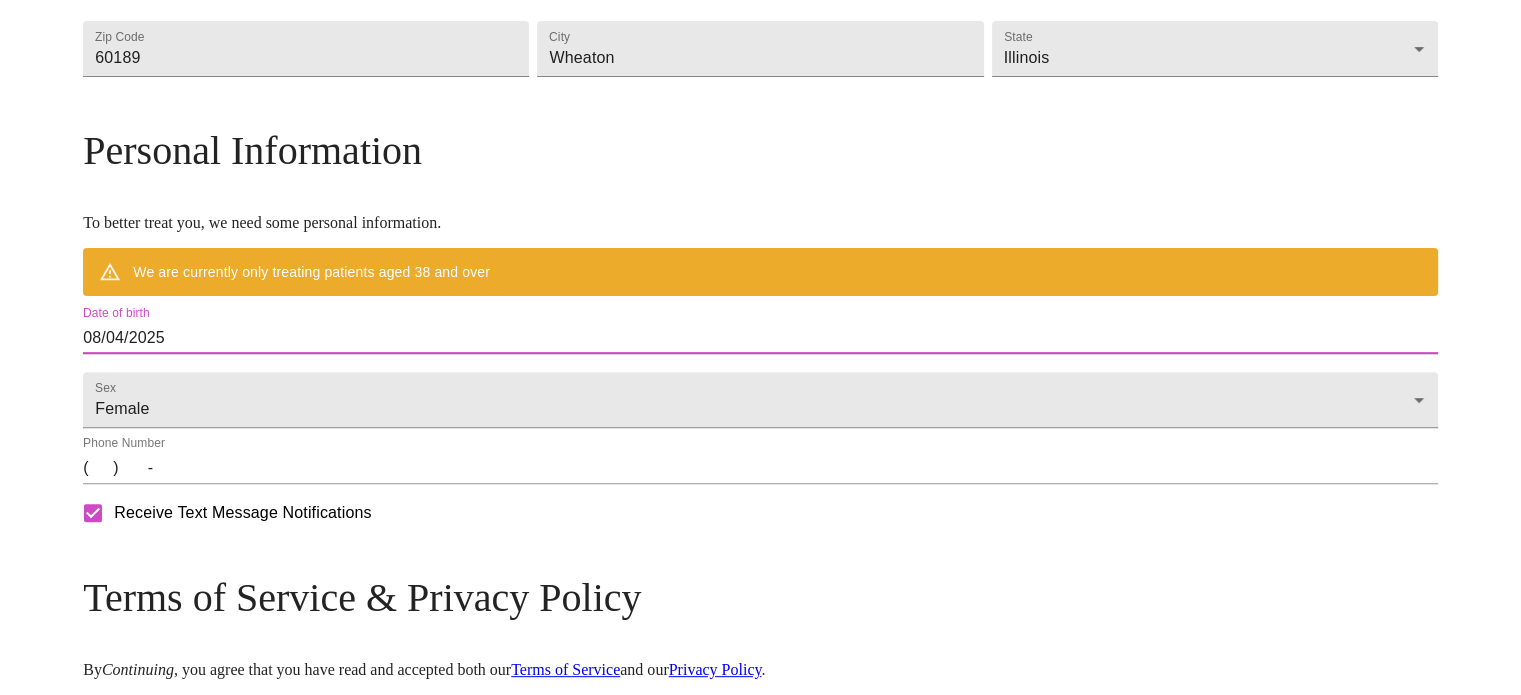 click on "08/04/2025" at bounding box center [760, 338] 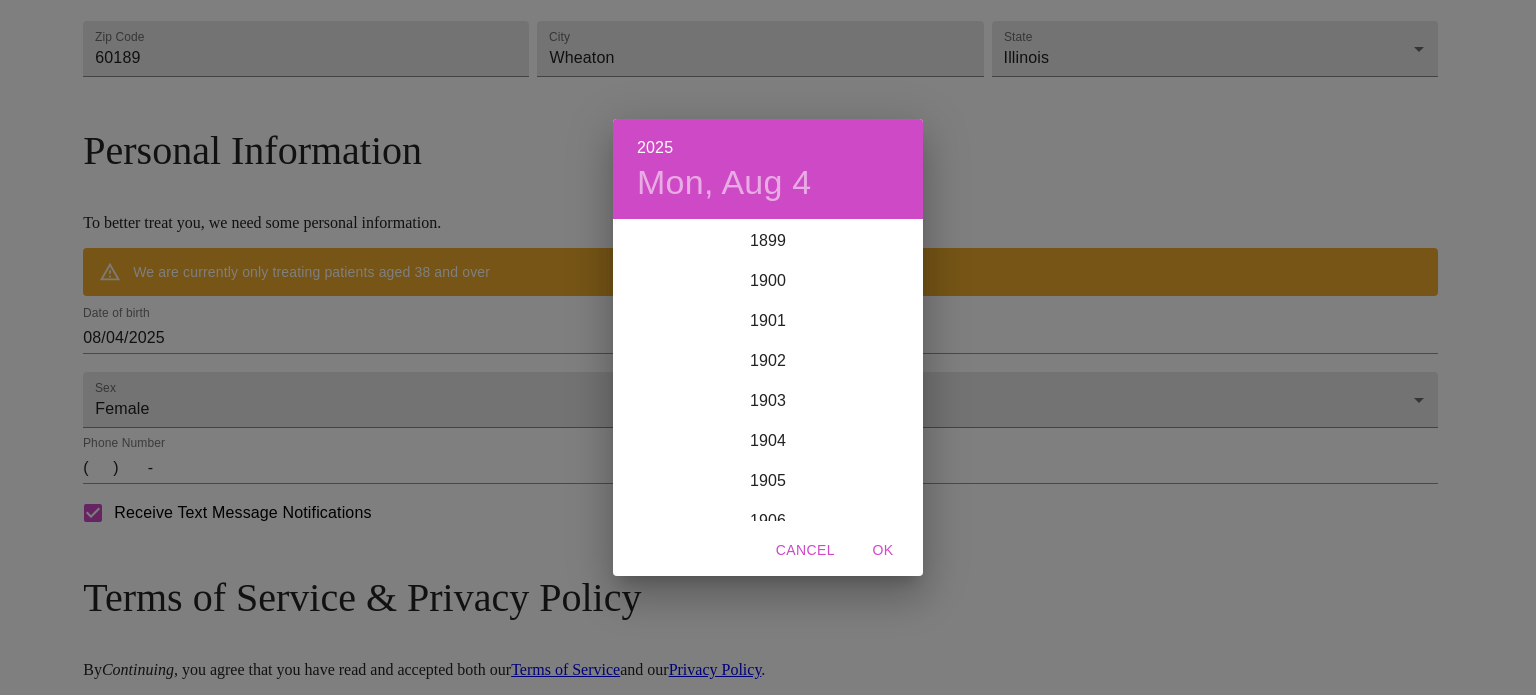 scroll, scrollTop: 4920, scrollLeft: 0, axis: vertical 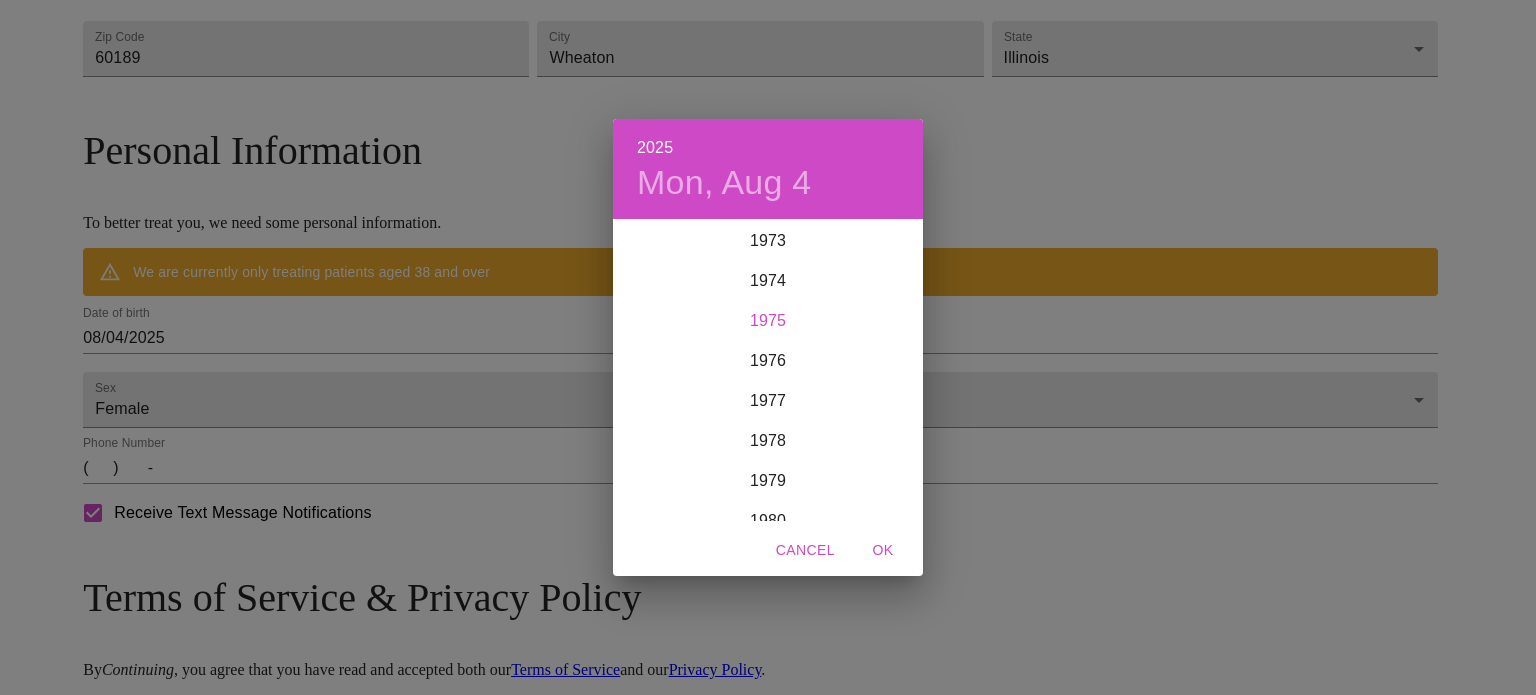 click on "1975" at bounding box center (768, 321) 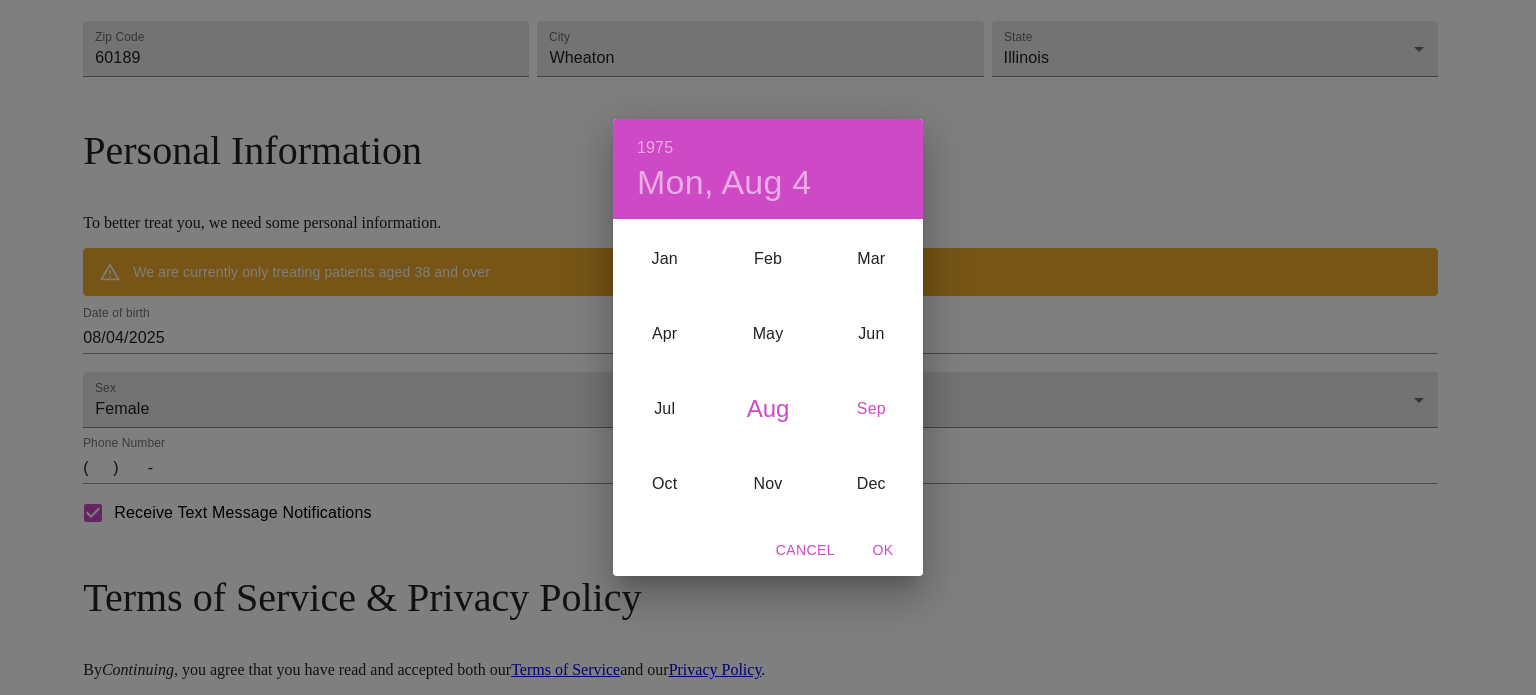 click on "Sep" at bounding box center [871, 408] 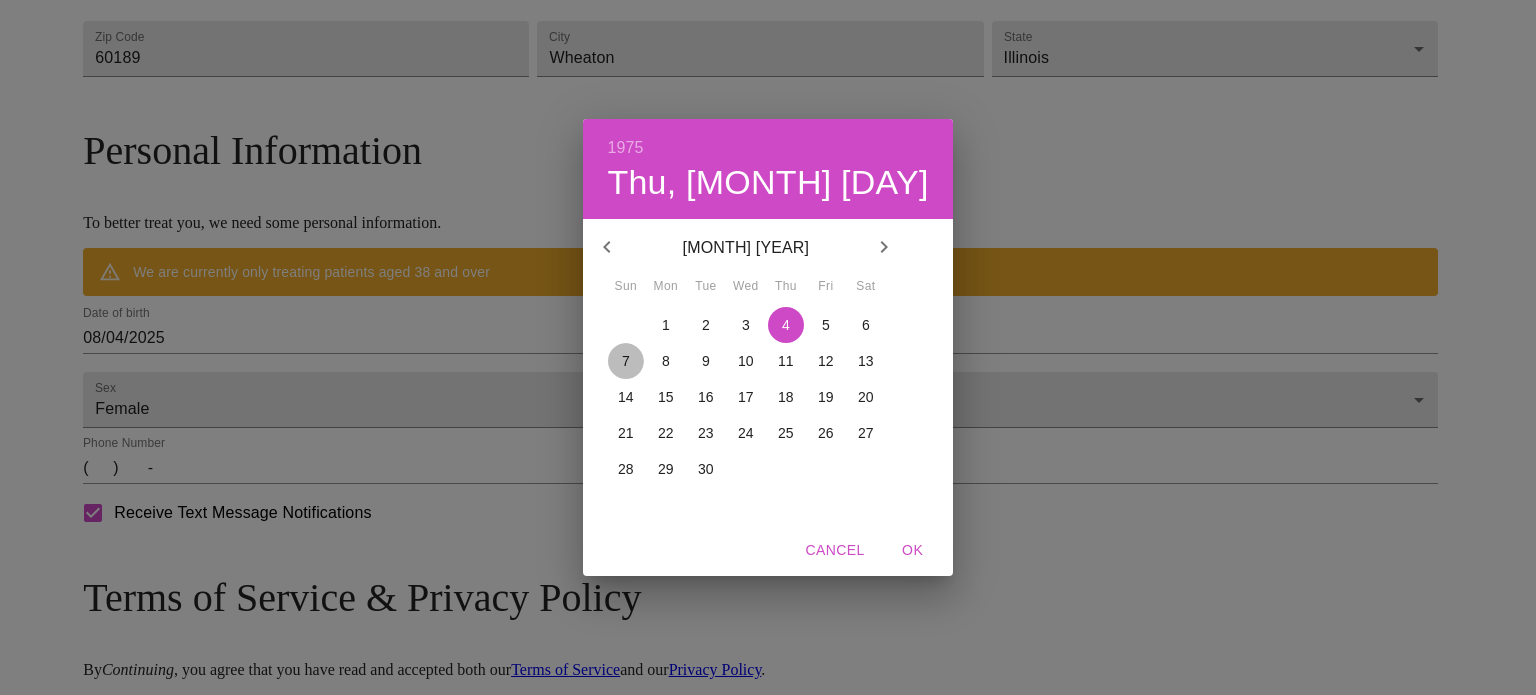 click on "7" at bounding box center [626, 361] 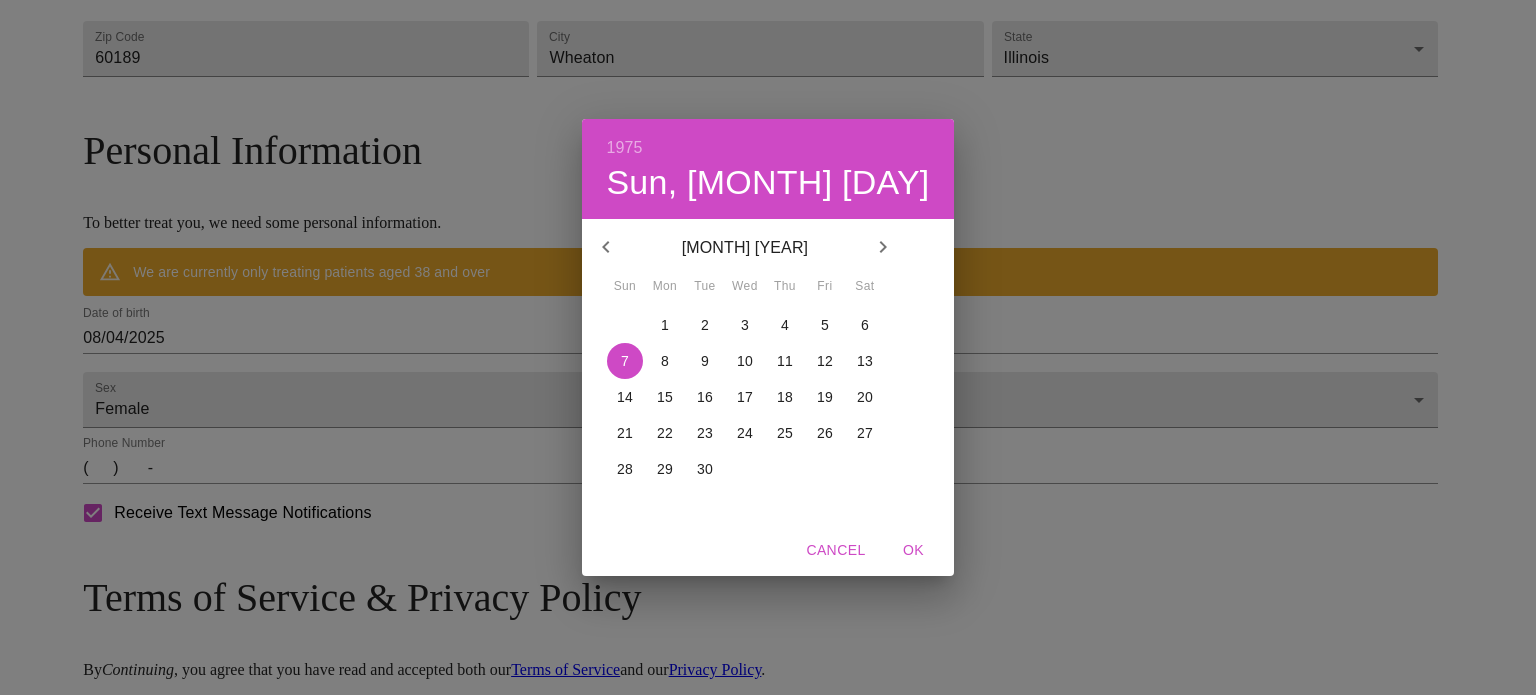 click on "OK" at bounding box center (914, 550) 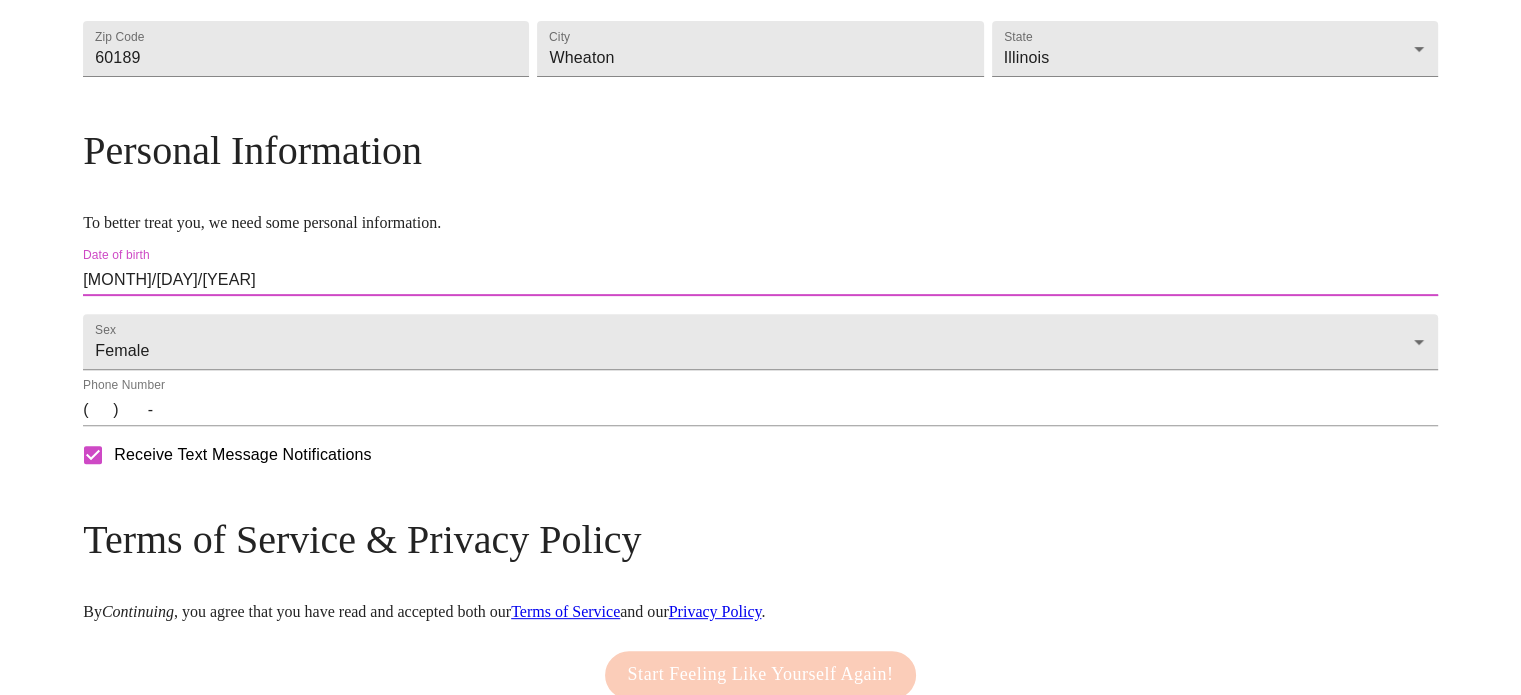 click on "(   )    -" at bounding box center [760, 410] 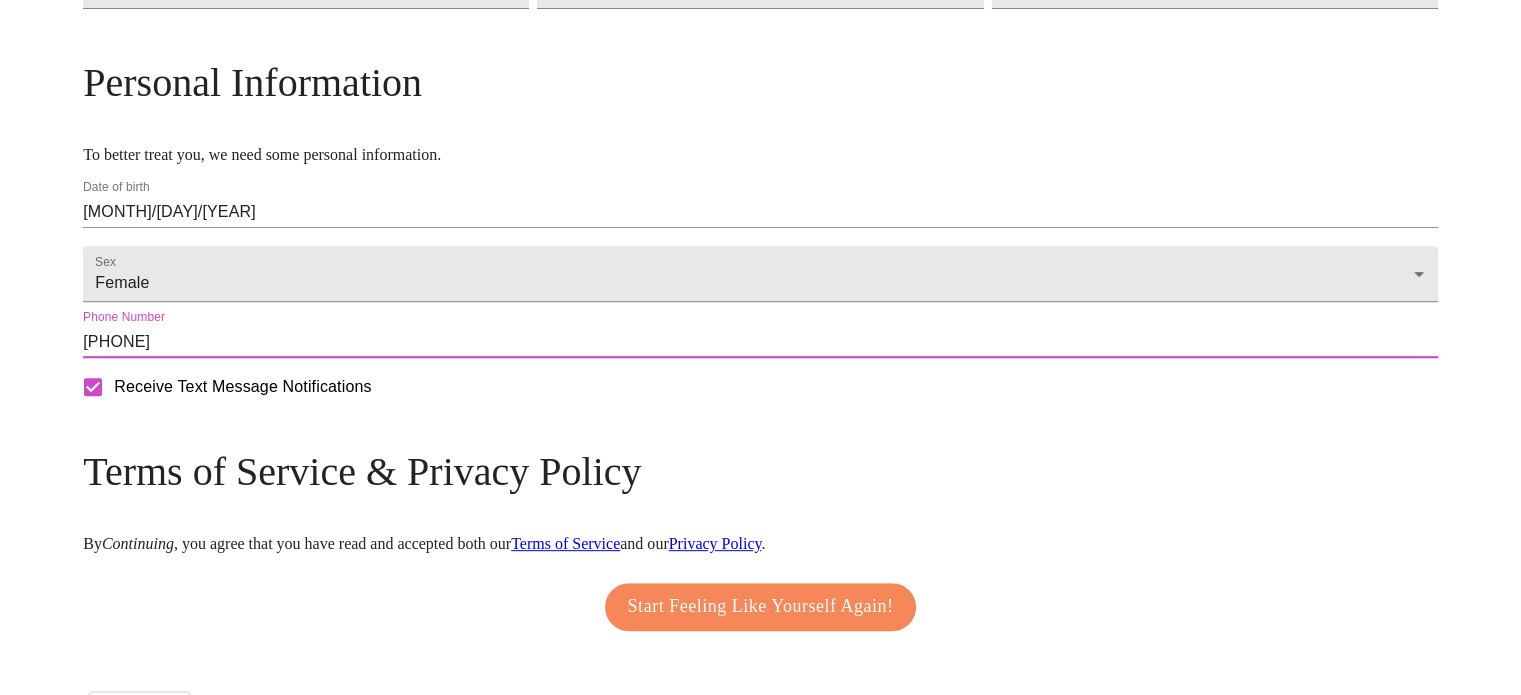 scroll, scrollTop: 819, scrollLeft: 0, axis: vertical 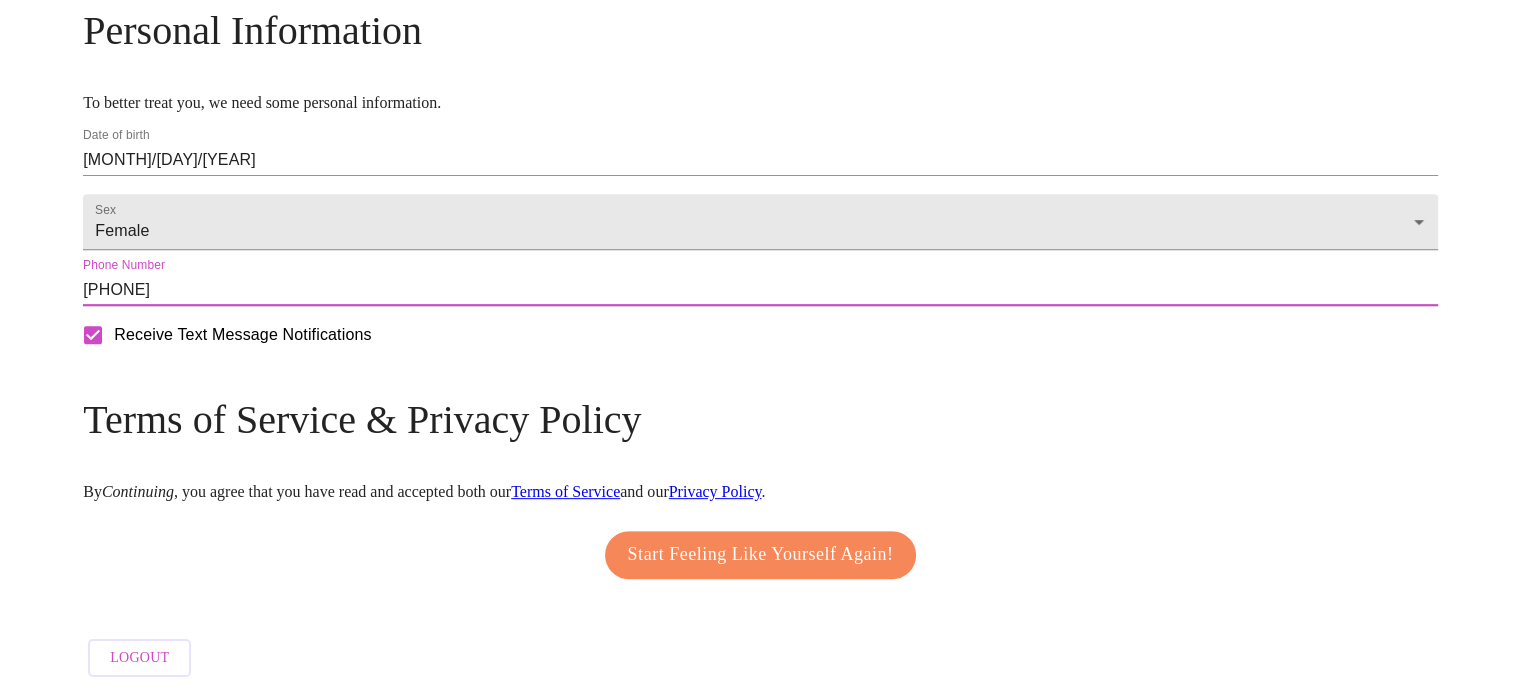 type on "[PHONE]" 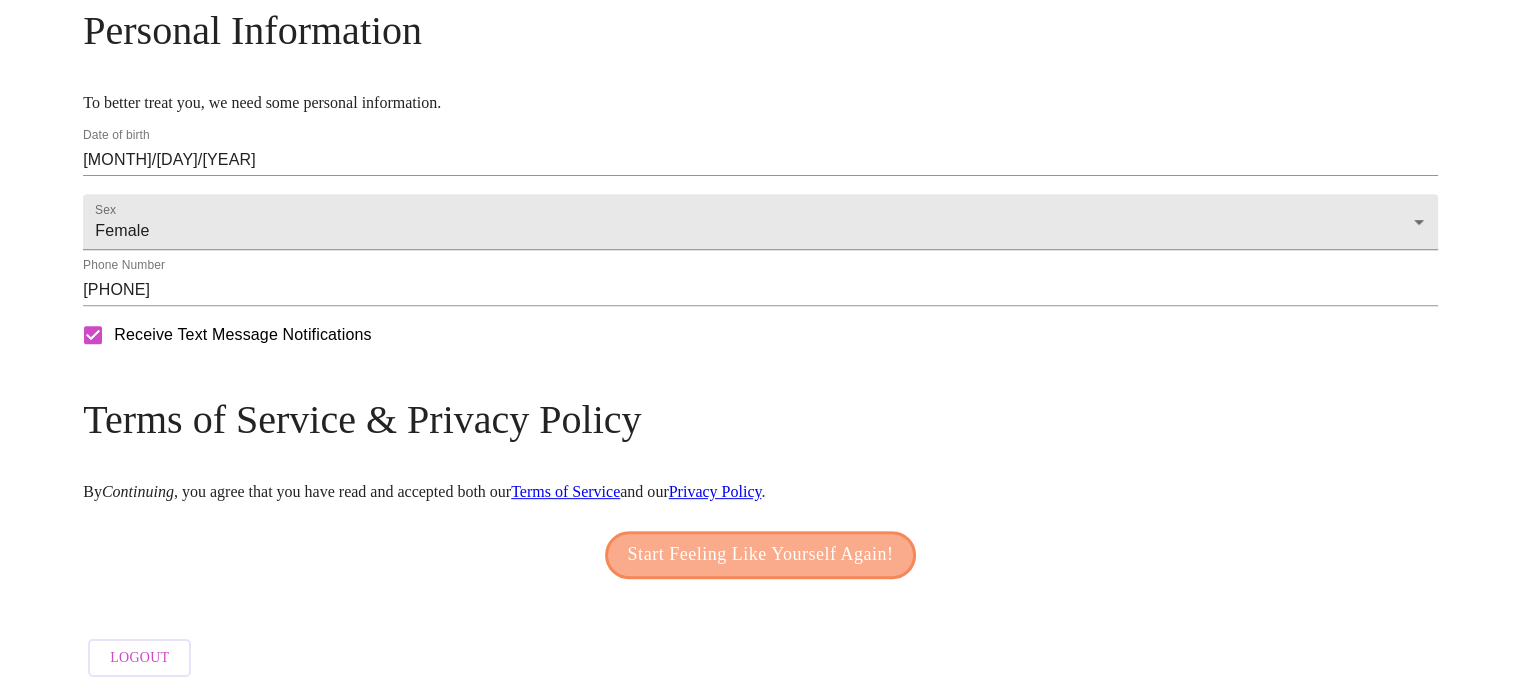 click on "Start Feeling Like Yourself Again!" at bounding box center [761, 555] 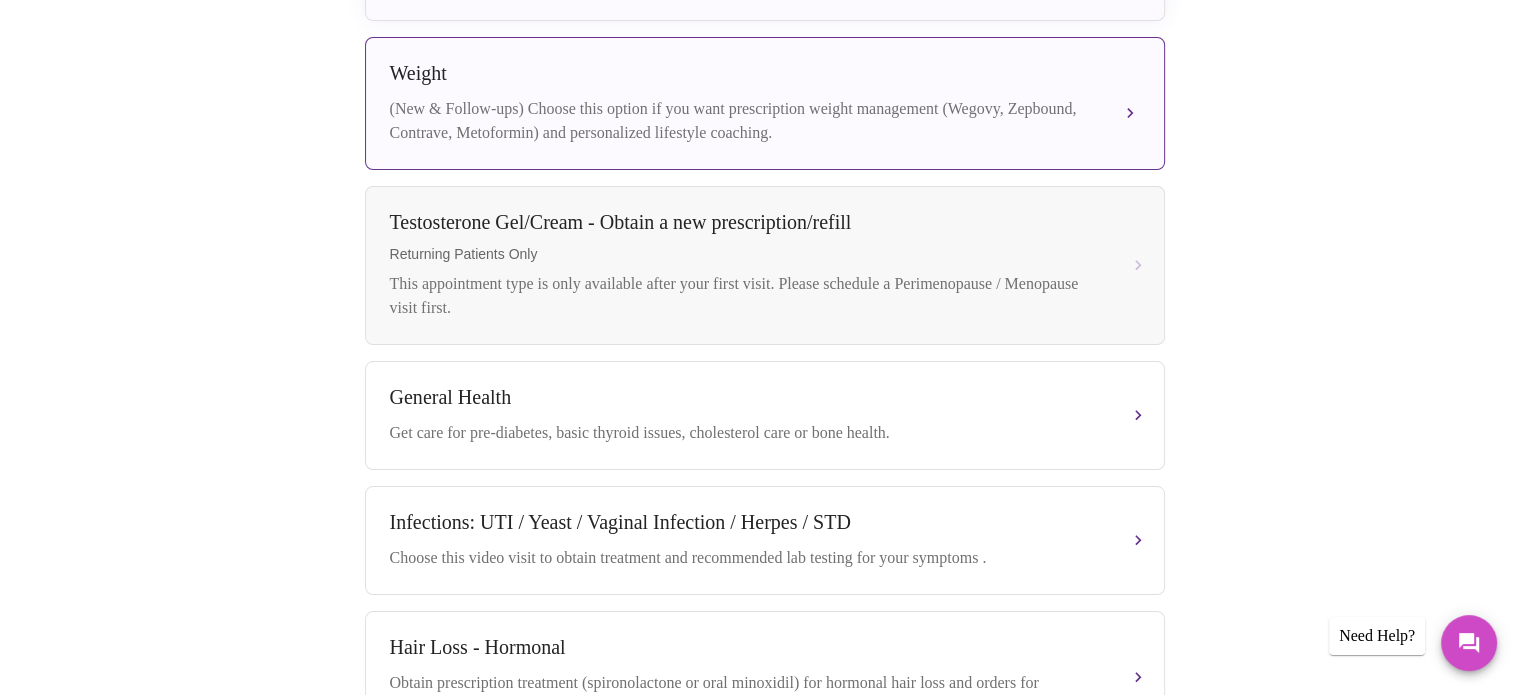 scroll, scrollTop: 823, scrollLeft: 0, axis: vertical 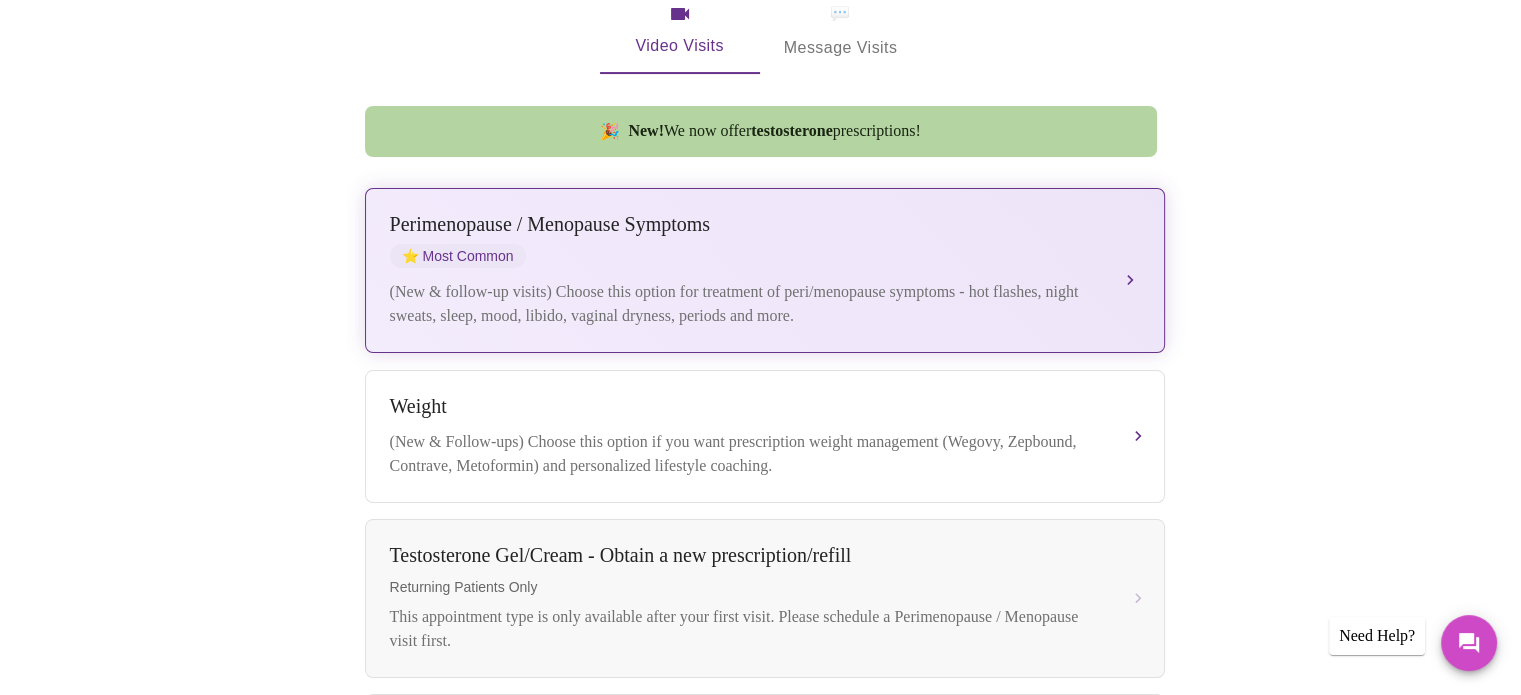 click on "(New & follow-up visits) Choose this option for treatment of peri/menopause symptoms - hot flashes, night sweats, sleep, mood, libido, vaginal dryness, periods and more." at bounding box center [745, 304] 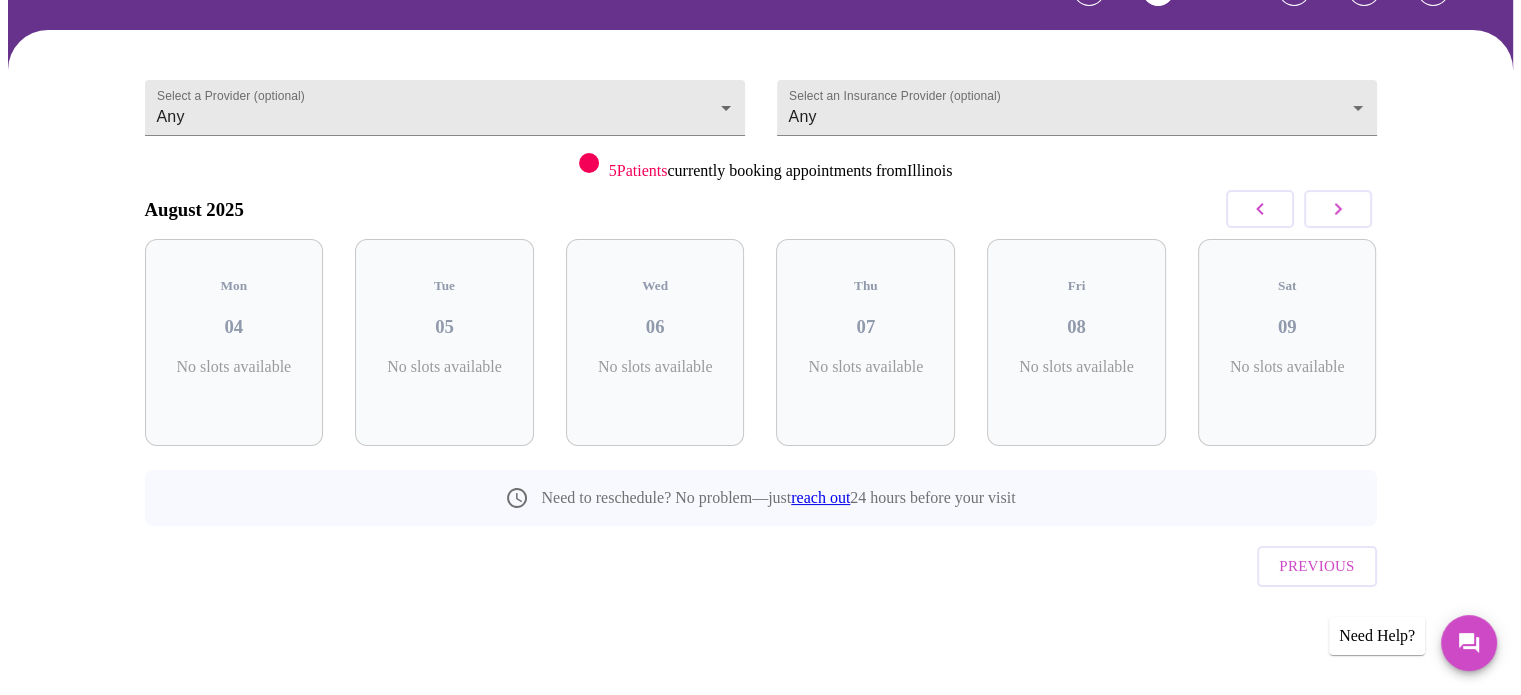 scroll, scrollTop: 89, scrollLeft: 0, axis: vertical 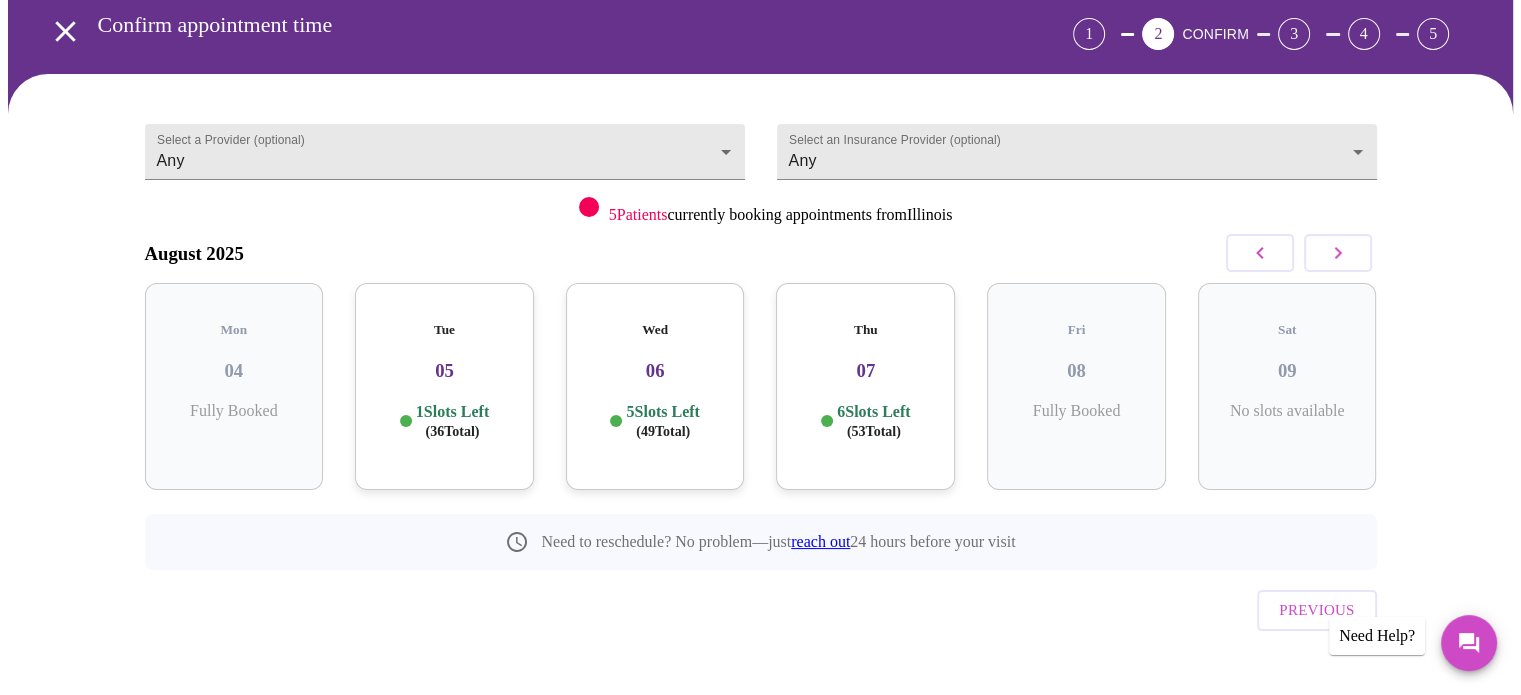 click 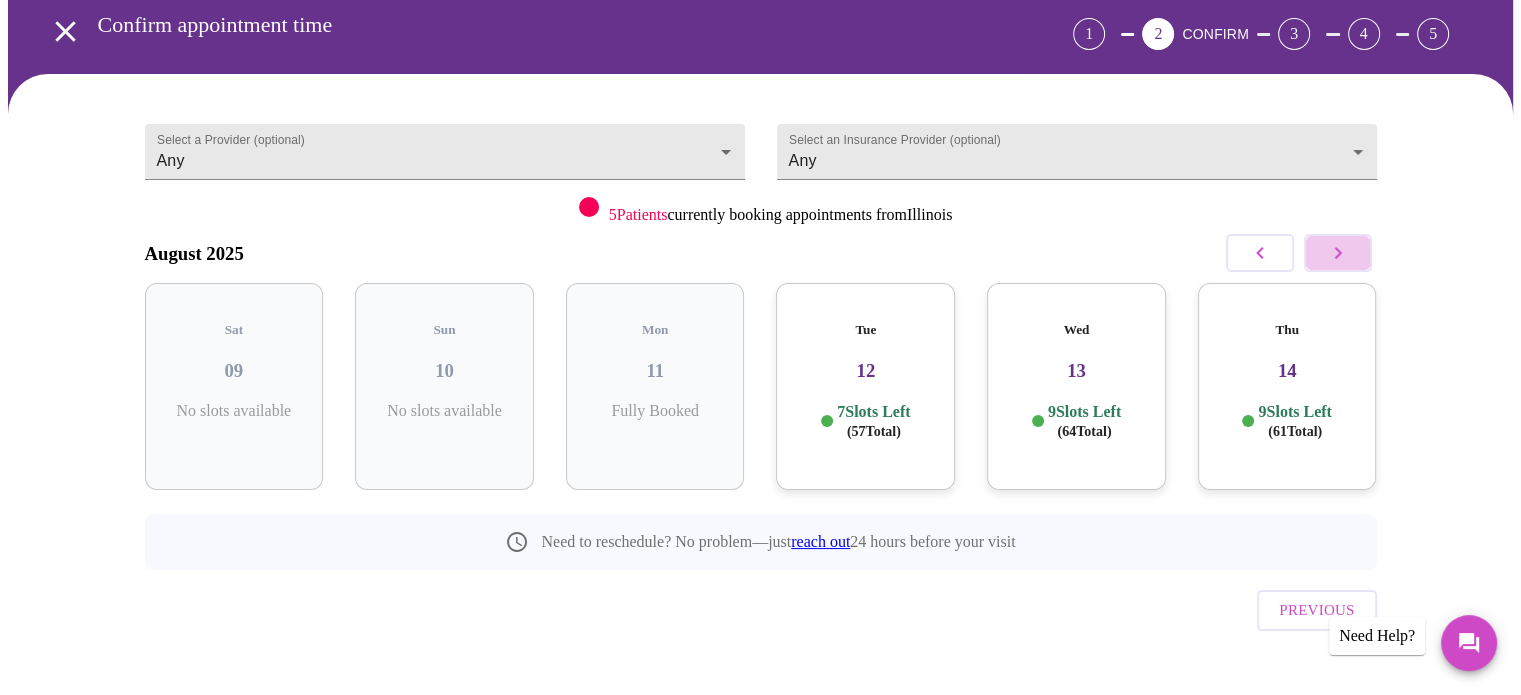click 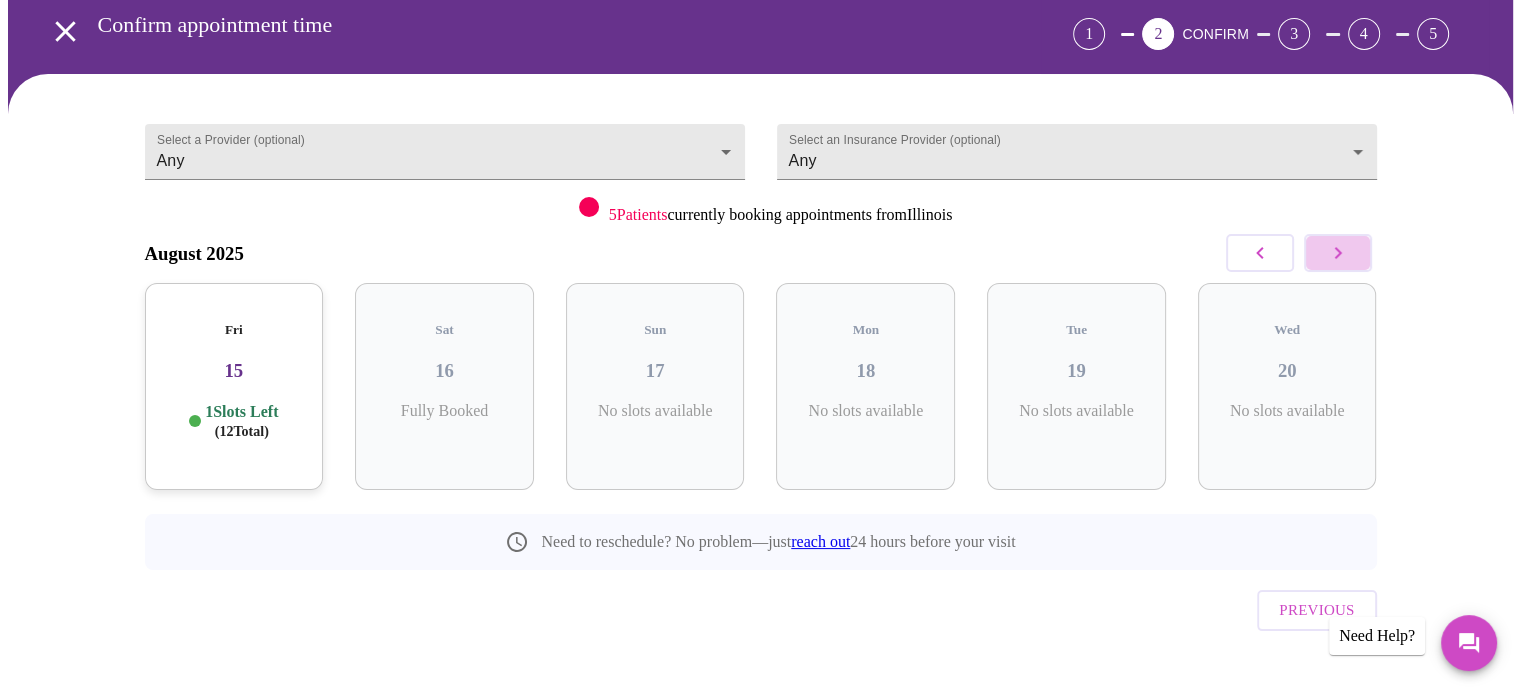 click 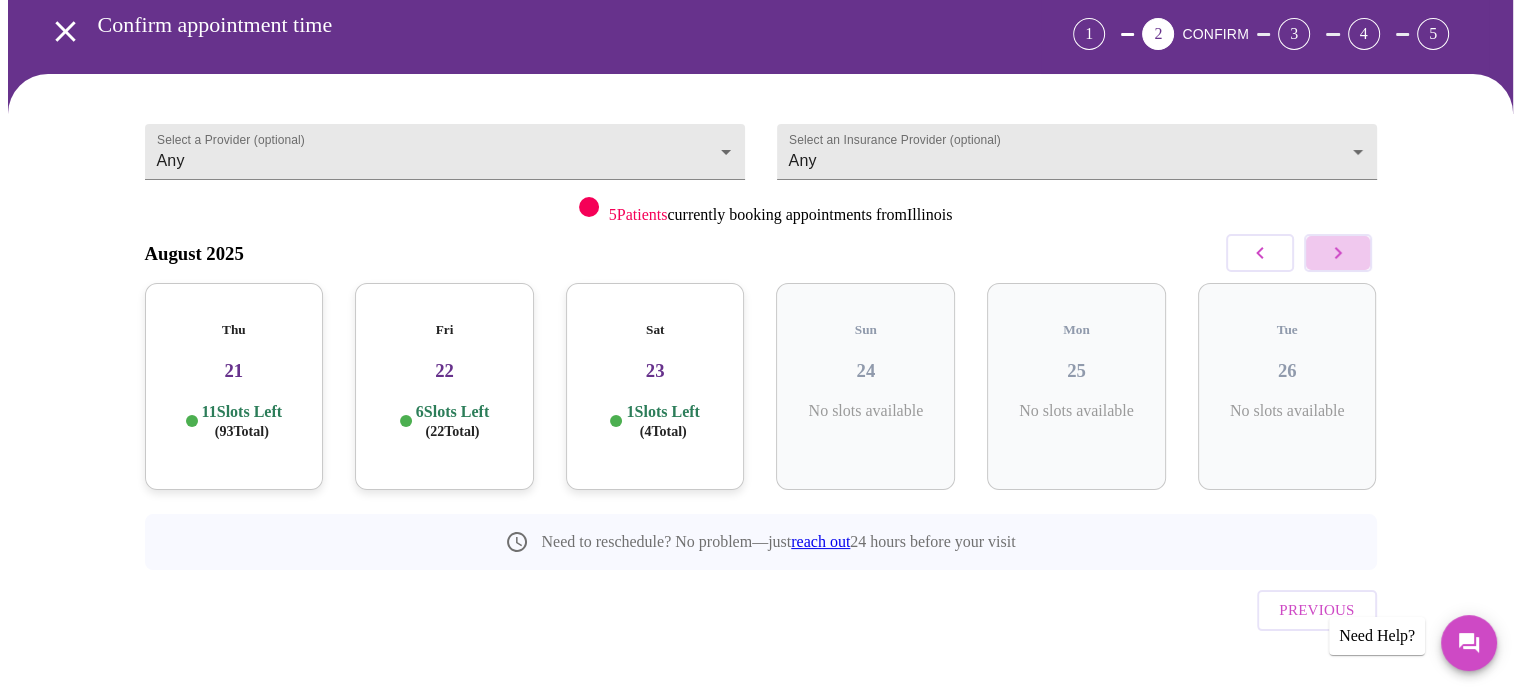 click 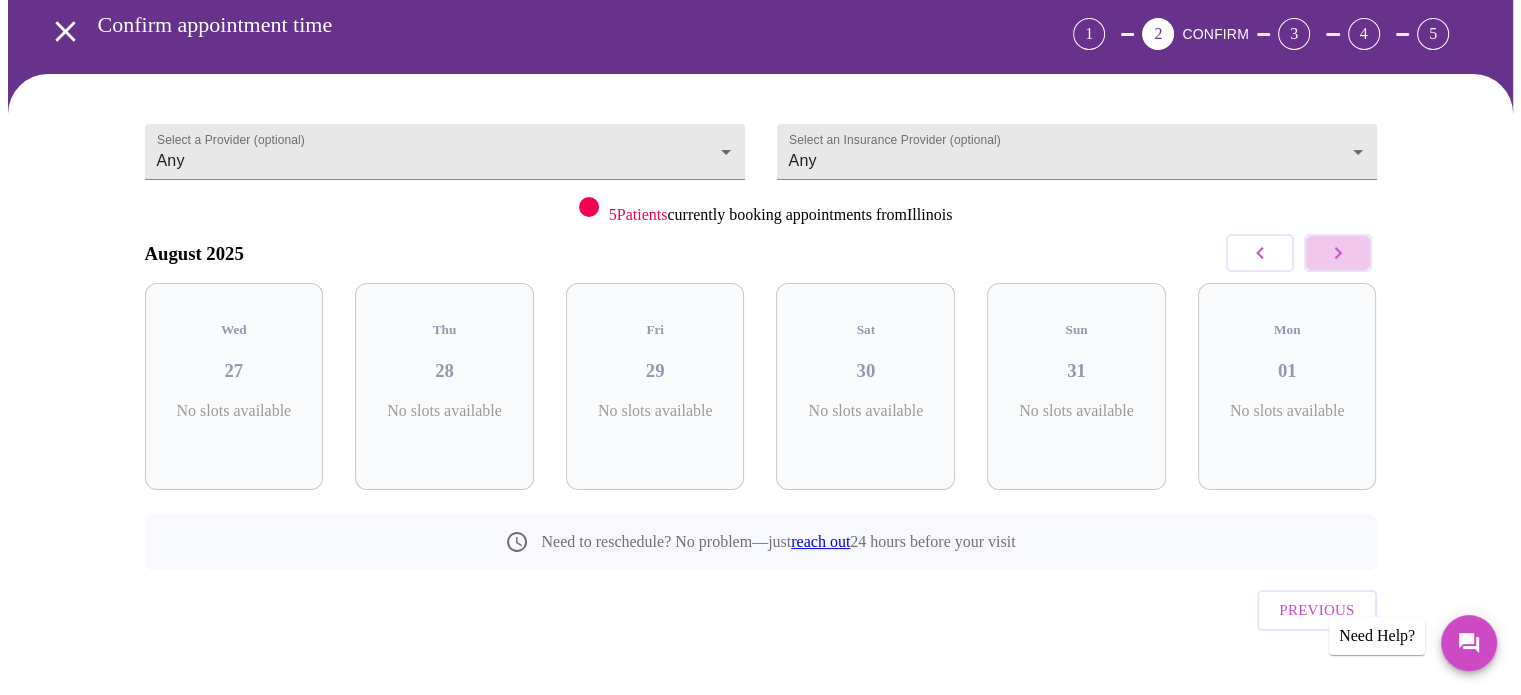 click 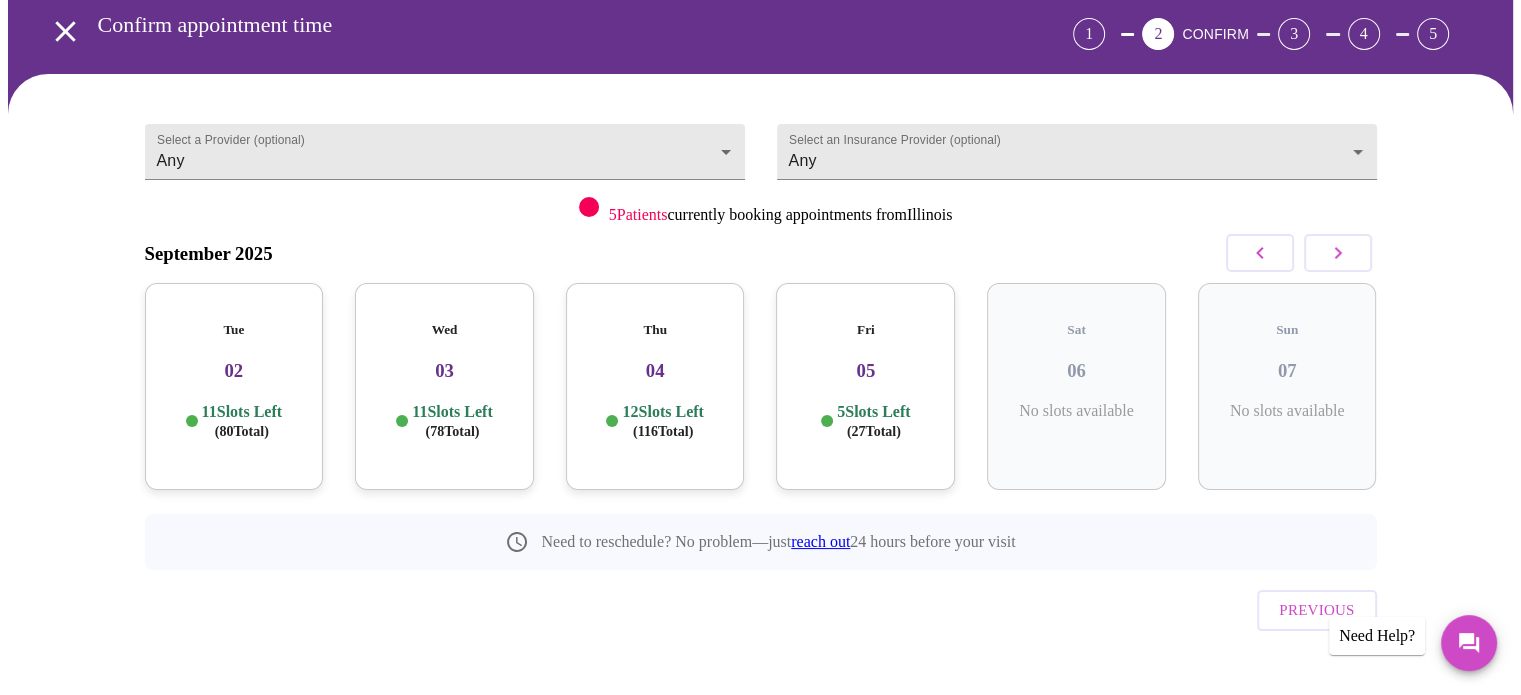 click 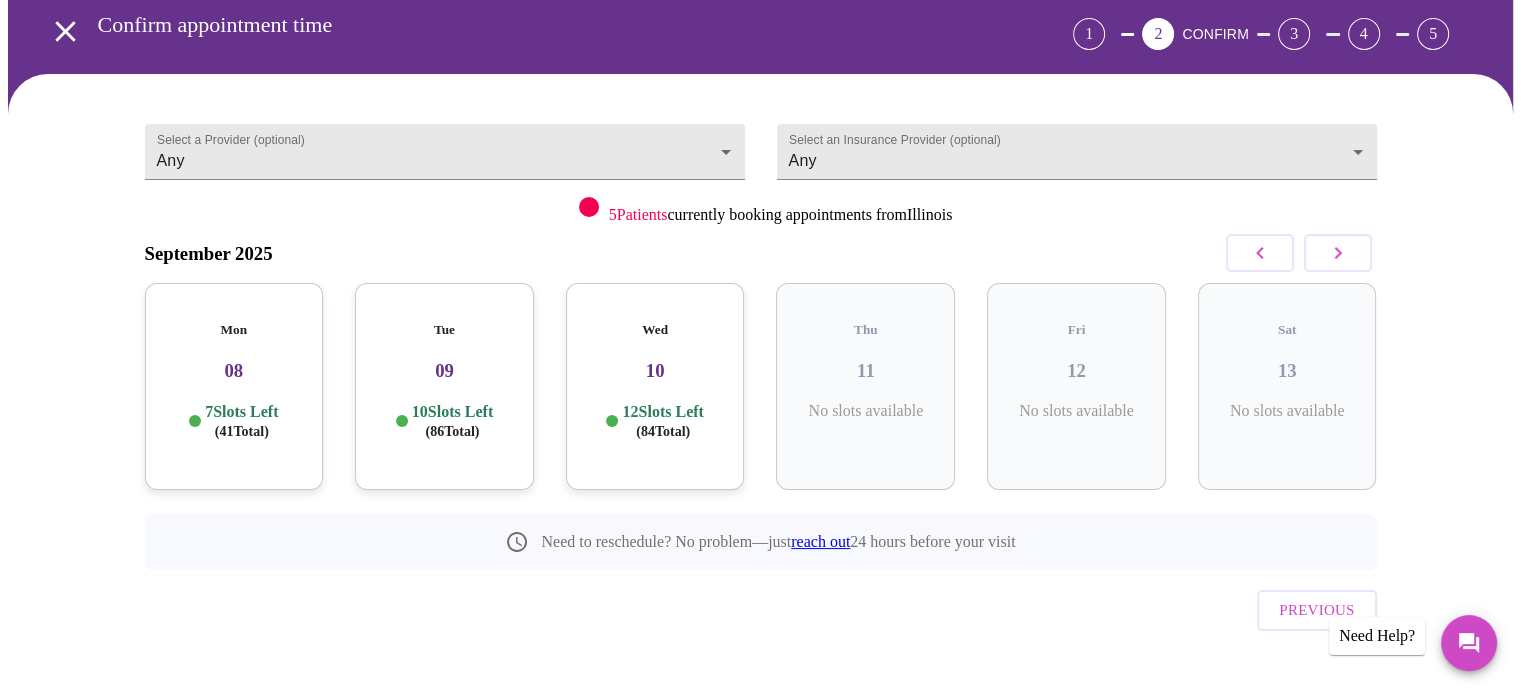 click 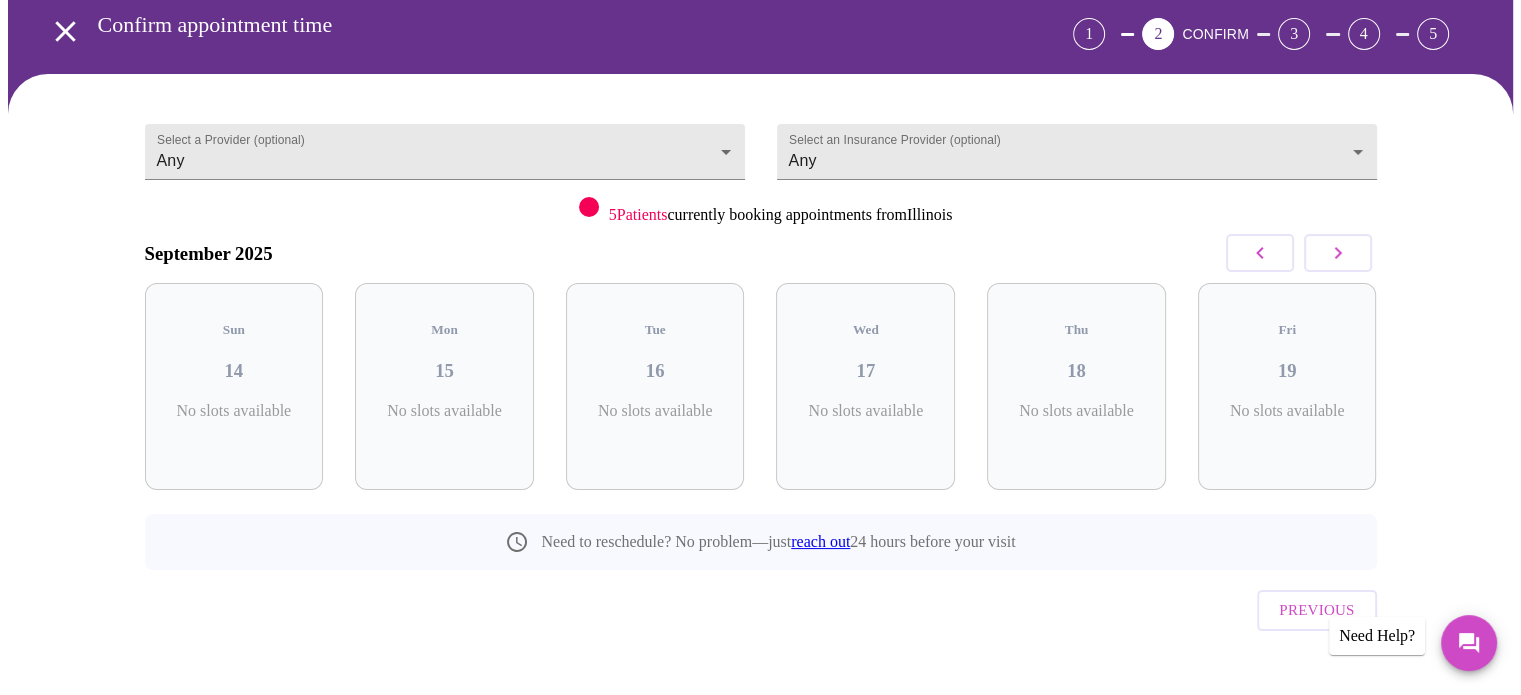 click 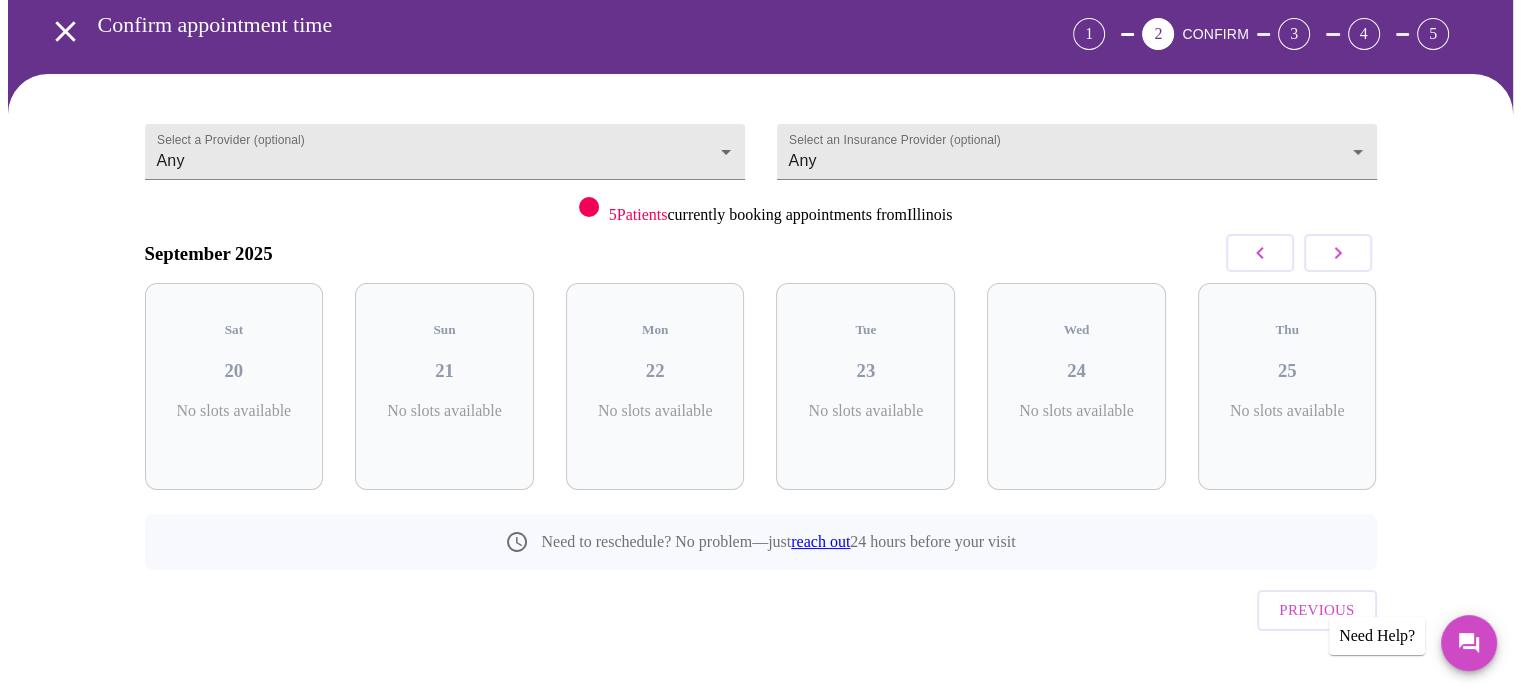 click 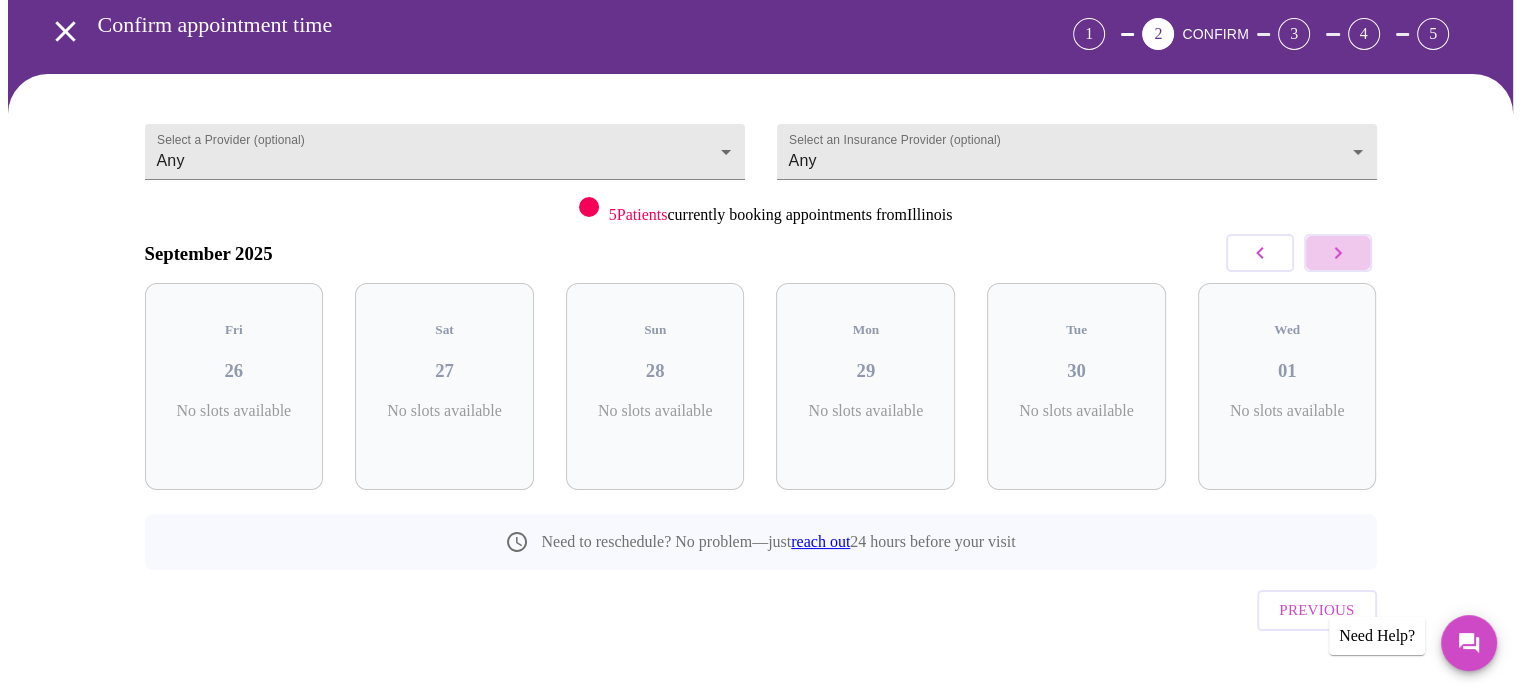 click 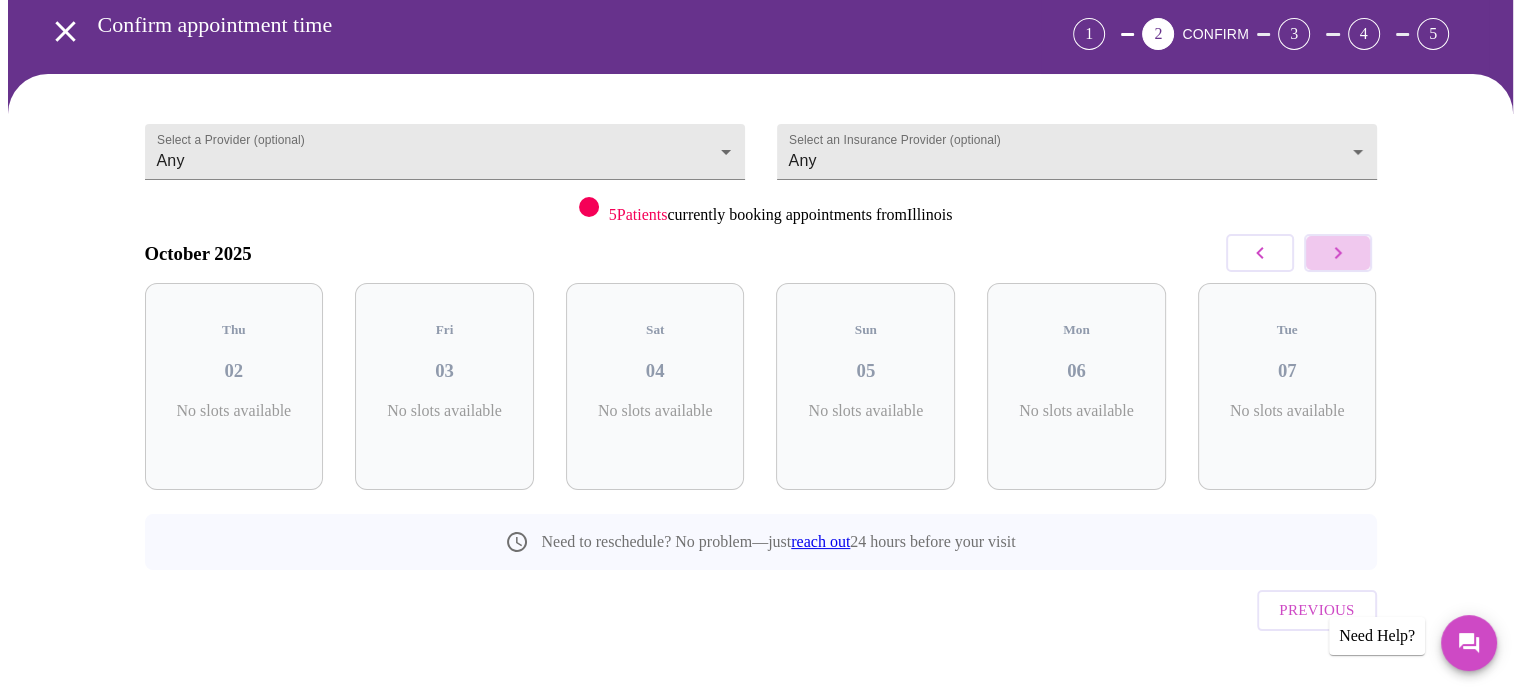 click 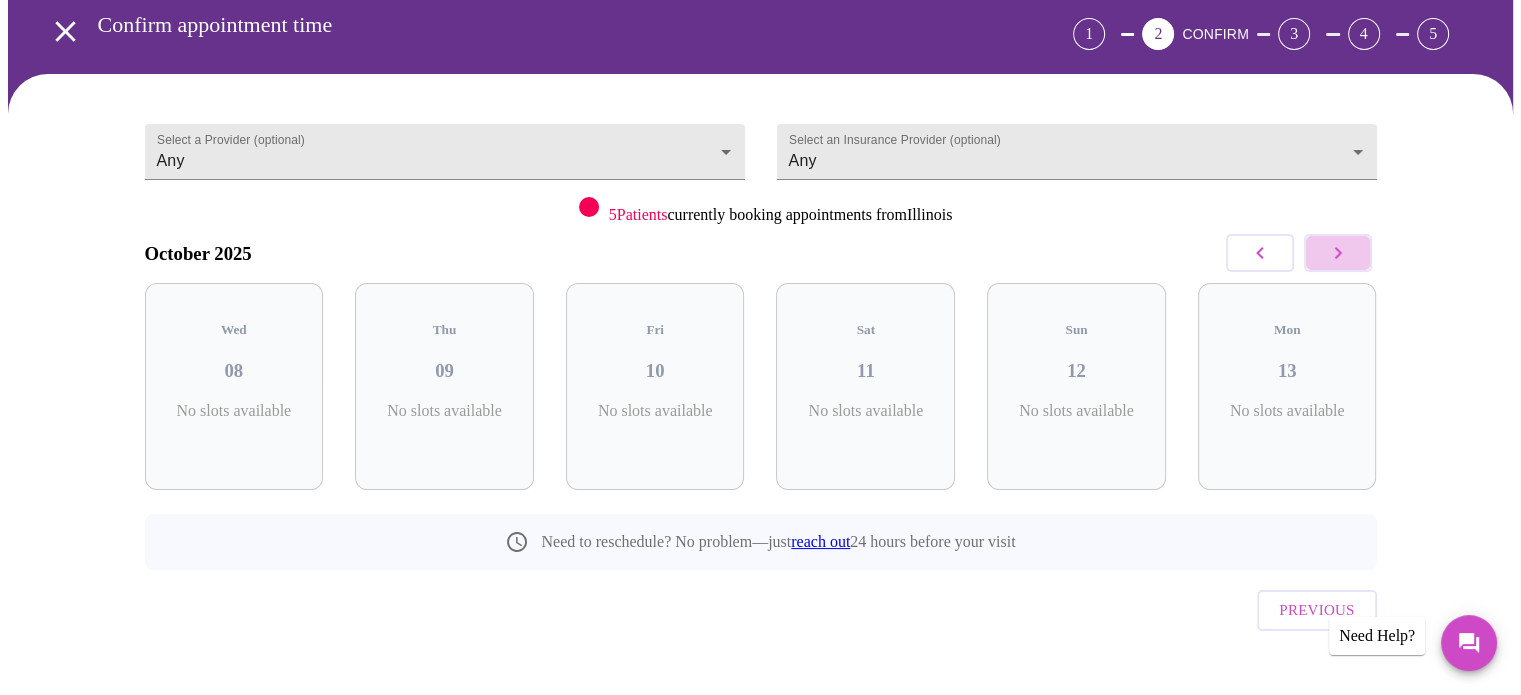 click 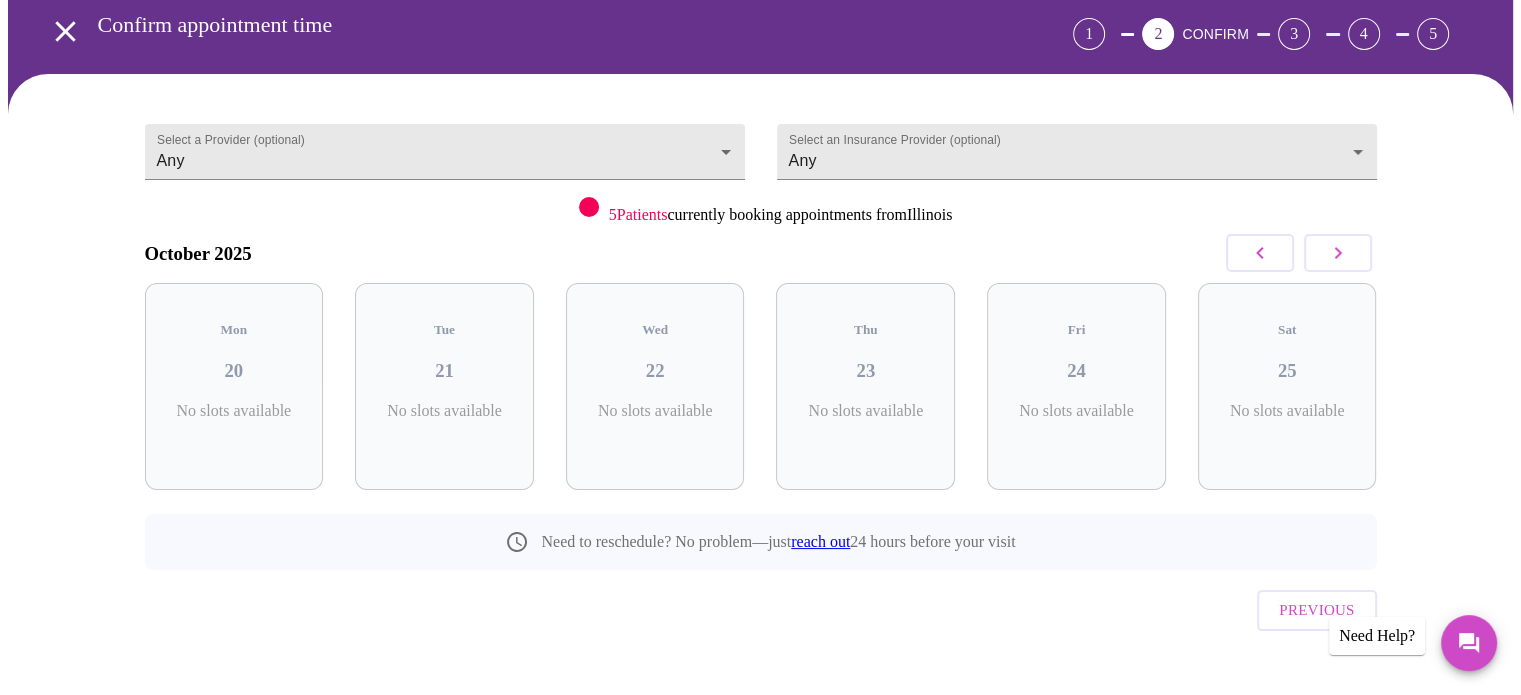 click 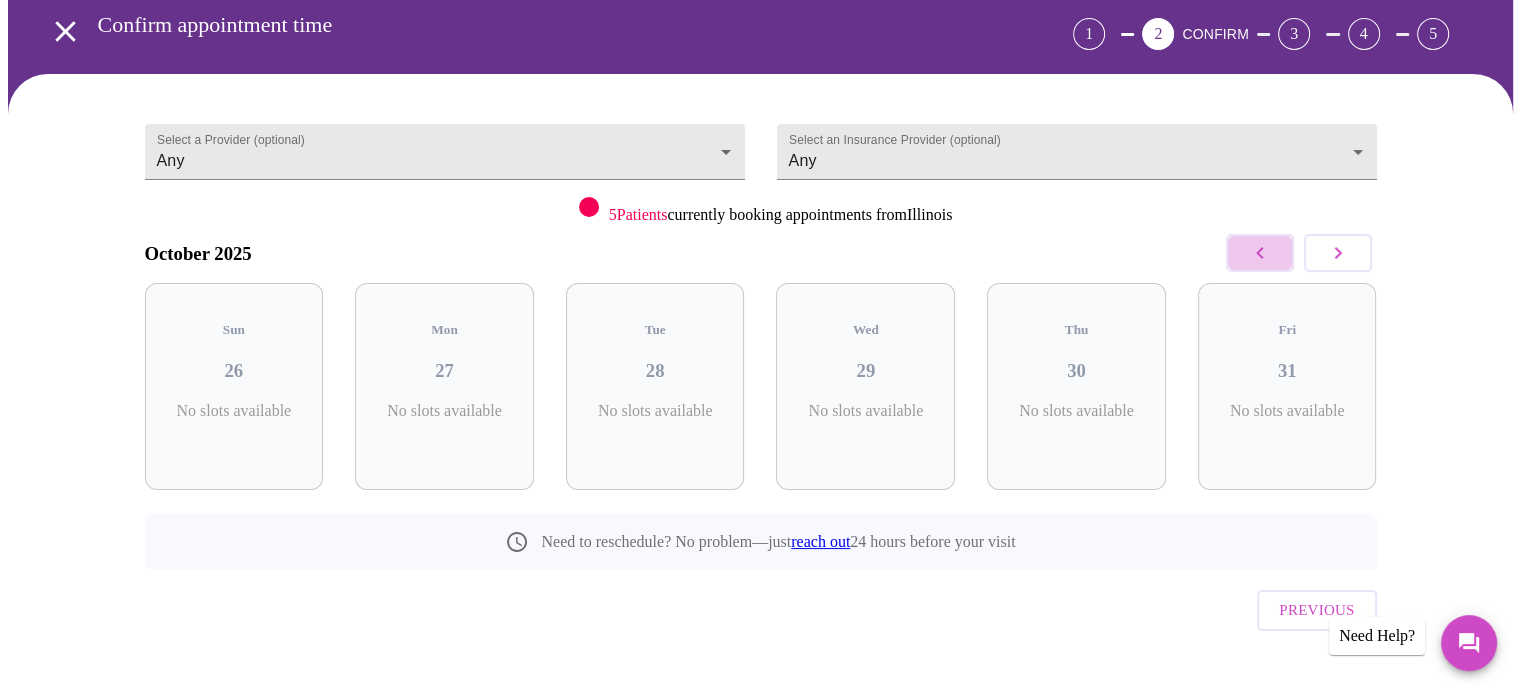 click 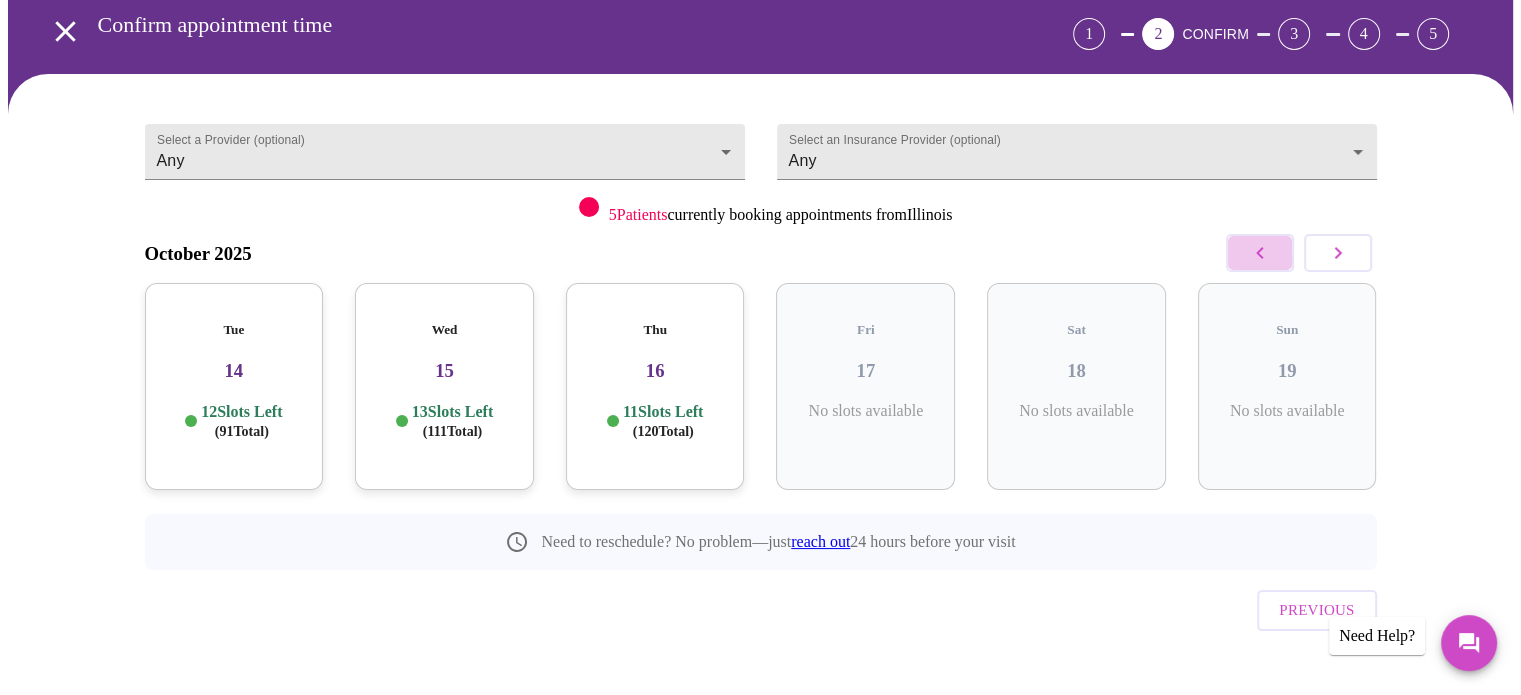 click 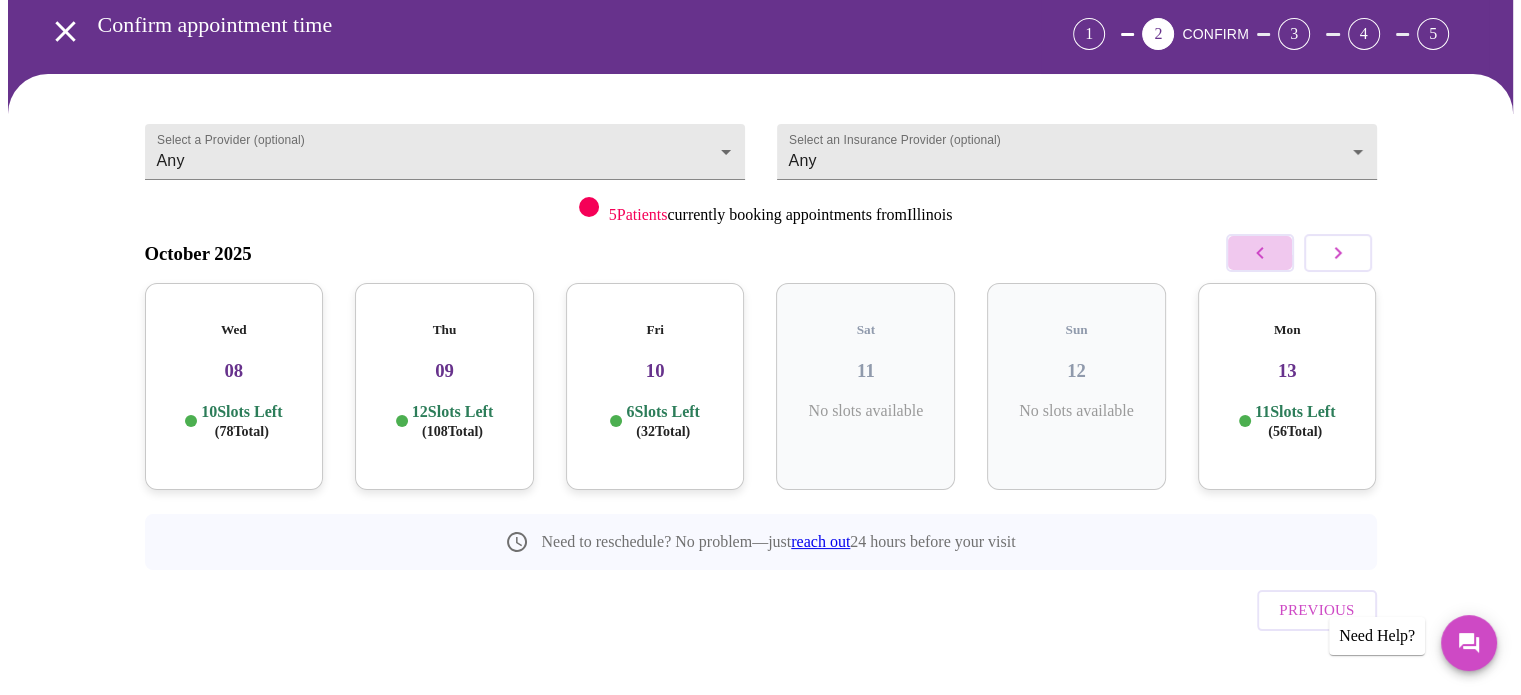 click 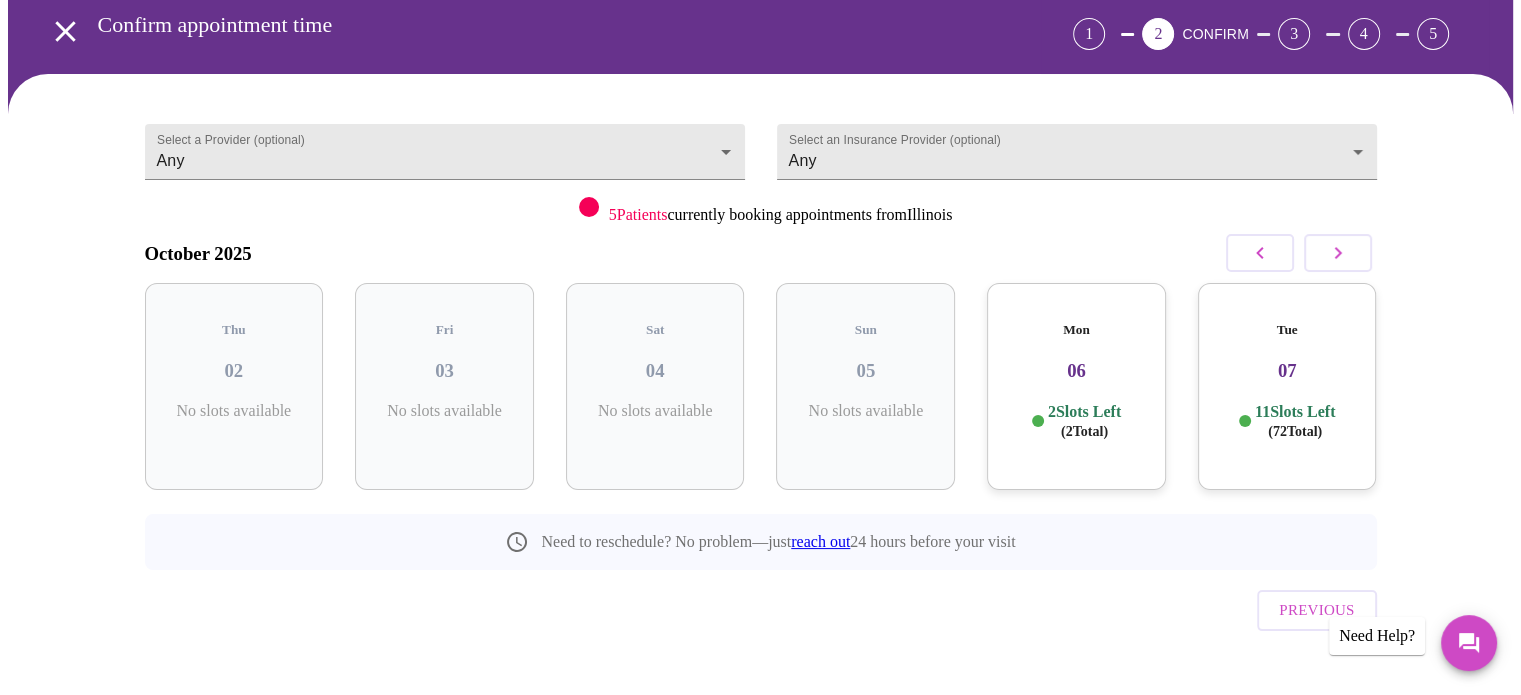 click on "2  Slots Left ( 2  Total)" at bounding box center [1084, 421] 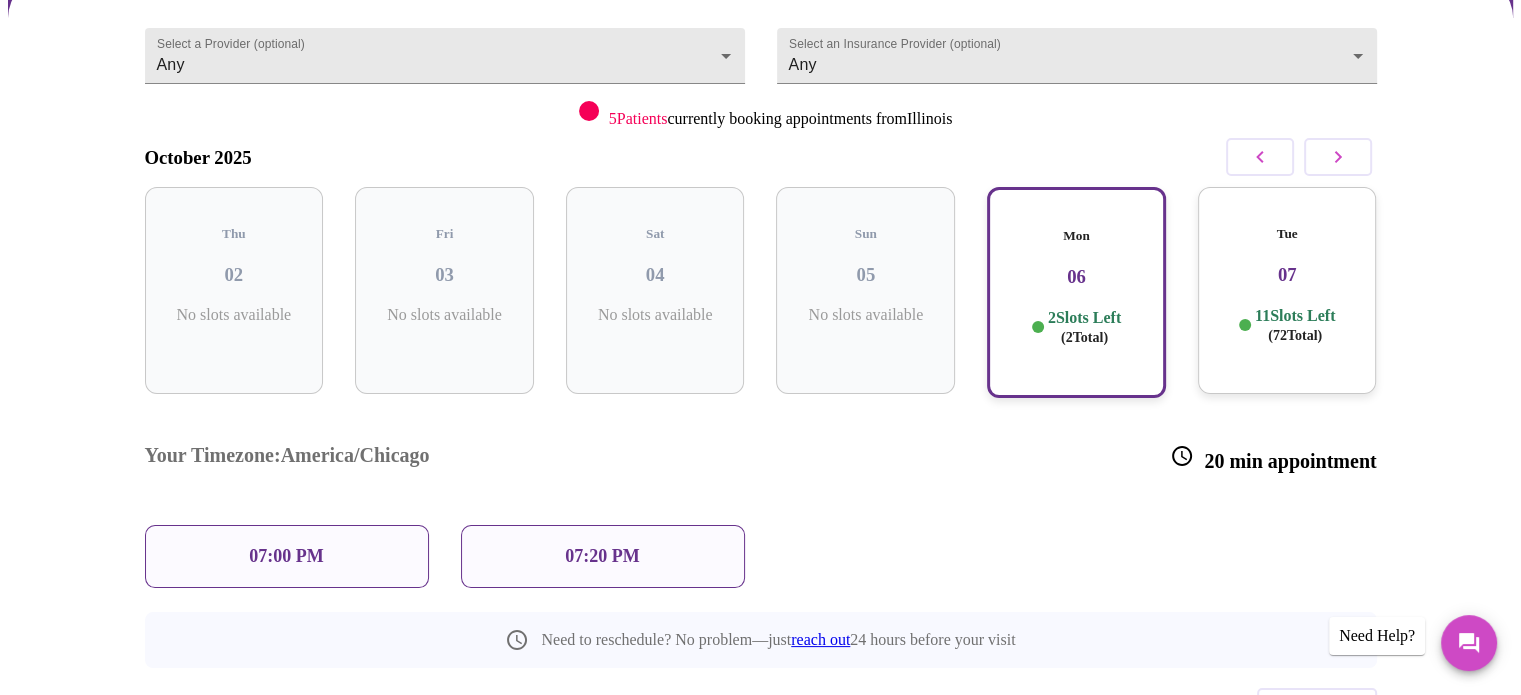 scroll, scrollTop: 151, scrollLeft: 0, axis: vertical 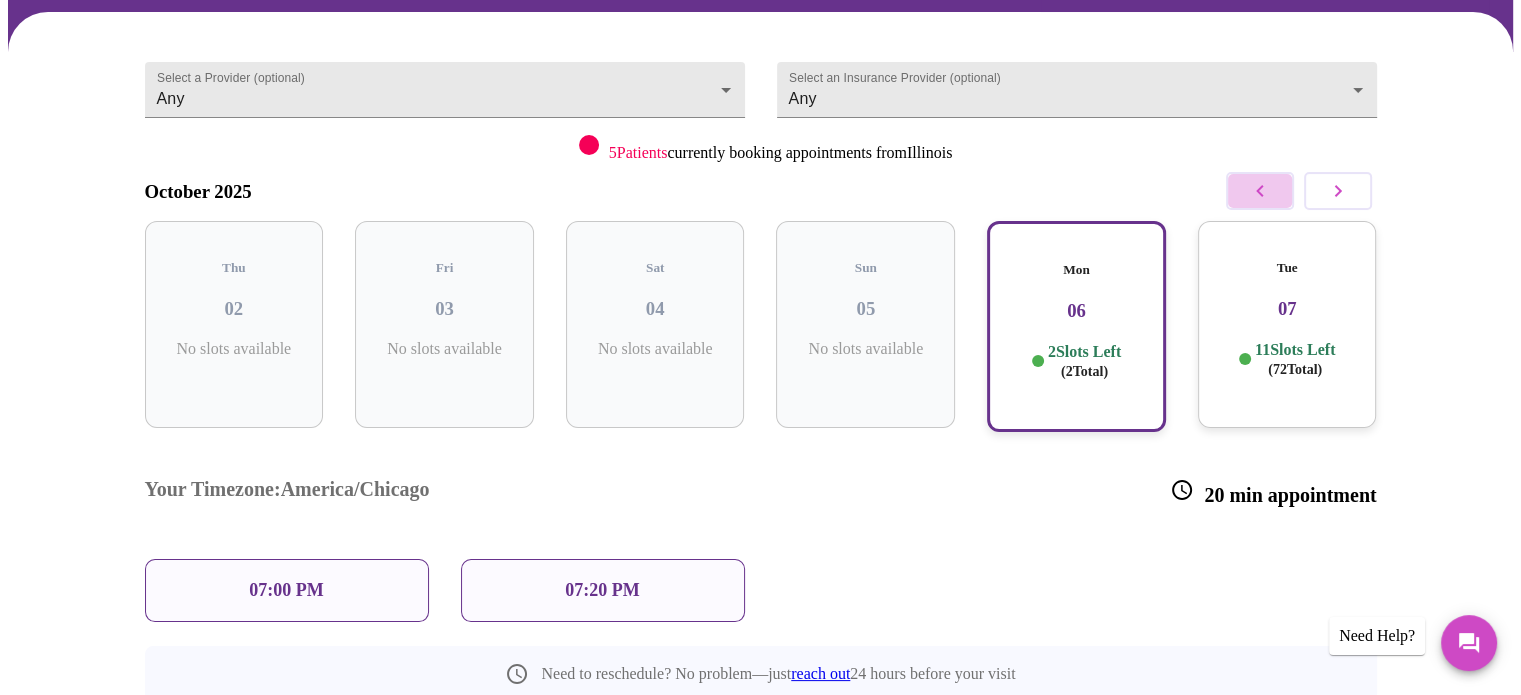 click 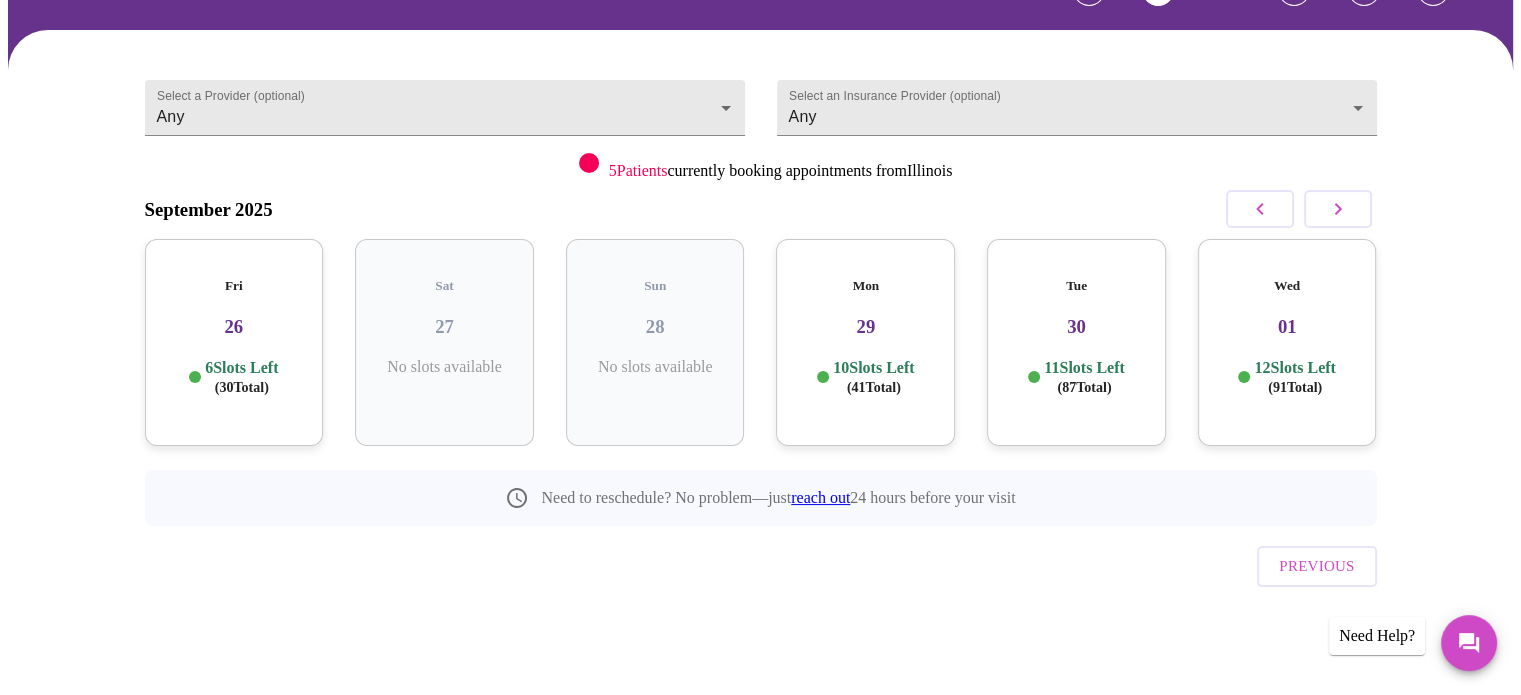 scroll, scrollTop: 89, scrollLeft: 0, axis: vertical 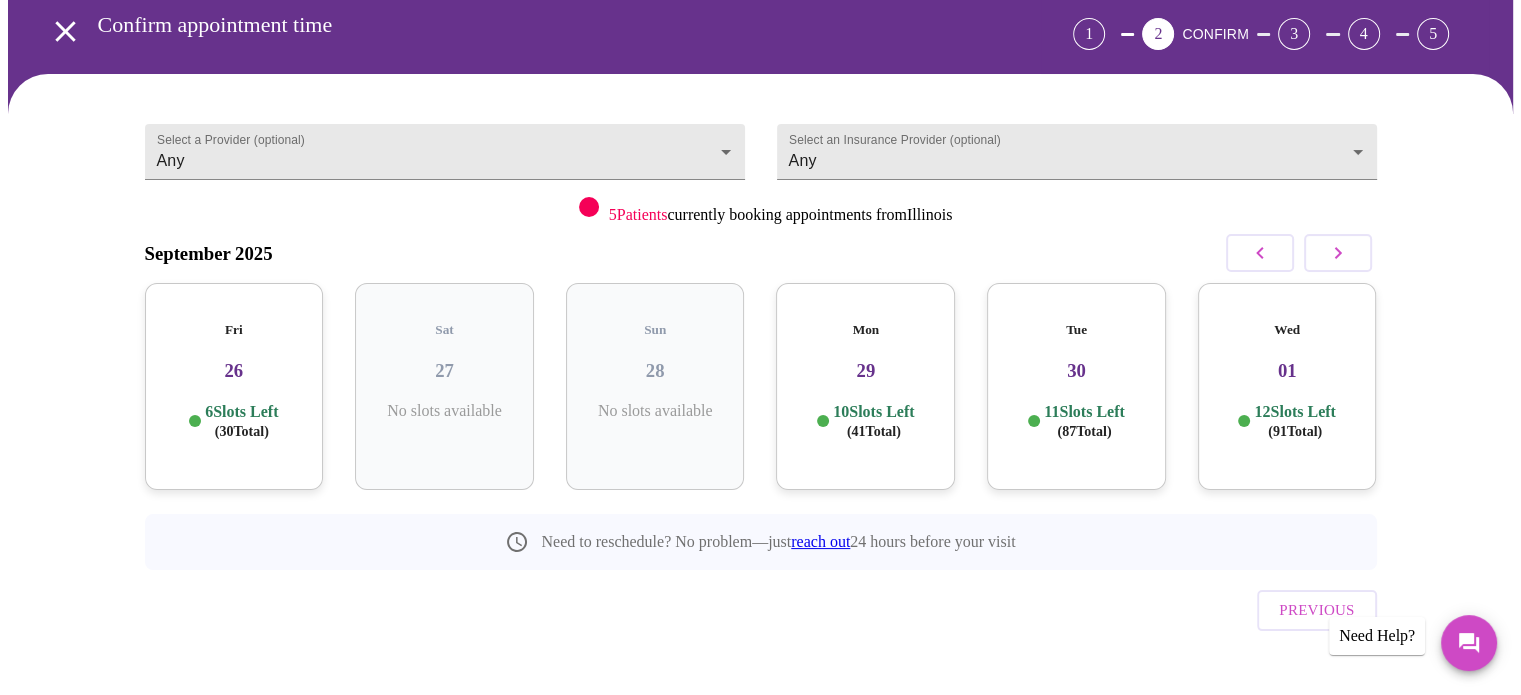 click on "Select an Insurance Provider (optional) Any Any" at bounding box center [1077, 147] 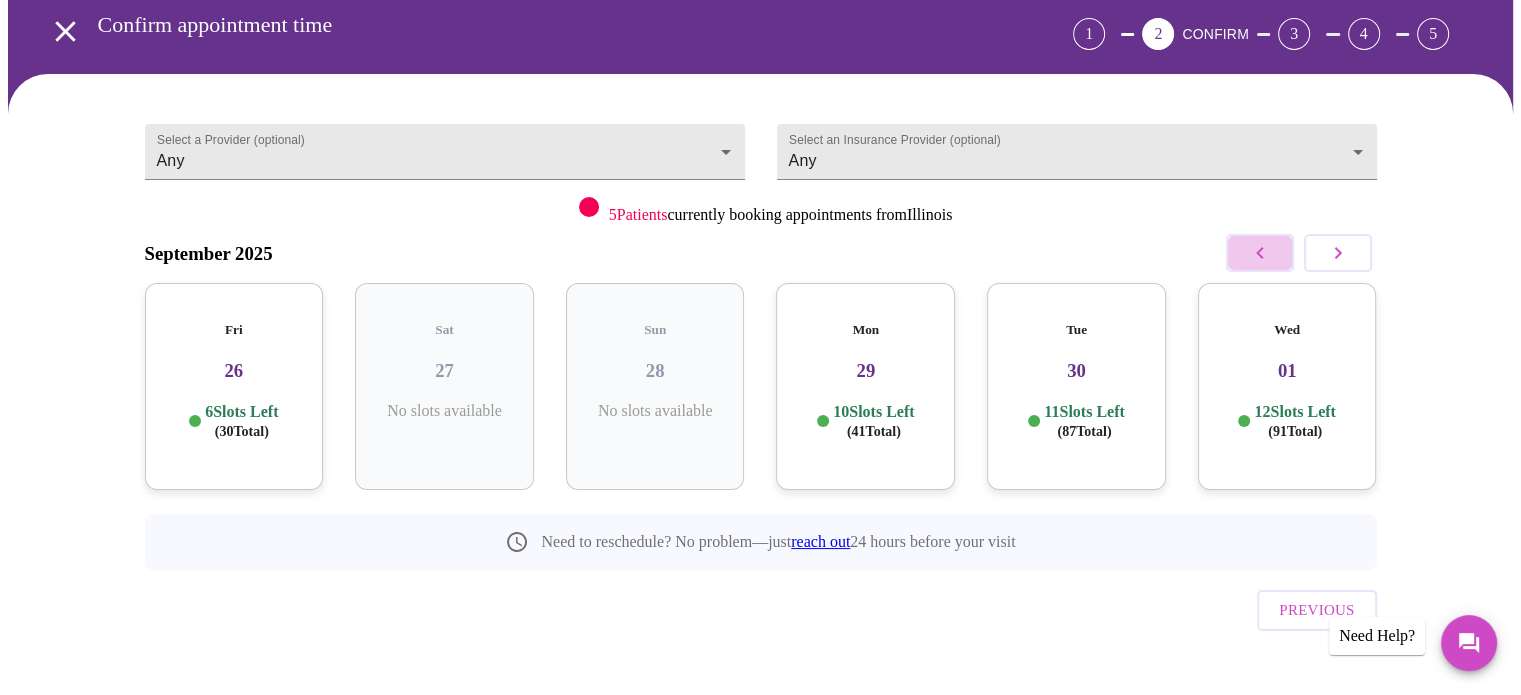 click 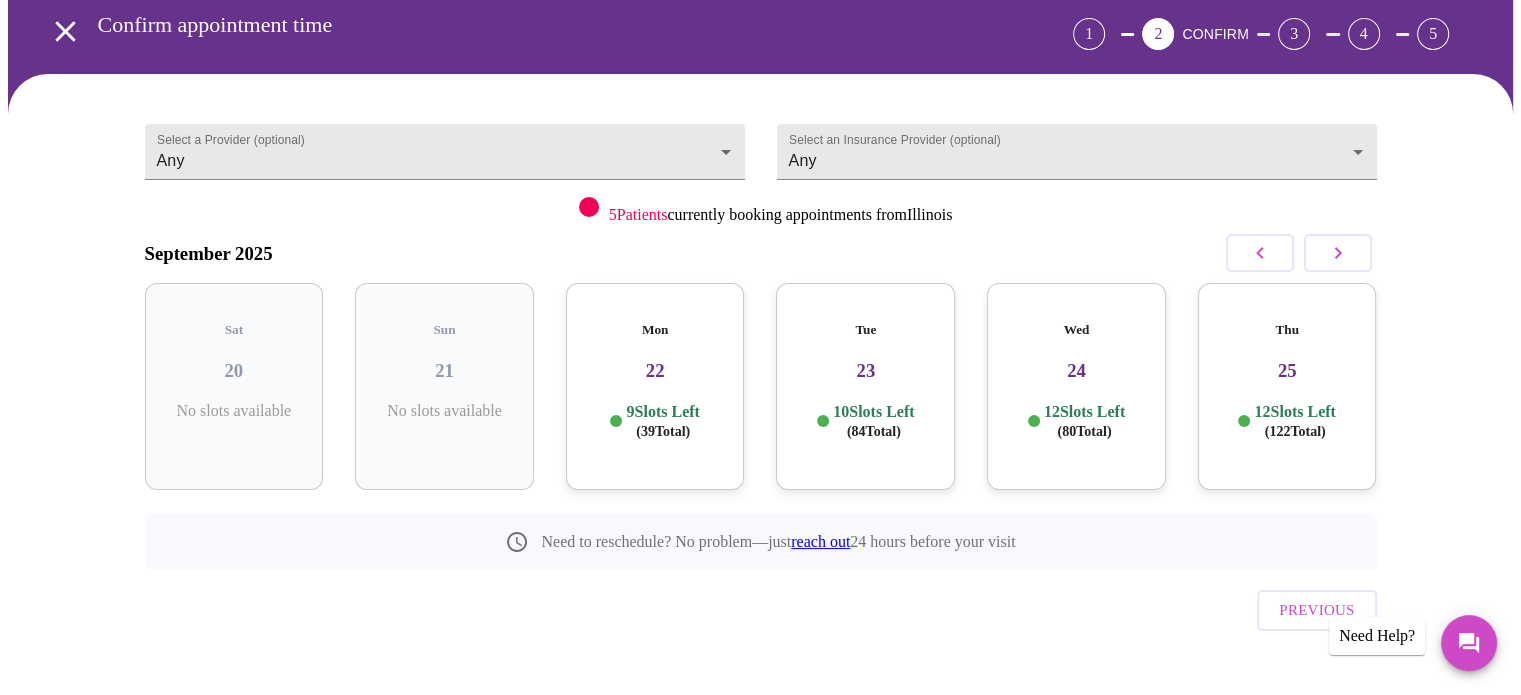 click 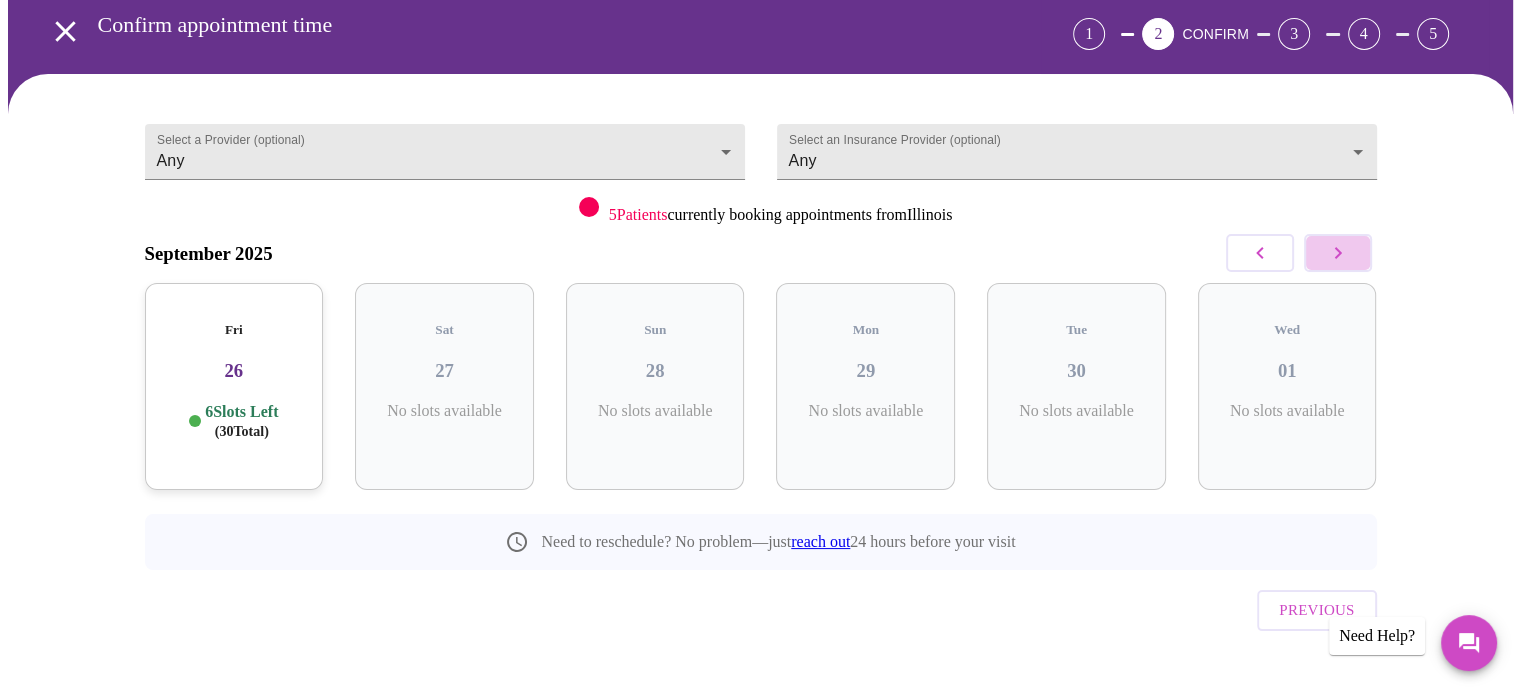 click 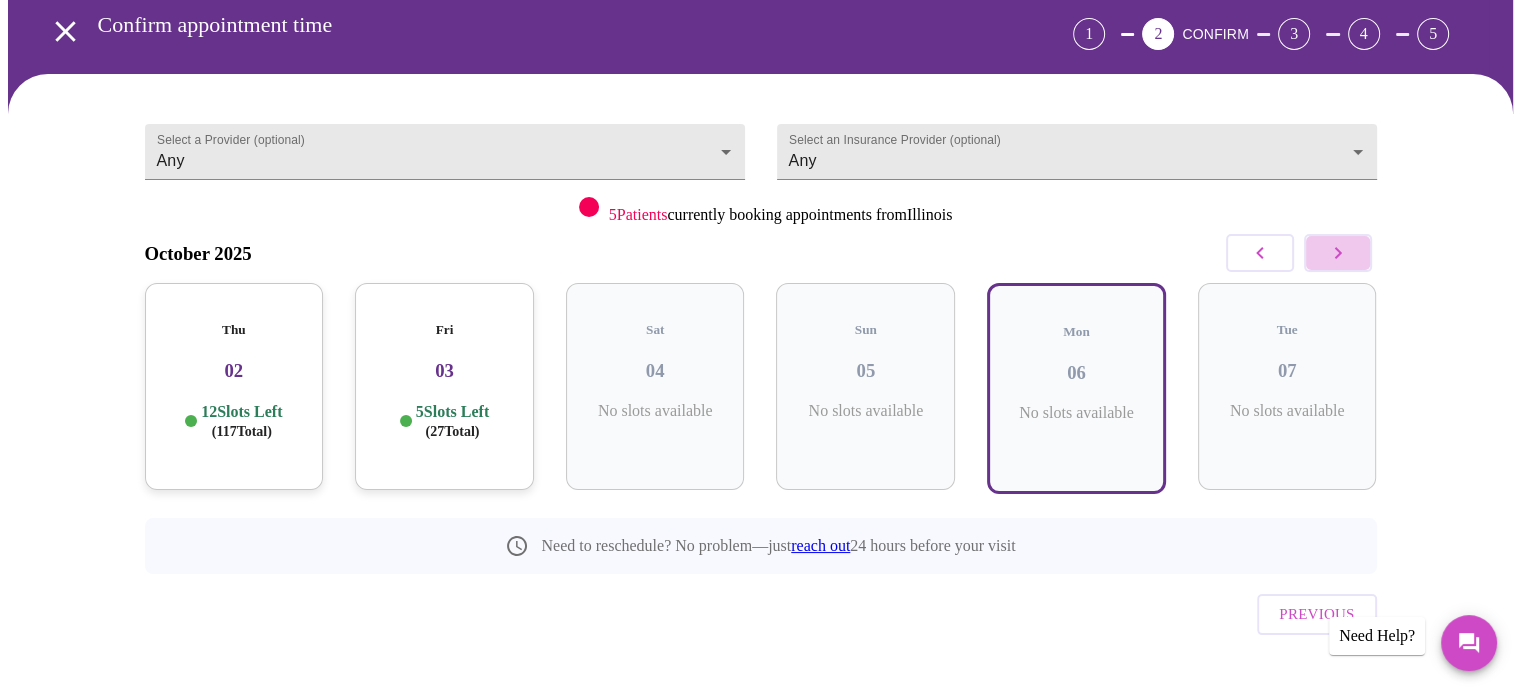 click 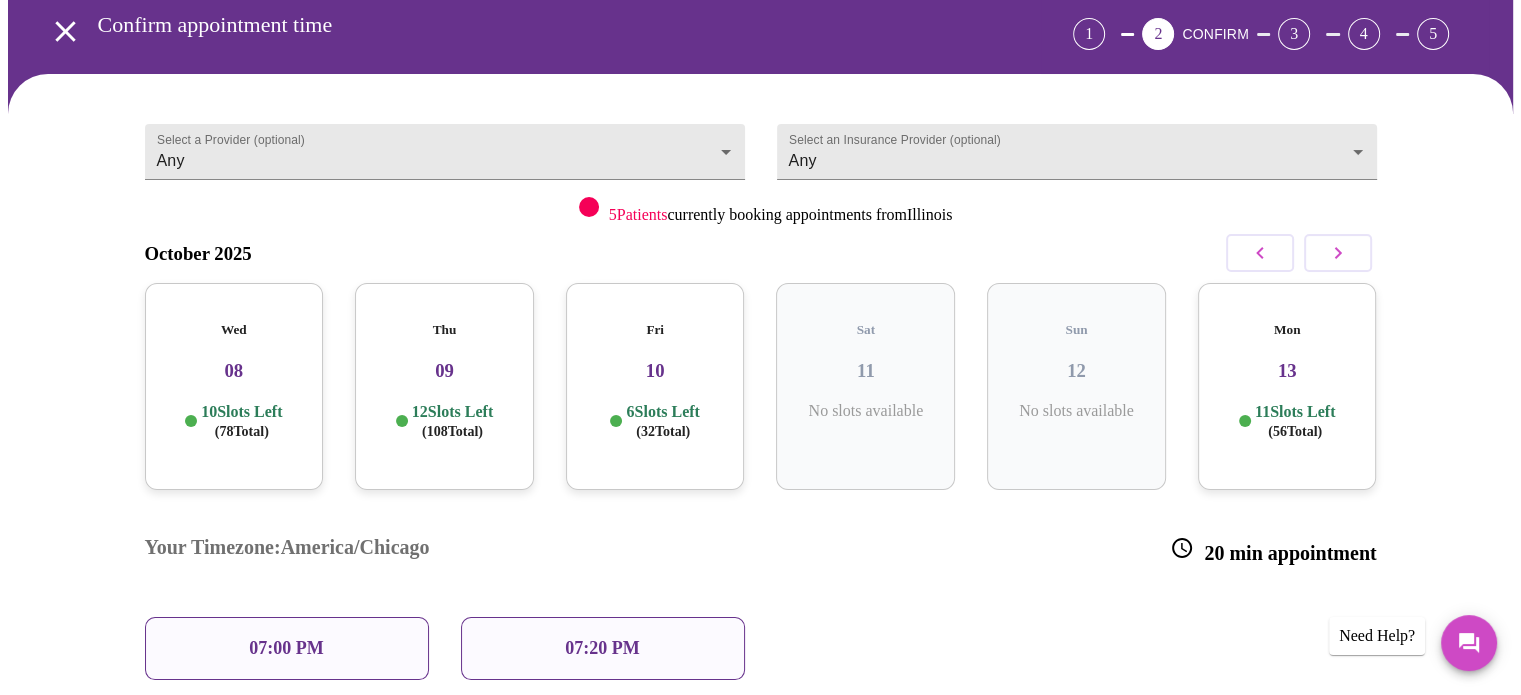 click on "08" at bounding box center [234, 371] 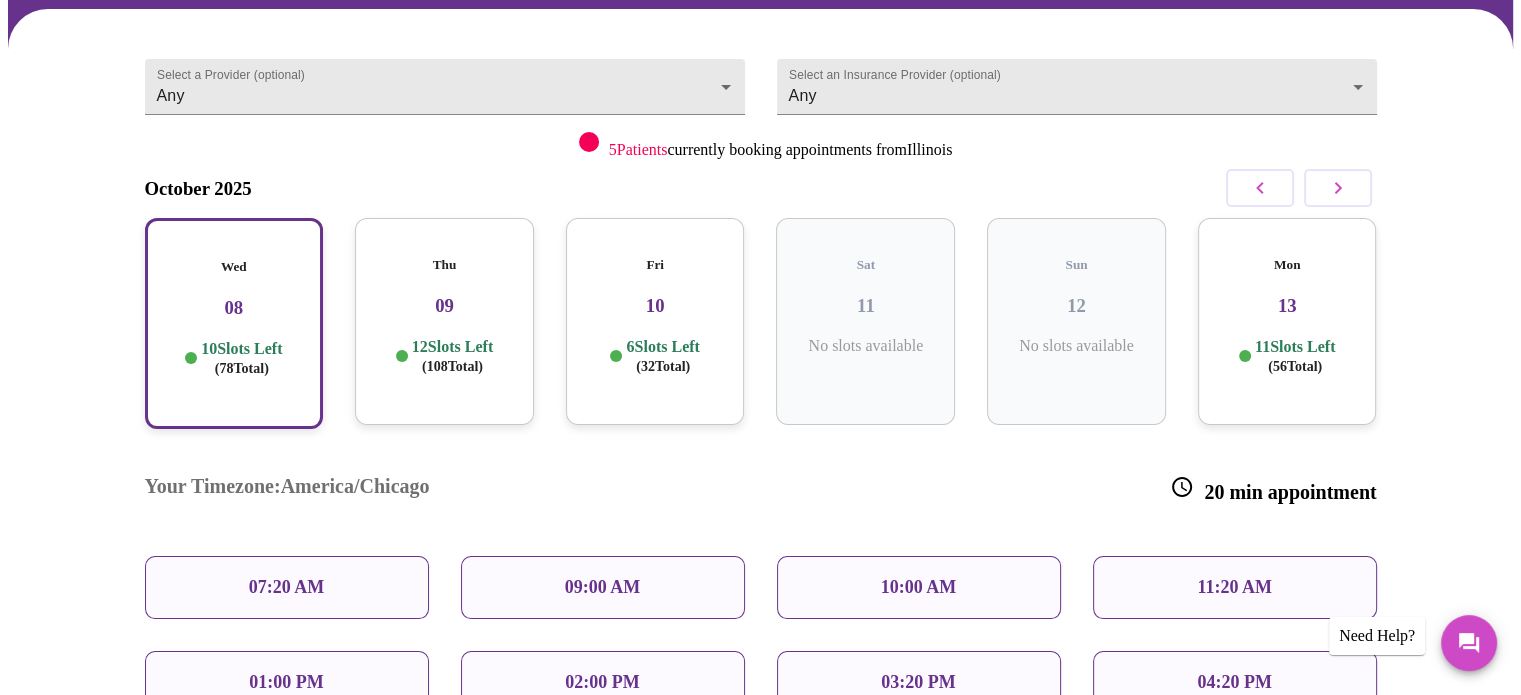 scroll, scrollTop: 189, scrollLeft: 0, axis: vertical 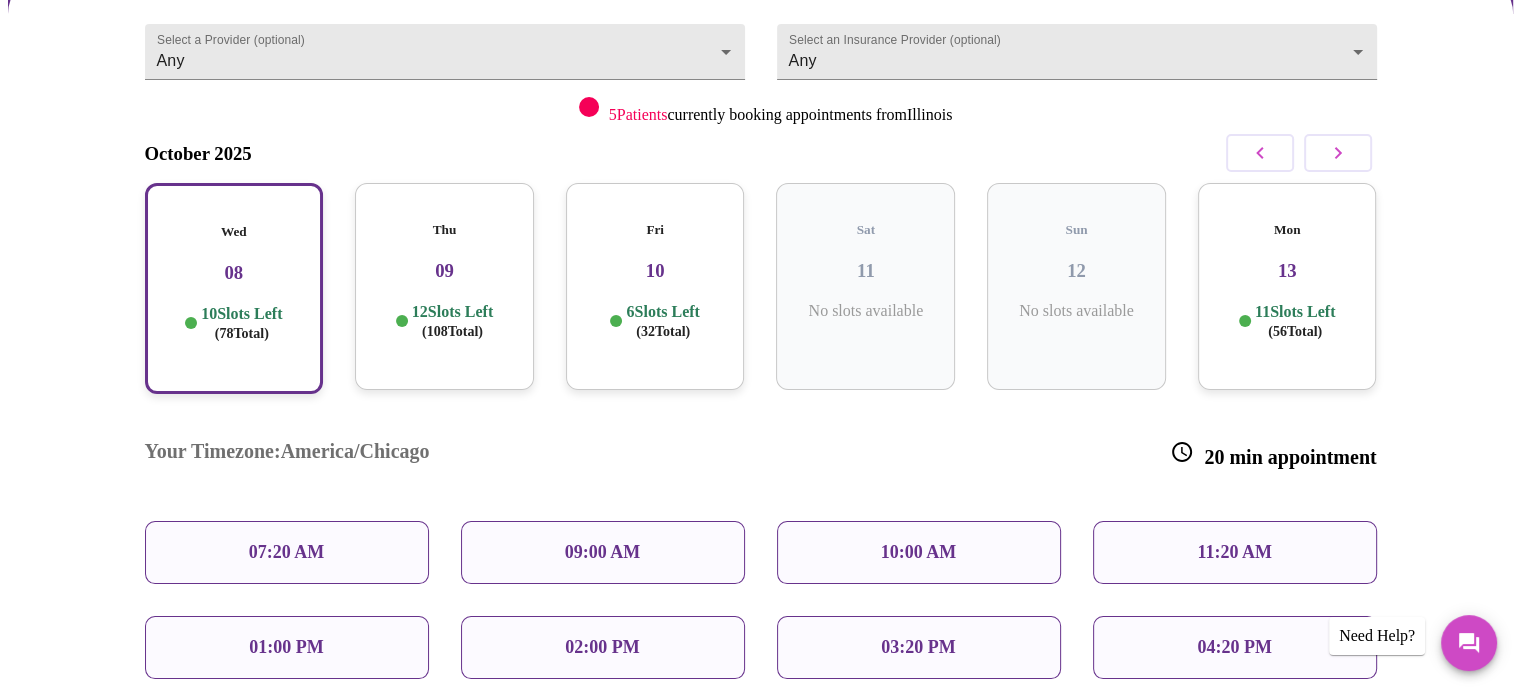click on "09:00 AM" at bounding box center (603, 552) 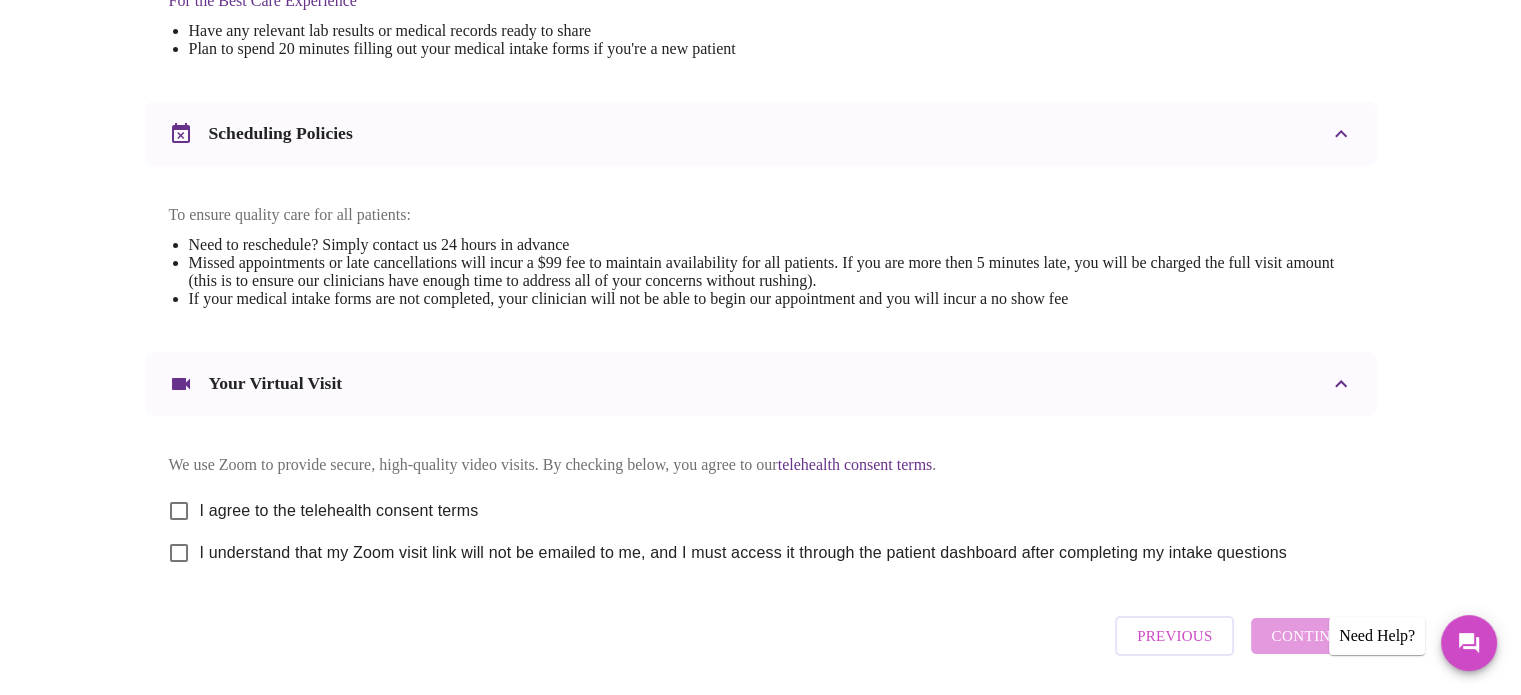 scroll, scrollTop: 700, scrollLeft: 0, axis: vertical 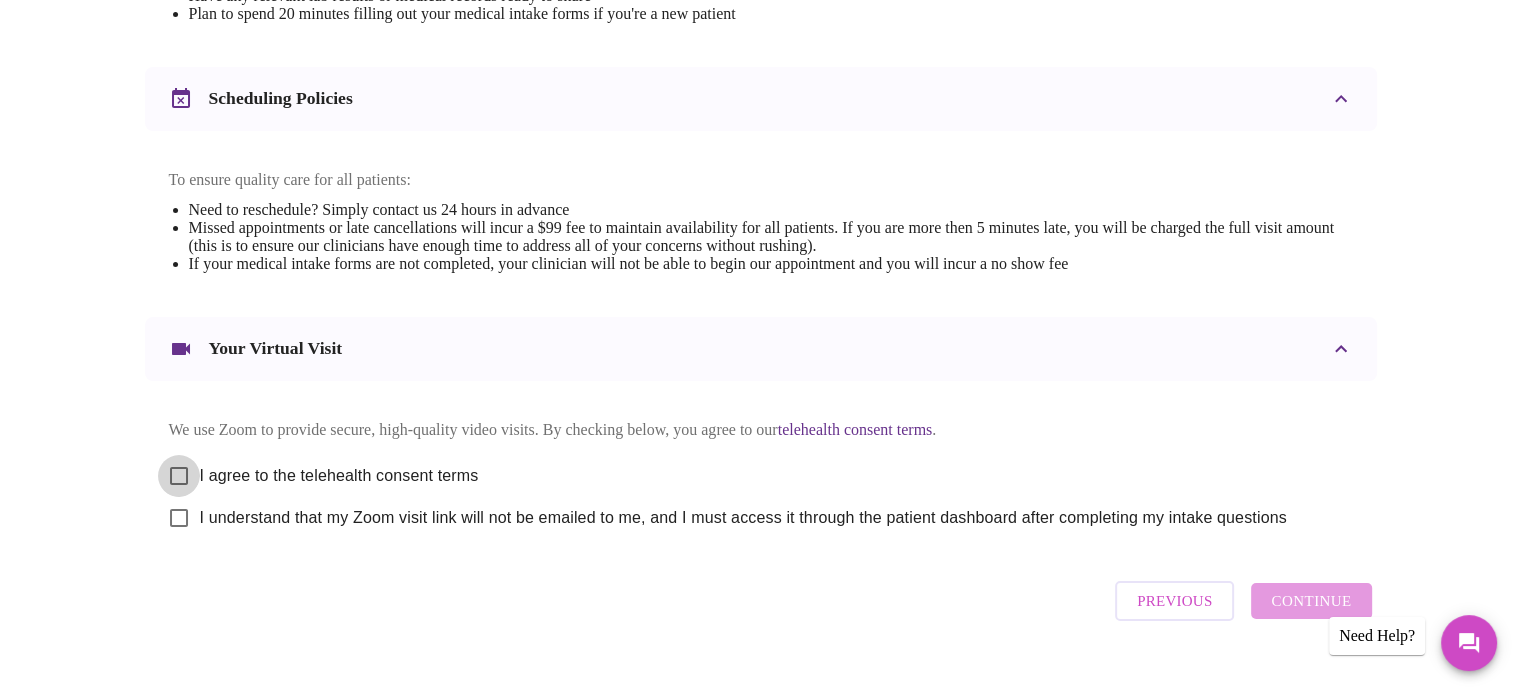 click on "I agree to the telehealth consent terms" at bounding box center (179, 476) 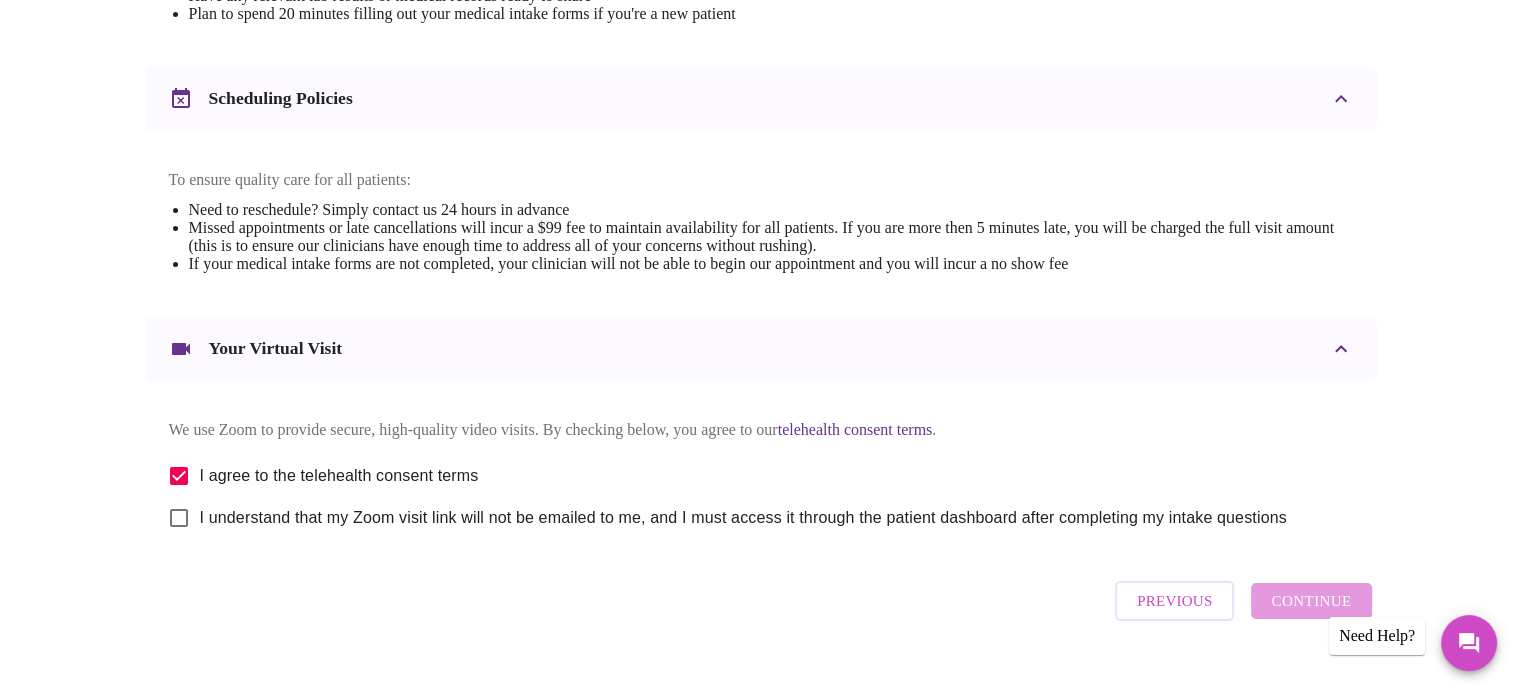 click on "I understand that my Zoom visit link will not be emailed to me, and I must access it through the patient dashboard after completing my intake questions" at bounding box center [179, 518] 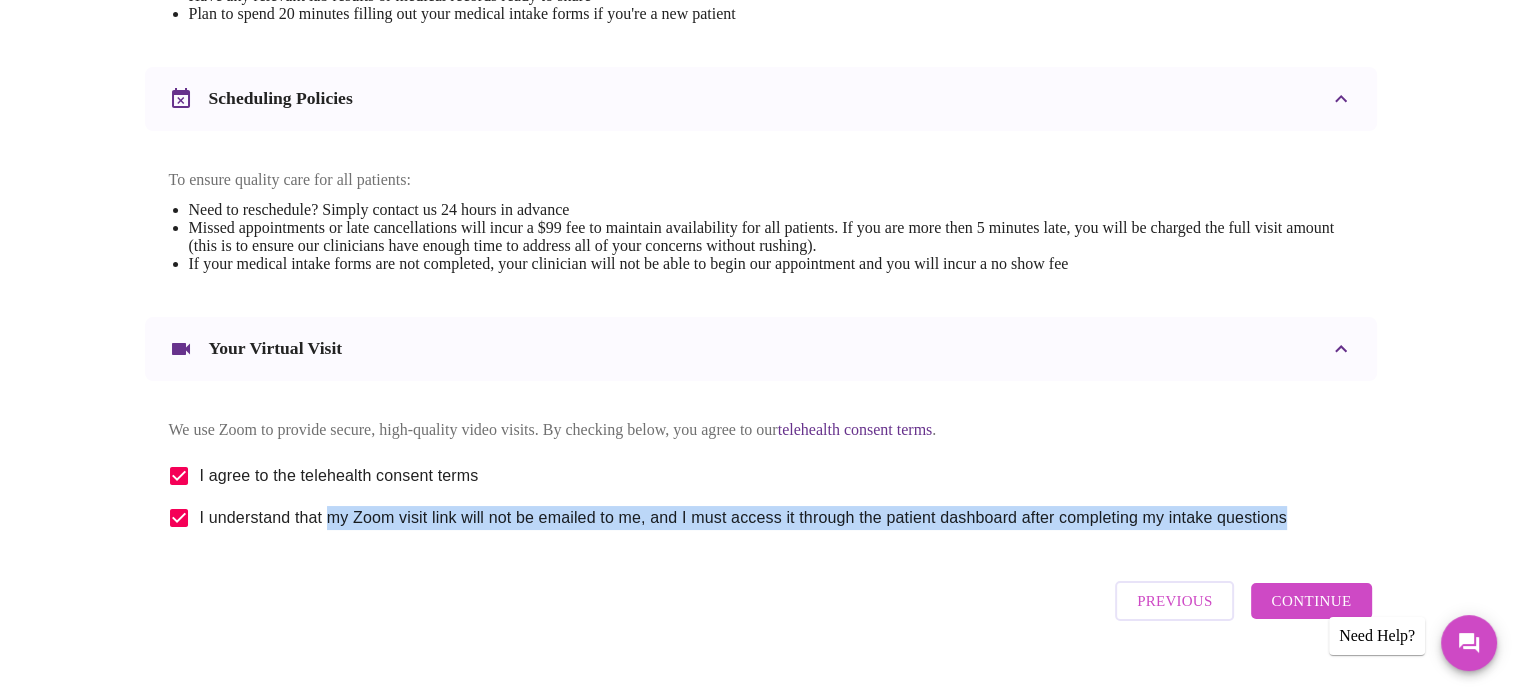 drag, startPoint x: 1290, startPoint y: 535, endPoint x: 332, endPoint y: 540, distance: 958.01306 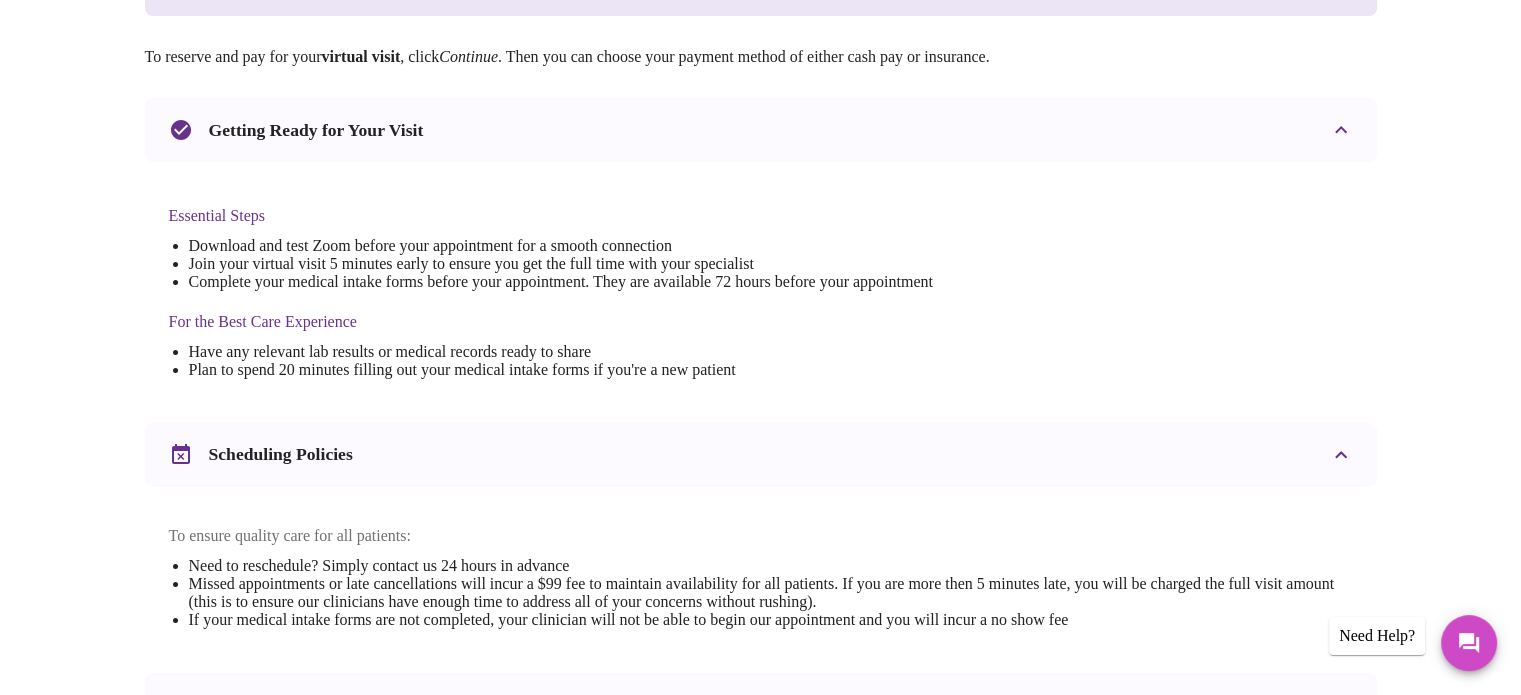 scroll, scrollTop: 400, scrollLeft: 0, axis: vertical 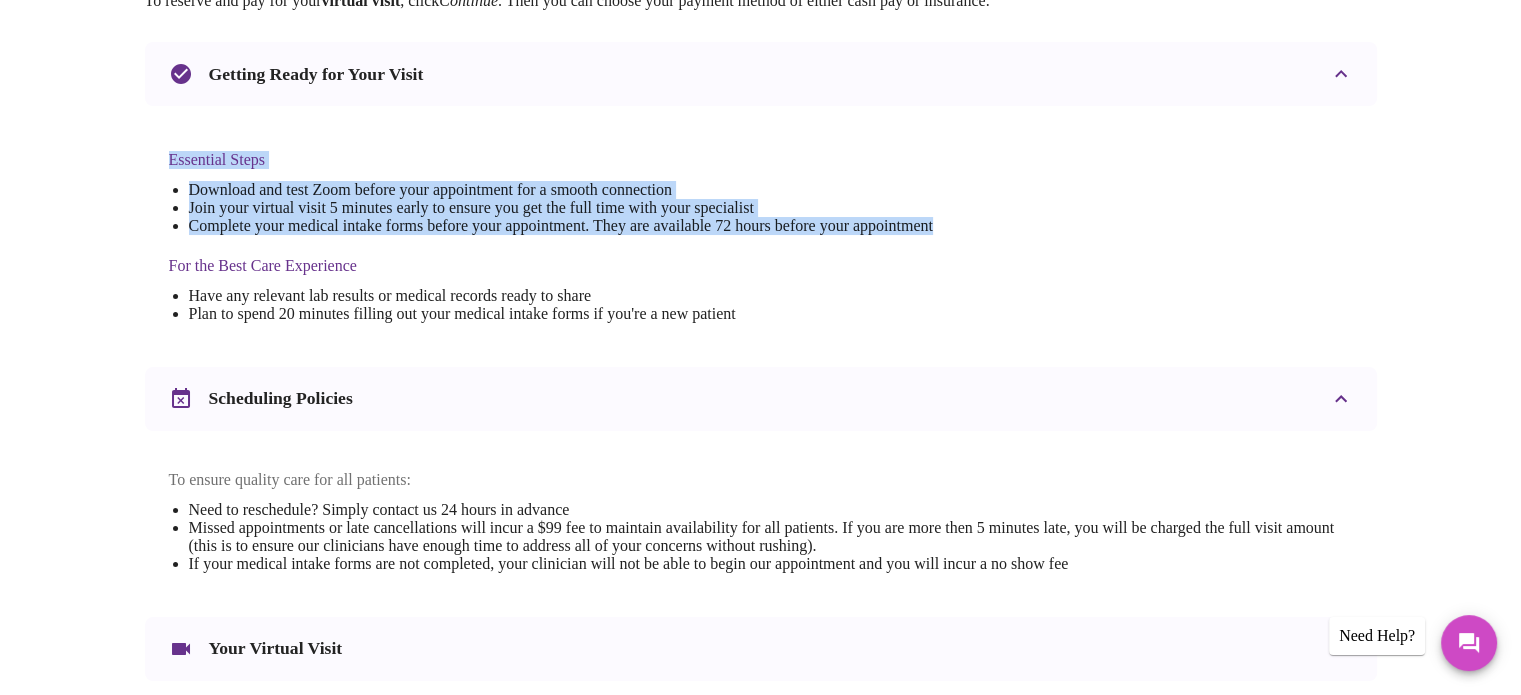 drag, startPoint x: 1016, startPoint y: 218, endPoint x: 164, endPoint y: 143, distance: 855.2947 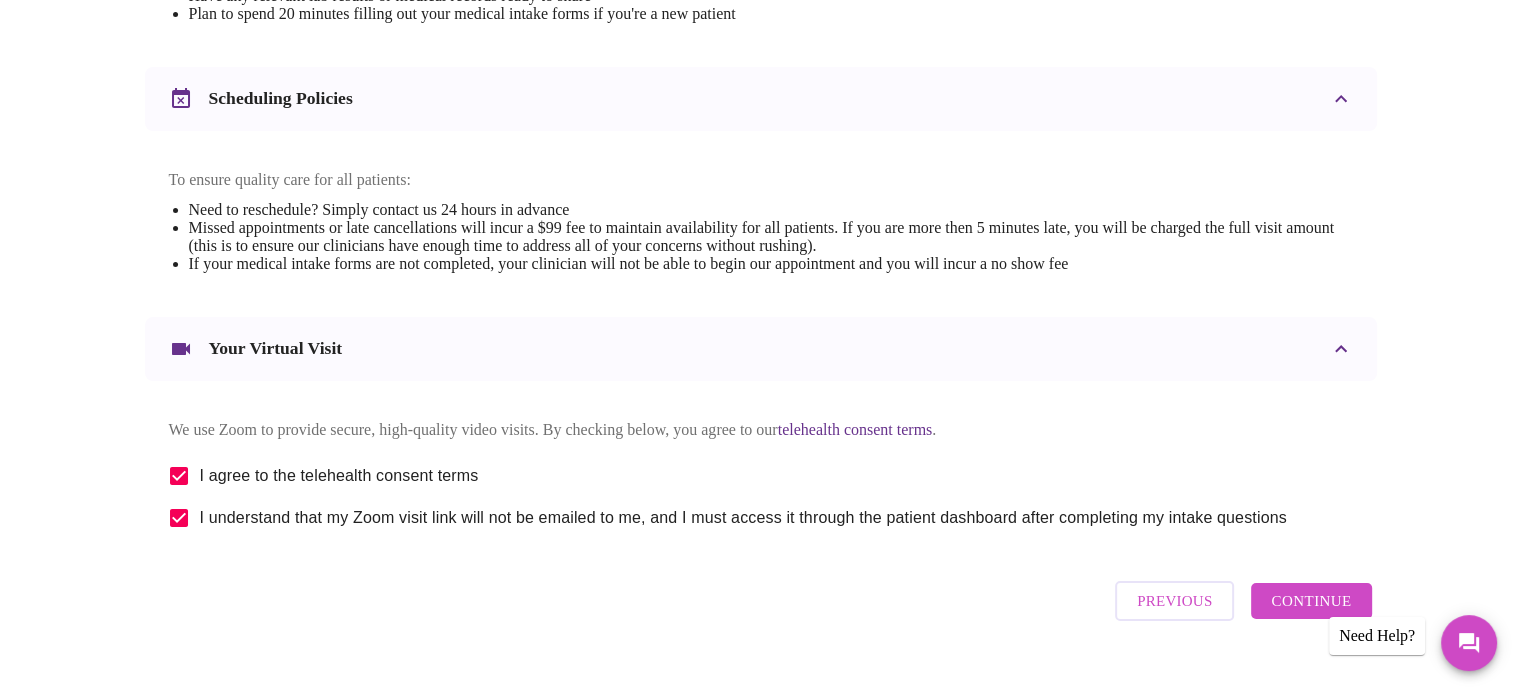 scroll, scrollTop: 653, scrollLeft: 0, axis: vertical 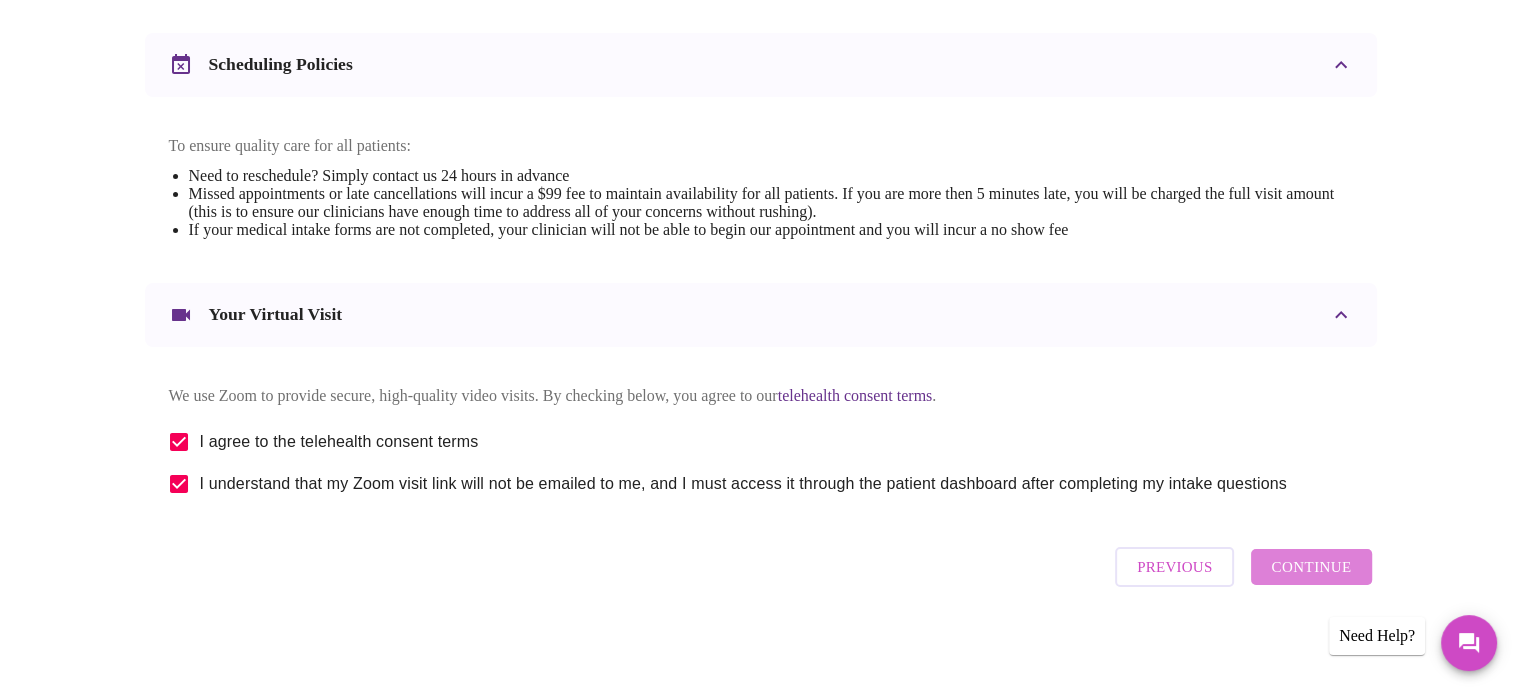 click on "Continue" at bounding box center (1311, 567) 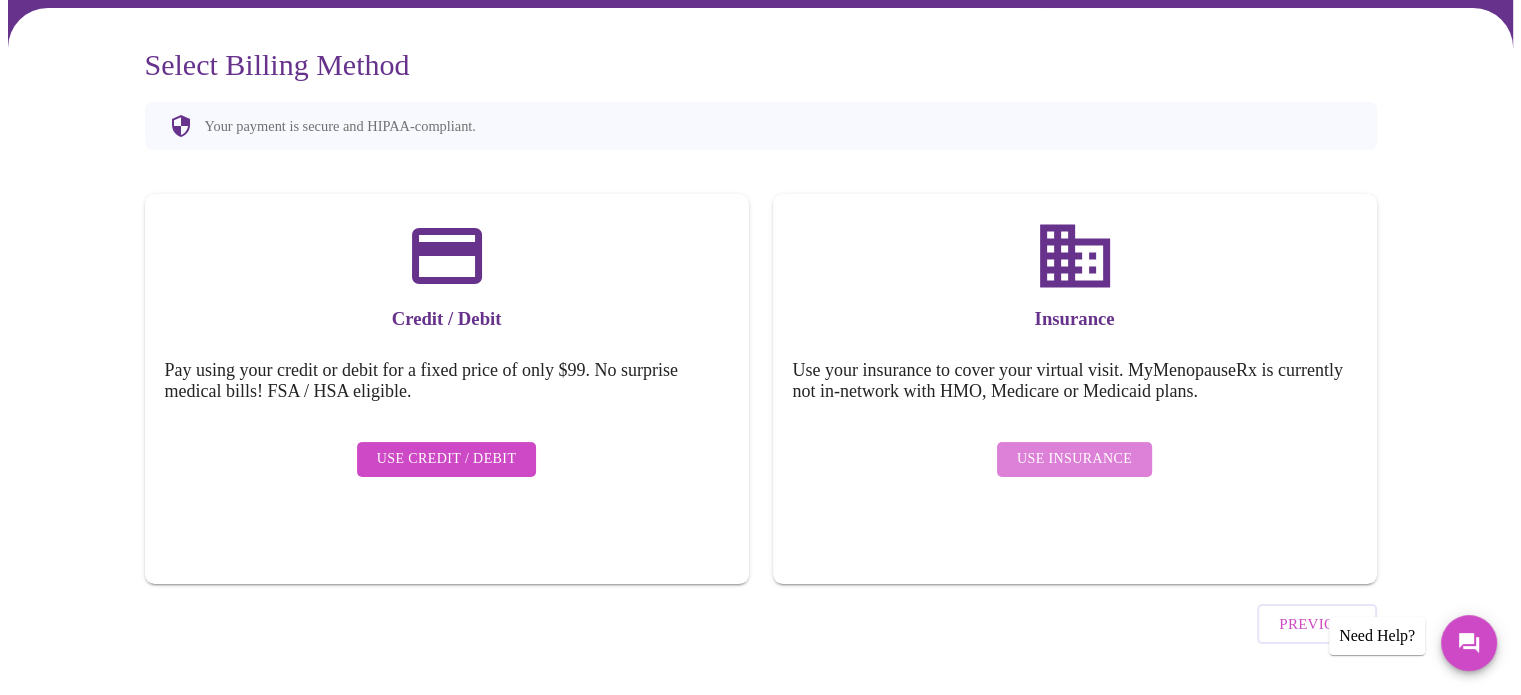 click on "Use Insurance" at bounding box center (1074, 459) 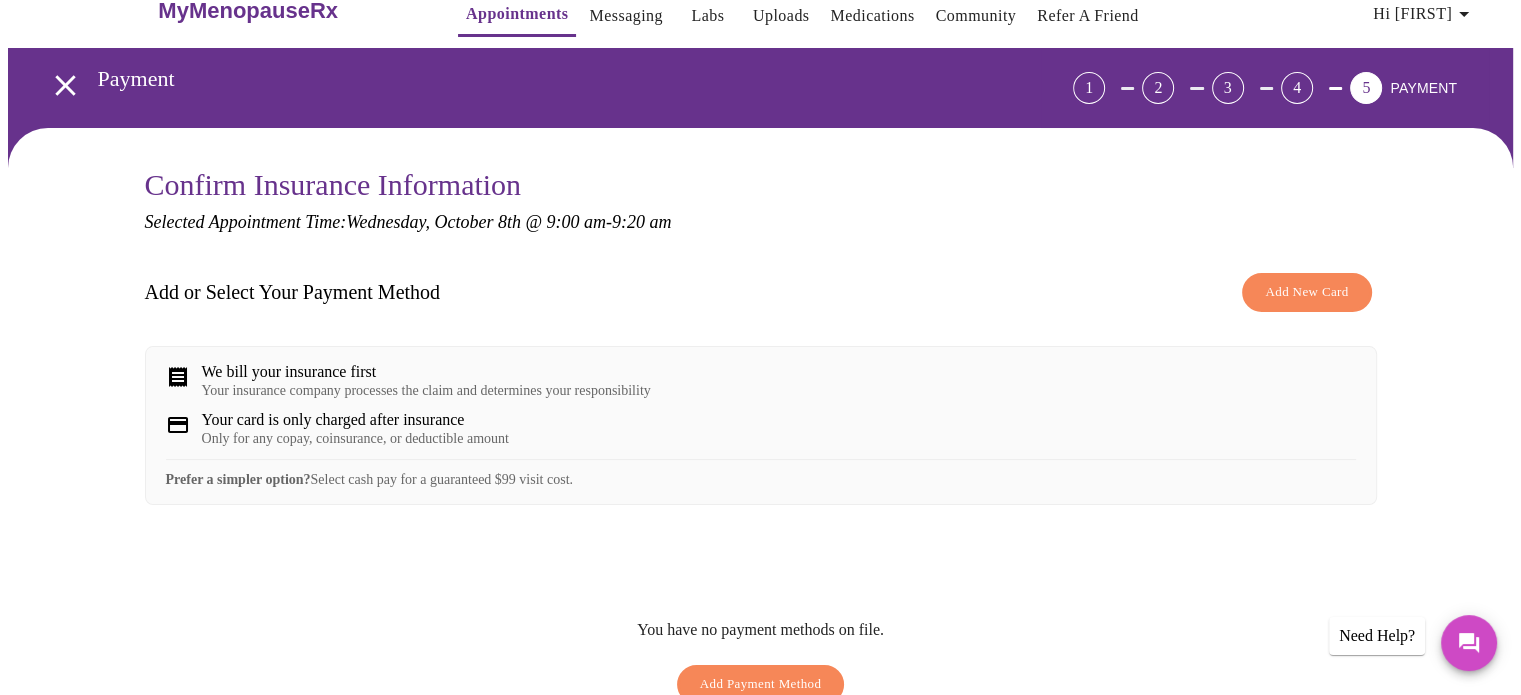 scroll, scrollTop: 0, scrollLeft: 0, axis: both 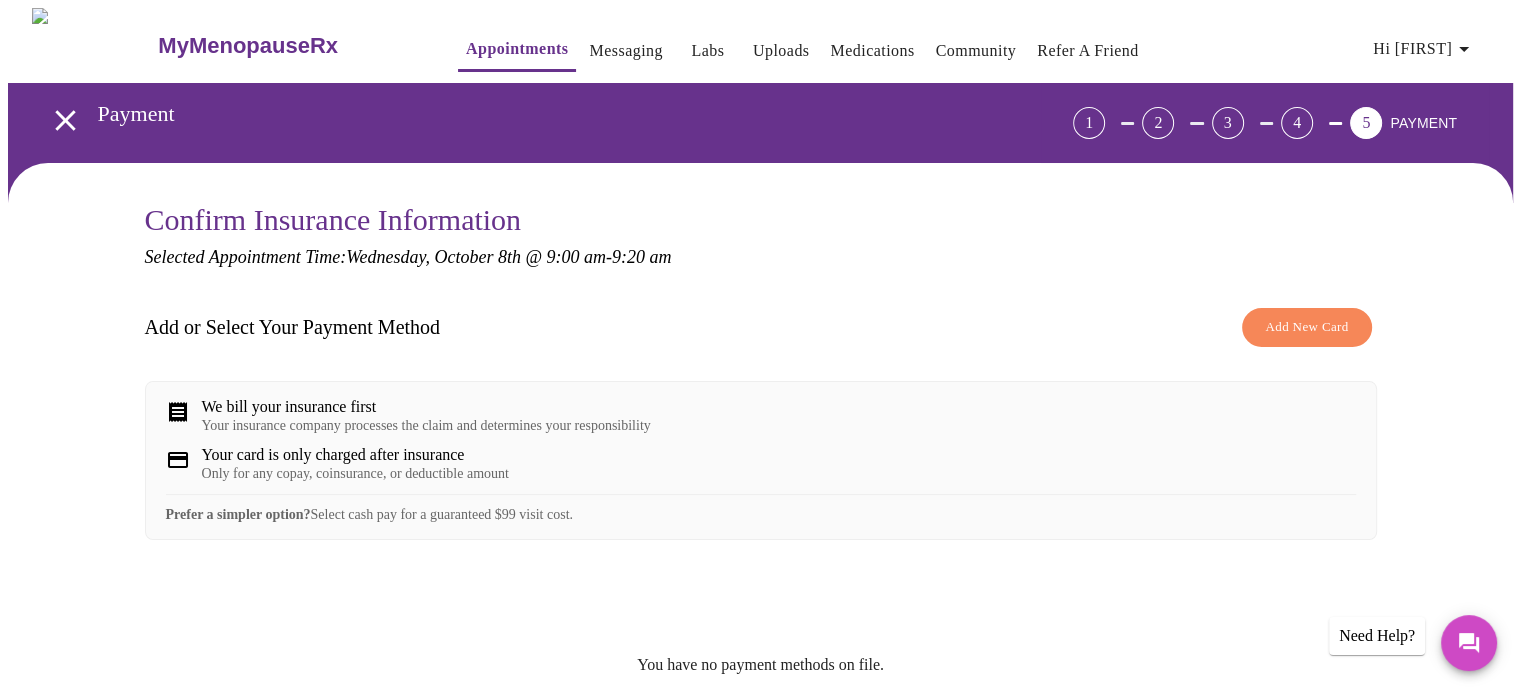 click on "Add New Card" at bounding box center (1306, 327) 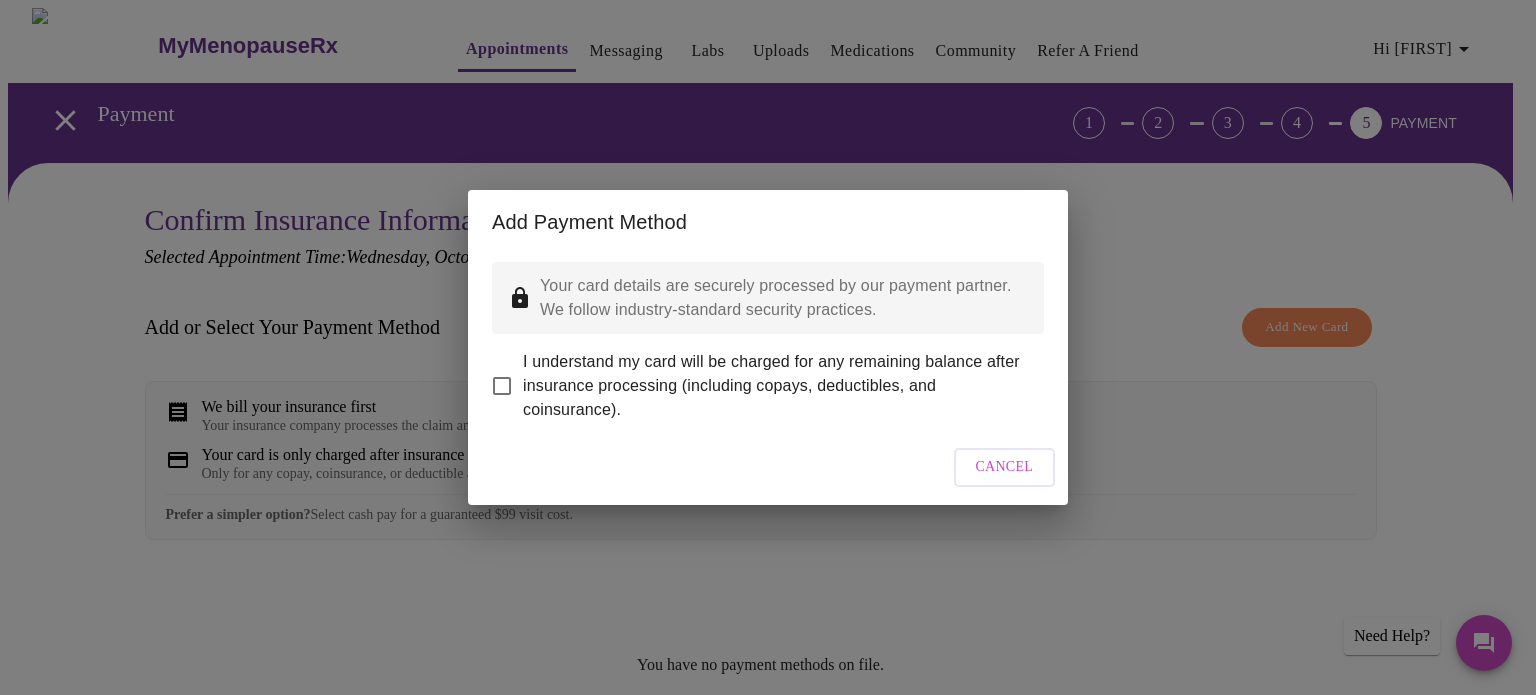 click on "I understand my card will be charged for any remaining balance after insurance processing (including copays, deductibles, and coinsurance)." at bounding box center (502, 386) 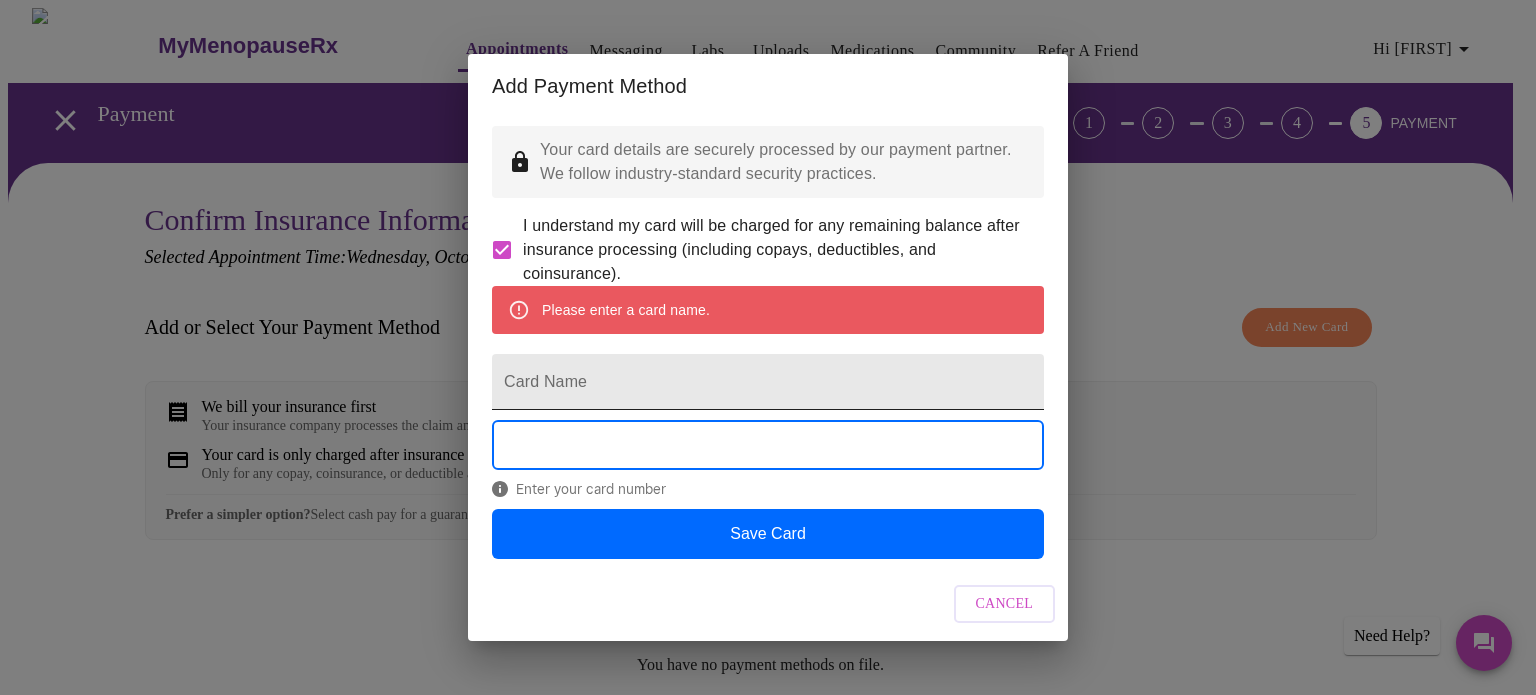 click on "Card Name" at bounding box center (768, 382) 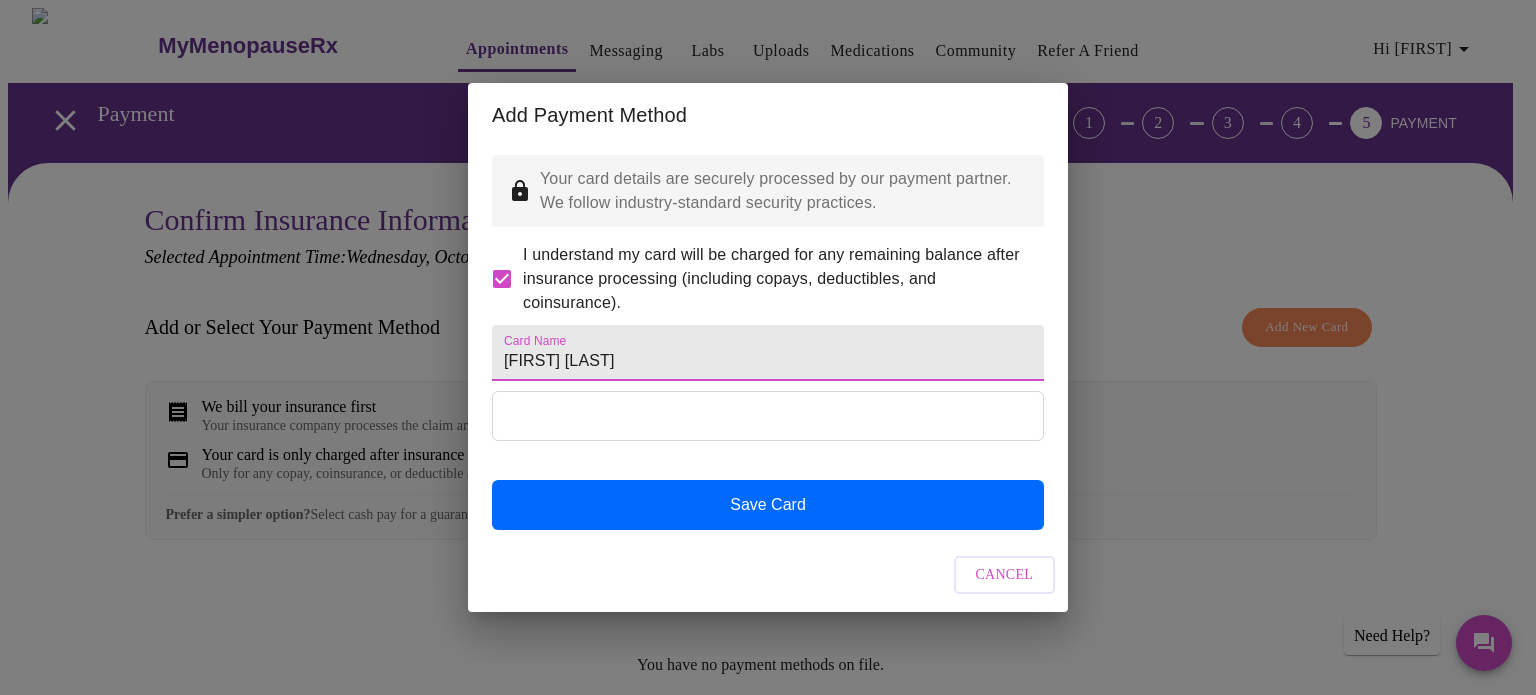 type on "Stacy Knapp" 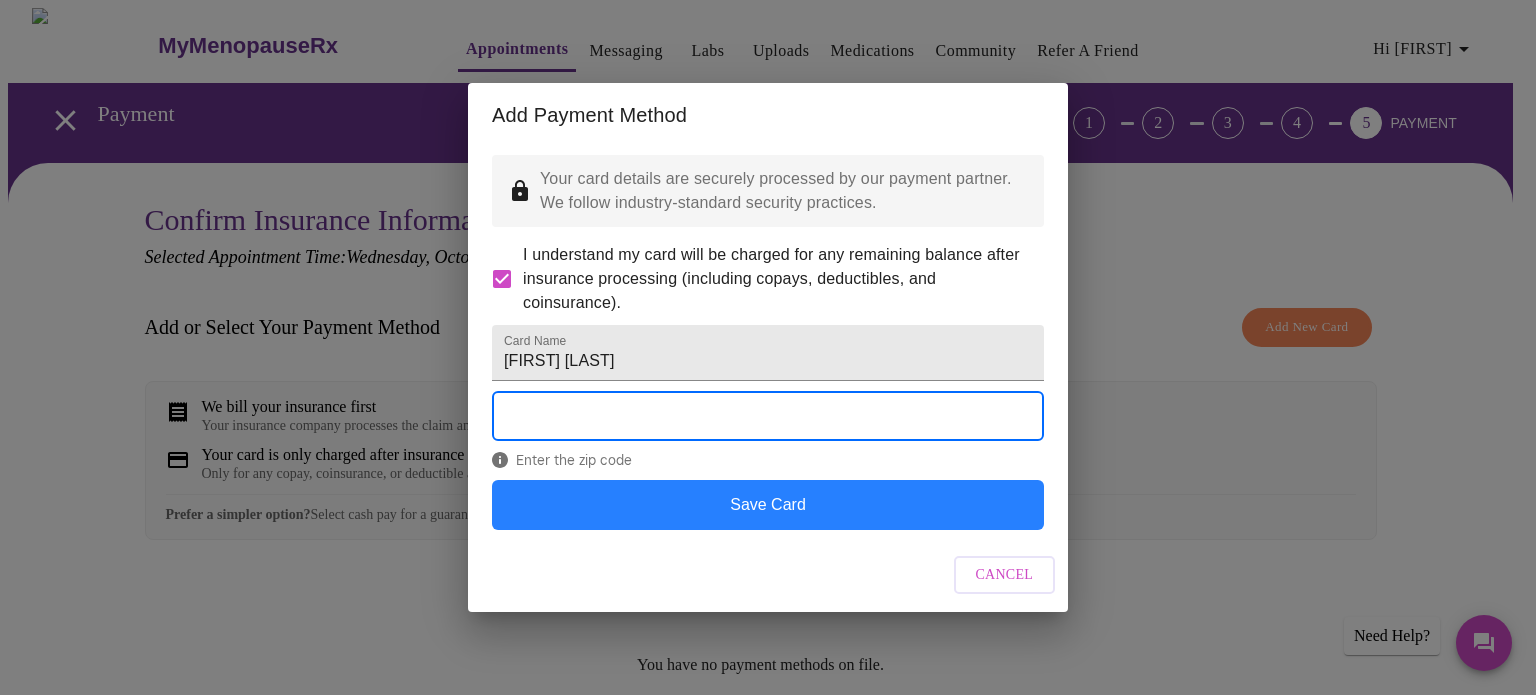 click on "Save Card" at bounding box center (768, 505) 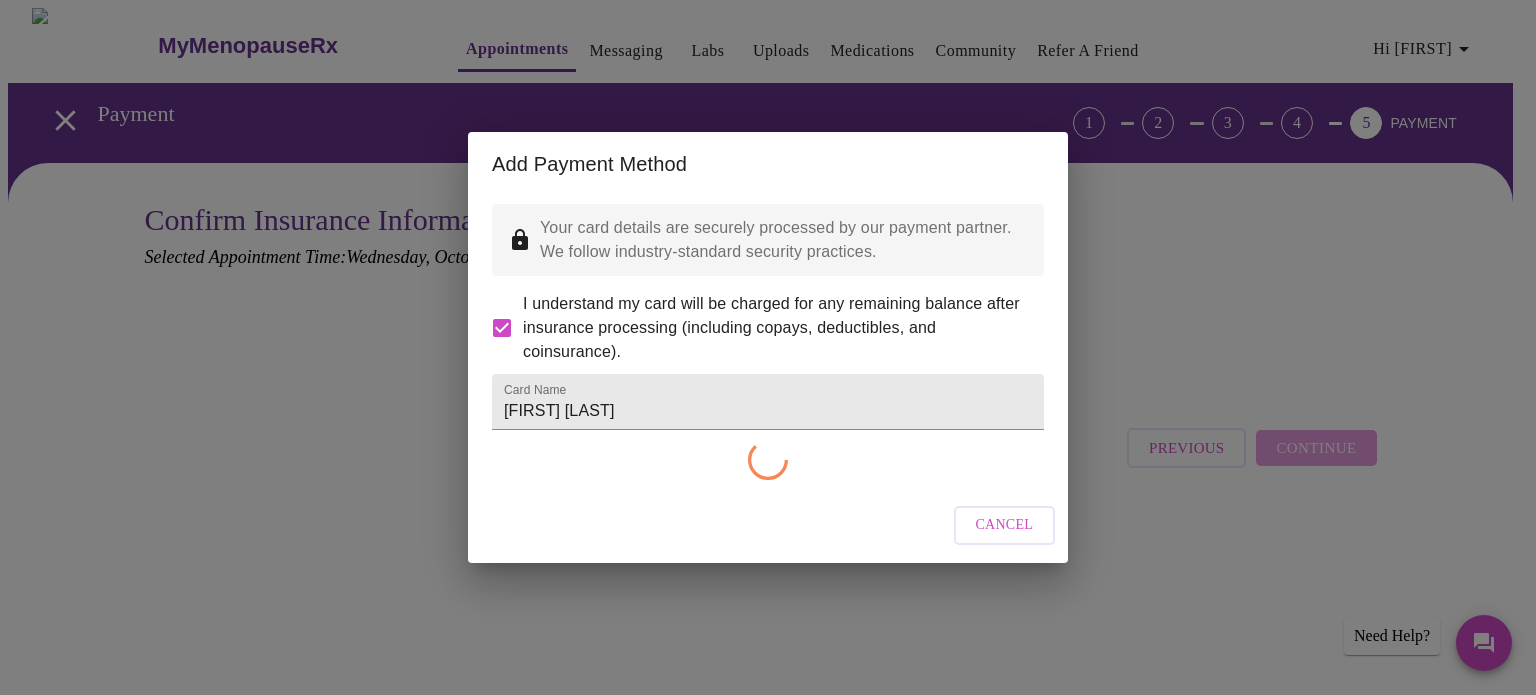 checkbox on "false" 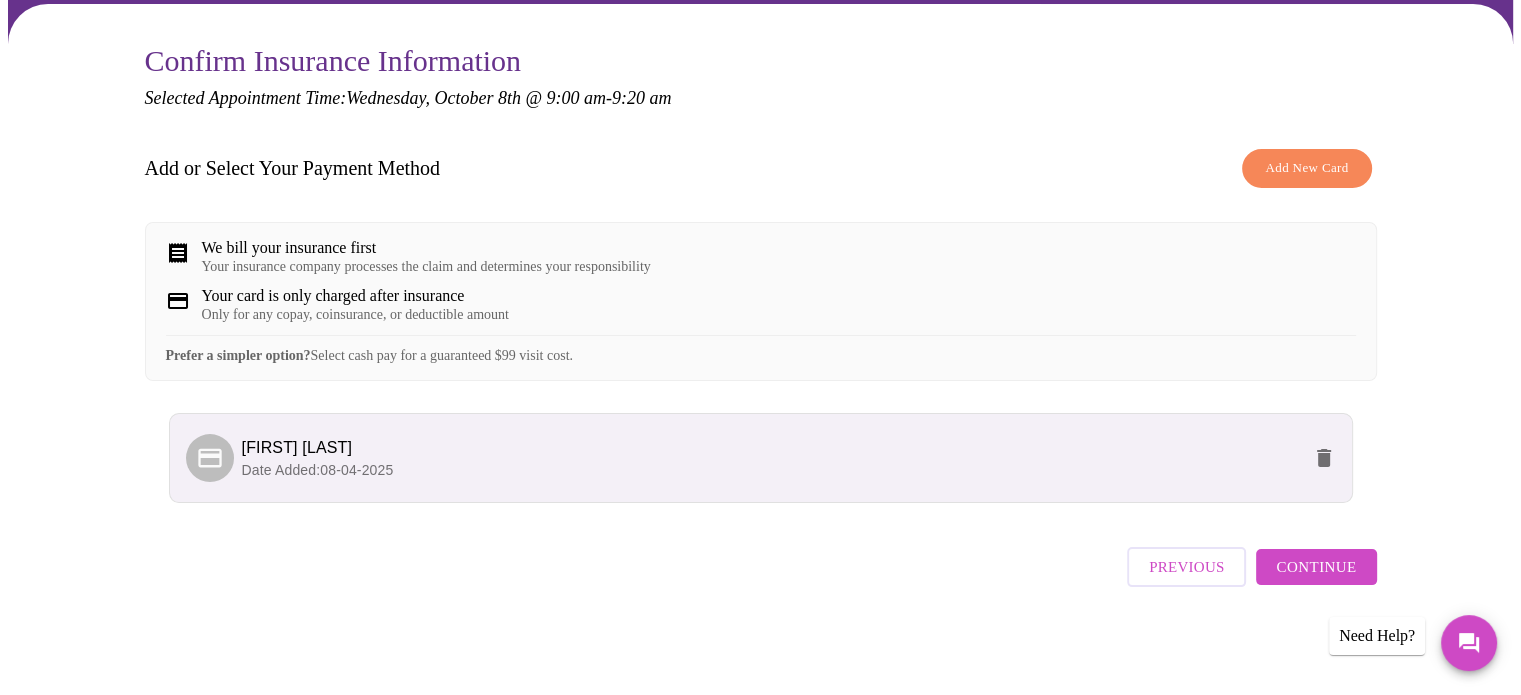 scroll, scrollTop: 172, scrollLeft: 0, axis: vertical 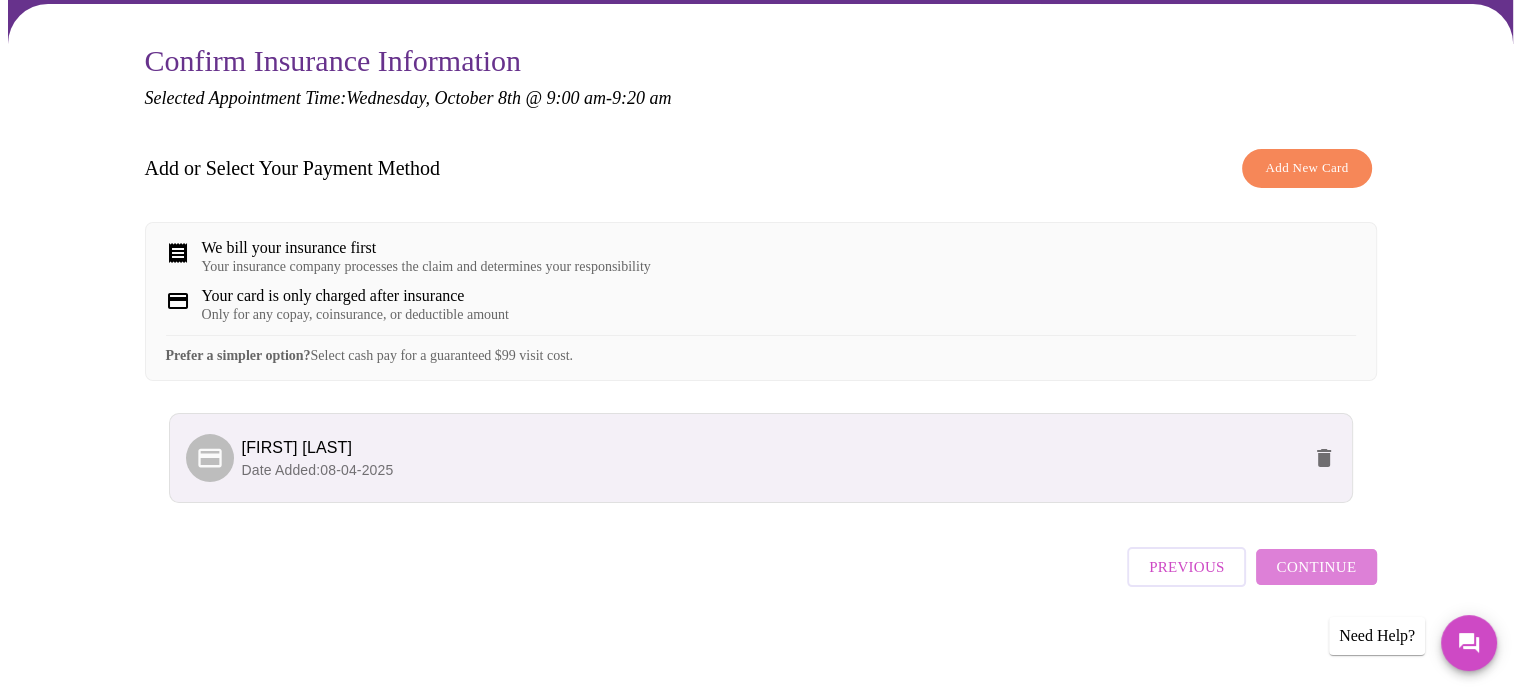 click on "Continue" at bounding box center (1316, 567) 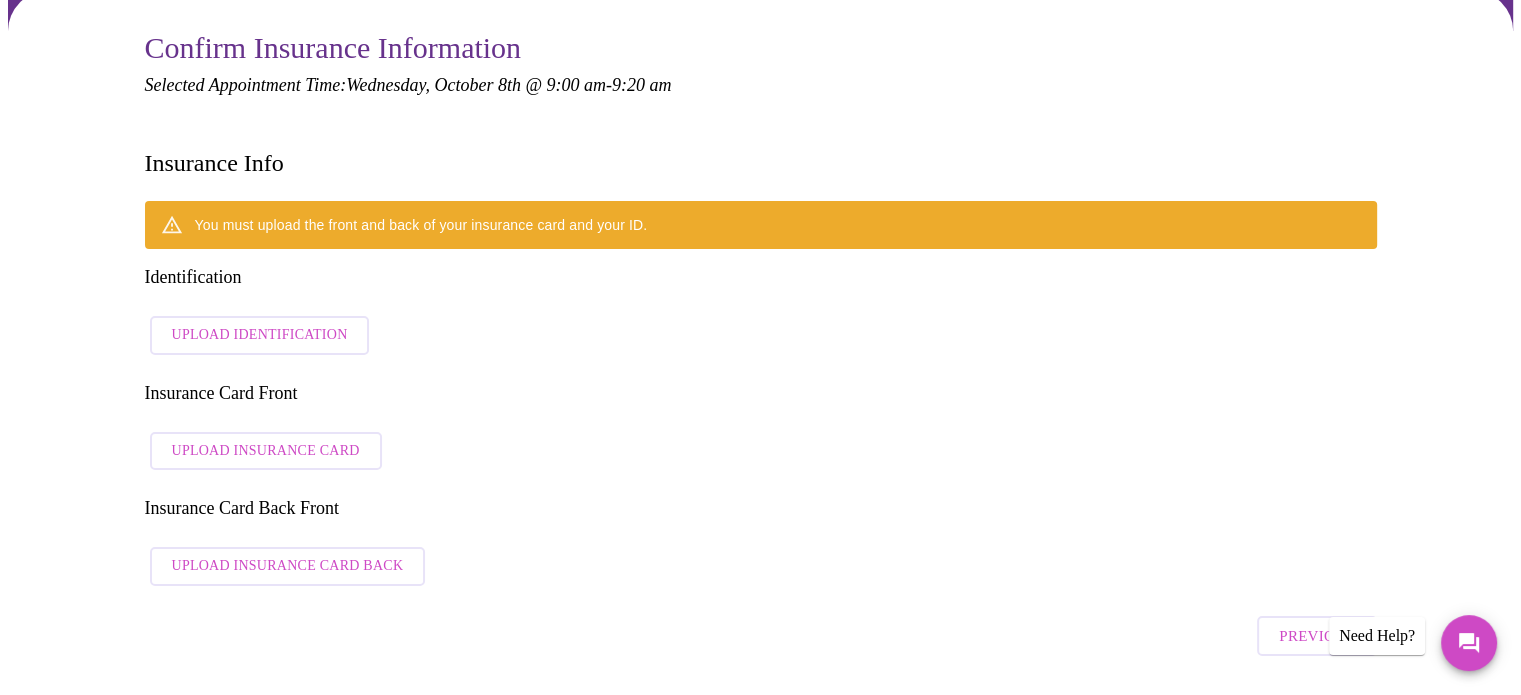 click on "Upload Identification" at bounding box center [260, 335] 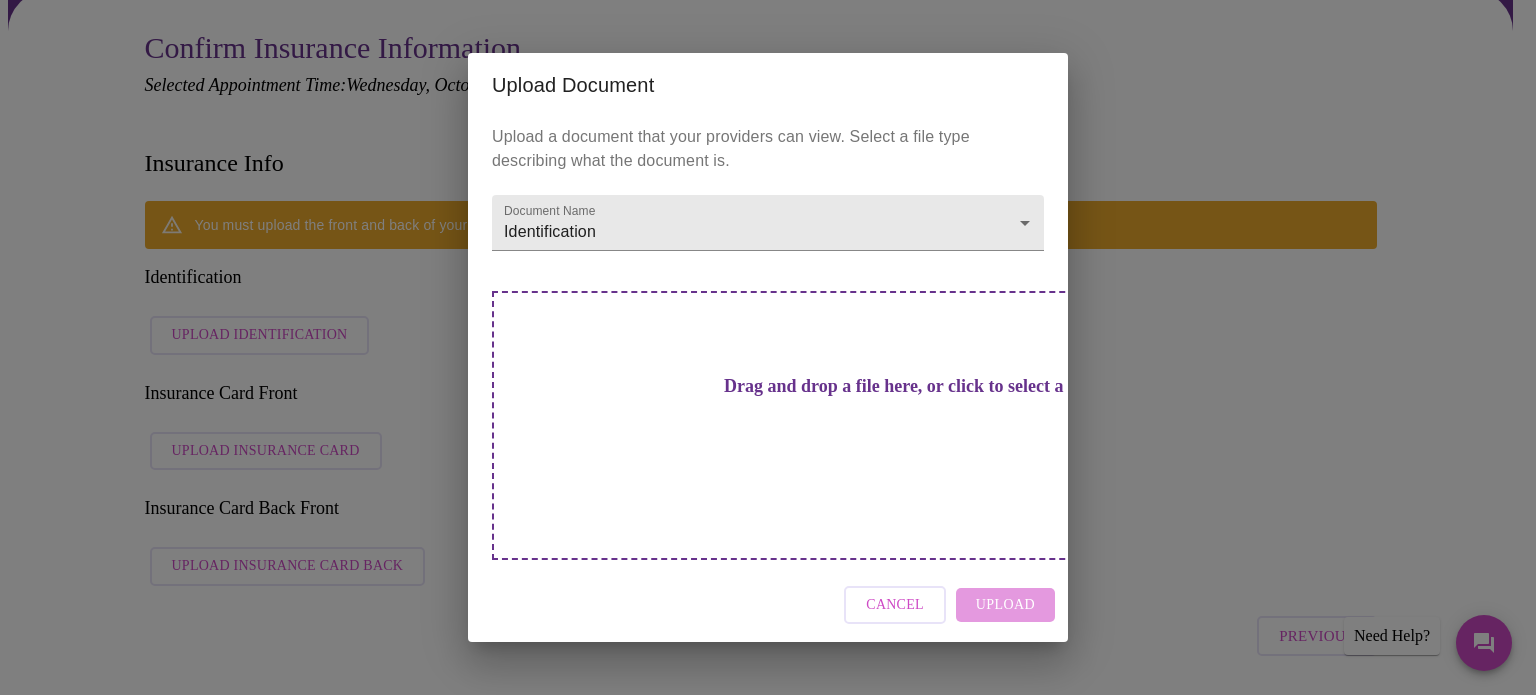 click on "Drag and drop a file here, or click to select a file" at bounding box center (908, 386) 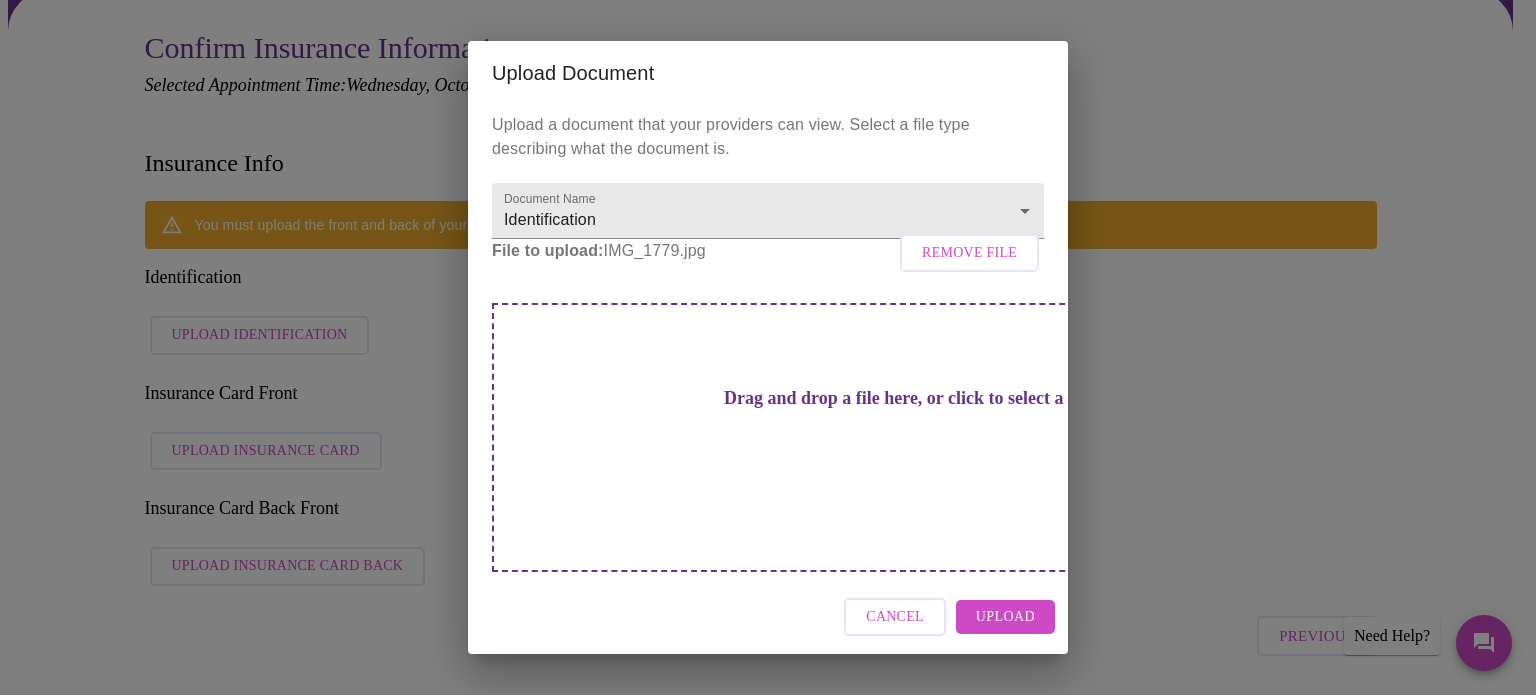 click on "Upload" at bounding box center (1005, 617) 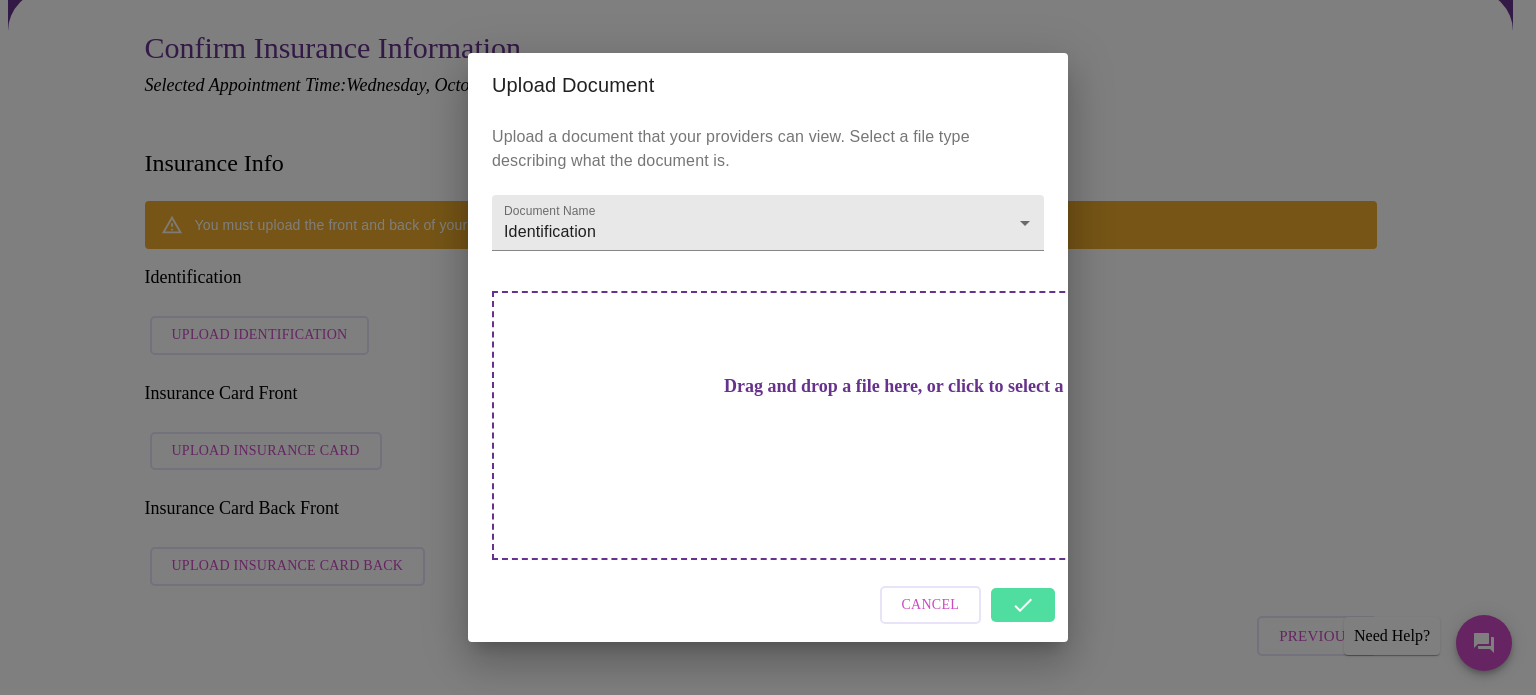 click on "Cancel" at bounding box center [768, 605] 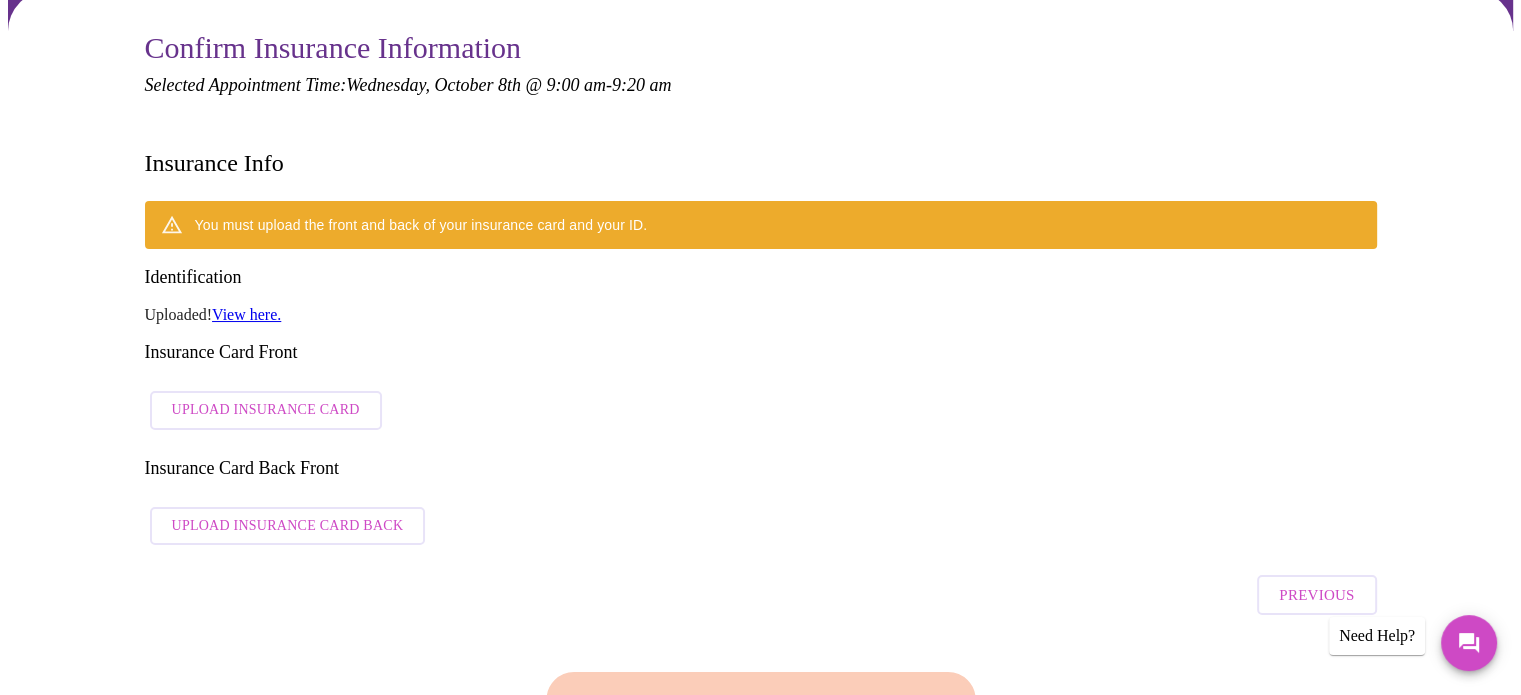 click on "Upload Insurance Card" at bounding box center [266, 410] 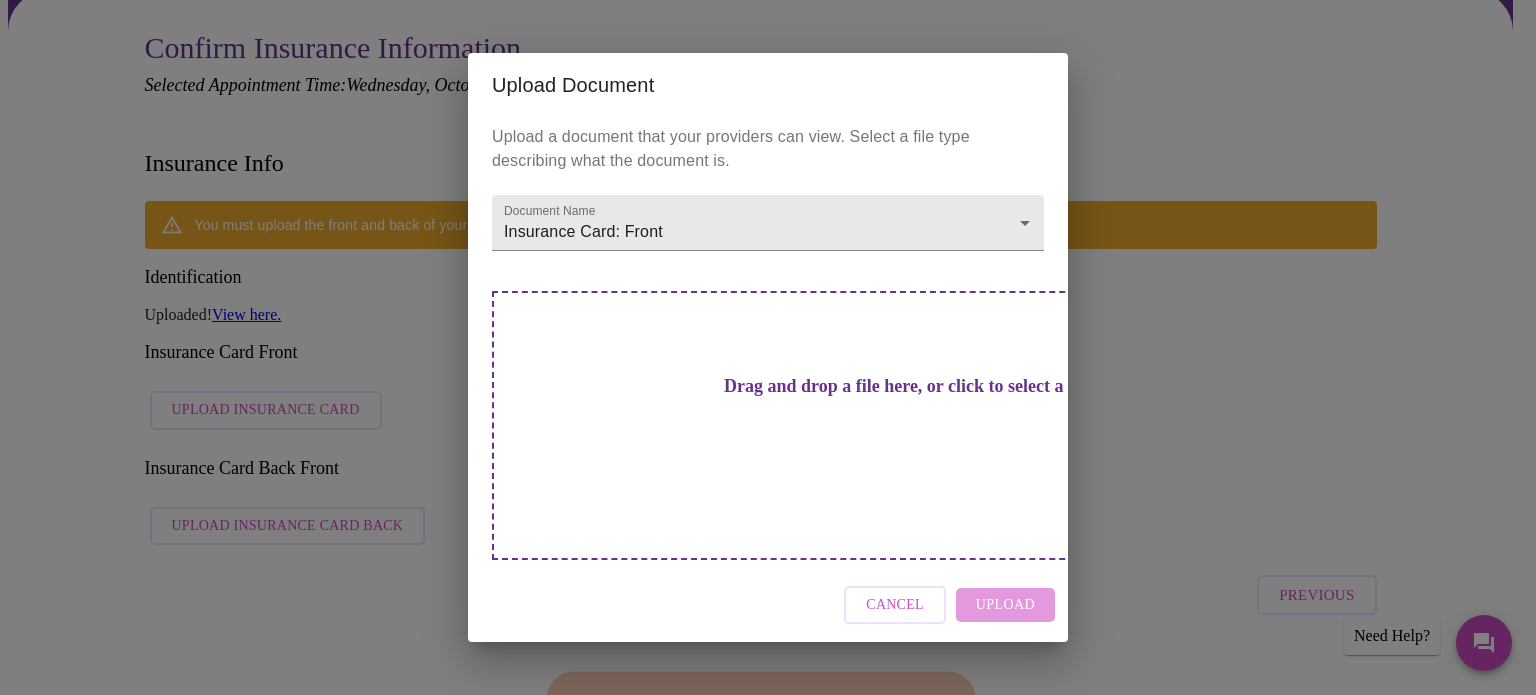 click on "Drag and drop a file here, or click to select a file" at bounding box center (908, 386) 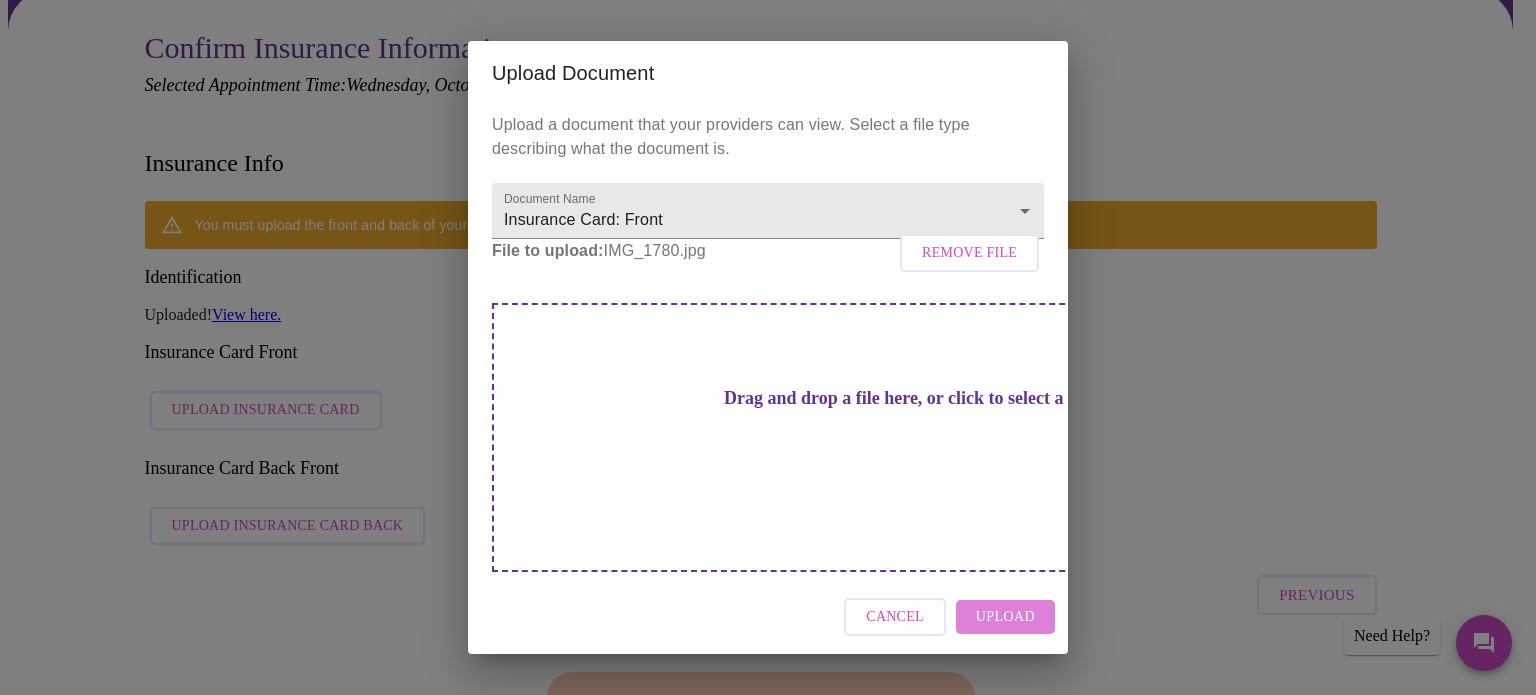 click on "Upload" at bounding box center [1005, 617] 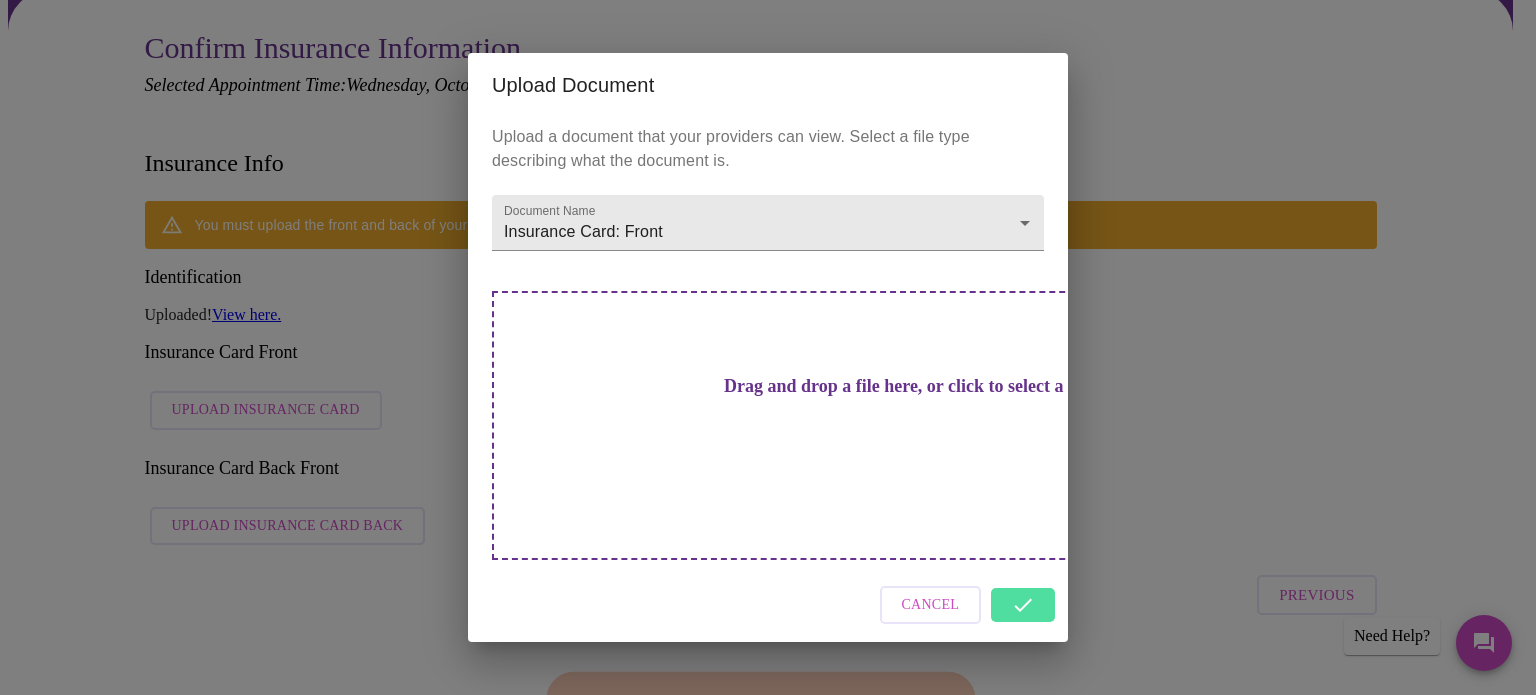 click on "Cancel" at bounding box center [768, 605] 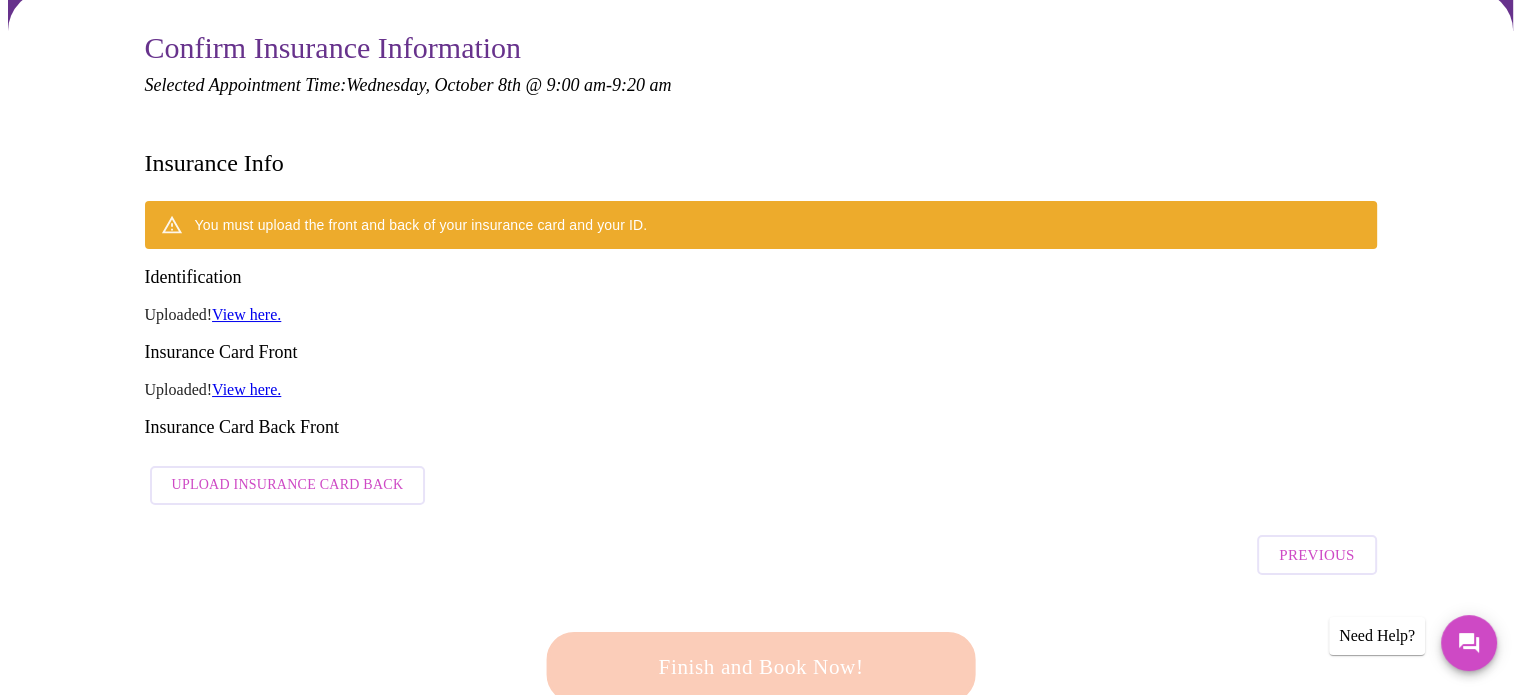 click on "Upload Insurance Card Back" at bounding box center [288, 485] 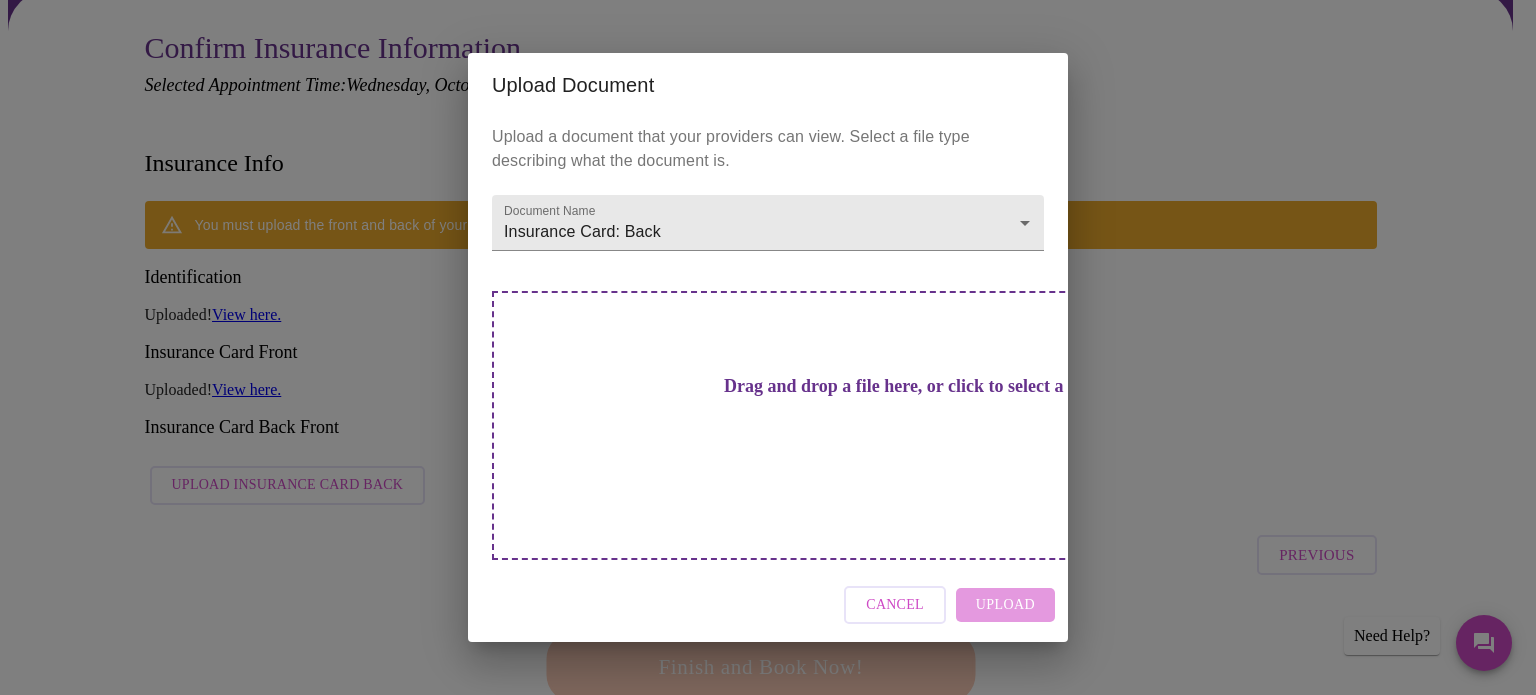click on "Drag and drop a file here, or click to select a file" at bounding box center [908, 386] 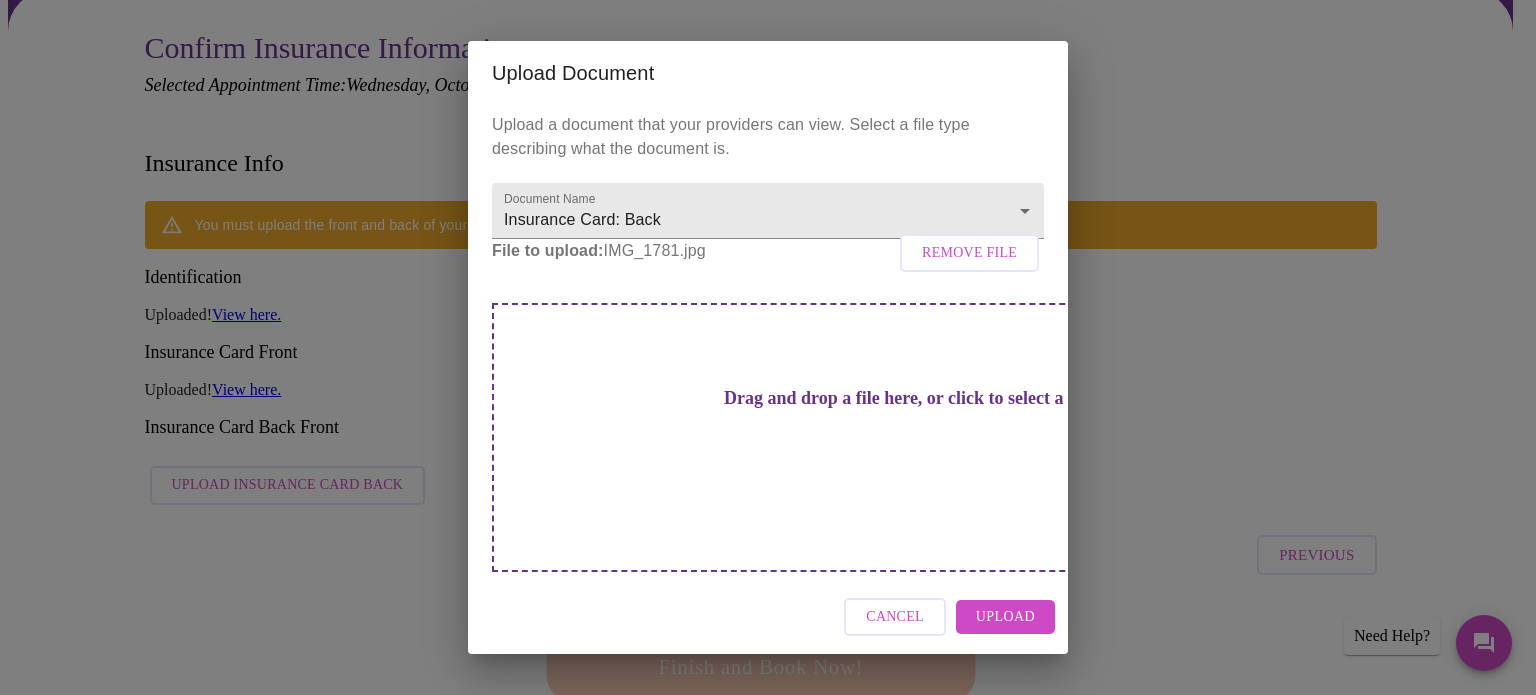click on "Upload" at bounding box center [1005, 617] 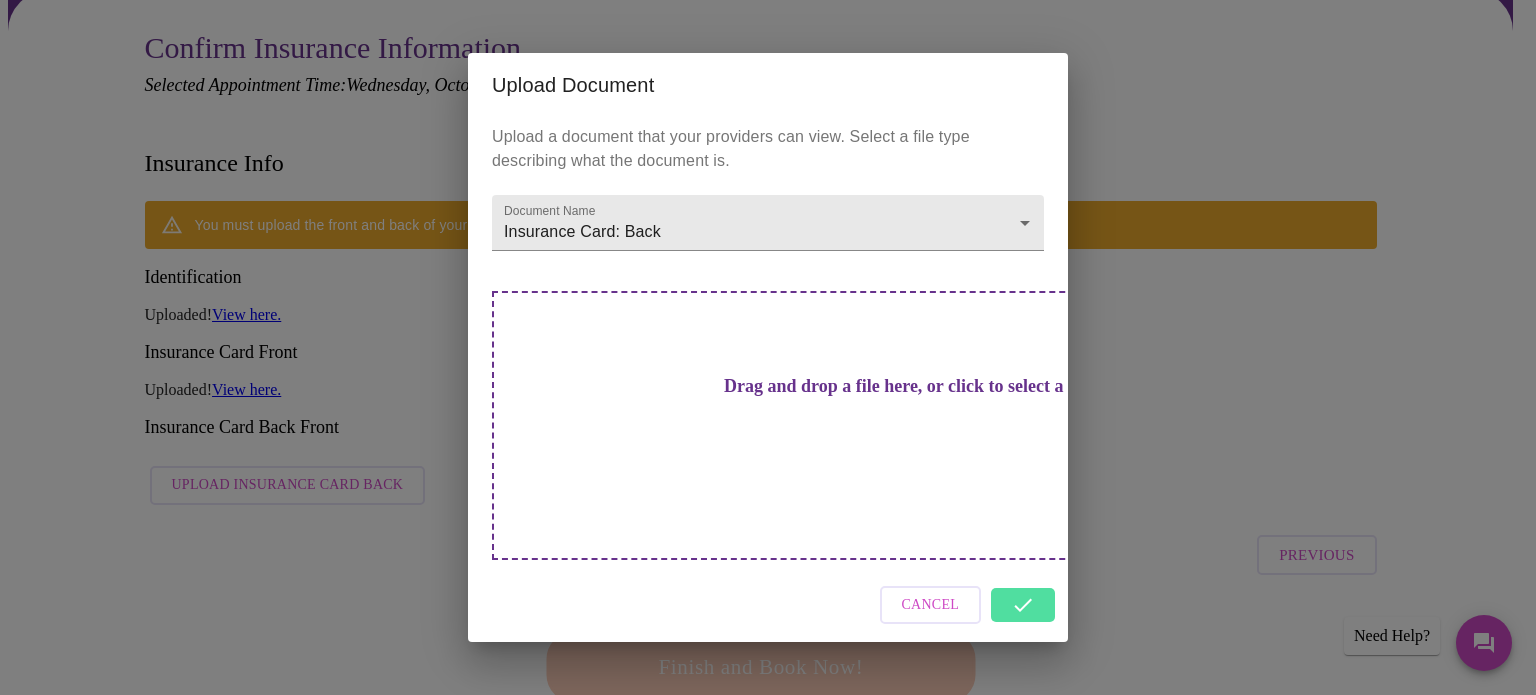 click on "Cancel" at bounding box center [768, 605] 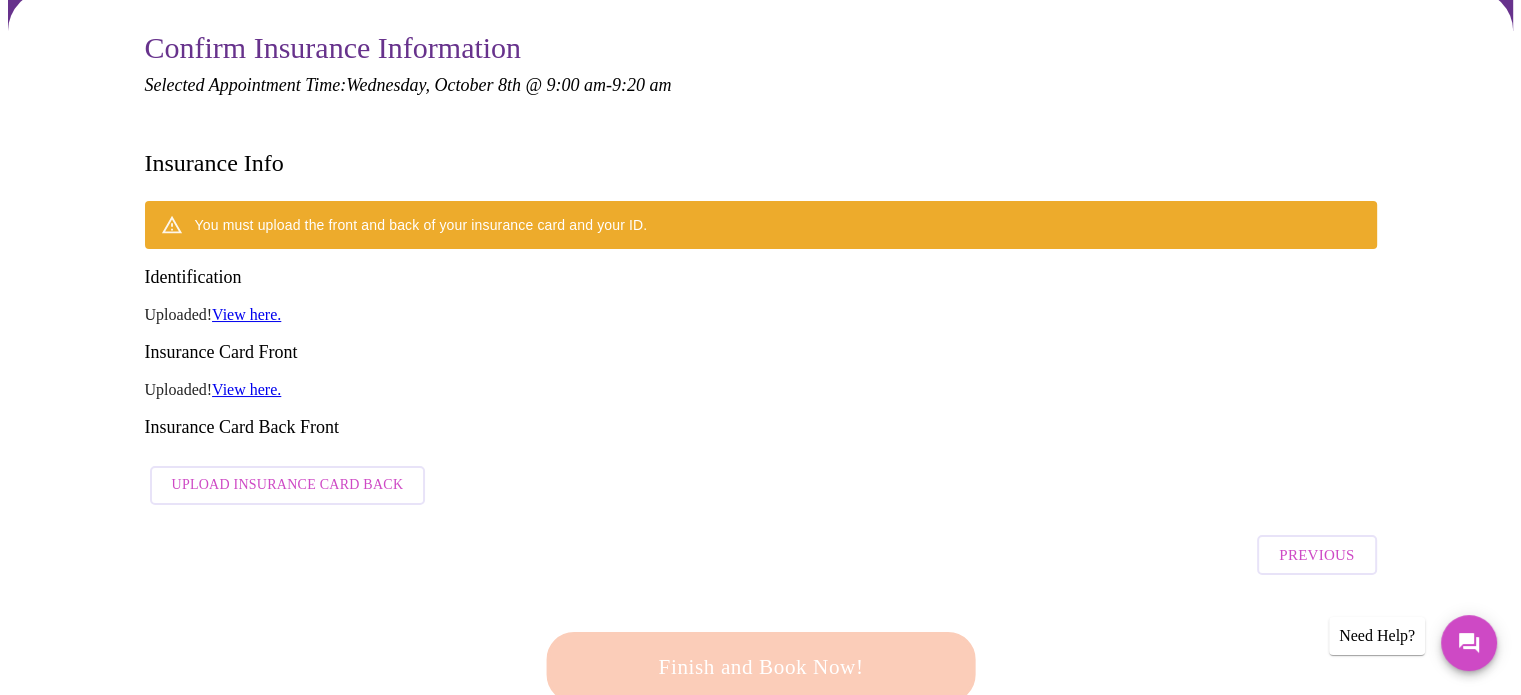 click on "View here." at bounding box center [246, 314] 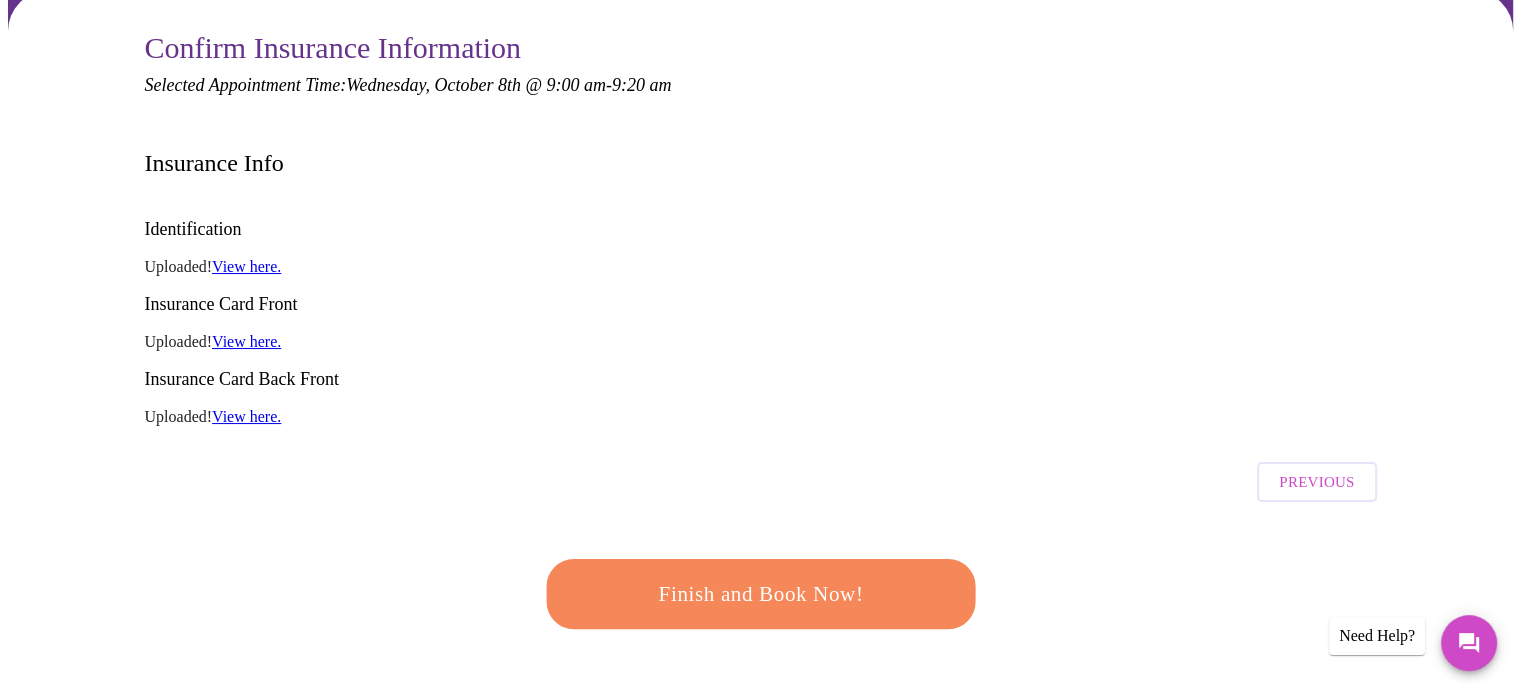 click on "Finish and Book Now!" at bounding box center [761, 594] 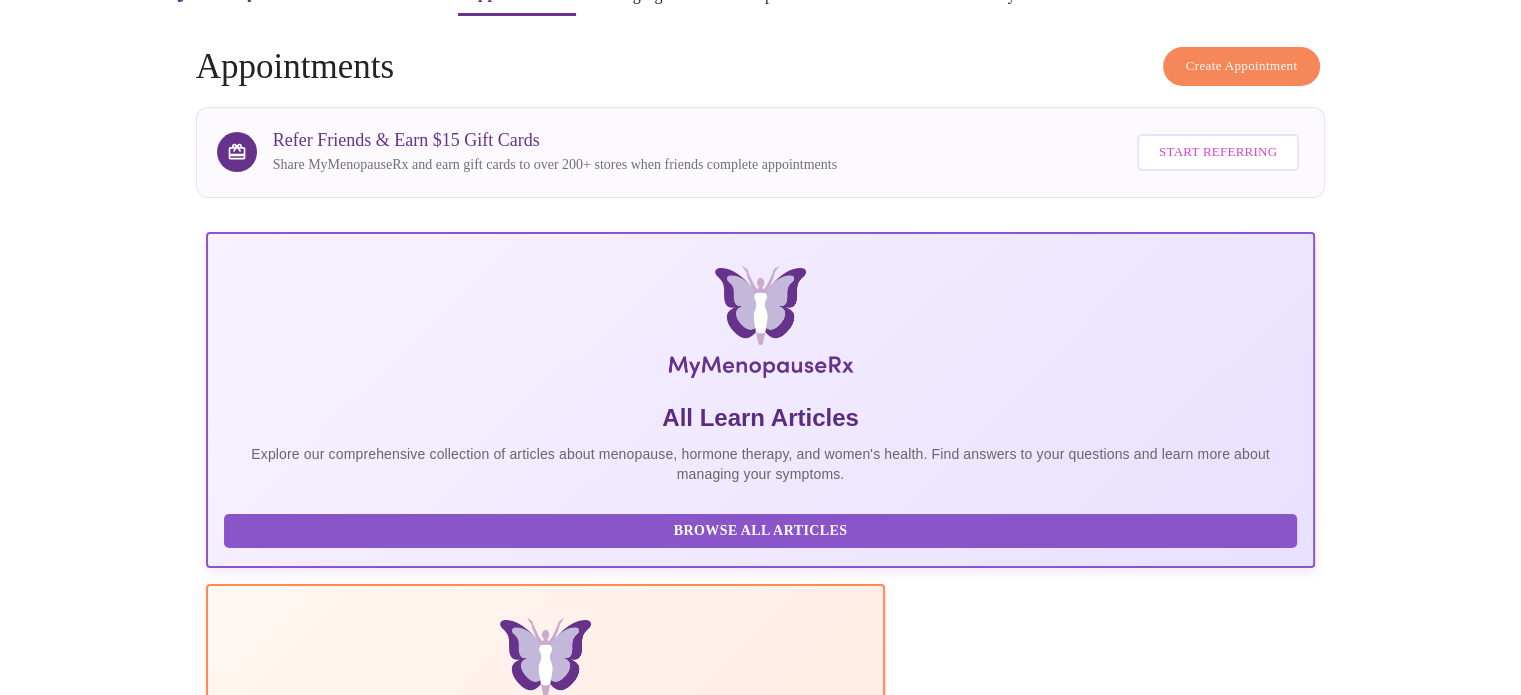 scroll, scrollTop: 0, scrollLeft: 0, axis: both 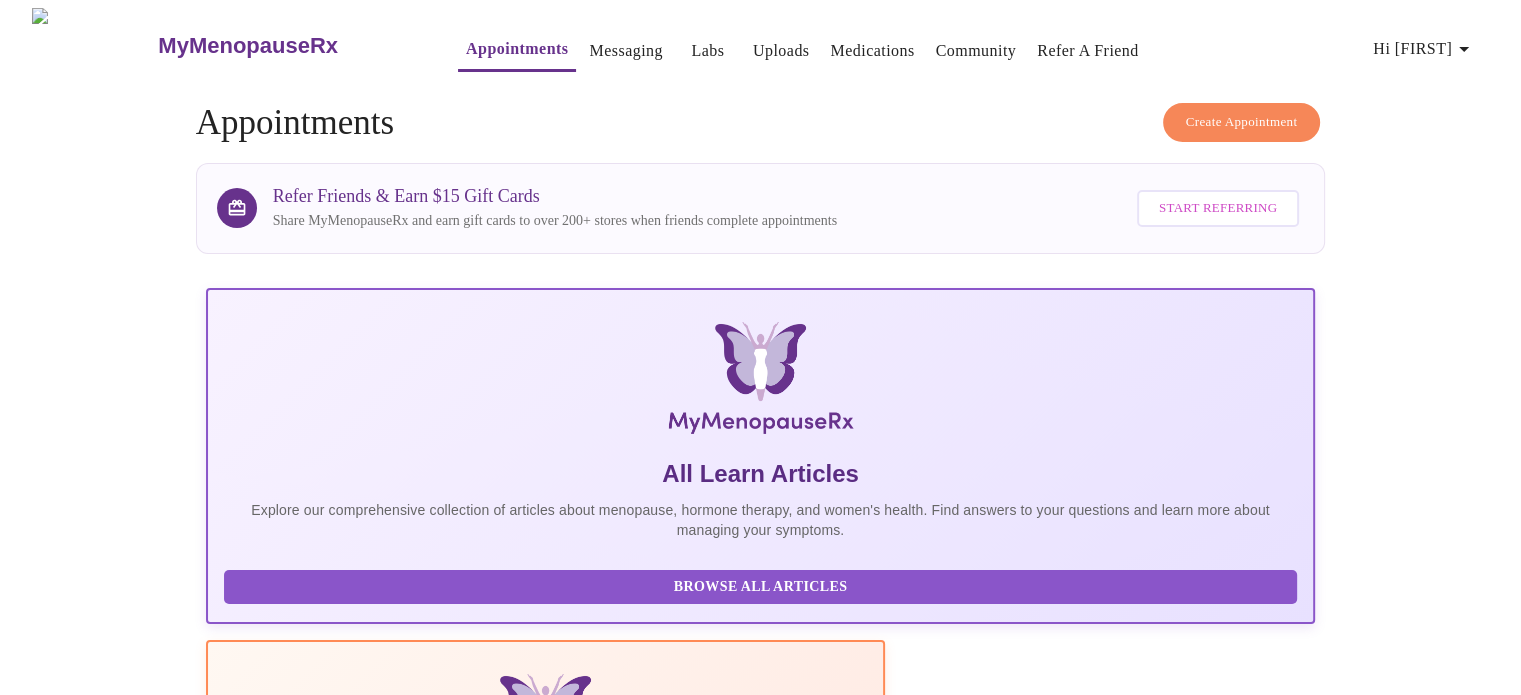 click on "8 Most Common Hormone Therapy Myths" at bounding box center (891, 1274) 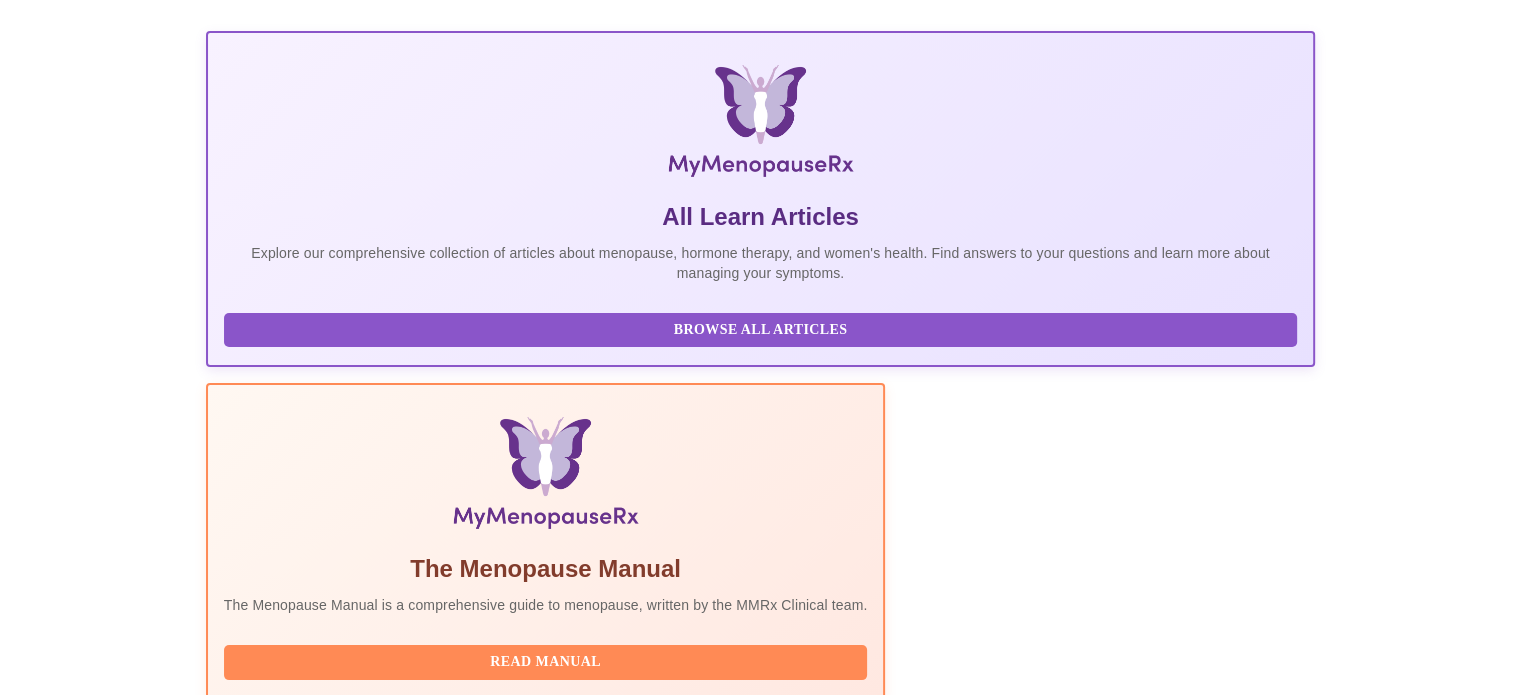 scroll, scrollTop: 300, scrollLeft: 0, axis: vertical 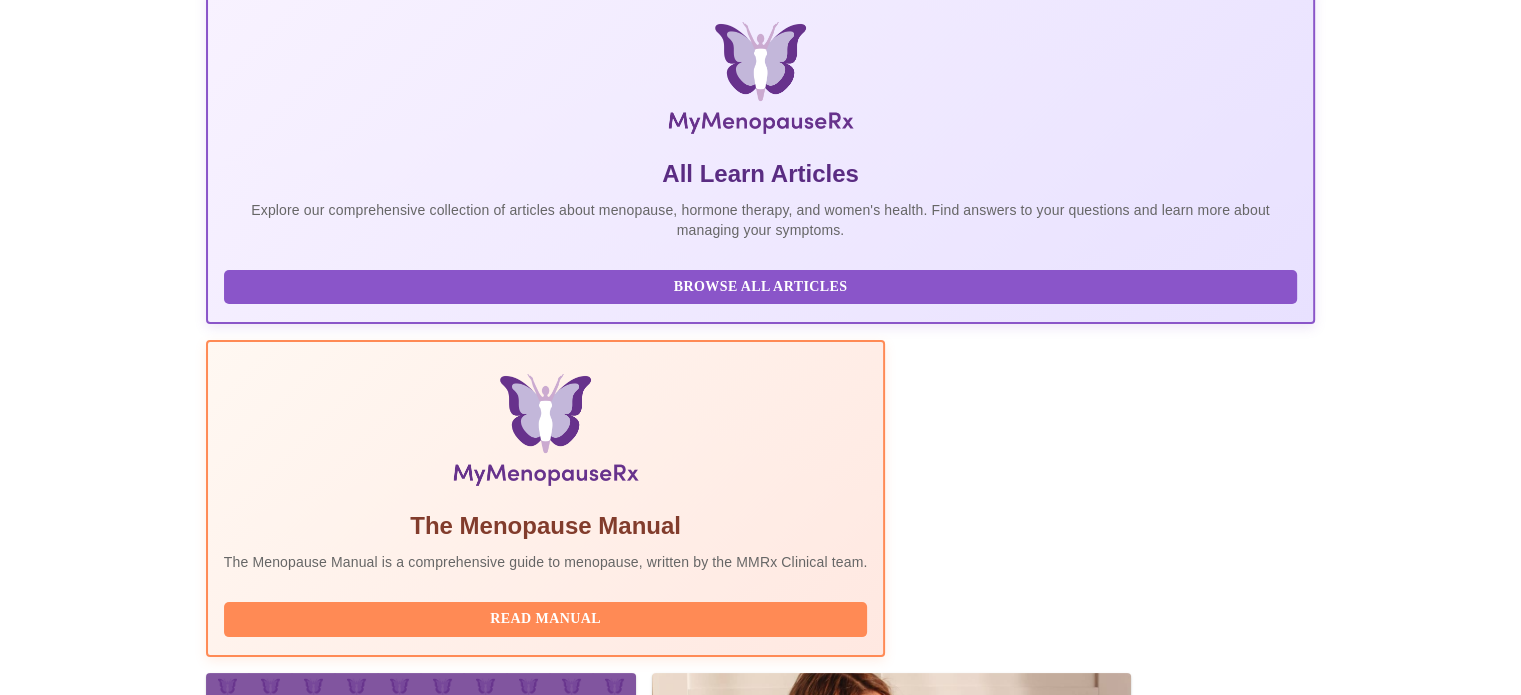 click on "Read More" at bounding box center (891, 1025) 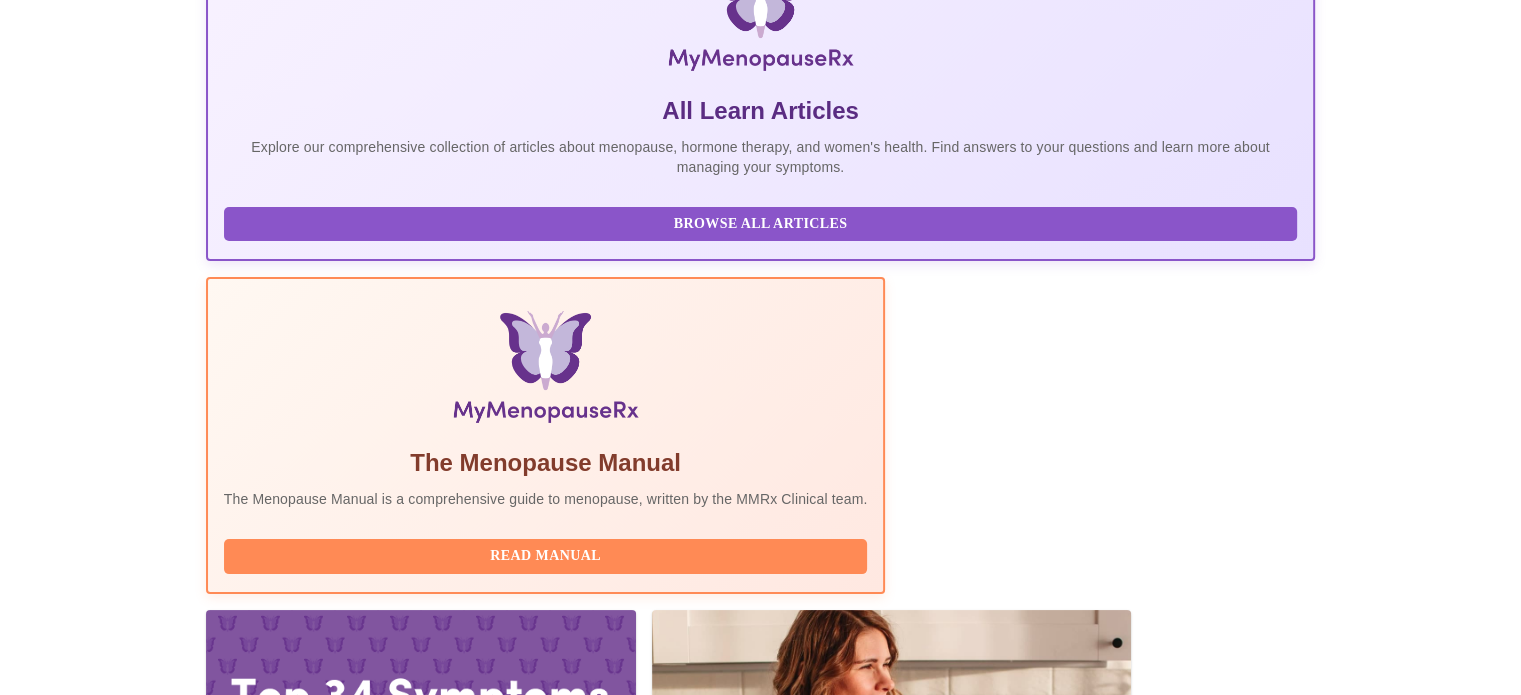 scroll, scrollTop: 396, scrollLeft: 0, axis: vertical 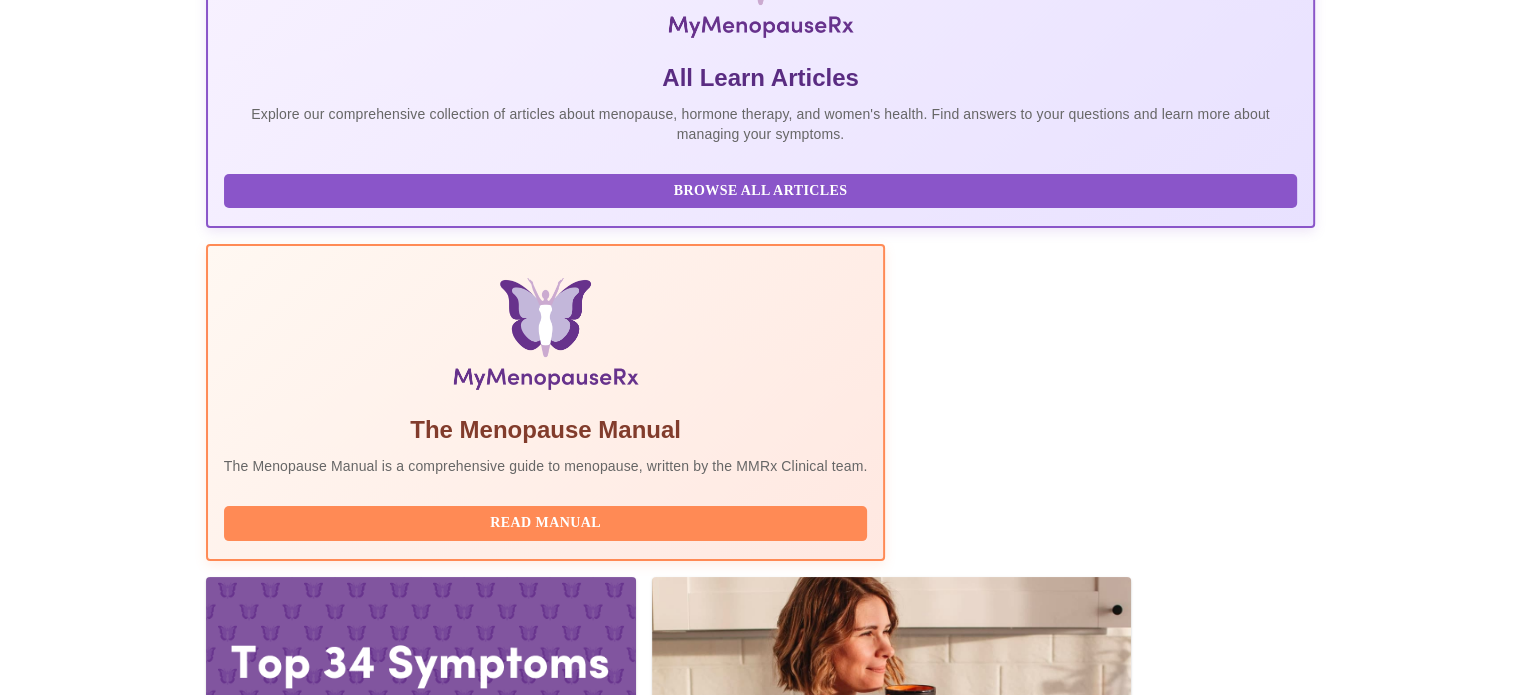 click on "Reschedule" at bounding box center [1235, 2155] 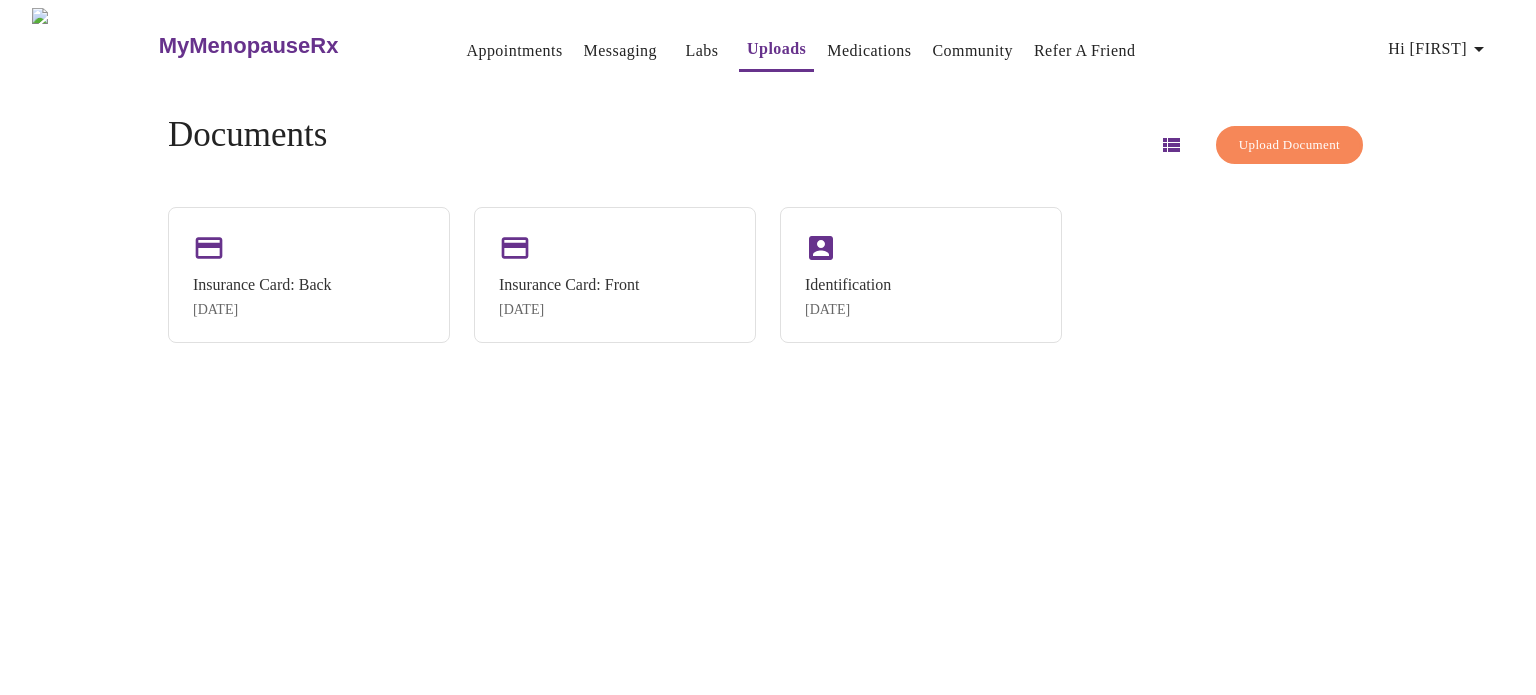 scroll, scrollTop: 0, scrollLeft: 0, axis: both 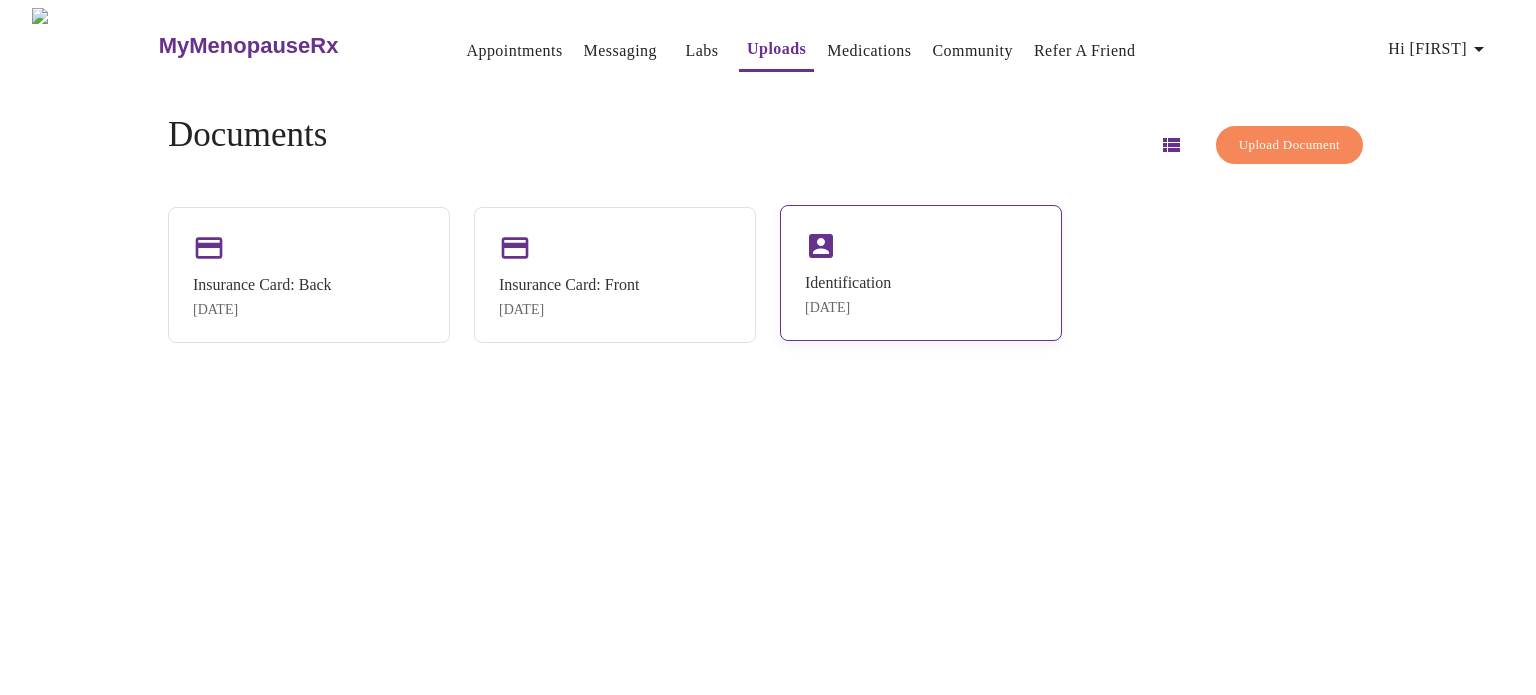 click on "Identification" at bounding box center [848, 283] 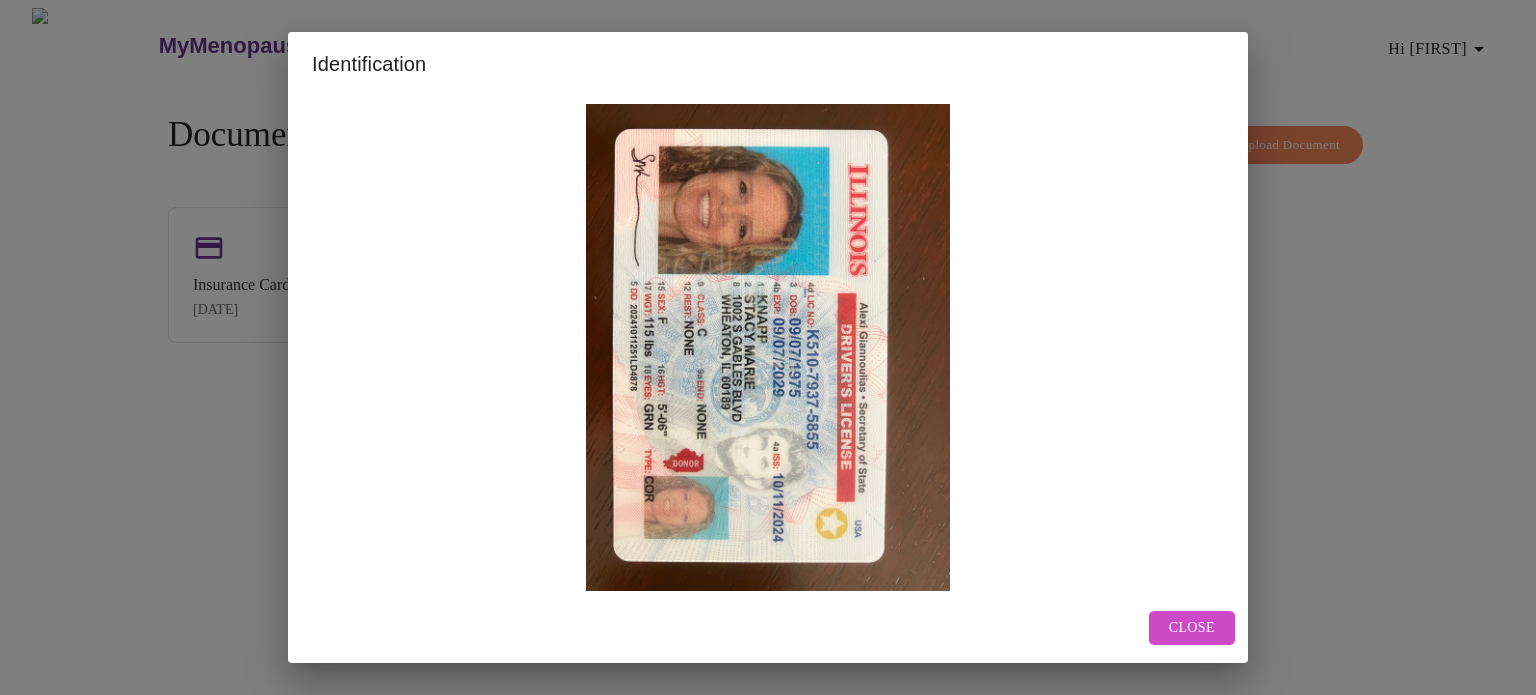 click on "Close" at bounding box center [1192, 628] 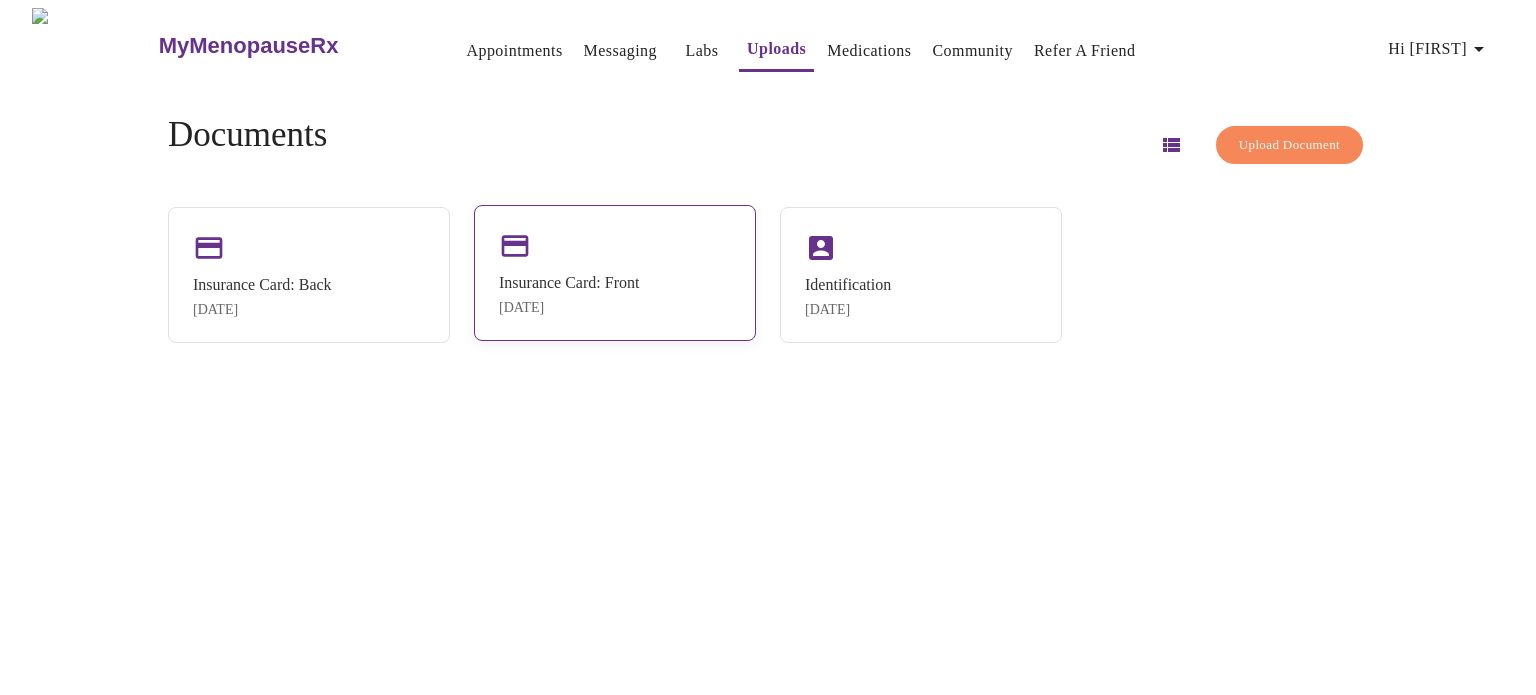 click on "Insurance Card: Front" at bounding box center [569, 283] 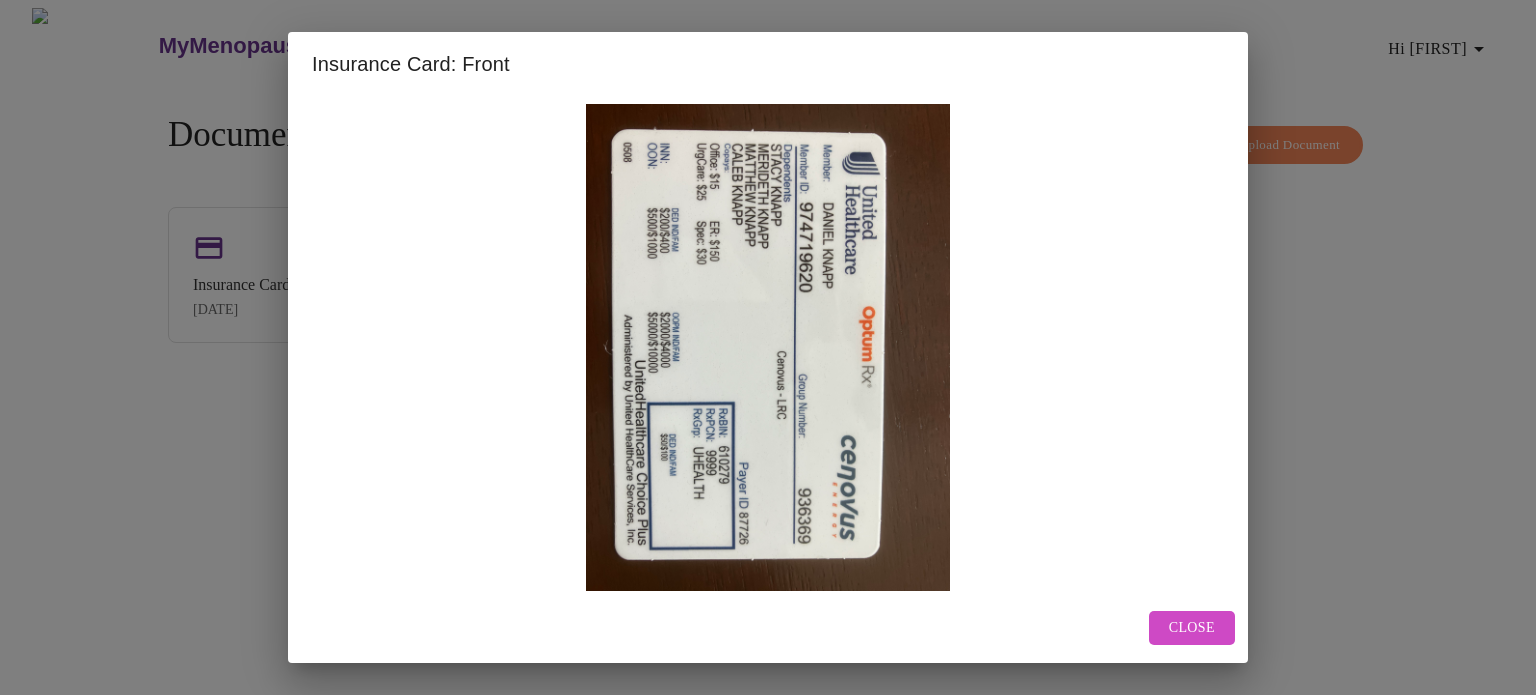 click on "Close" at bounding box center [1192, 628] 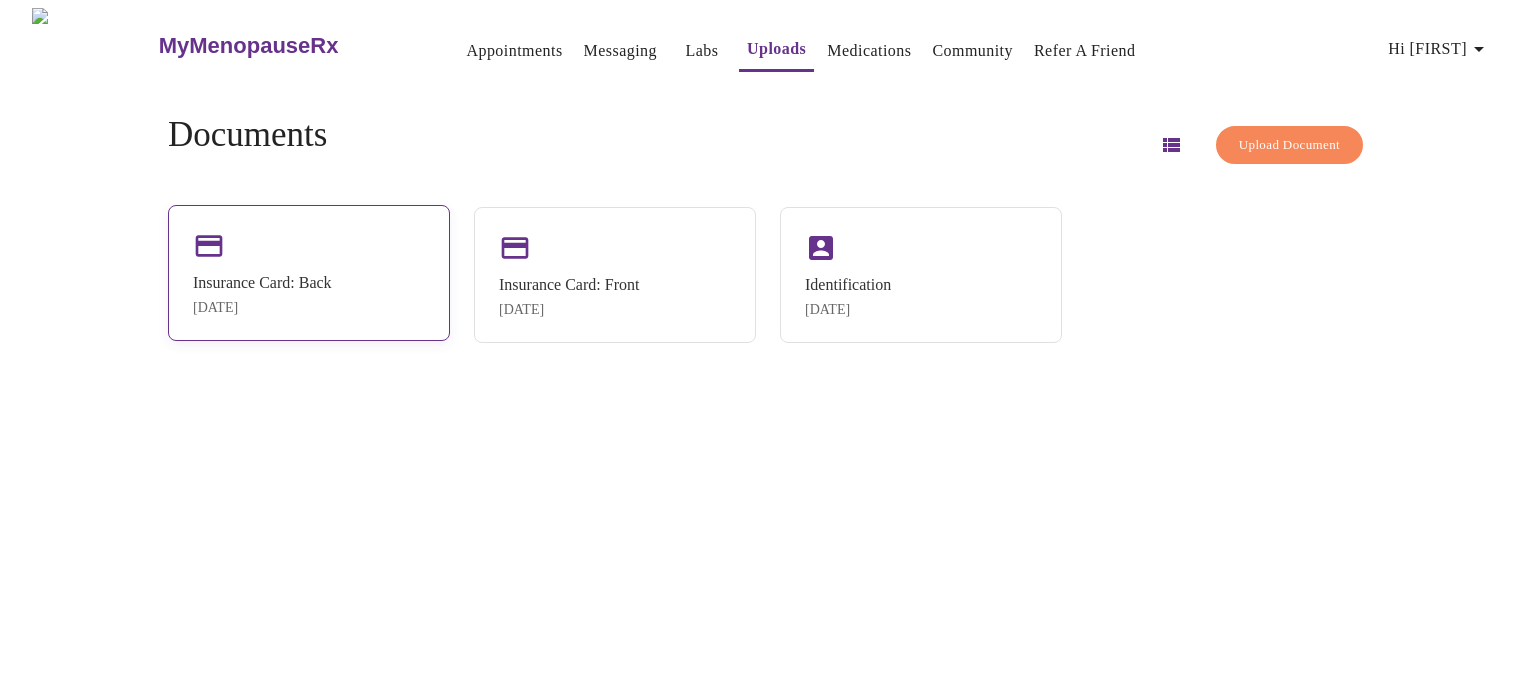 click on "Insurance Card: Back" at bounding box center (262, 283) 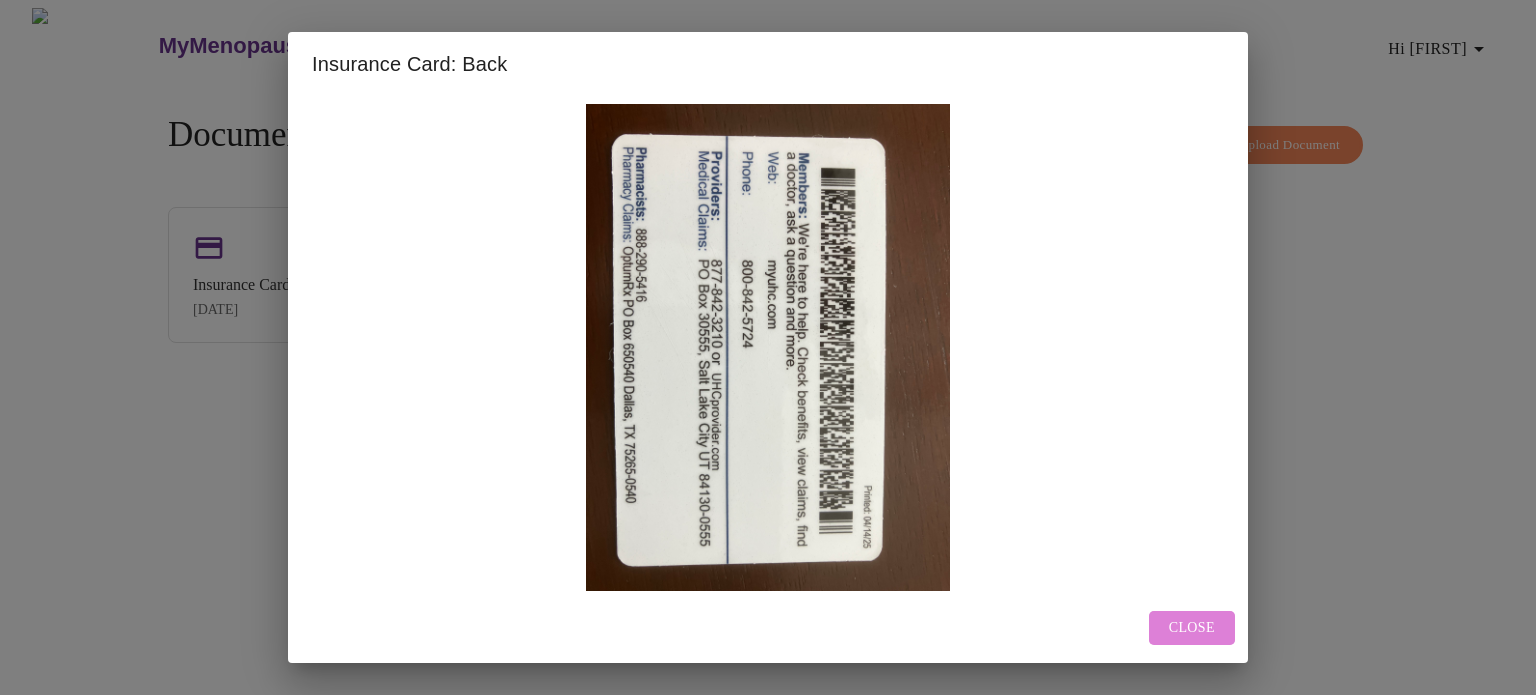 click on "Close" at bounding box center (1192, 628) 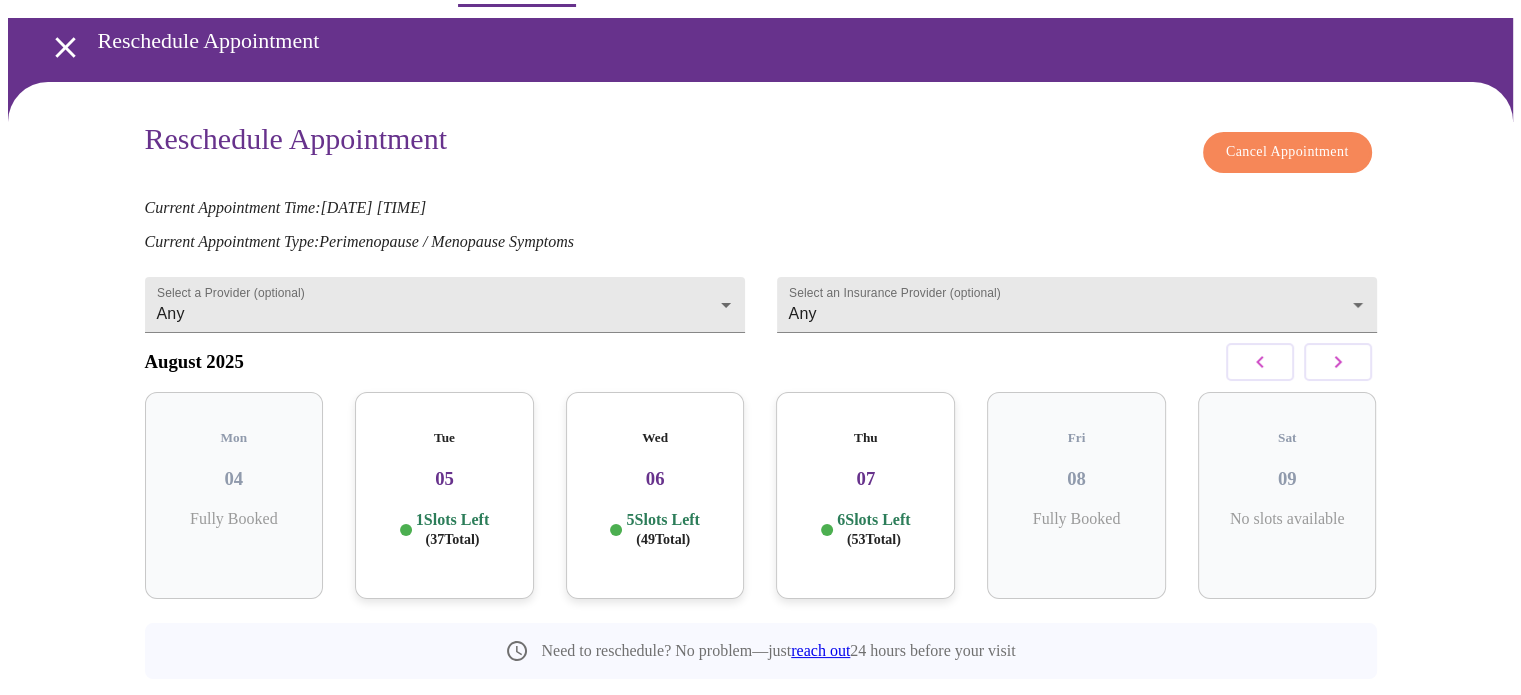 scroll, scrollTop: 111, scrollLeft: 0, axis: vertical 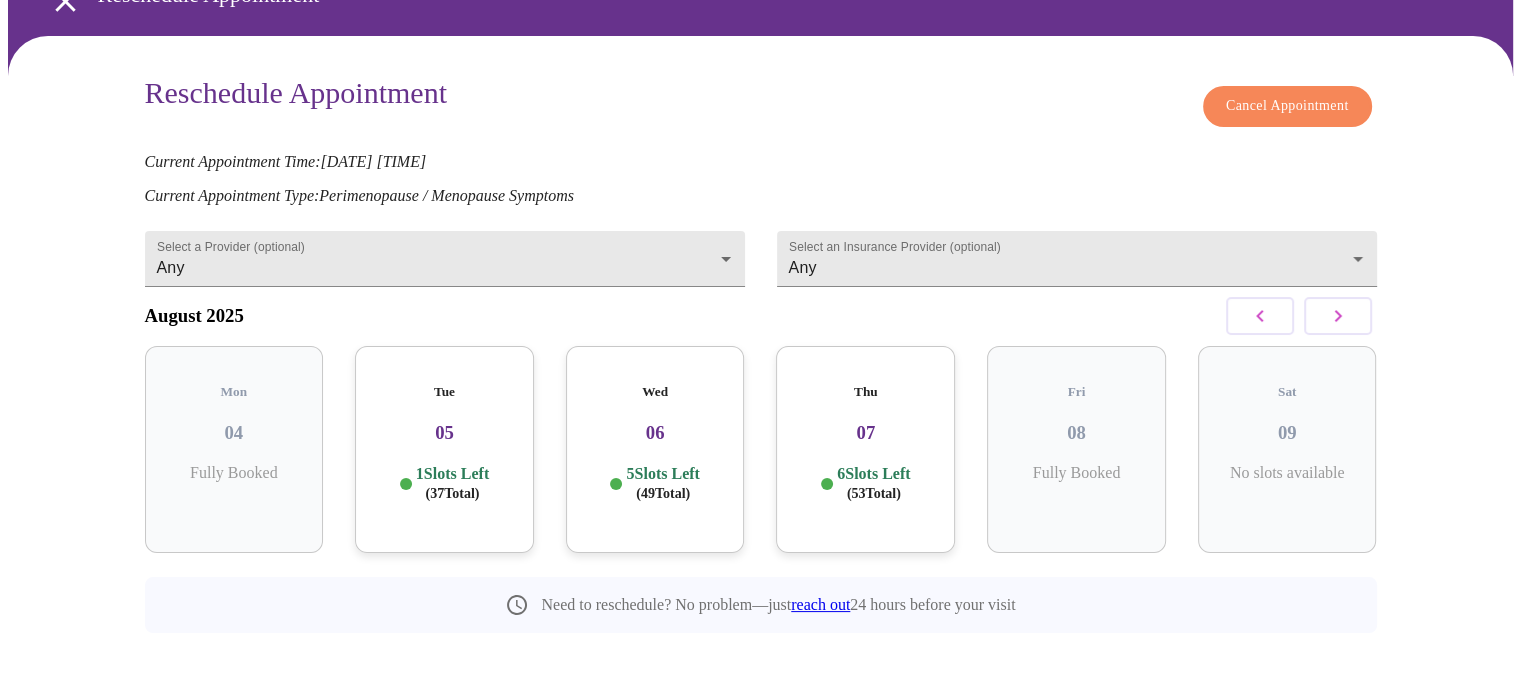 click 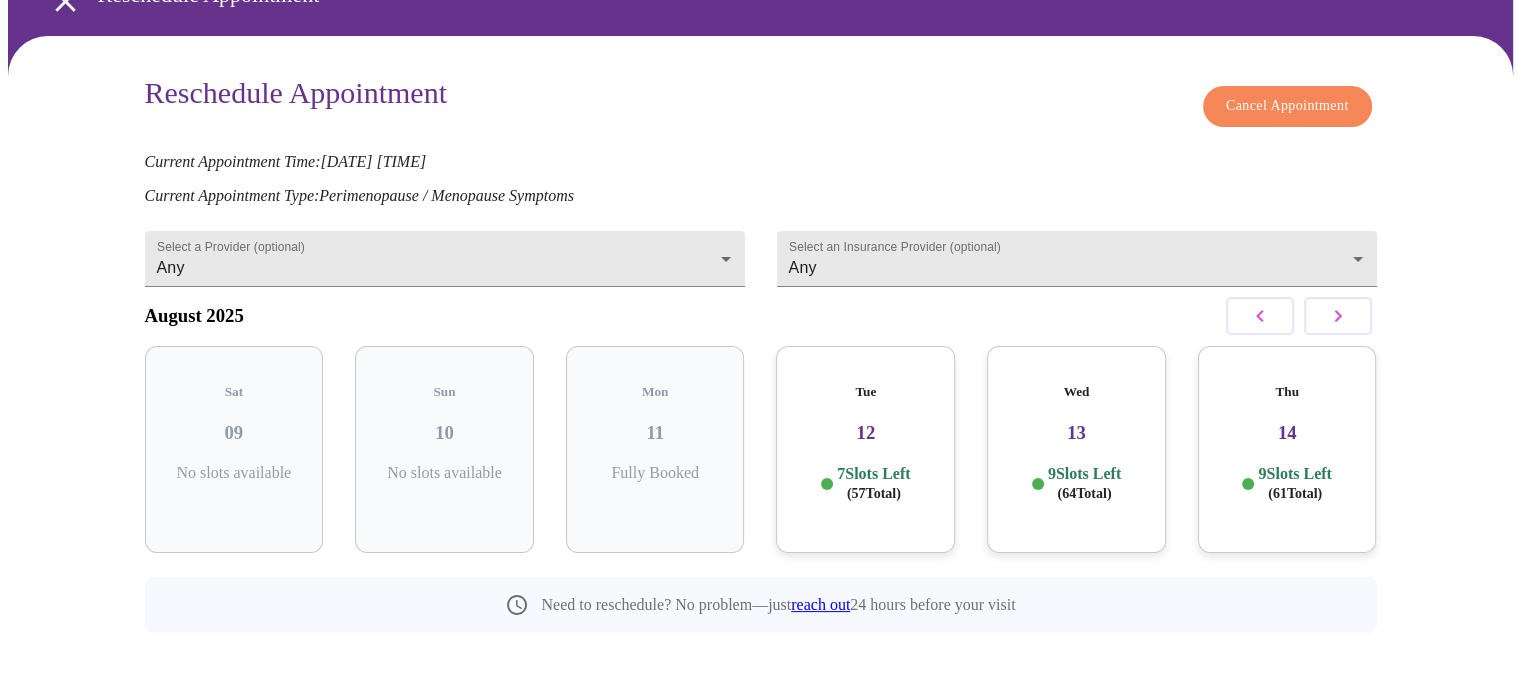 click 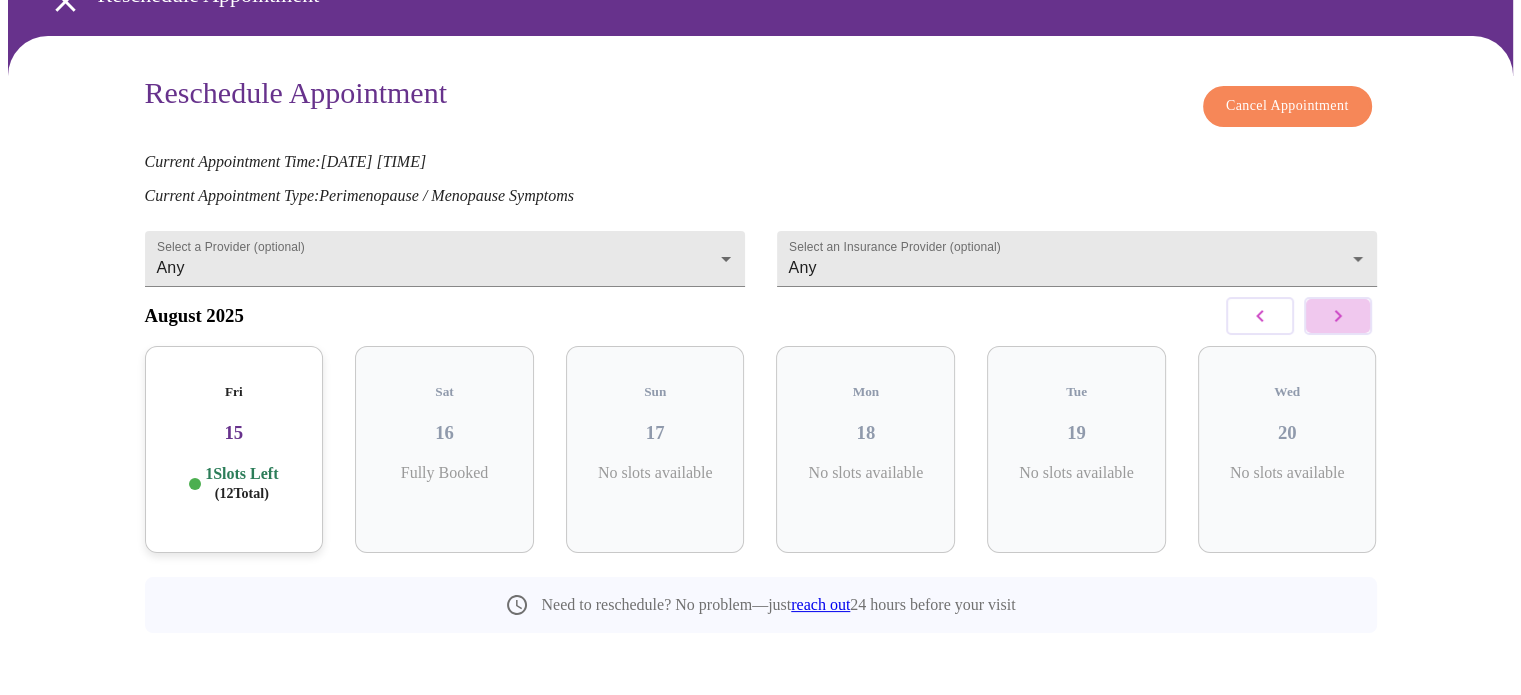 click 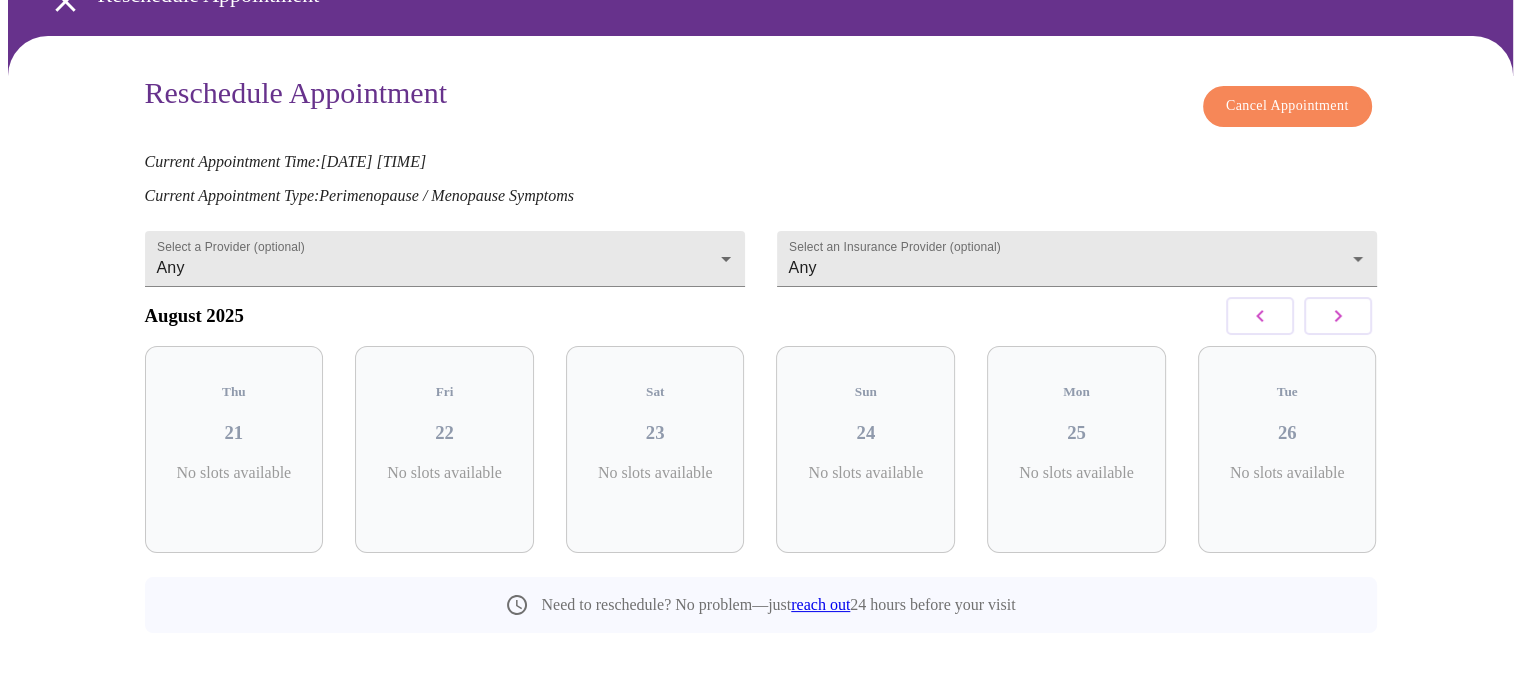 click 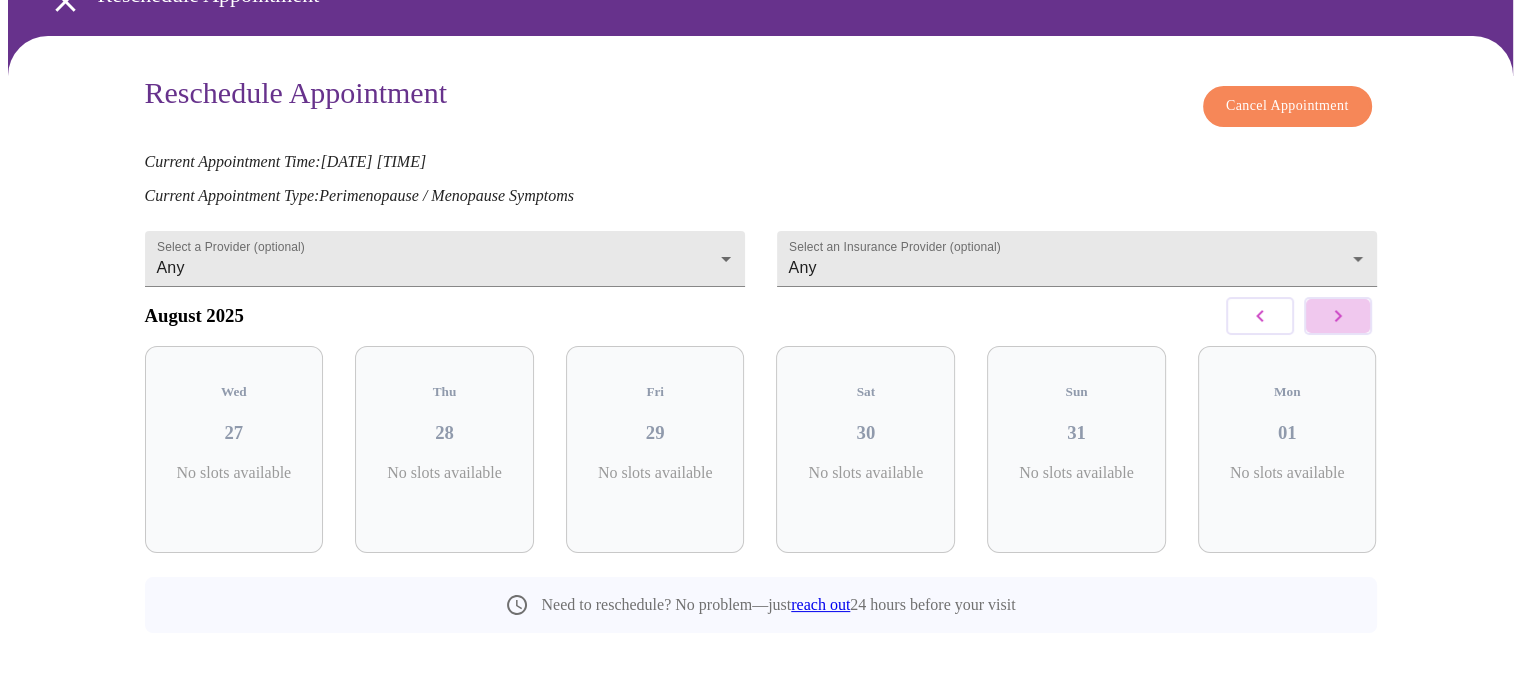 click 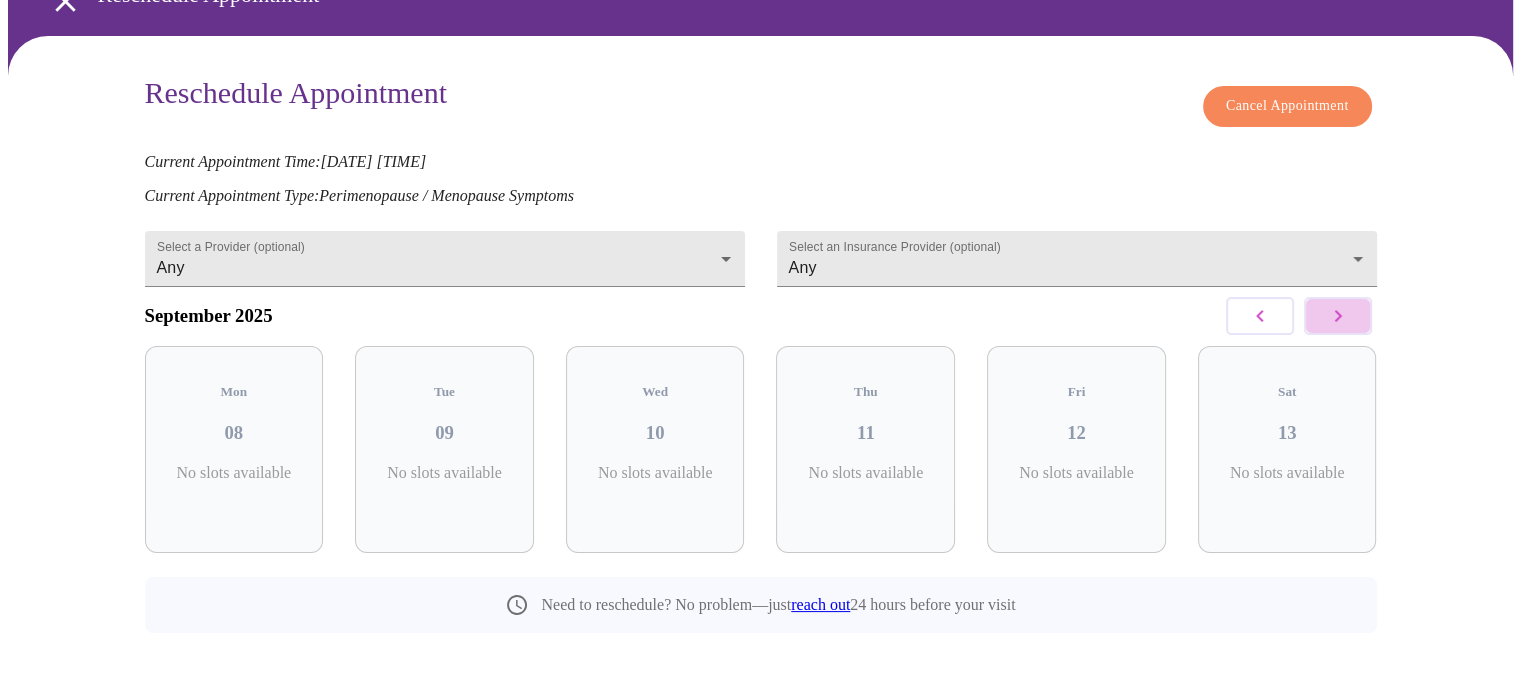 click 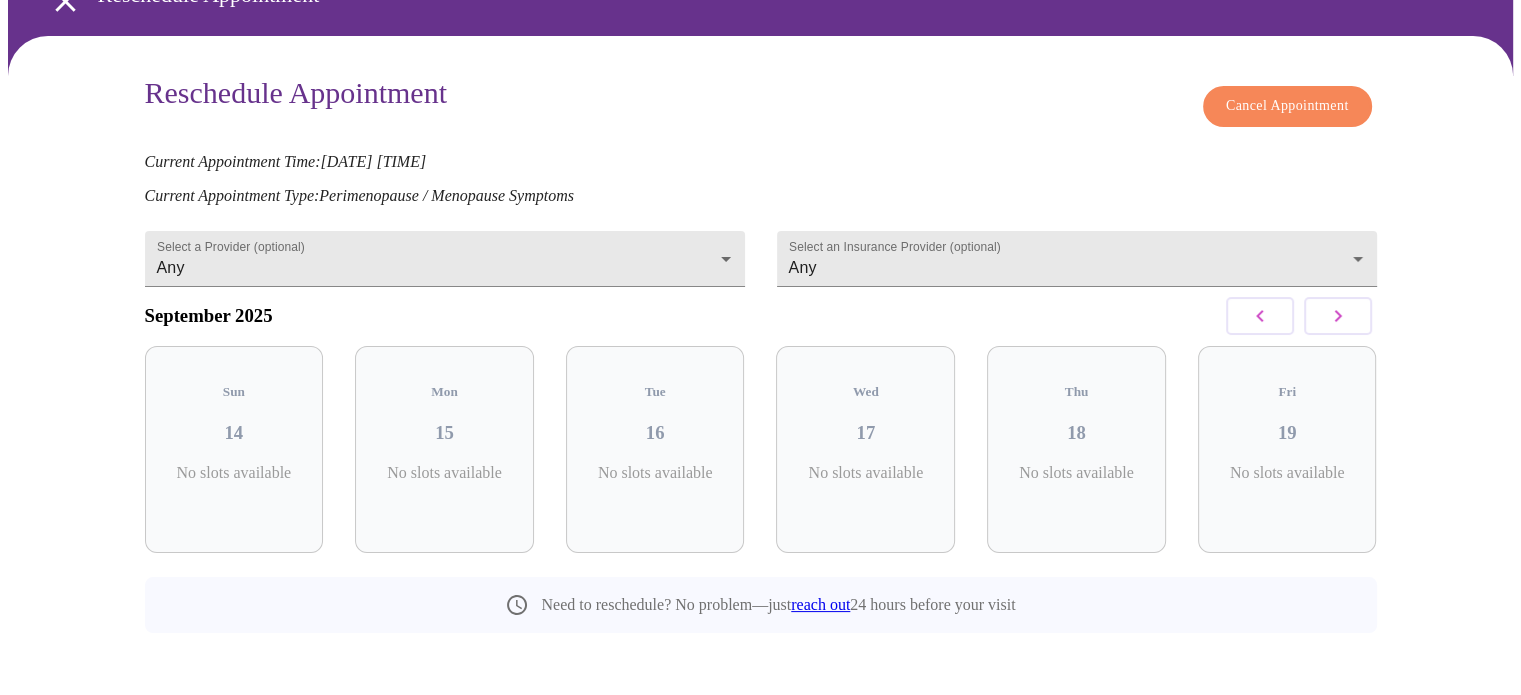 click 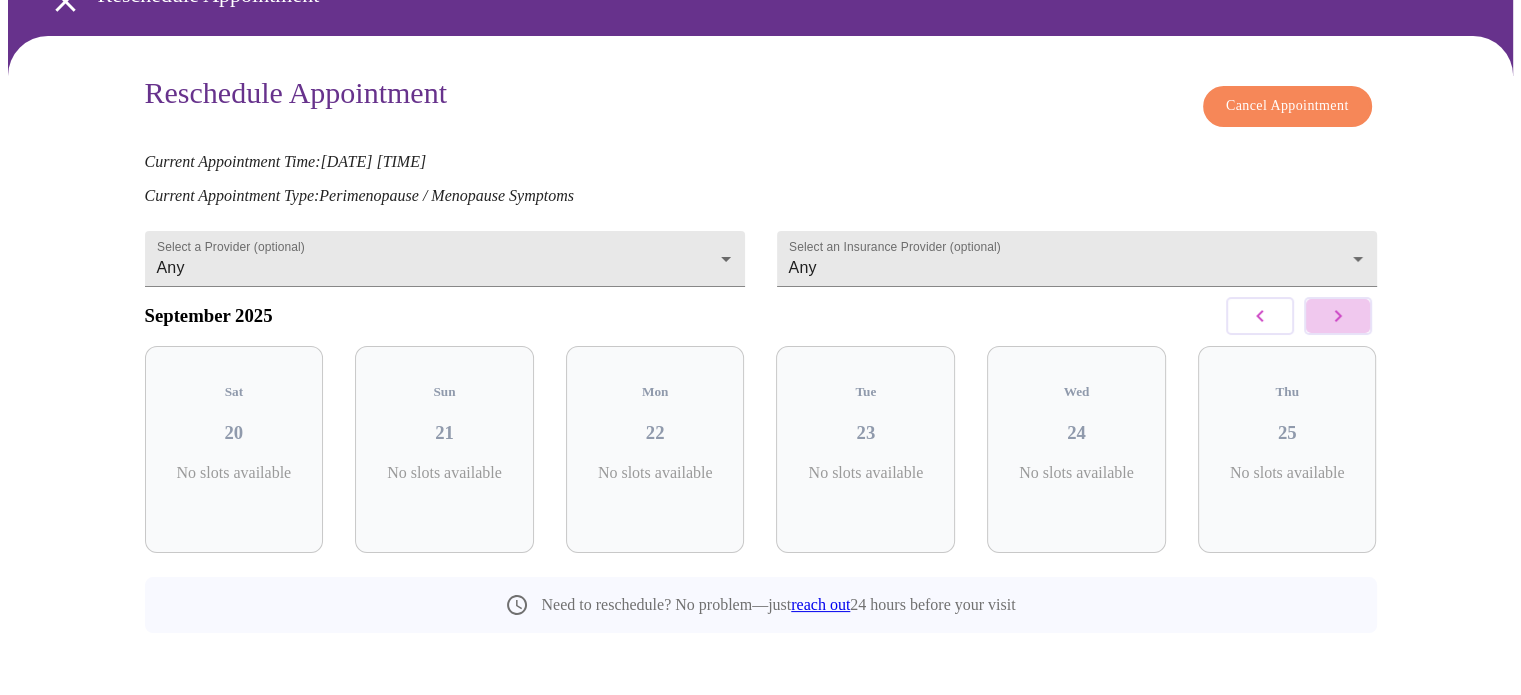 click 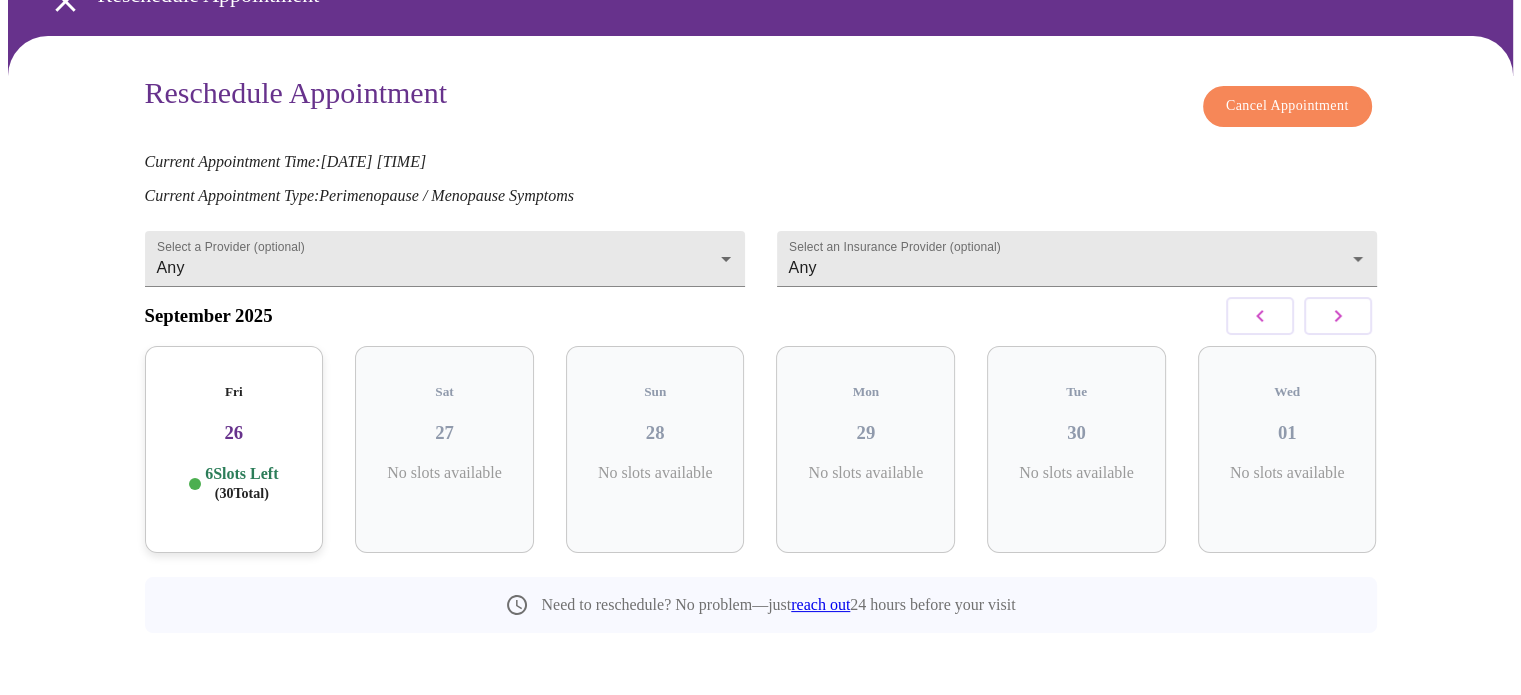 click 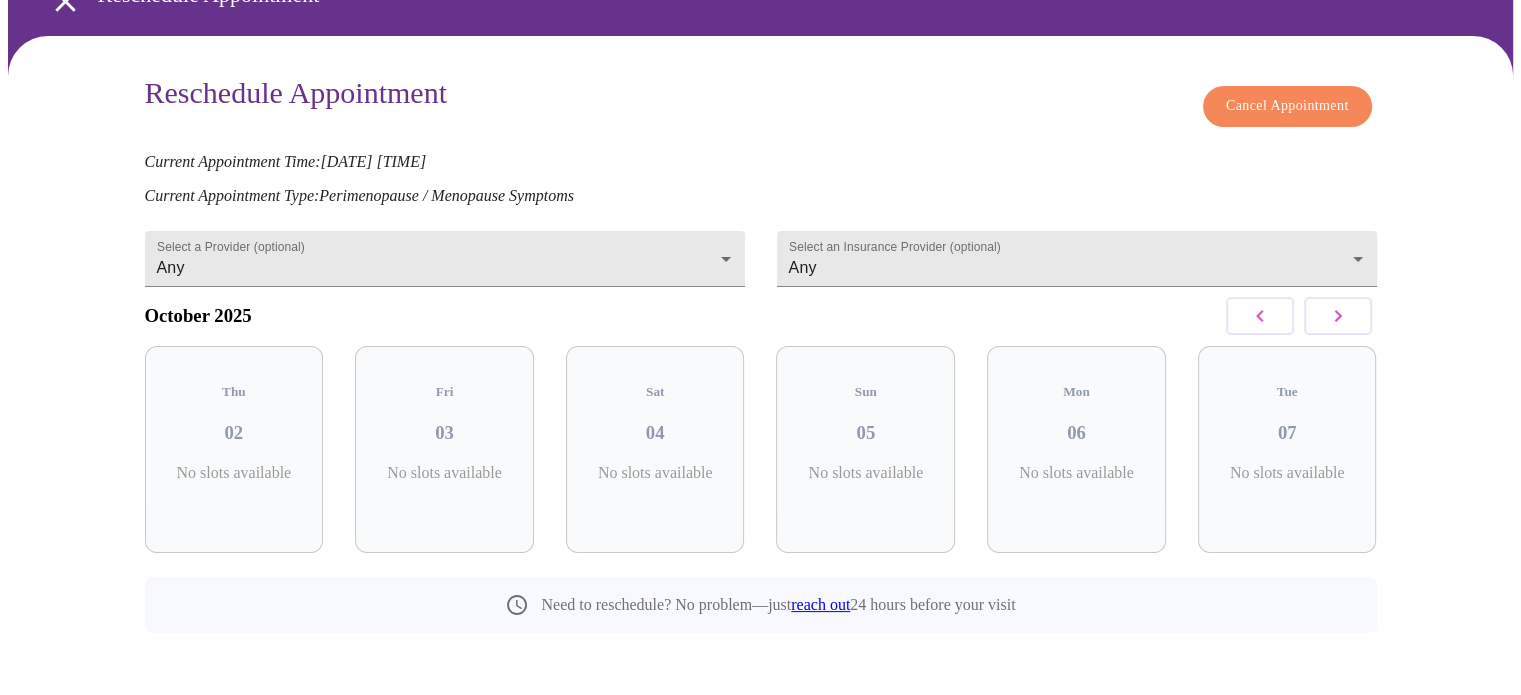 click 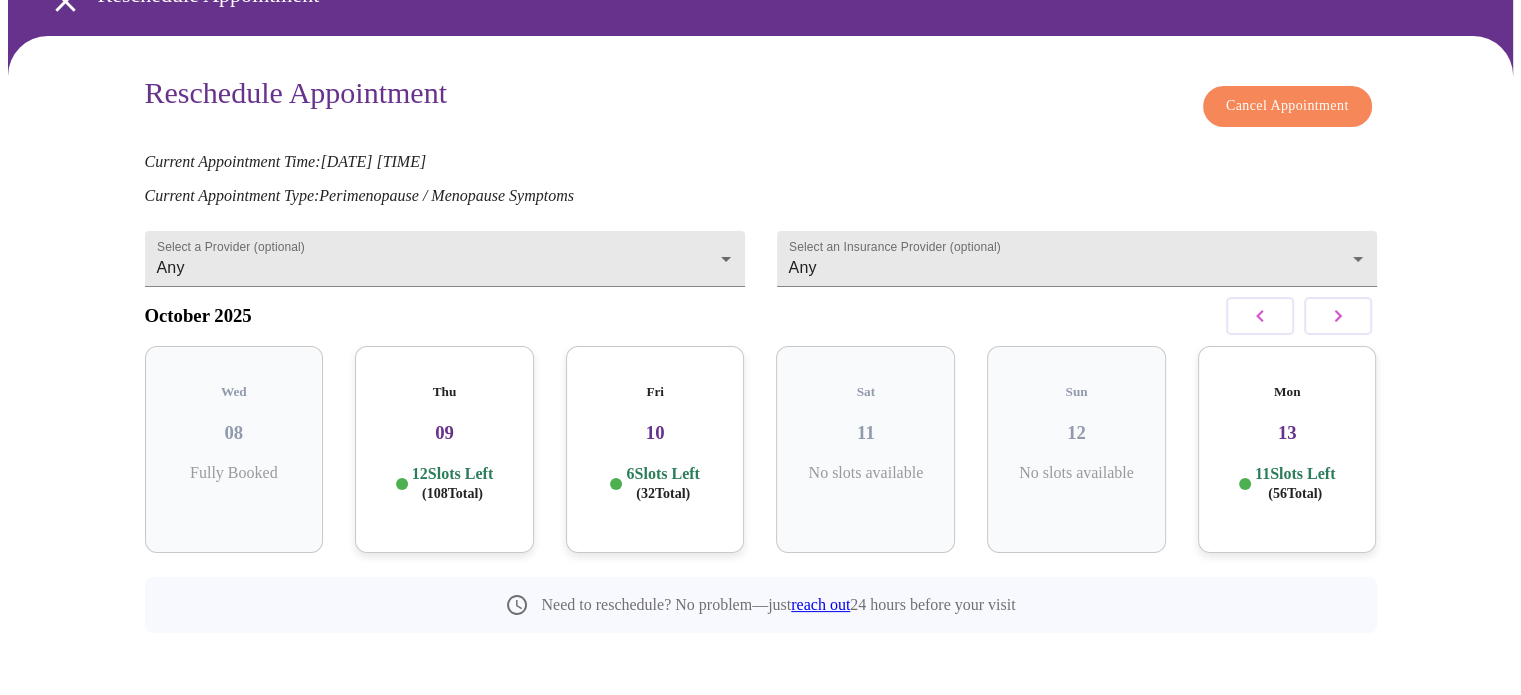 click on "09" at bounding box center (444, 433) 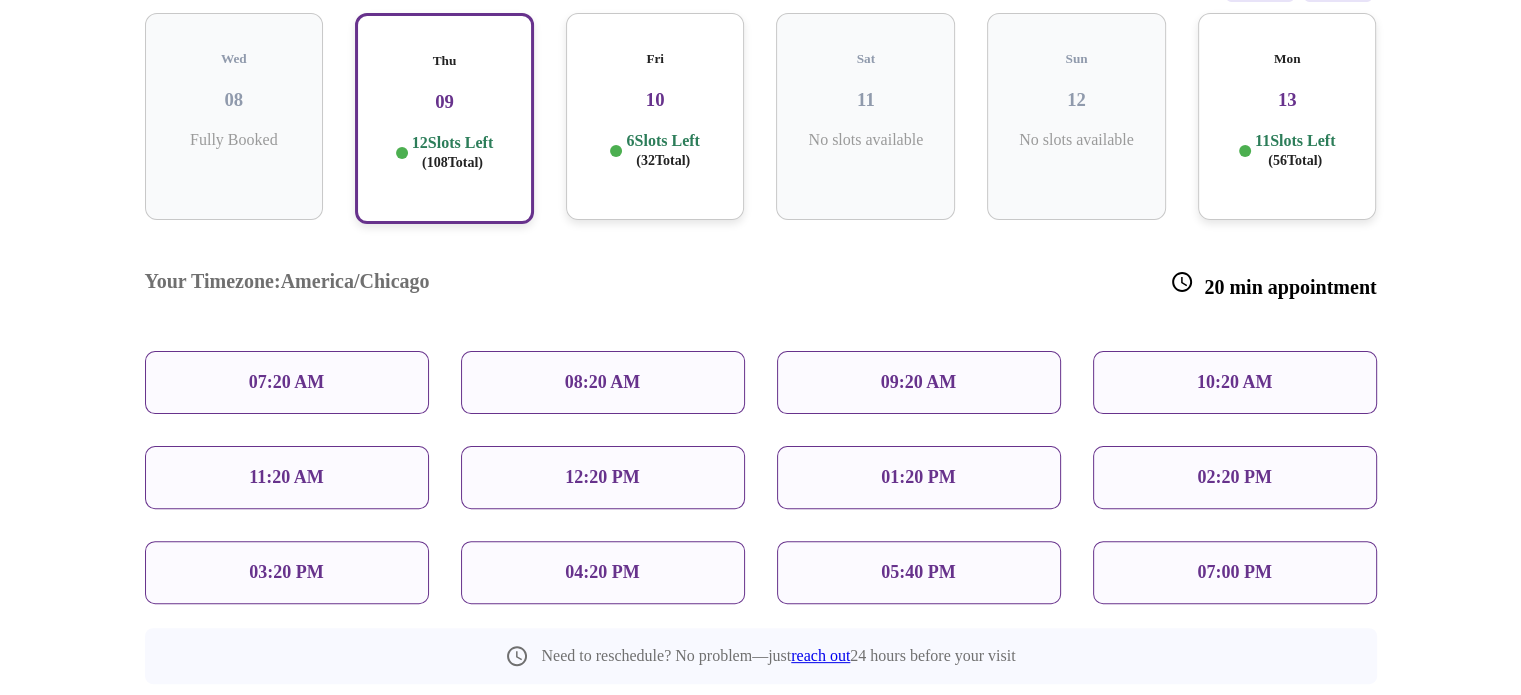 scroll, scrollTop: 474, scrollLeft: 0, axis: vertical 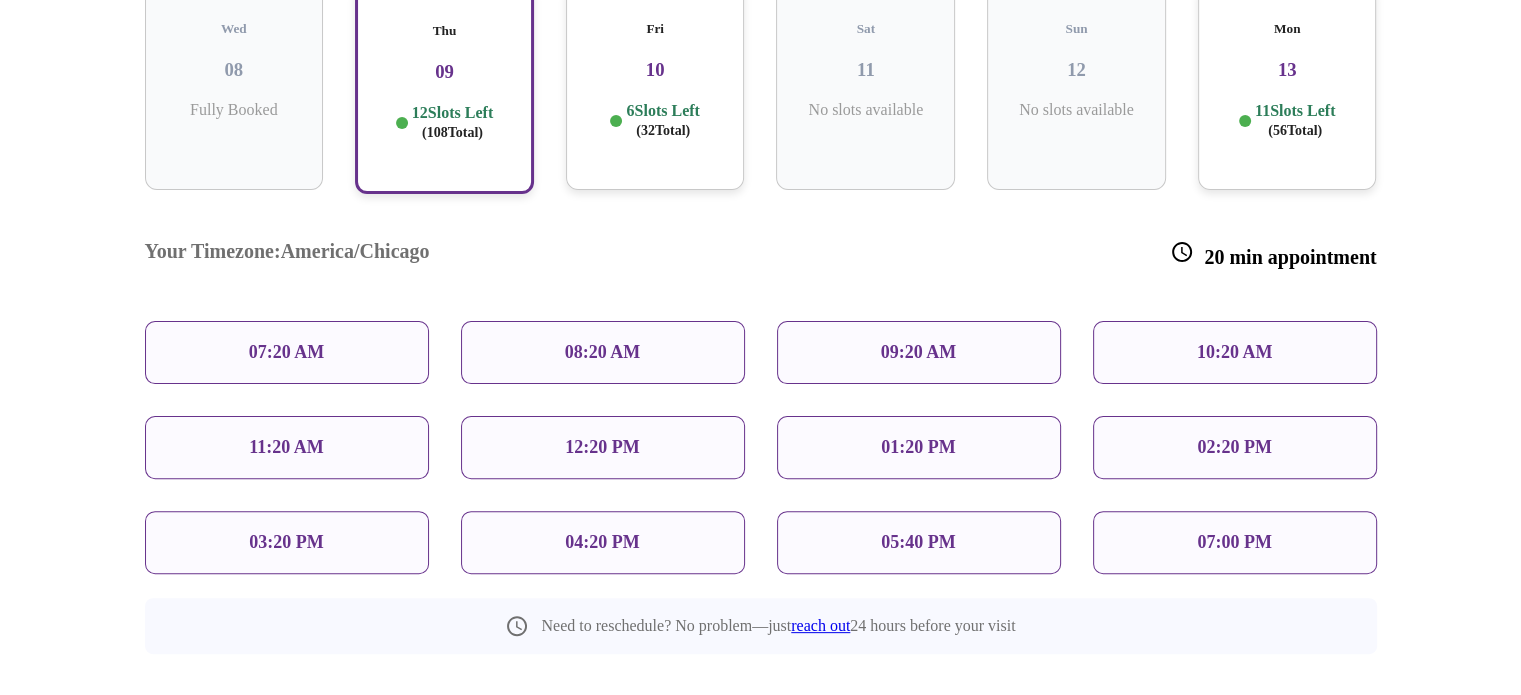 click on "08:20 AM" at bounding box center (603, 352) 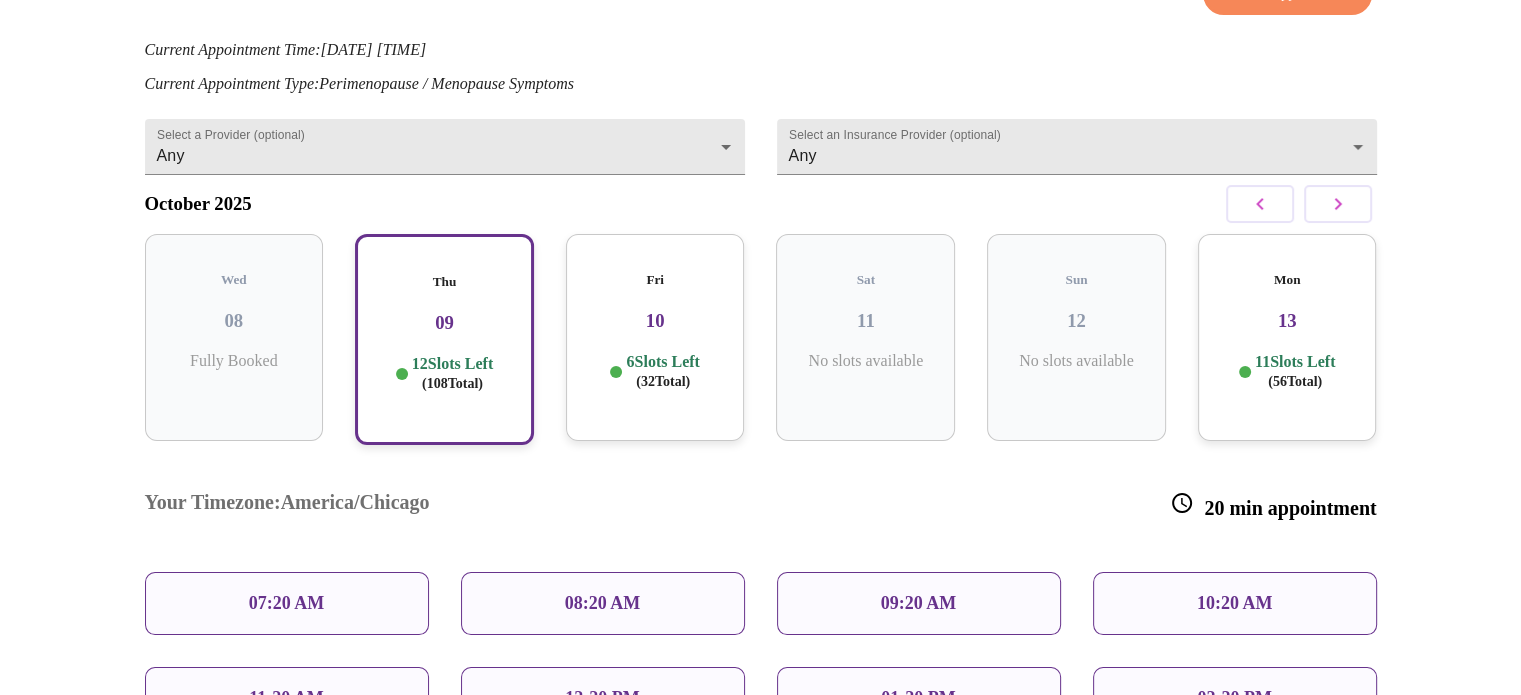 scroll, scrollTop: 153, scrollLeft: 0, axis: vertical 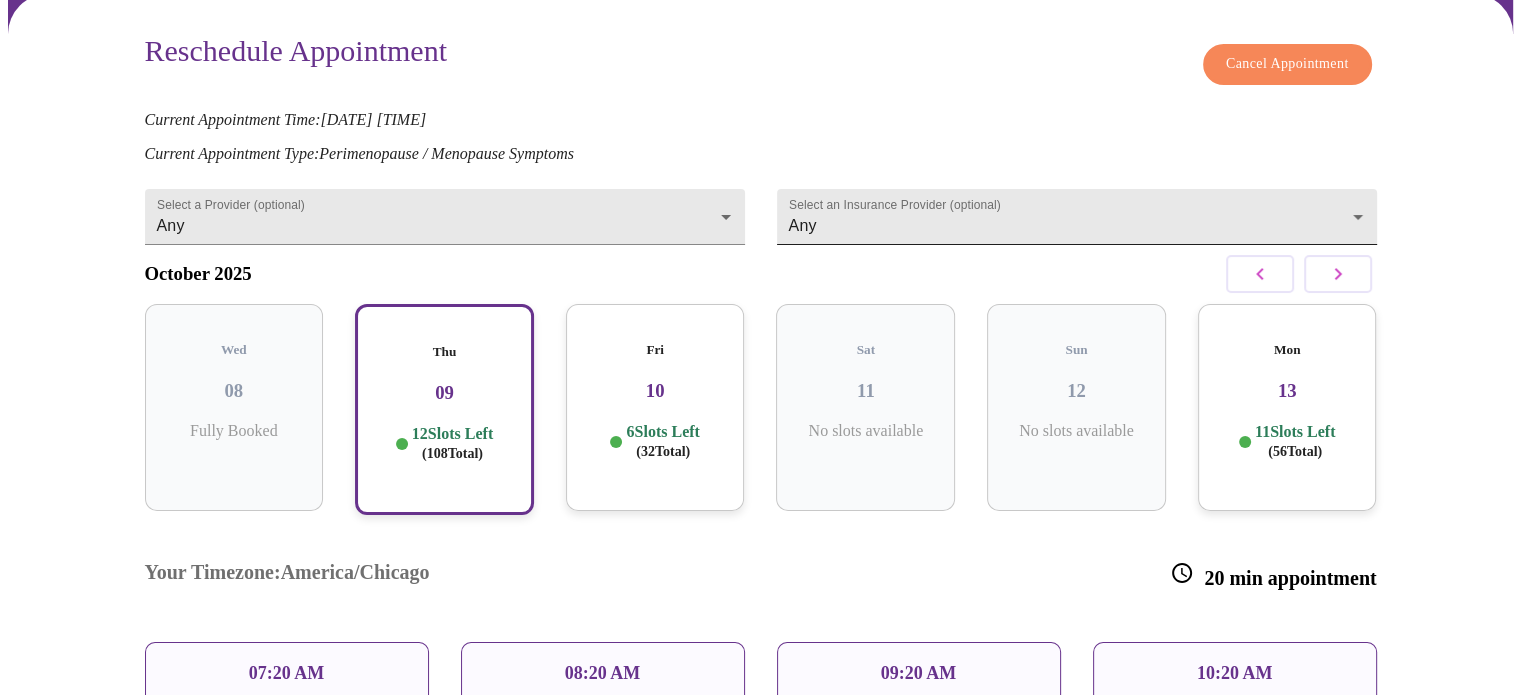 click on "MyMenopauseRx Appointments Messaging Labs Uploads Medications Community Refer a Friend Hi Stacy   Reschedule Appointment Reschedule Appointment Cancel Appointment Current Appointment Time:  Oct 8, 2025 9:00 am Current Appointment Type:  Perimenopause / Menopause Symptoms  Select a Provider (optional) Any Any Select an Insurance Provider (optional) Any Any October 2025 Wed 08 Fully Booked Thu 09 12  Slots Left ( 108  Total) Fri 10 6  Slots Left ( 32  Total) Sat 11 No slots available Sun 12 No slots available Mon 13 11  Slots Left ( 56  Total) Your Timezone:  America/Chicago 20 min appointment 07:20 AM 08:20 AM 09:20 AM 10:20 AM 11:20 AM 12:20 PM 01:20 PM 02:20 PM 03:20 PM 04:20 PM 05:40 PM 07:00 PM Need to reschedule? No problem—just  reach out  24 hours before your visit Reschedule Appointment Settings Billing Invoices Log out" at bounding box center [760, 500] 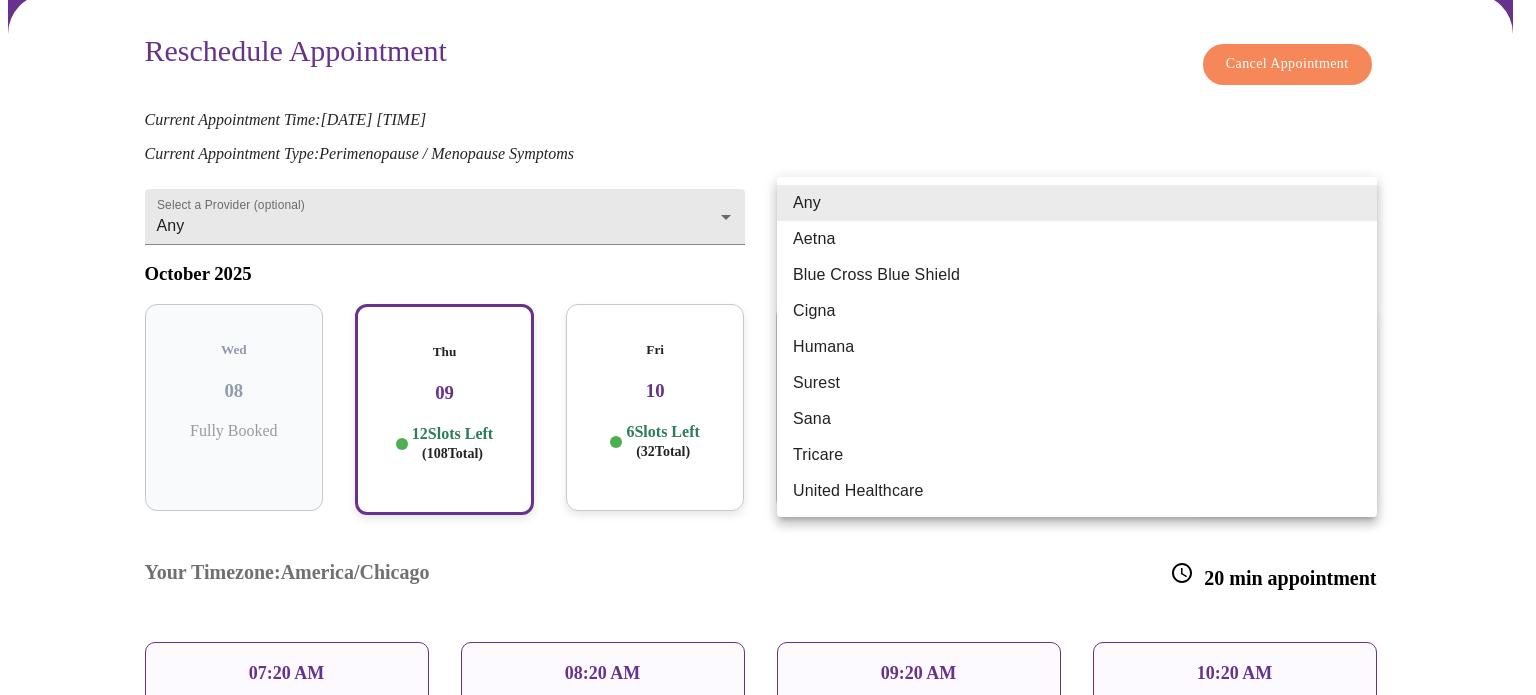 click at bounding box center [768, 347] 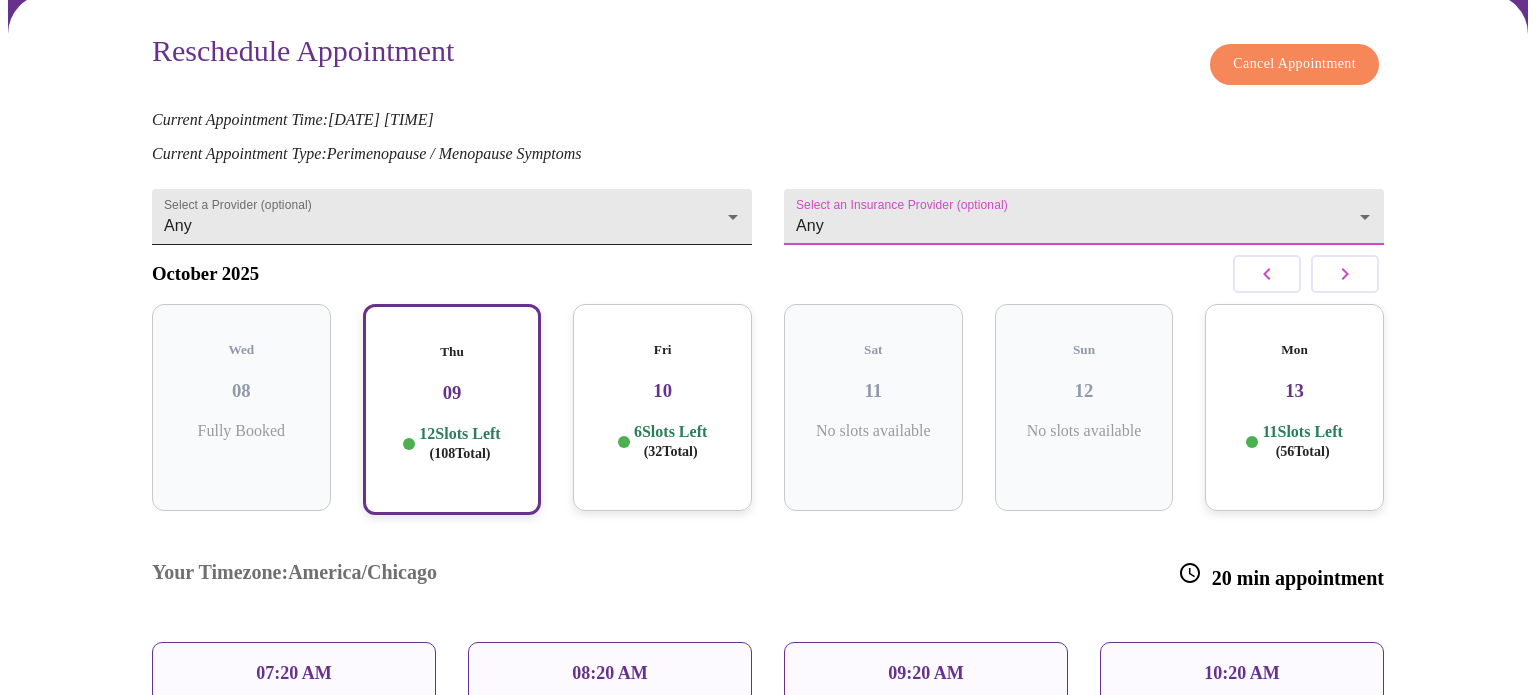 click on "MyMenopauseRx Appointments Messaging Labs Uploads Medications Community Refer a Friend Hi Stacy   Reschedule Appointment Reschedule Appointment Cancel Appointment Current Appointment Time:  Oct 8, 2025 9:00 am Current Appointment Type:  Perimenopause / Menopause Symptoms  Select a Provider (optional) Any Any Select an Insurance Provider (optional) Any Any October 2025 Wed 08 Fully Booked Thu 09 12  Slots Left ( 108  Total) Fri 10 6  Slots Left ( 32  Total) Sat 11 No slots available Sun 12 No slots available Mon 13 11  Slots Left ( 56  Total) Your Timezone:  America/Chicago 20 min appointment 07:20 AM 08:20 AM 09:20 AM 10:20 AM 11:20 AM 12:20 PM 01:20 PM 02:20 PM 03:20 PM 04:20 PM 05:40 PM 07:00 PM Need to reschedule? No problem—just  reach out  24 hours before your visit Reschedule Appointment Settings Billing Invoices Log out" at bounding box center (768, 500) 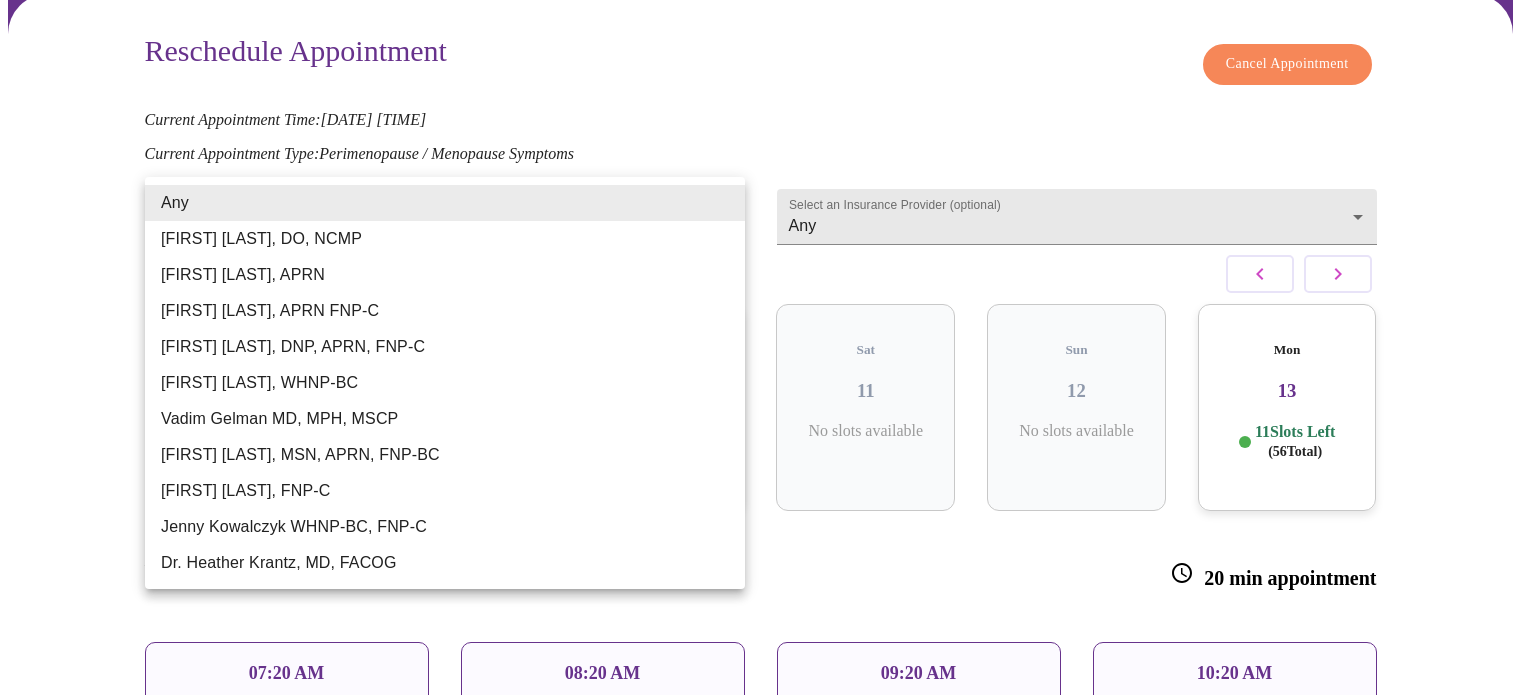 click on "Barbra S Hanna, DO, NCMP" at bounding box center [445, 239] 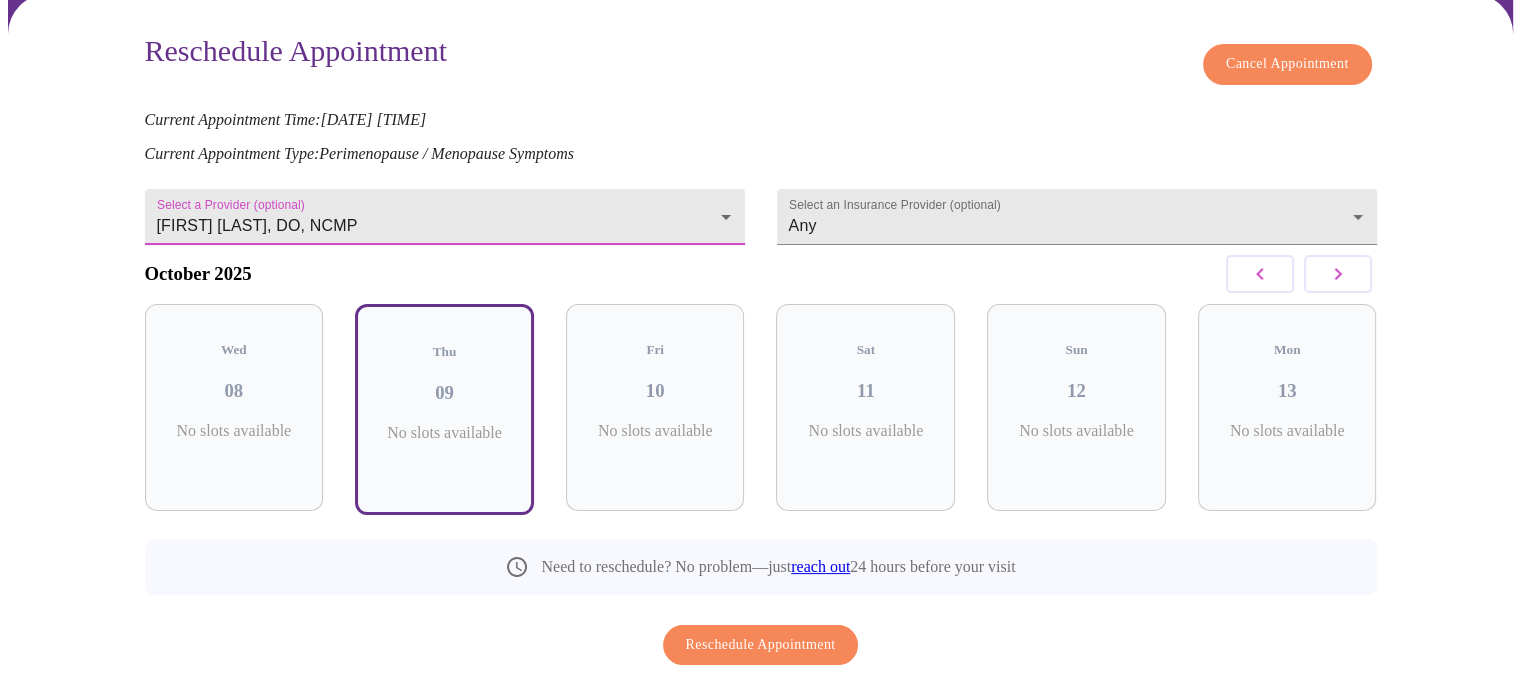 click 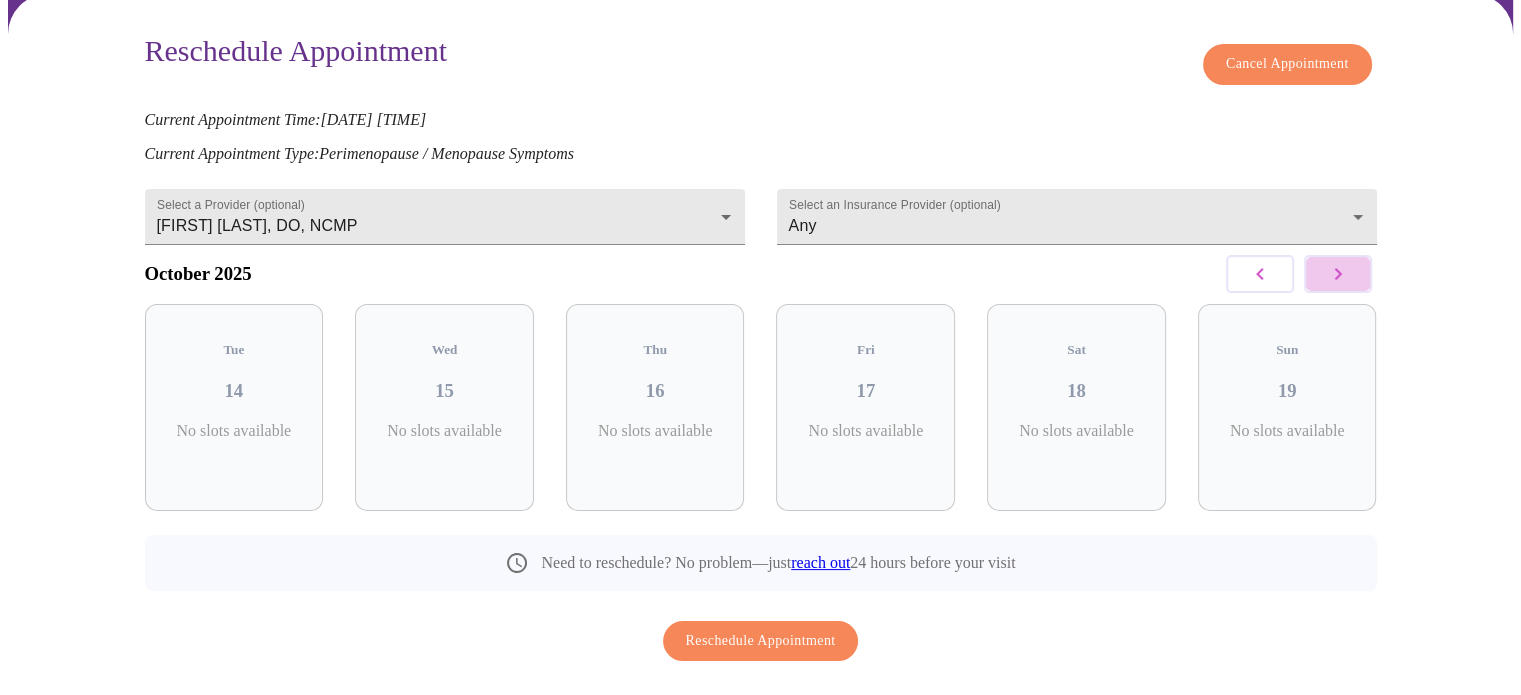 click 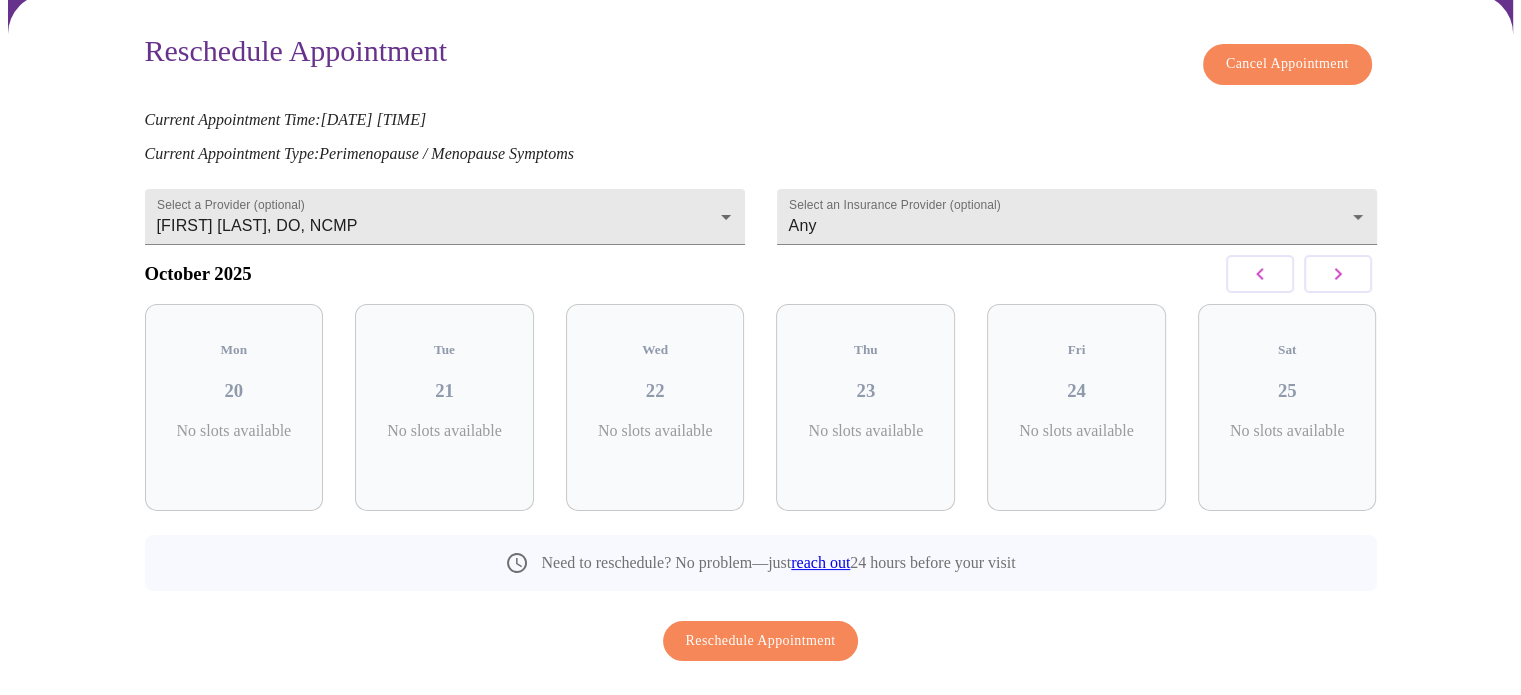 click 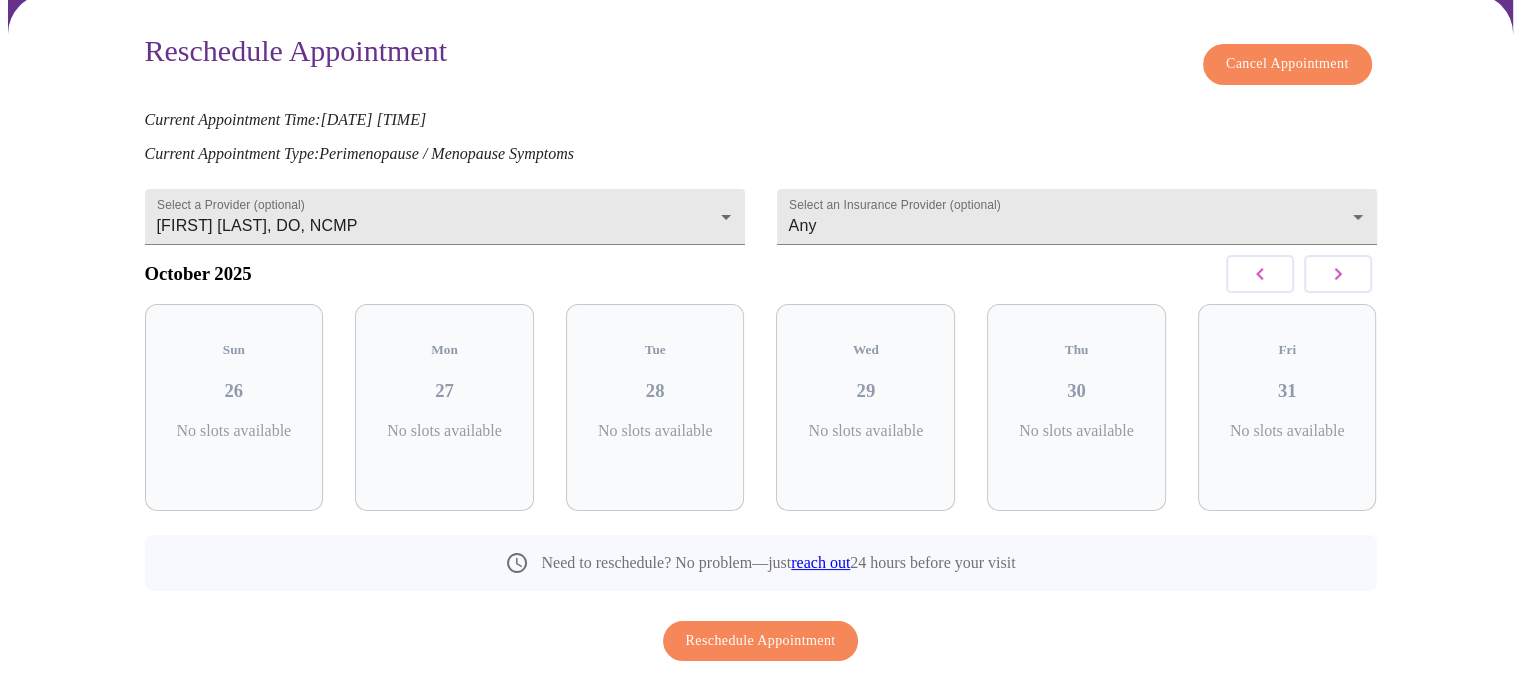 click 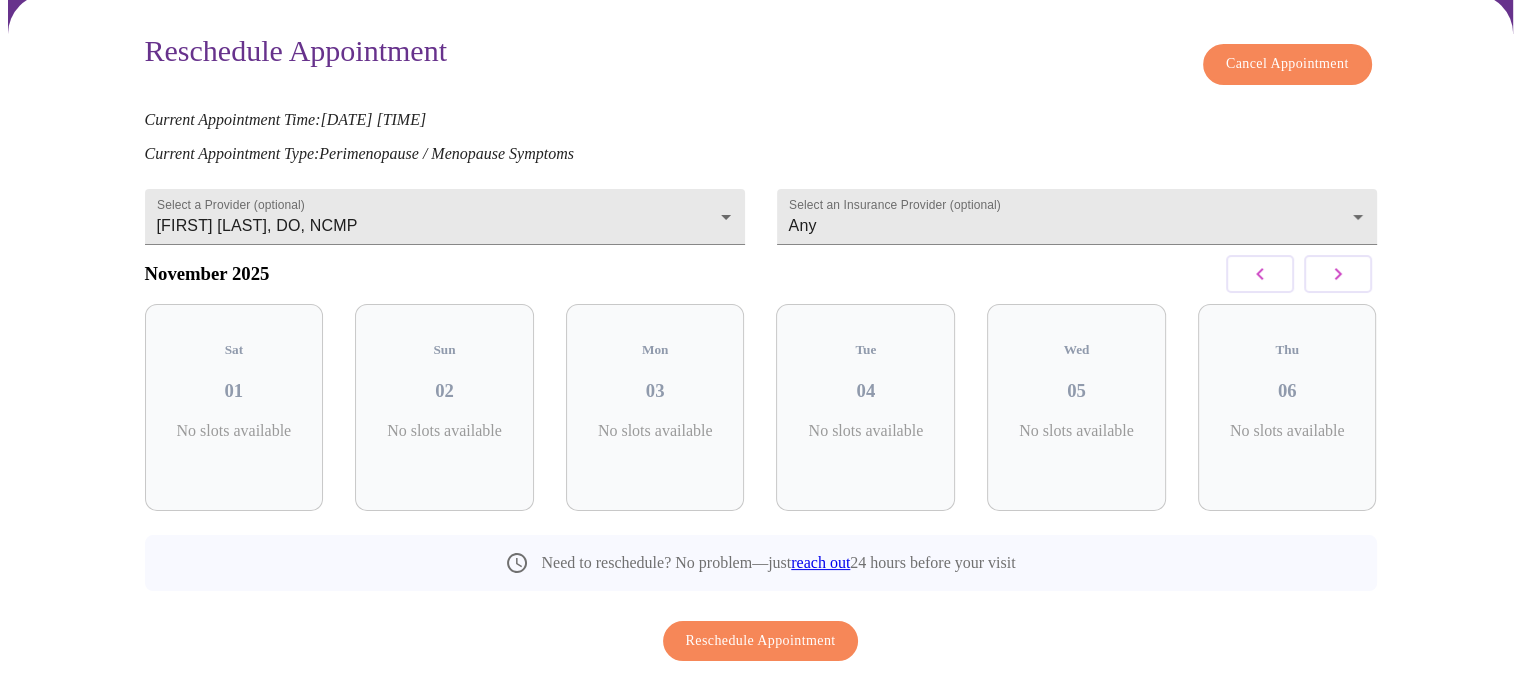 click at bounding box center [1338, 274] 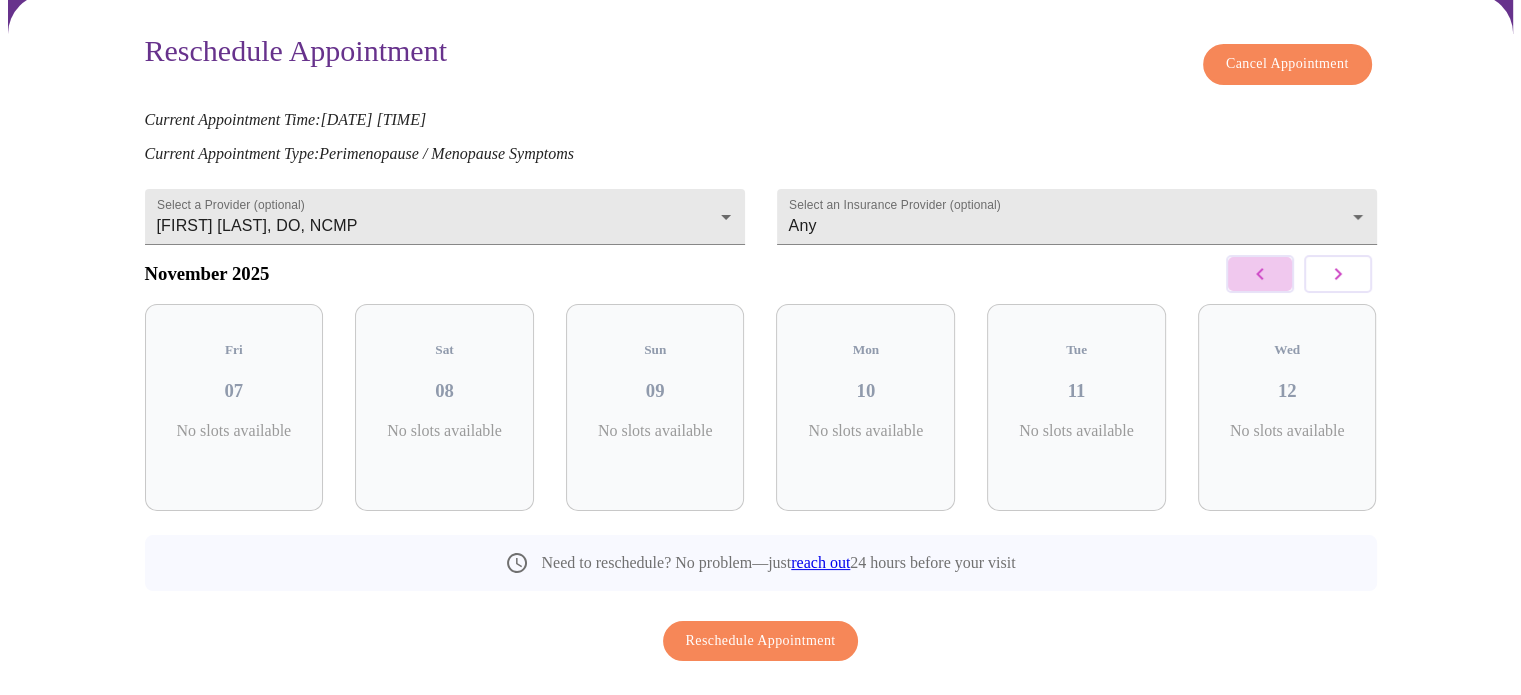 click 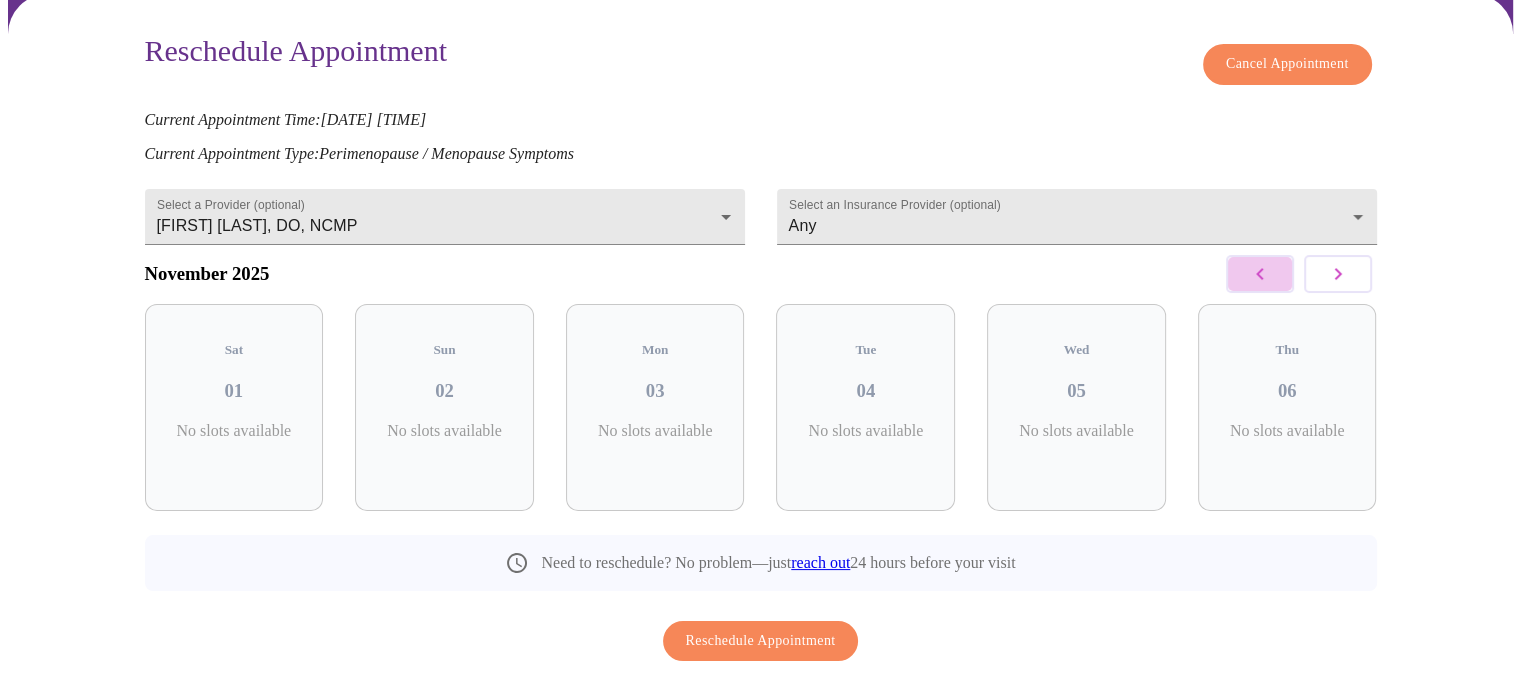 click 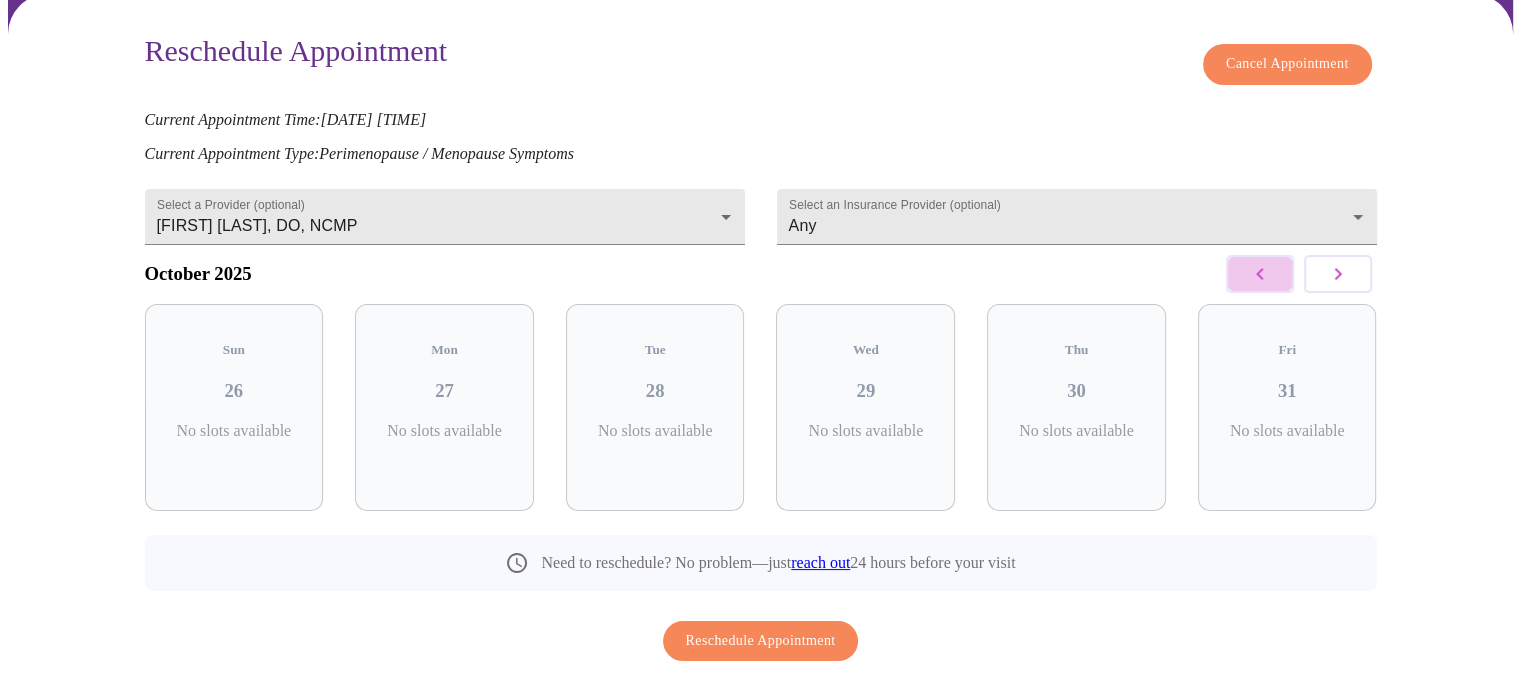 click 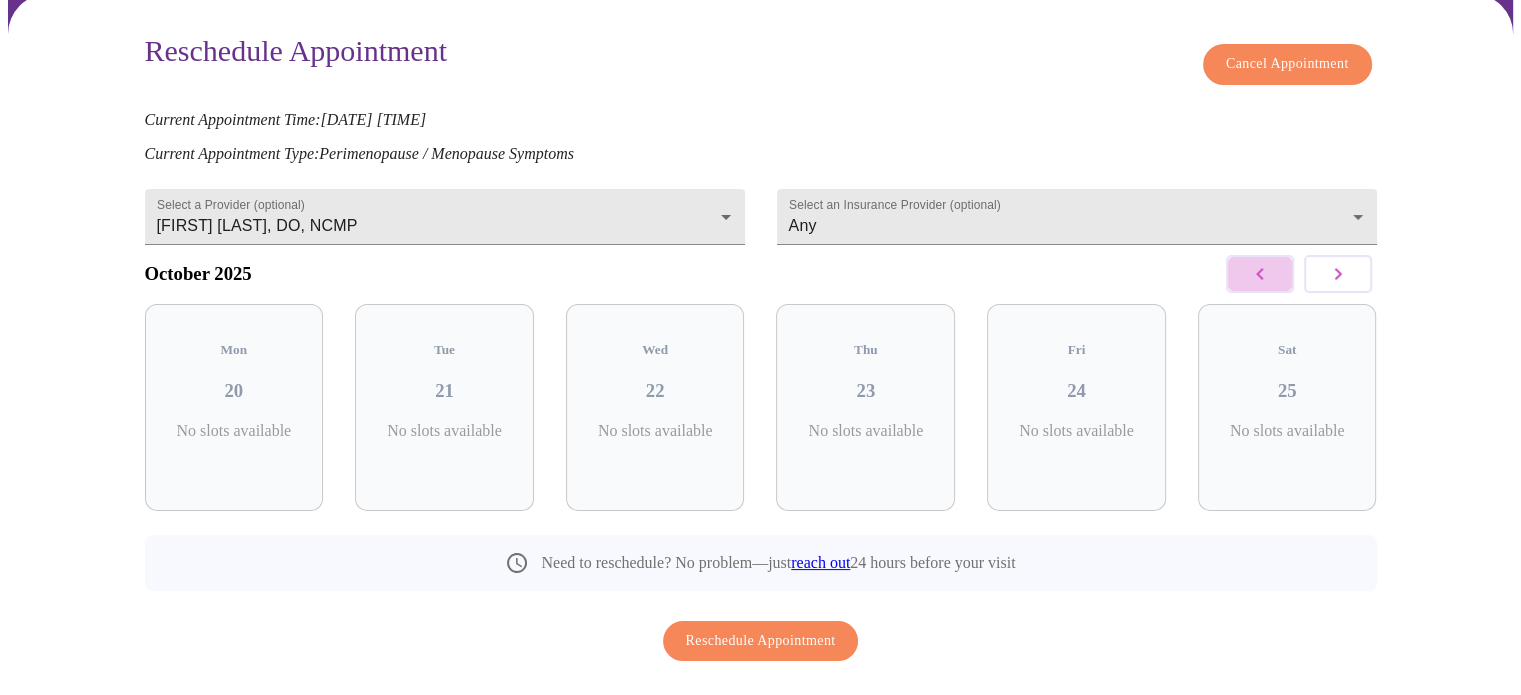 click 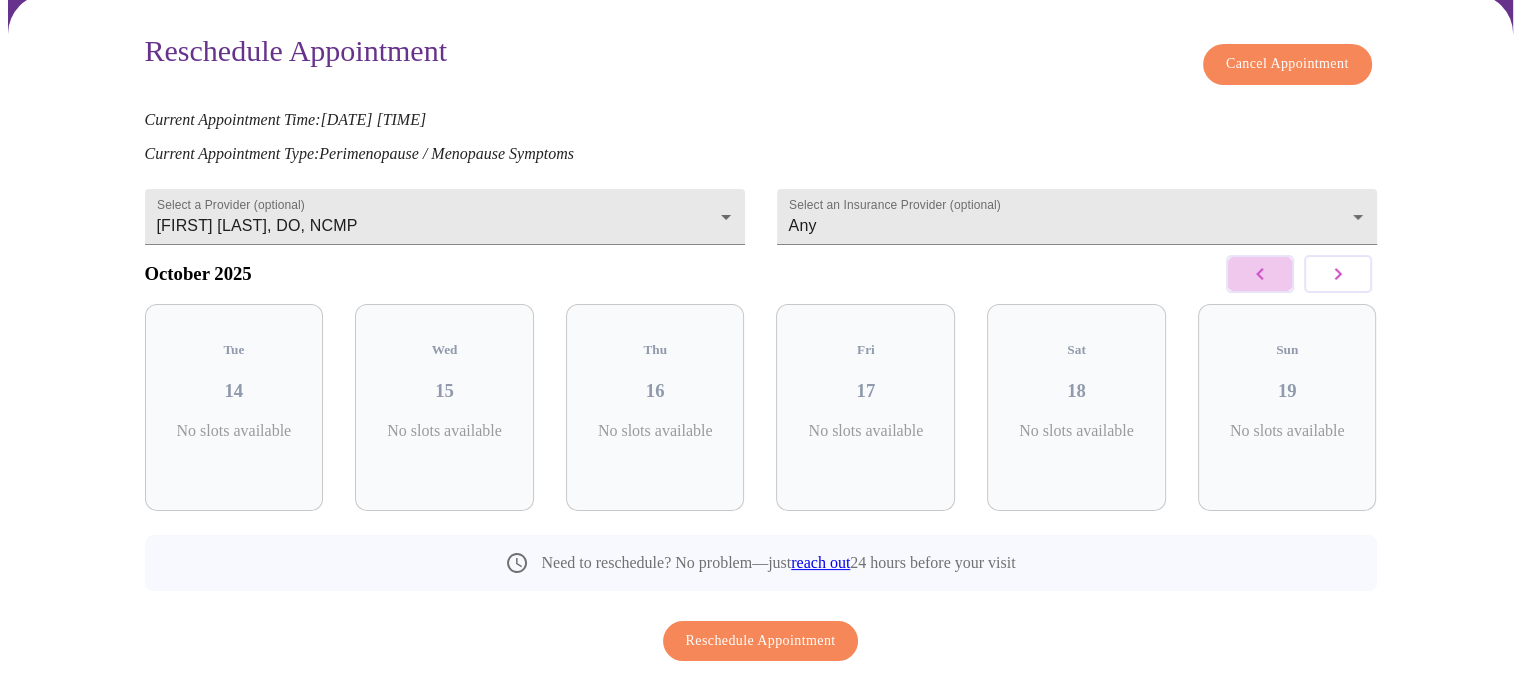 click 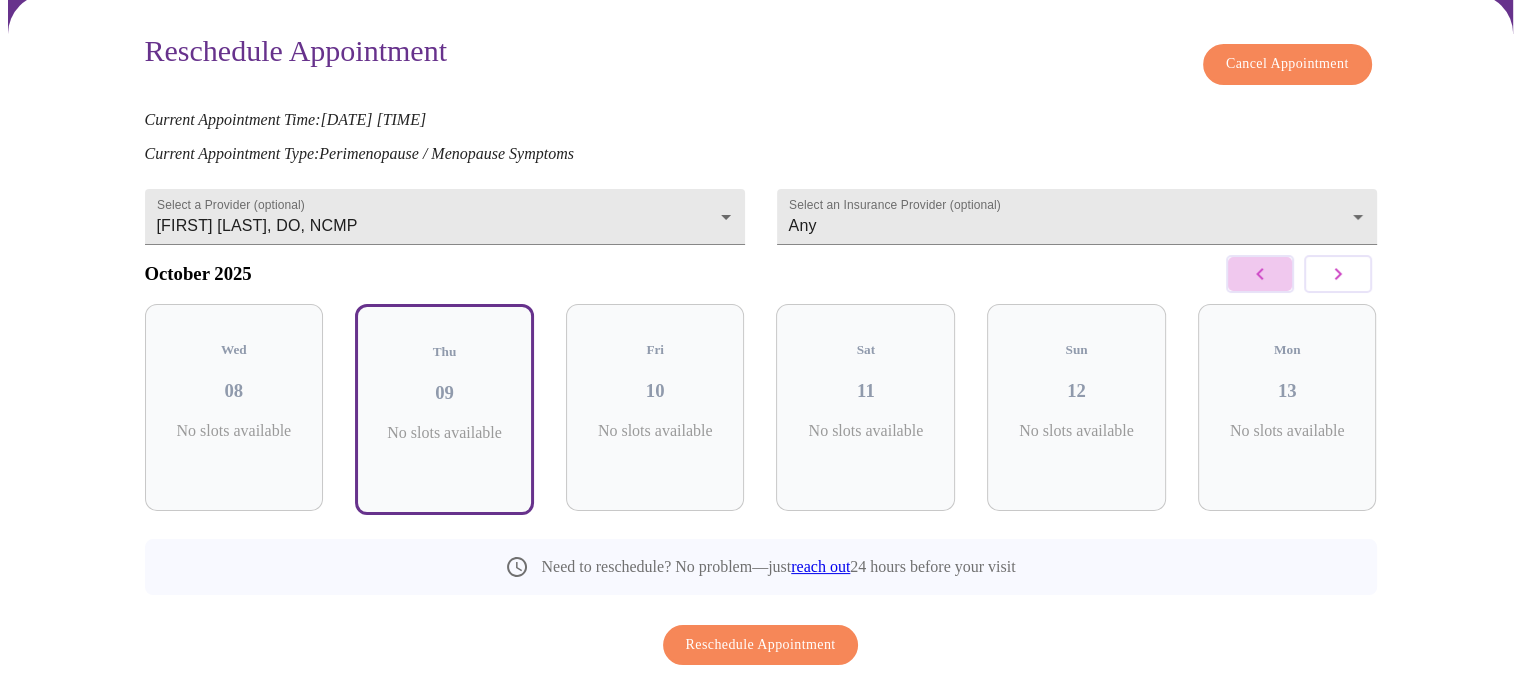 click 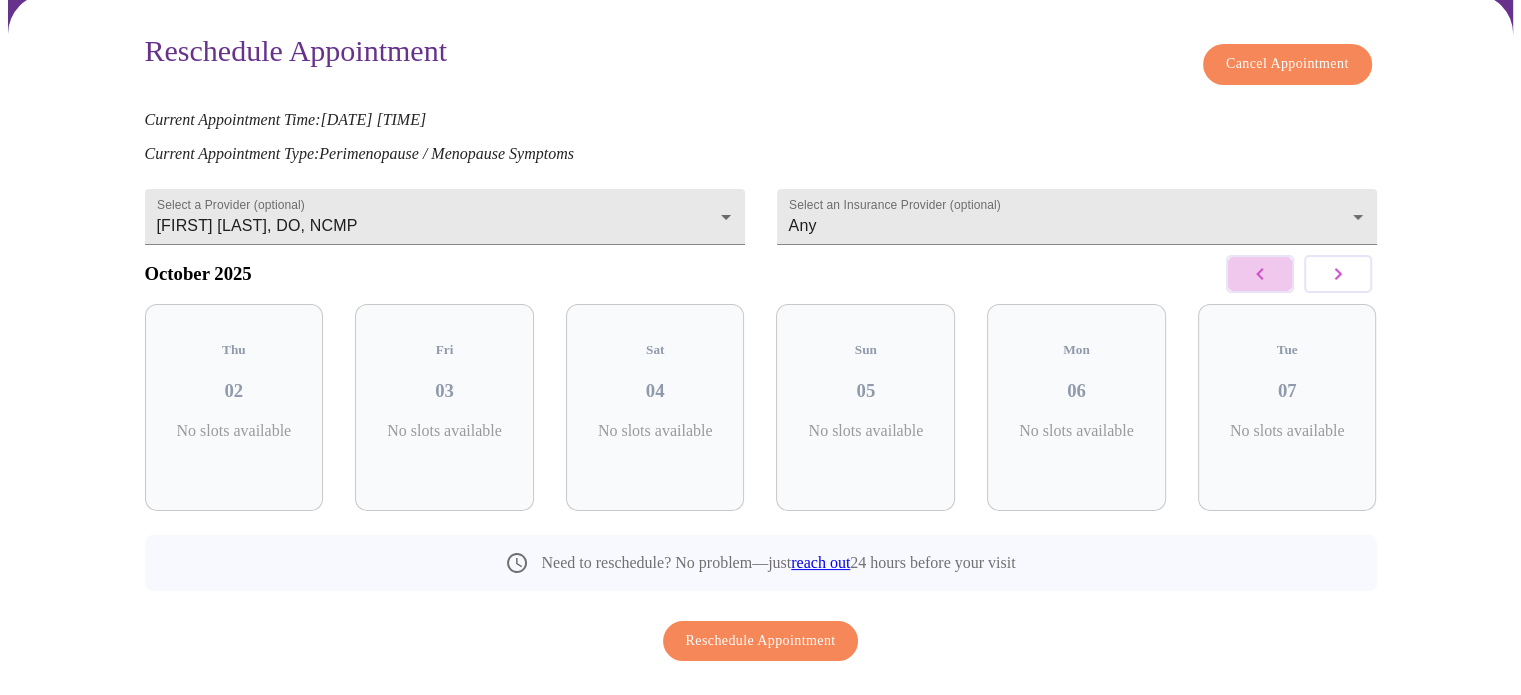 click 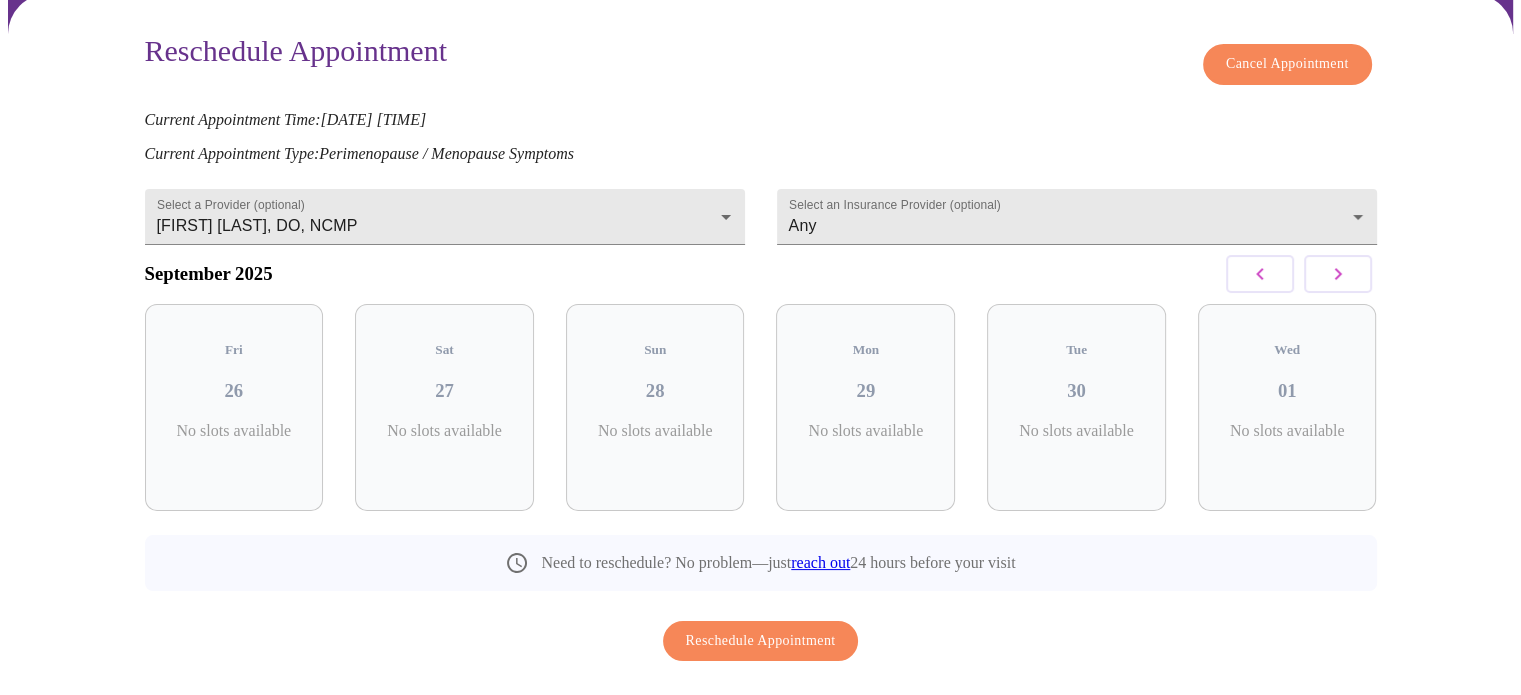 click 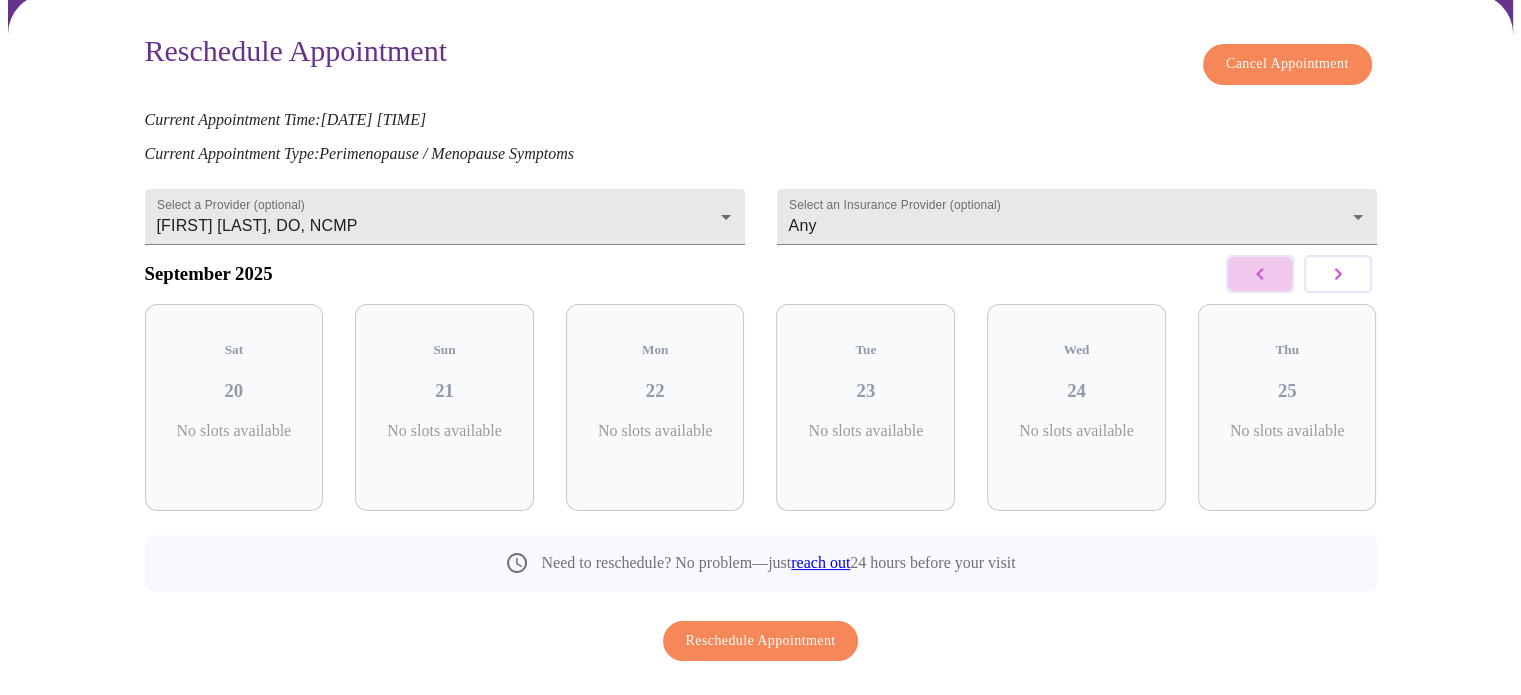 click 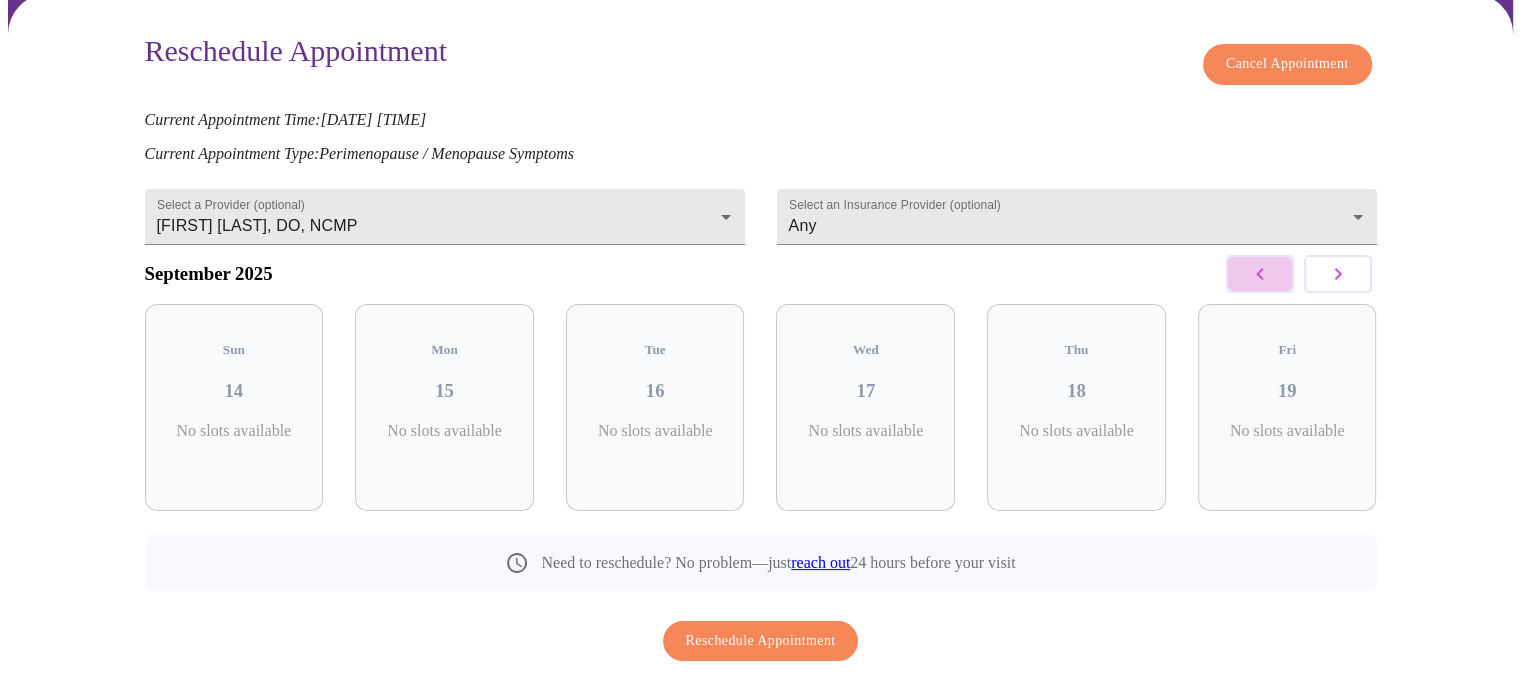 click 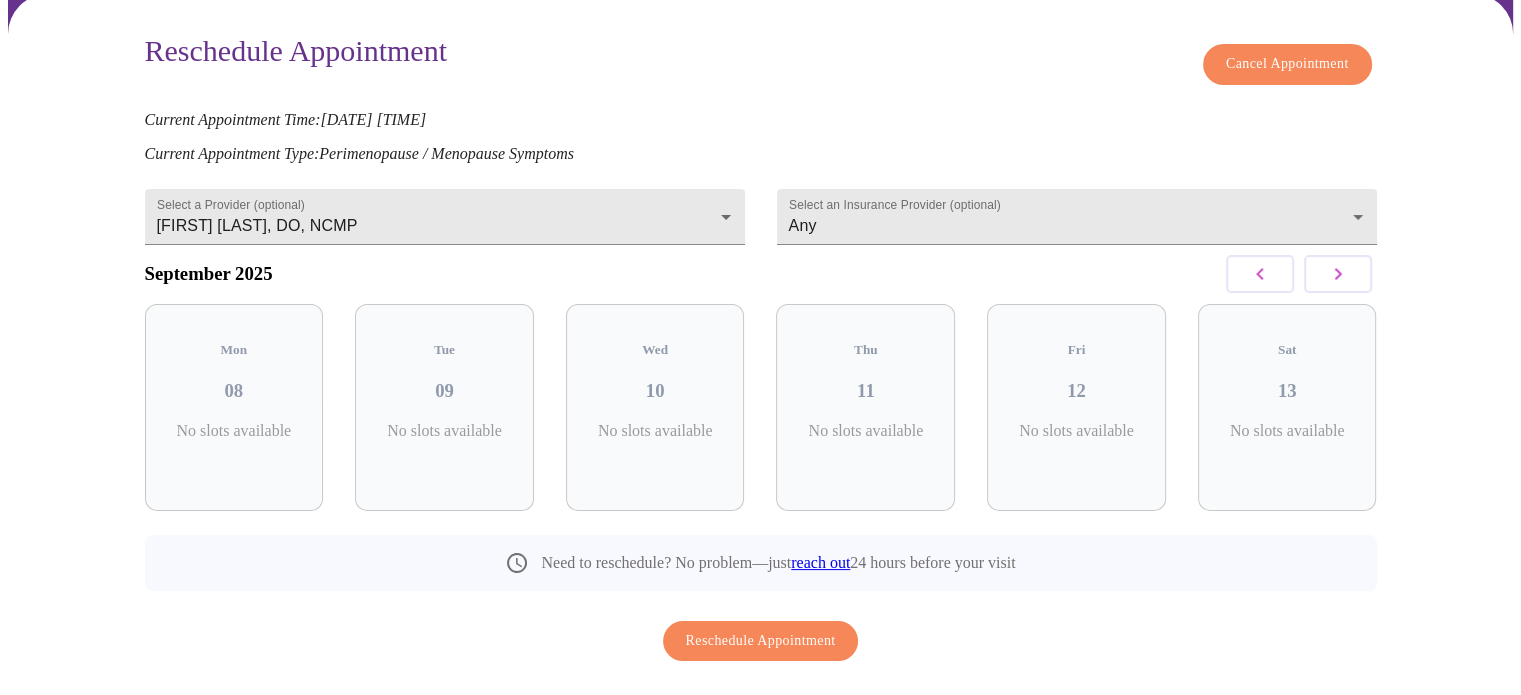click 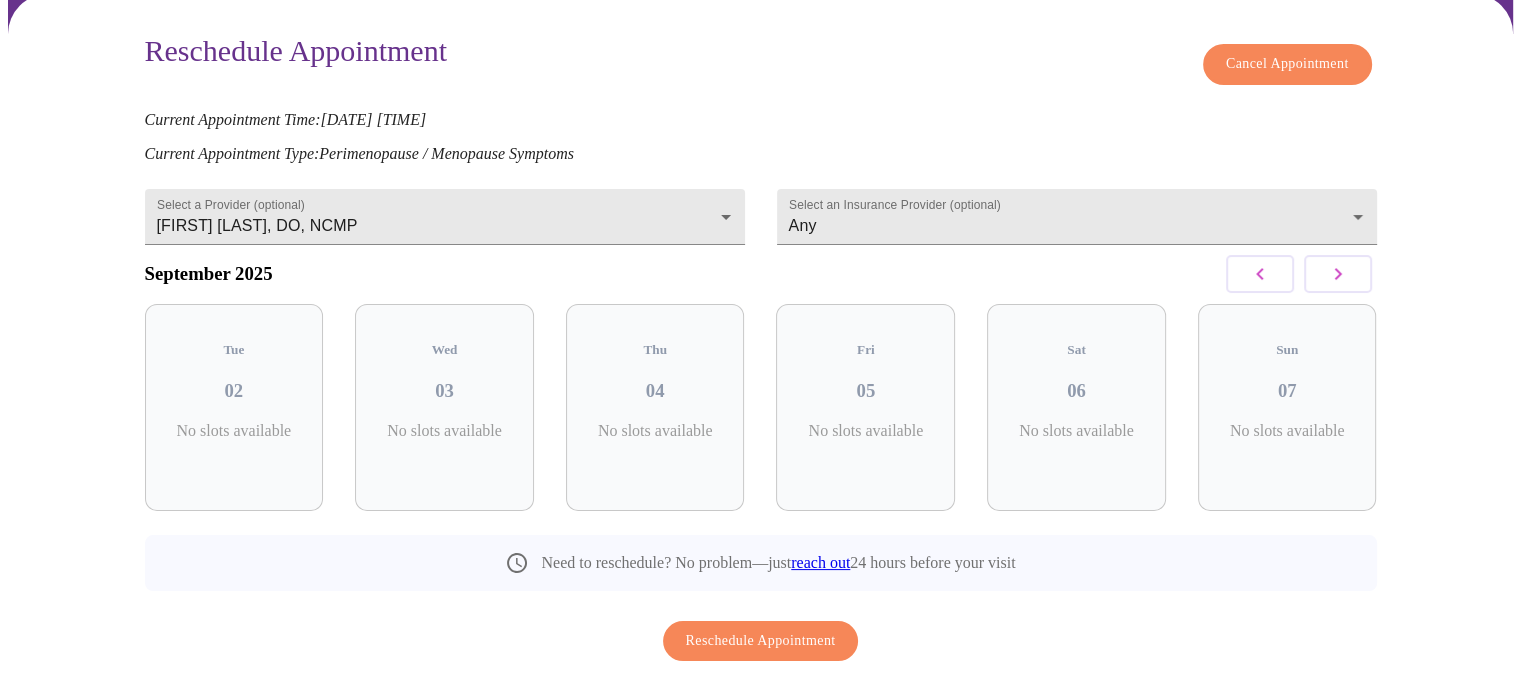 click 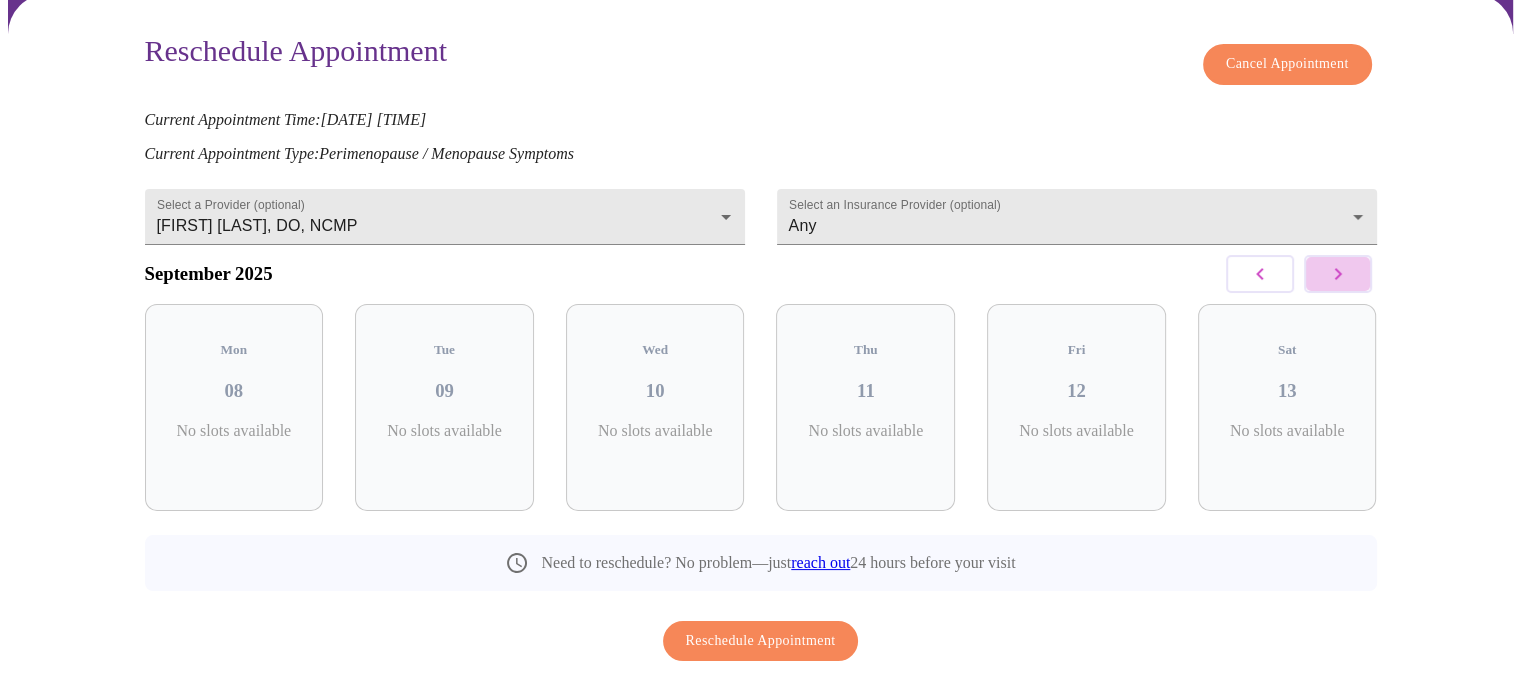 click 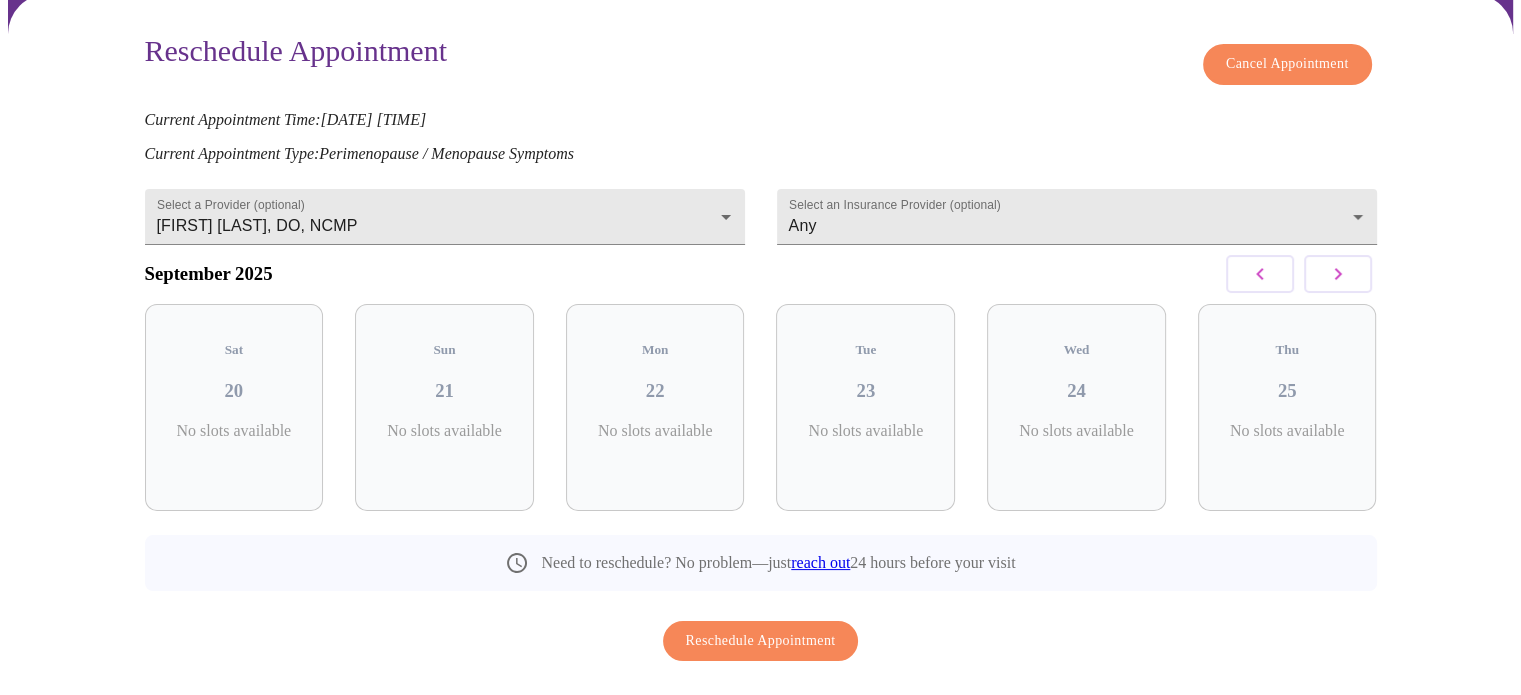 click 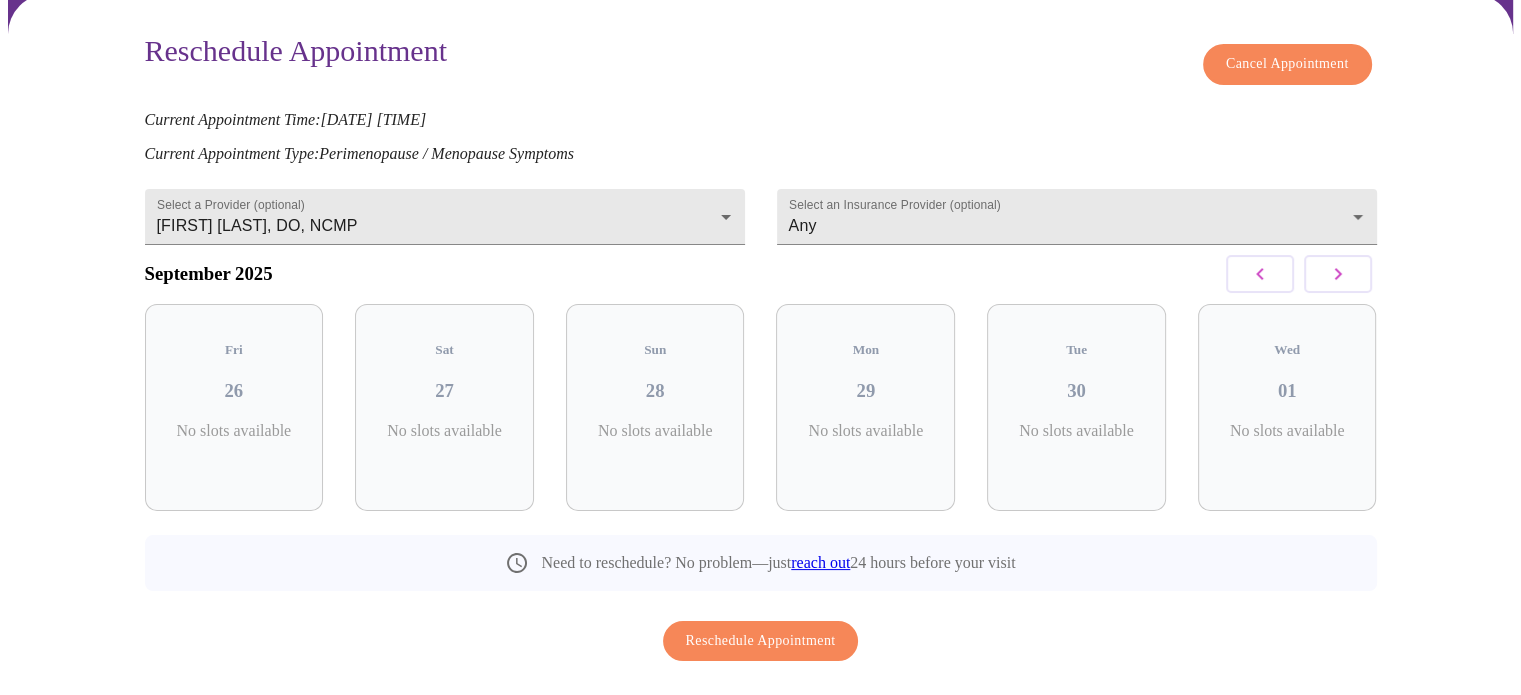 click 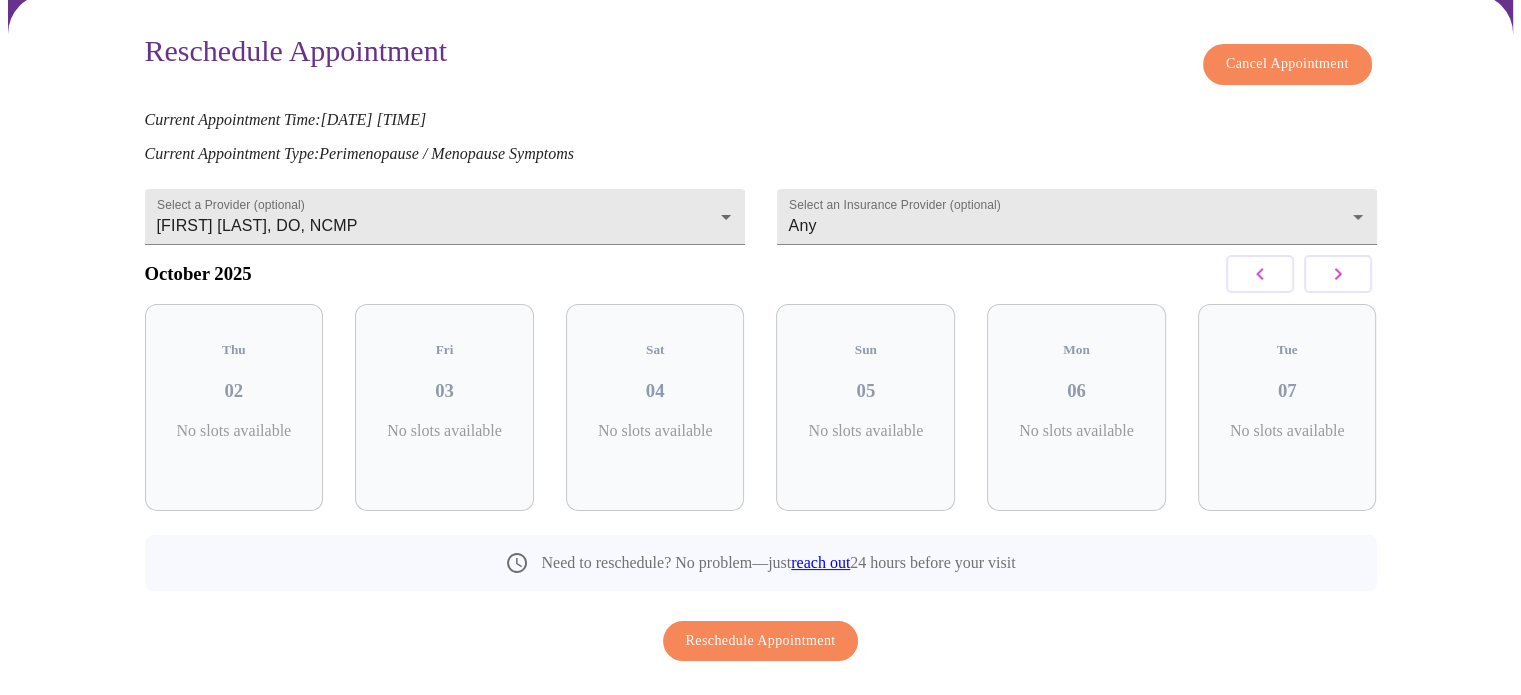 click 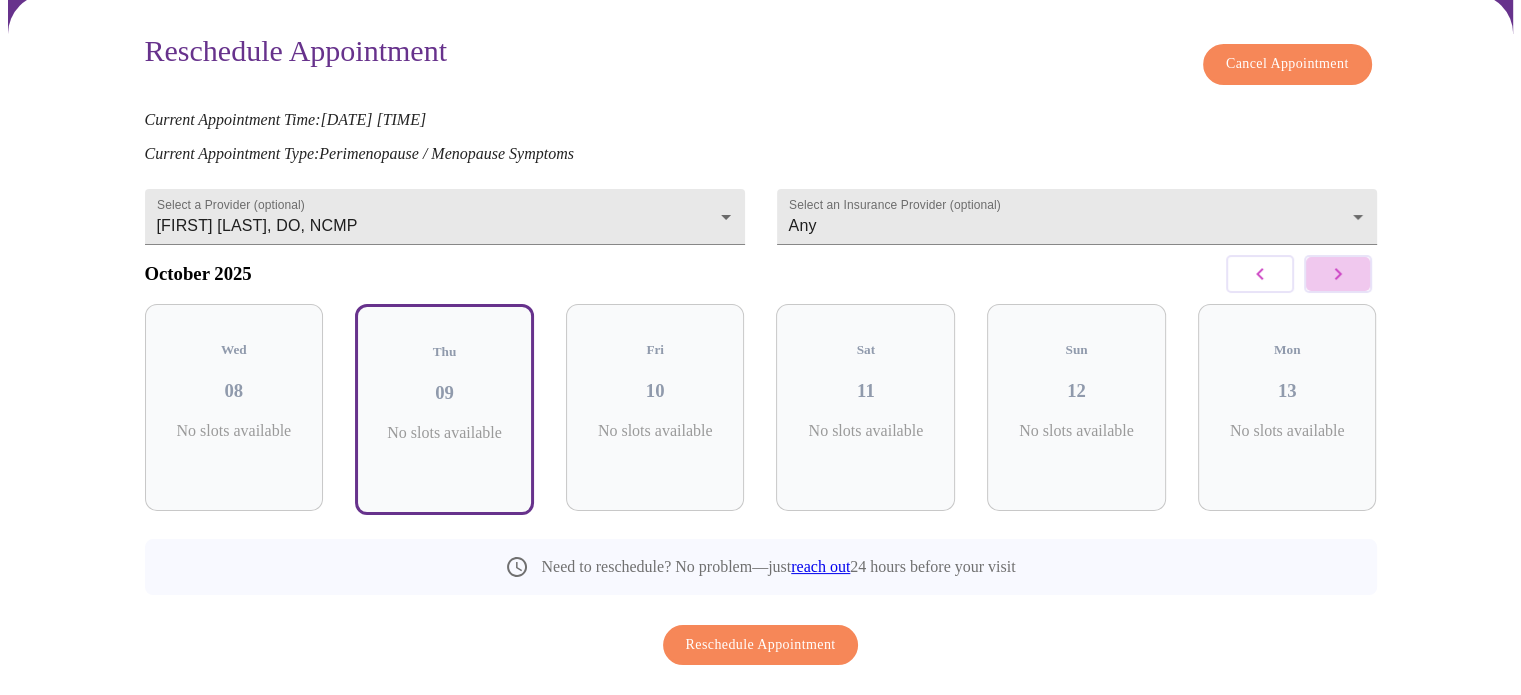 click 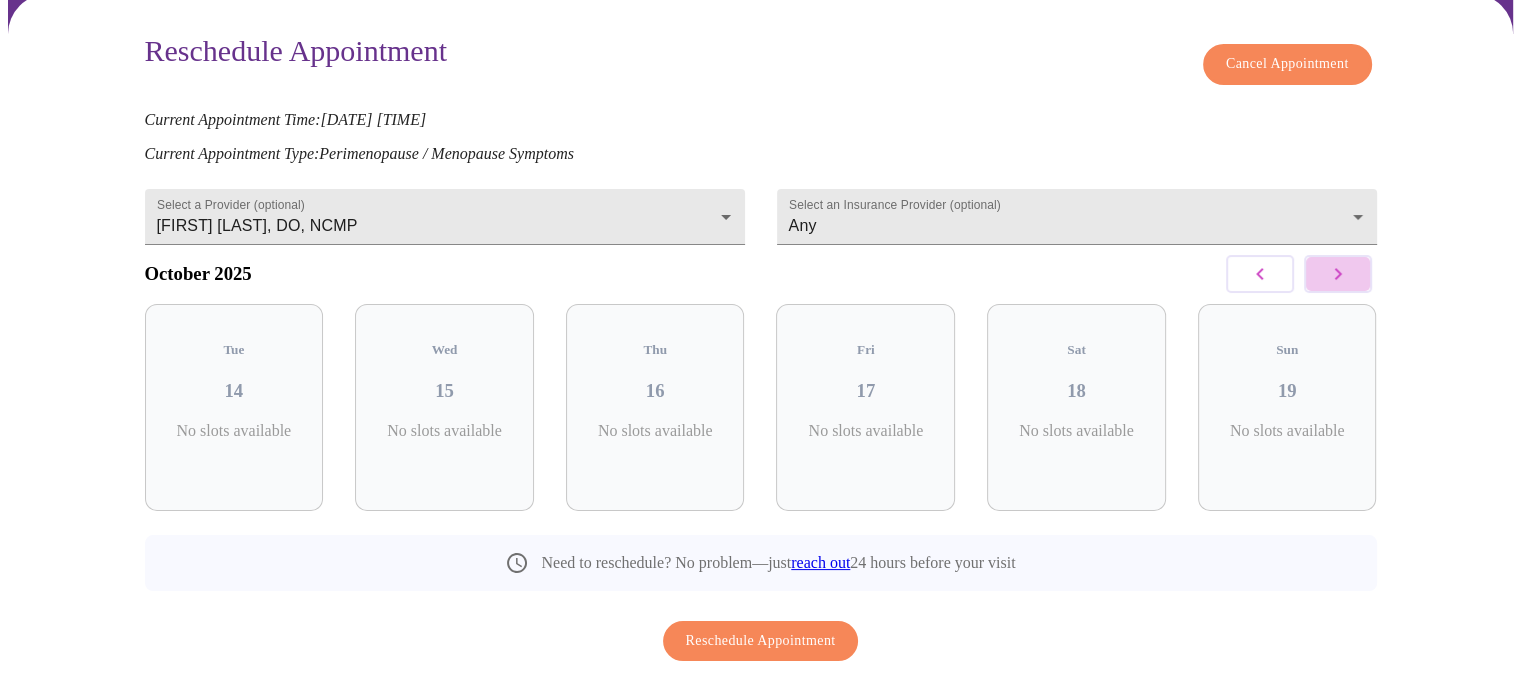 click 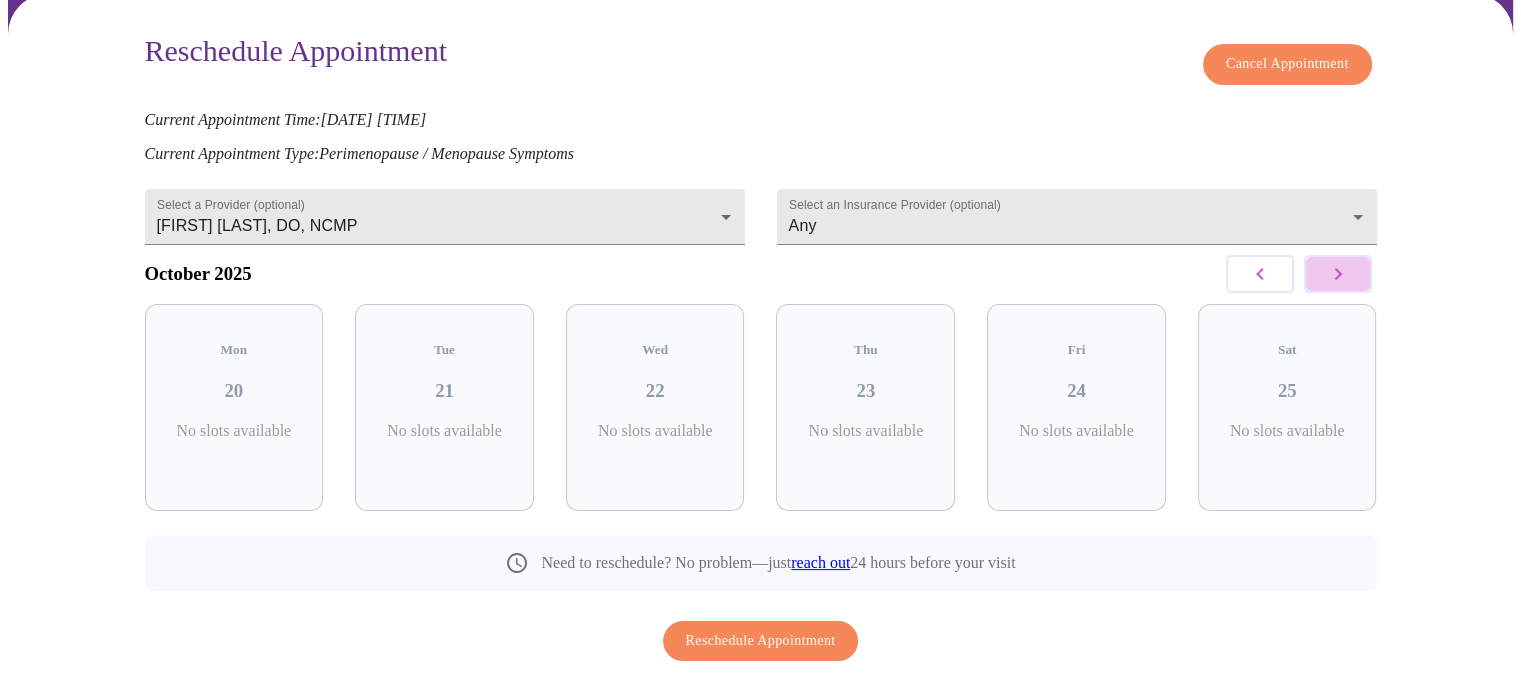 click 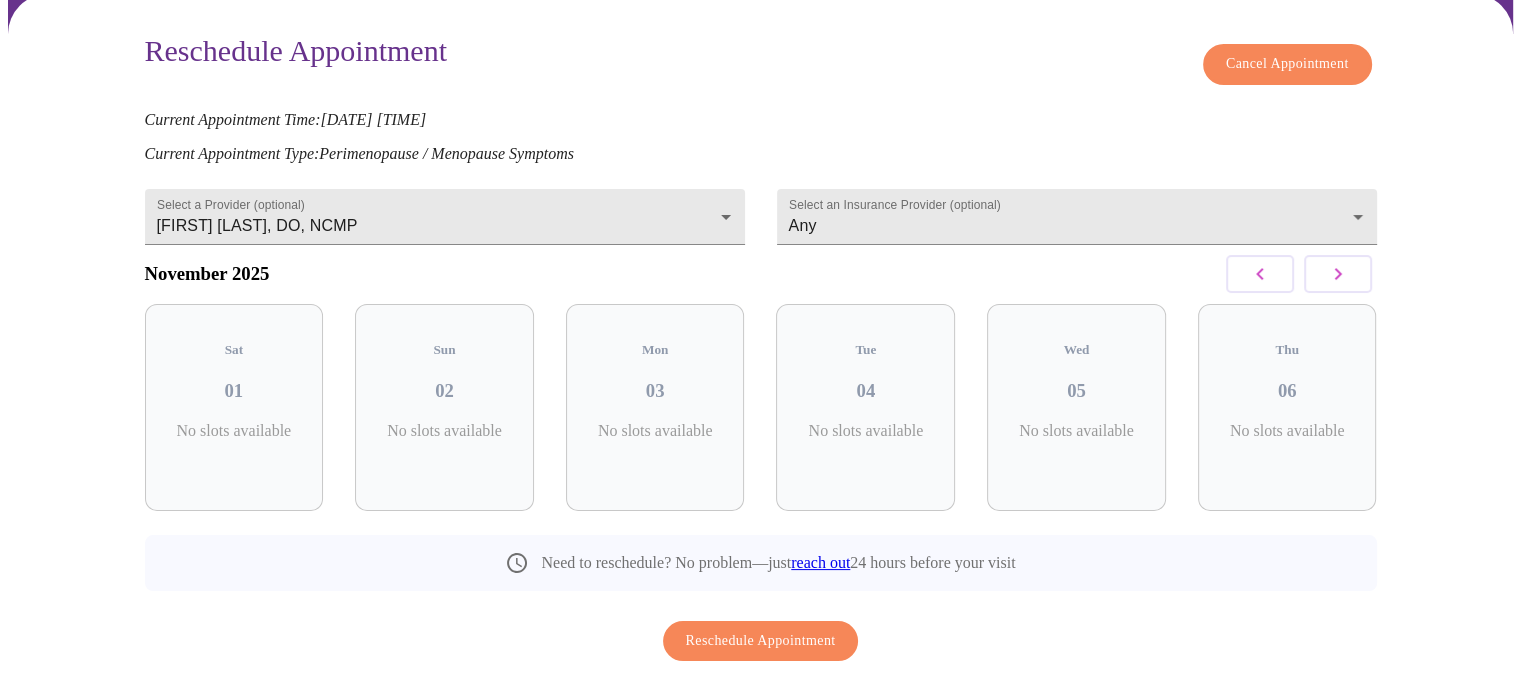 click 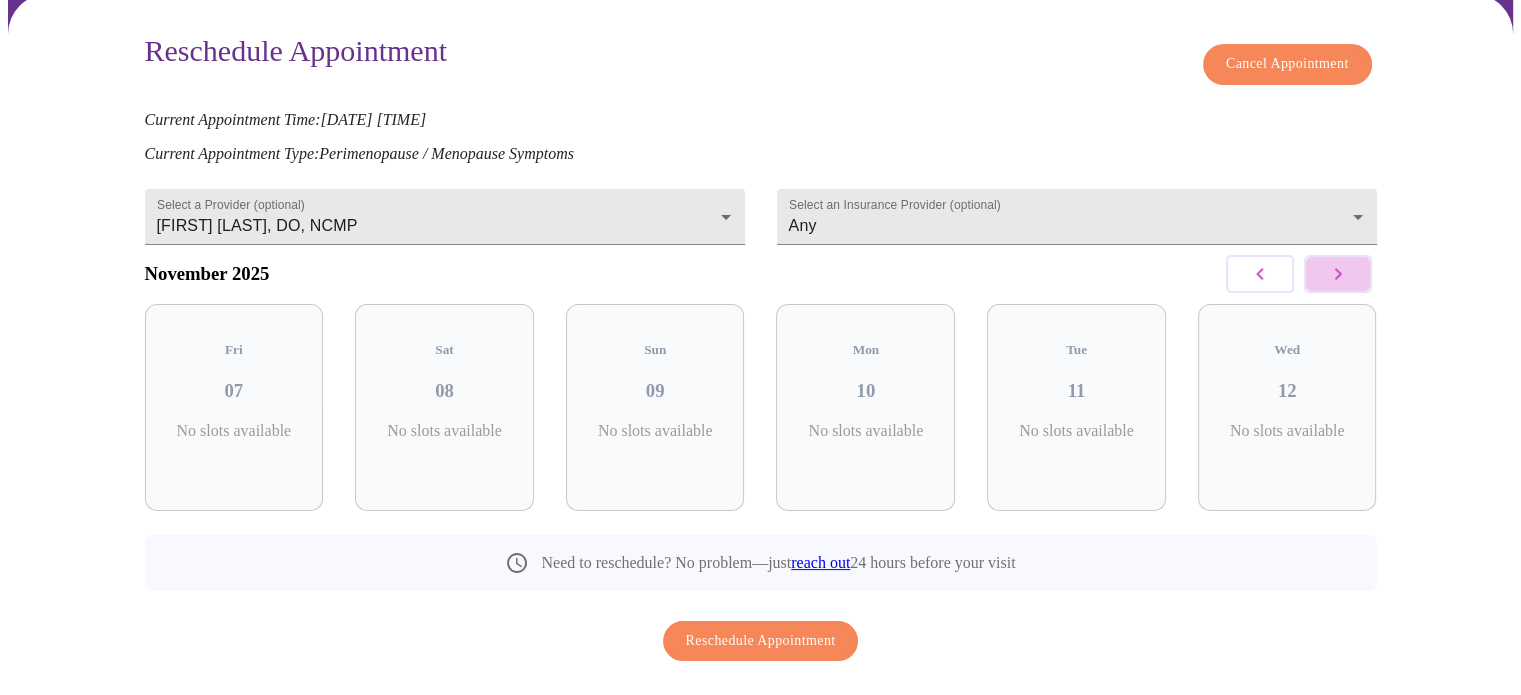click 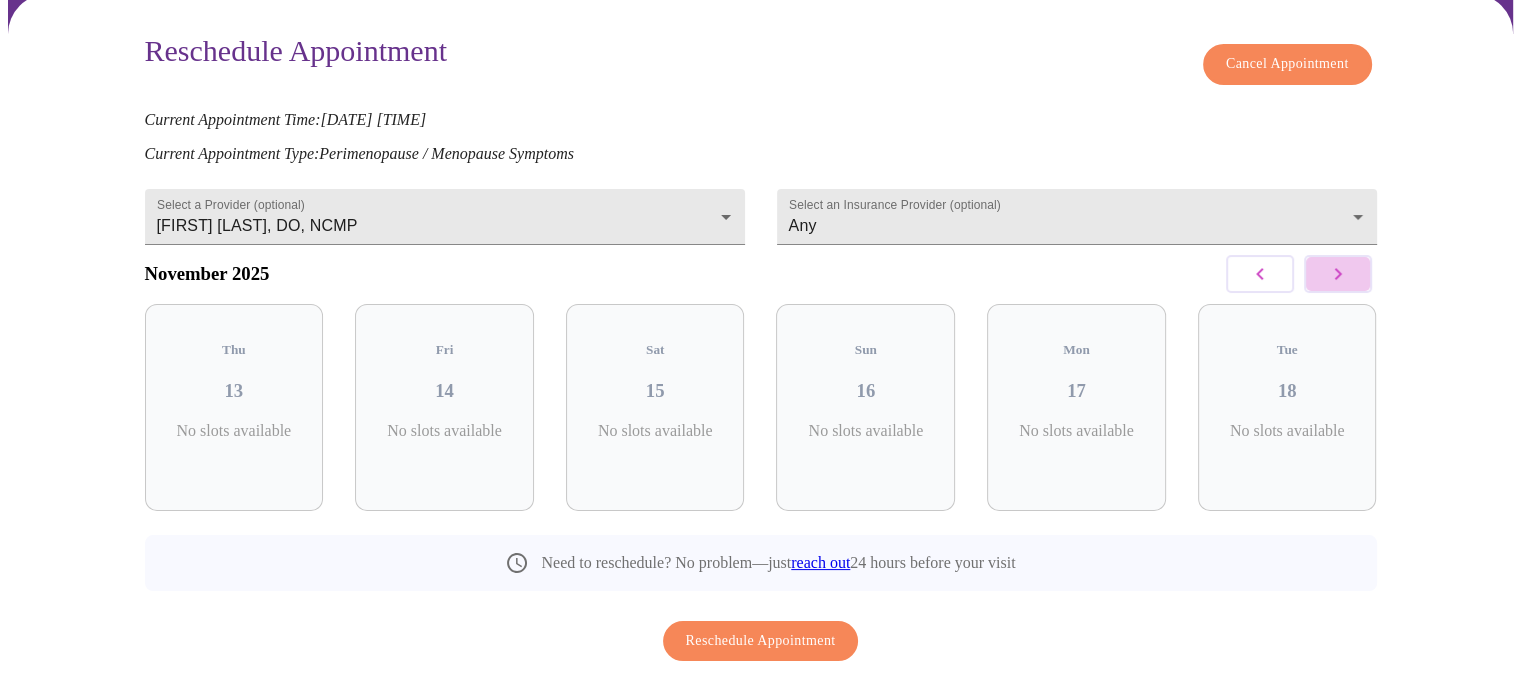 click 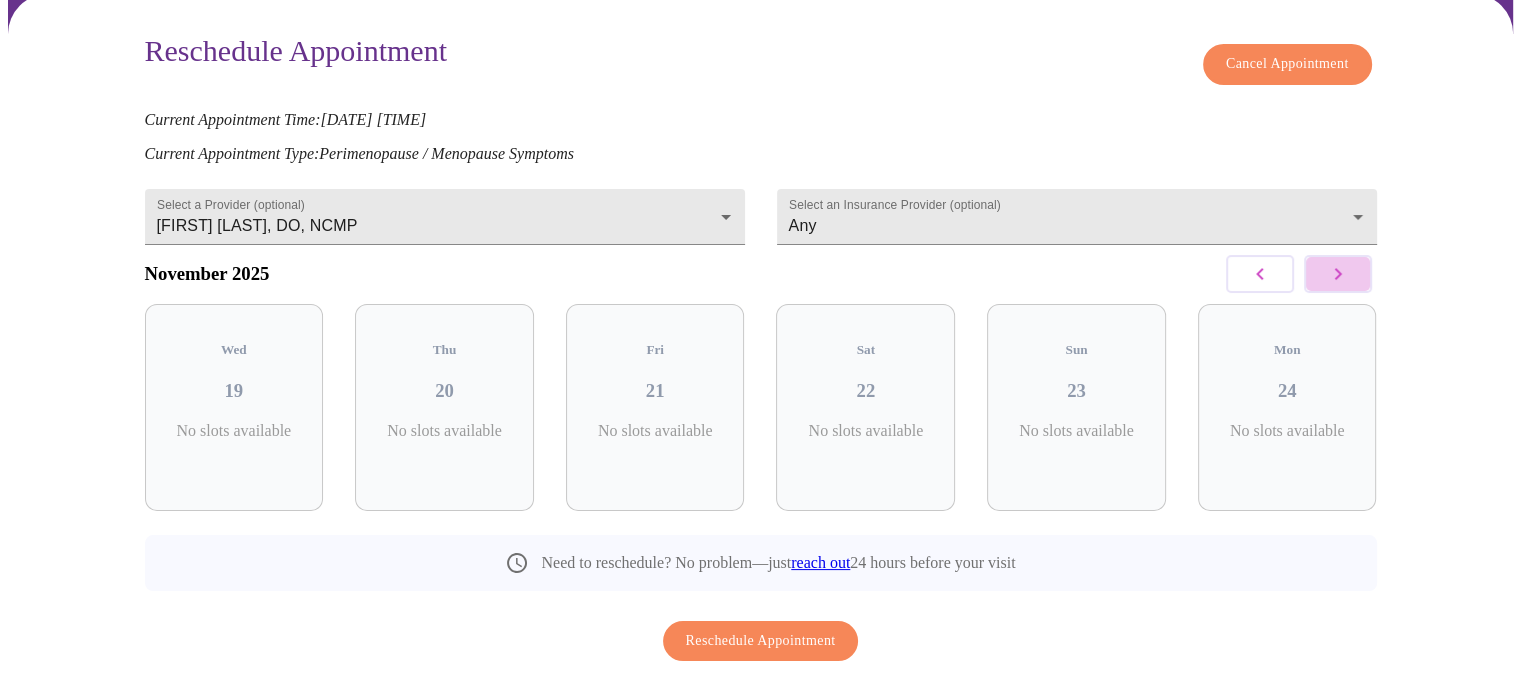 click 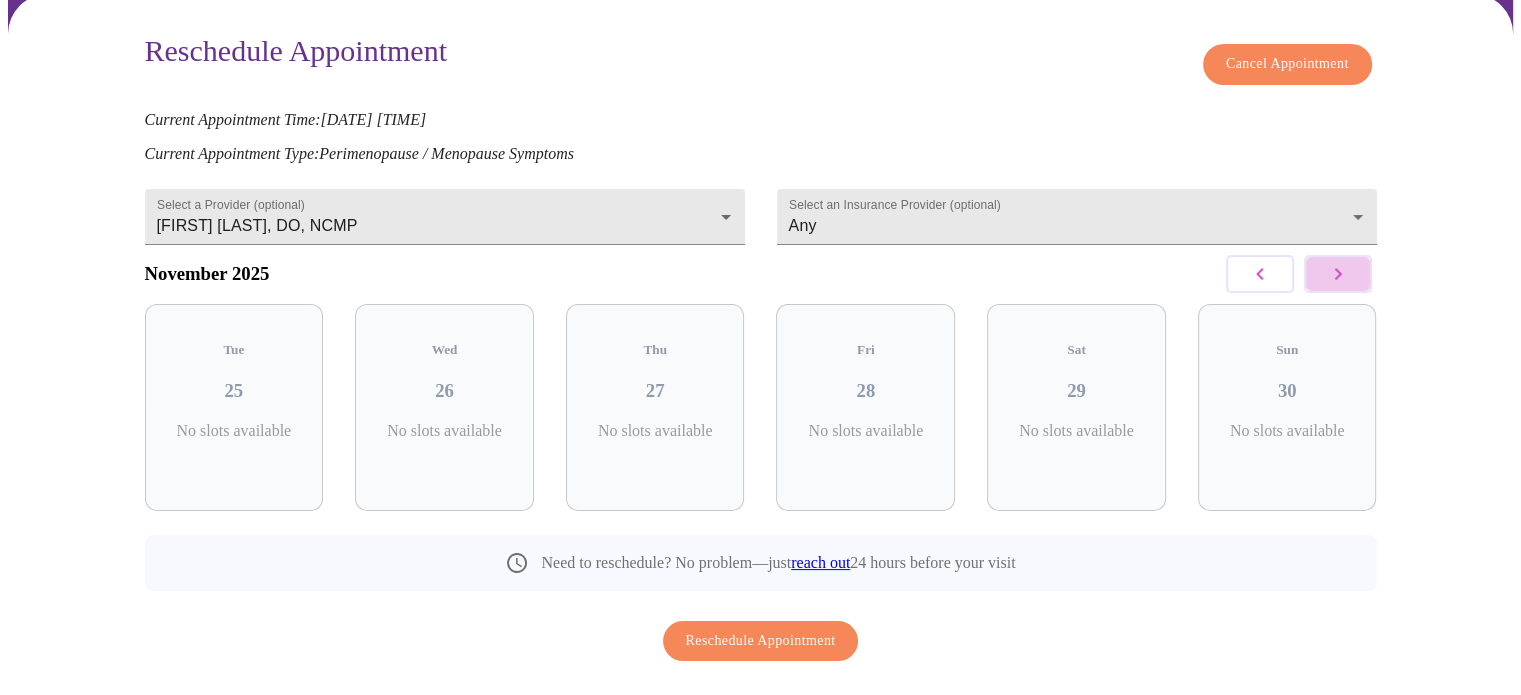 click 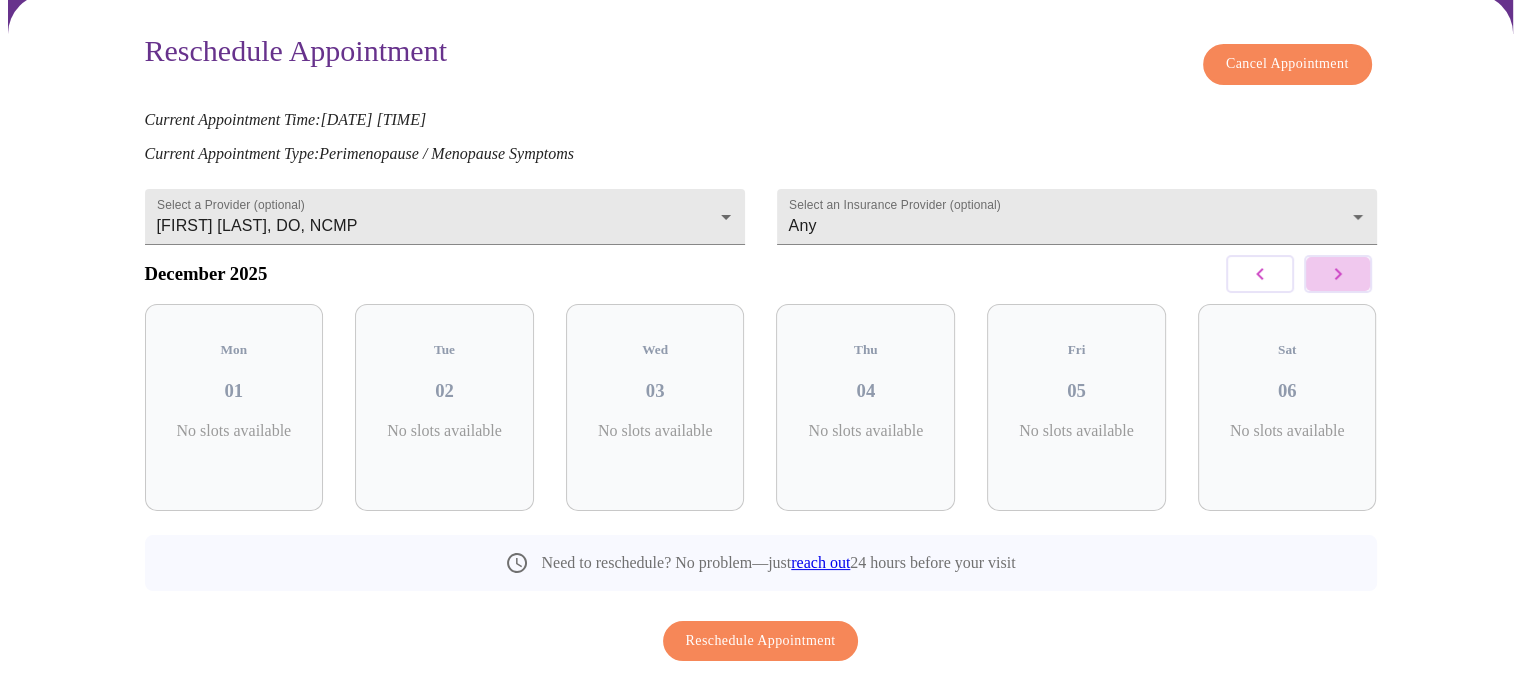 click 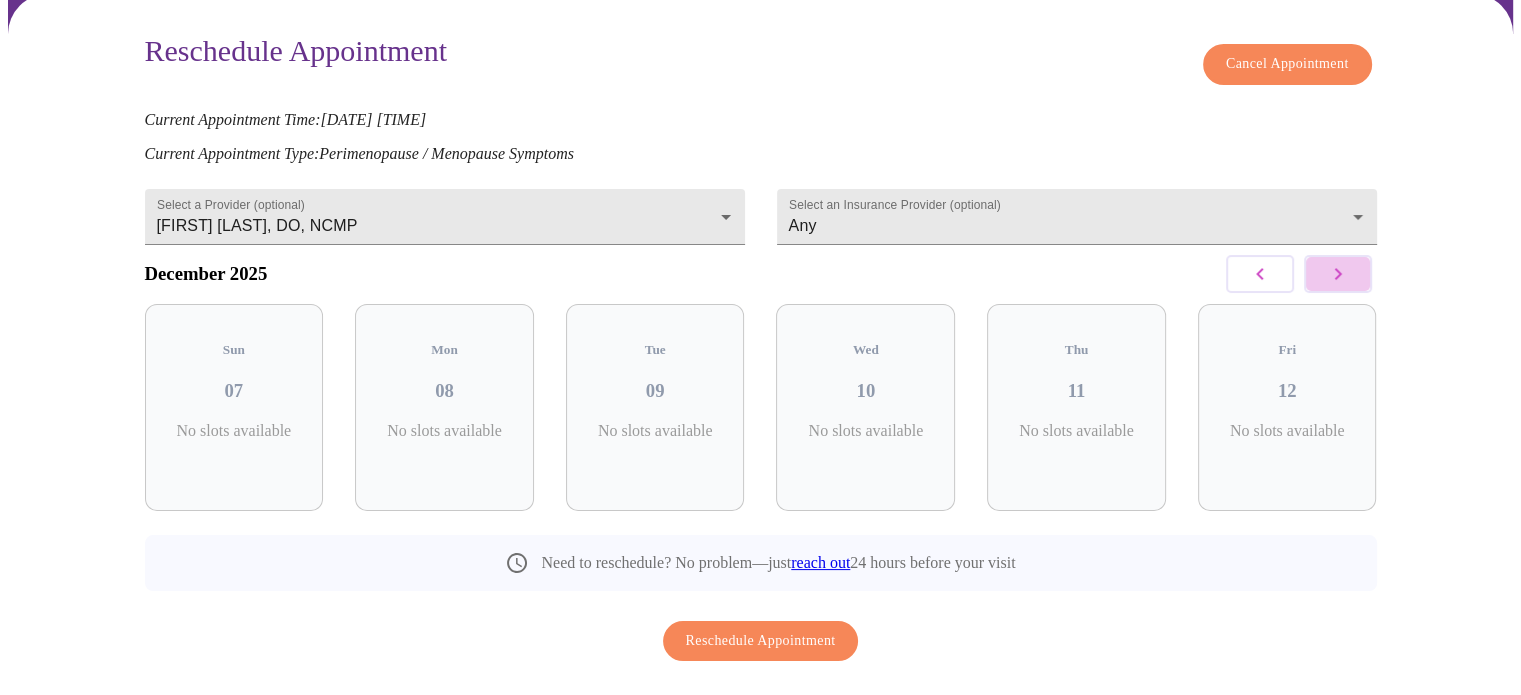click 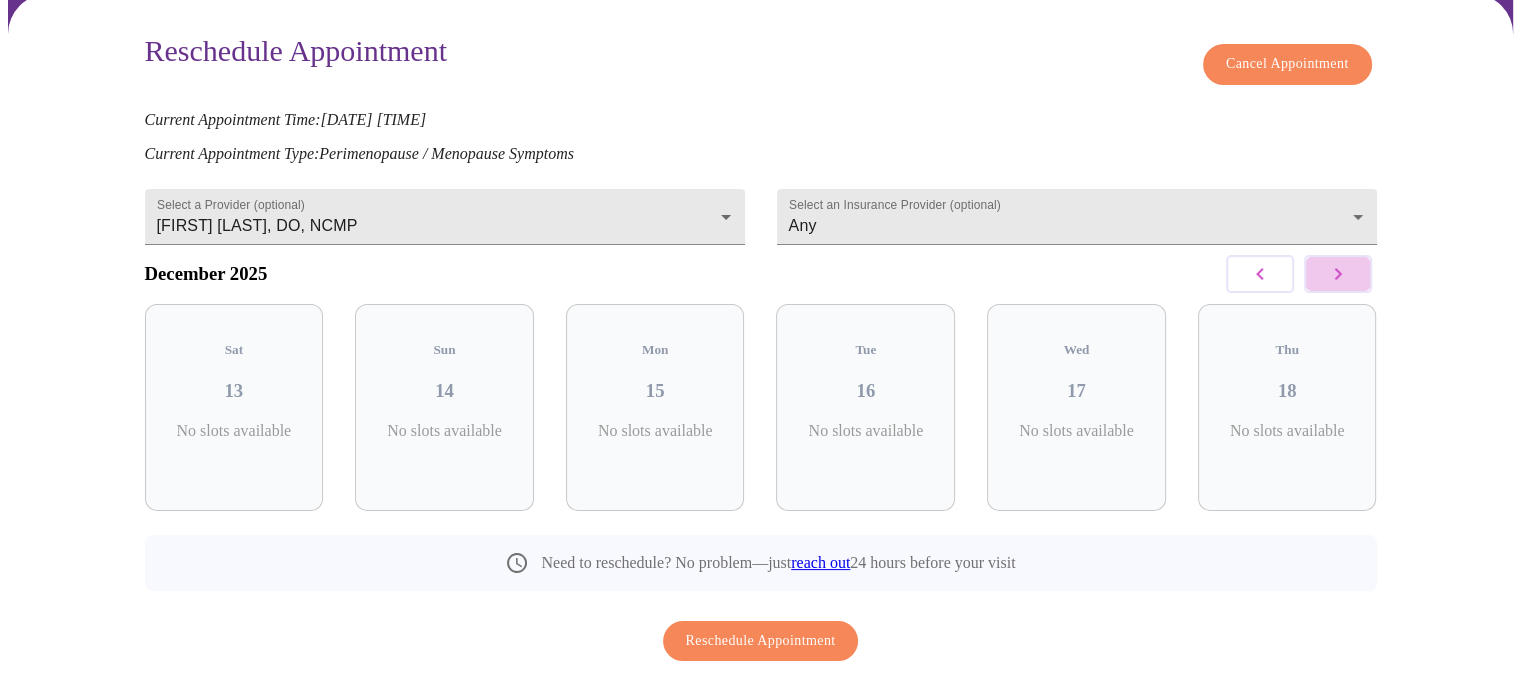click 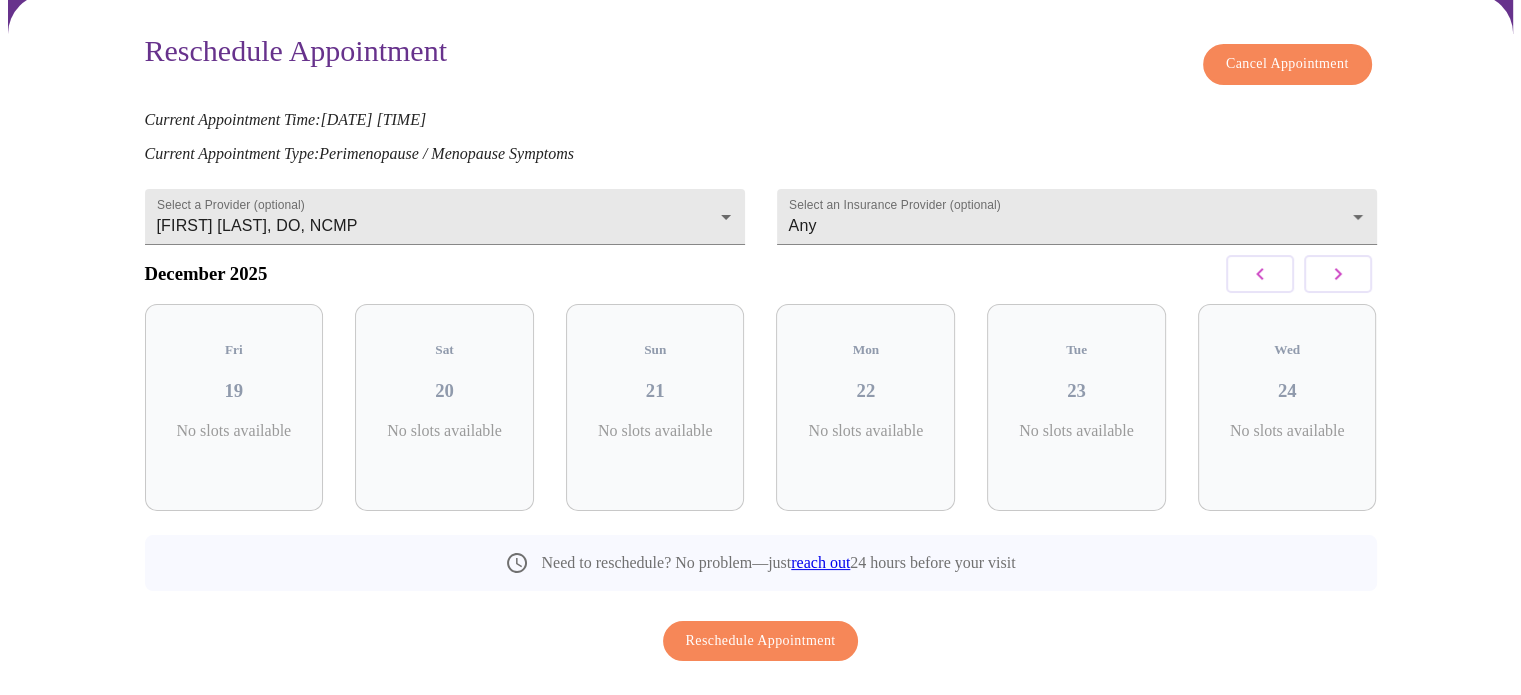 click 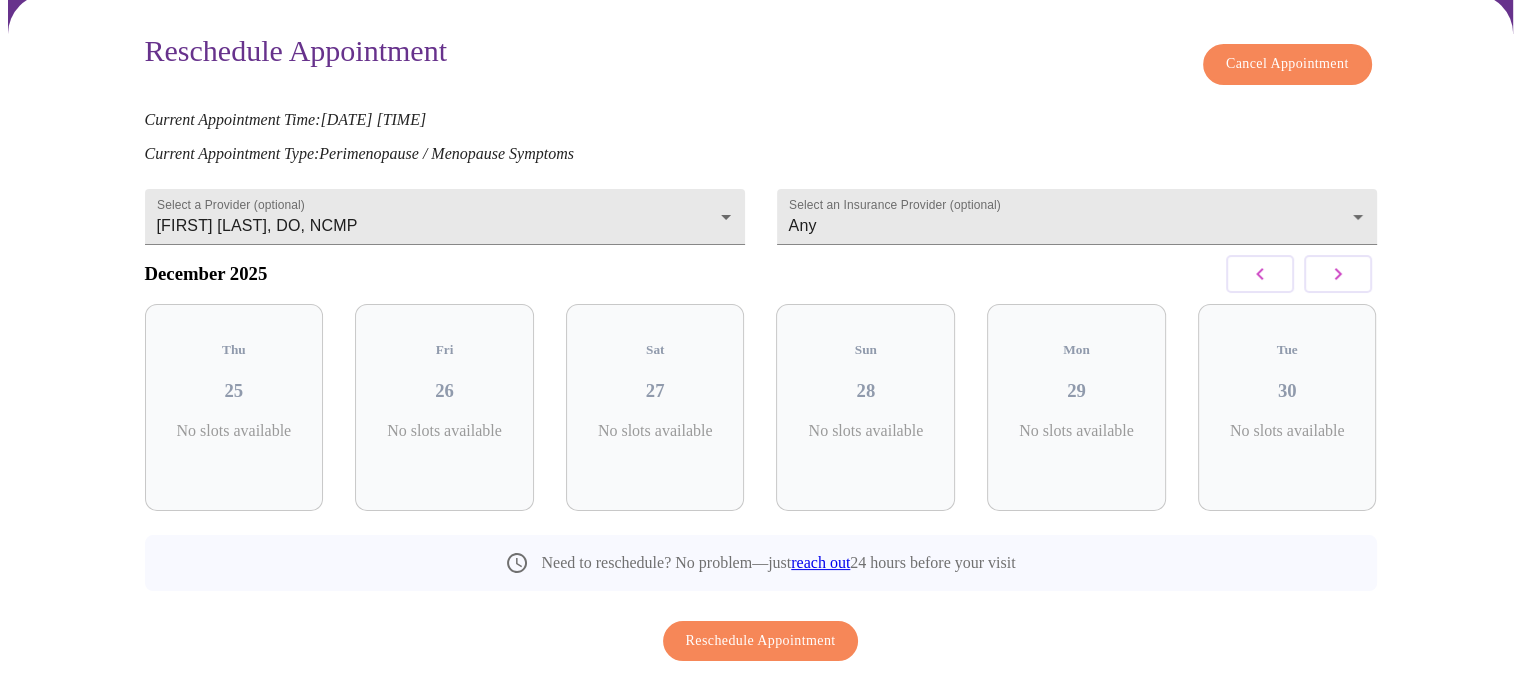 click 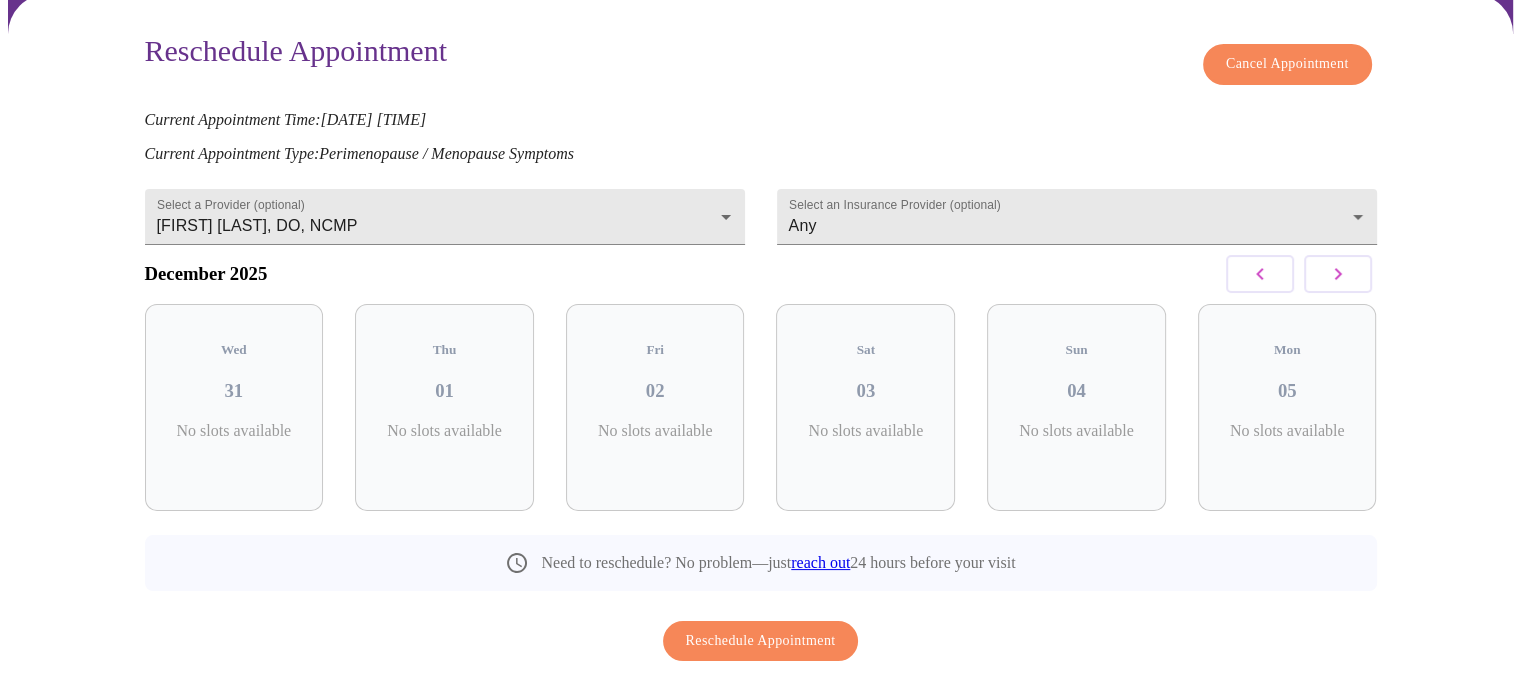 click 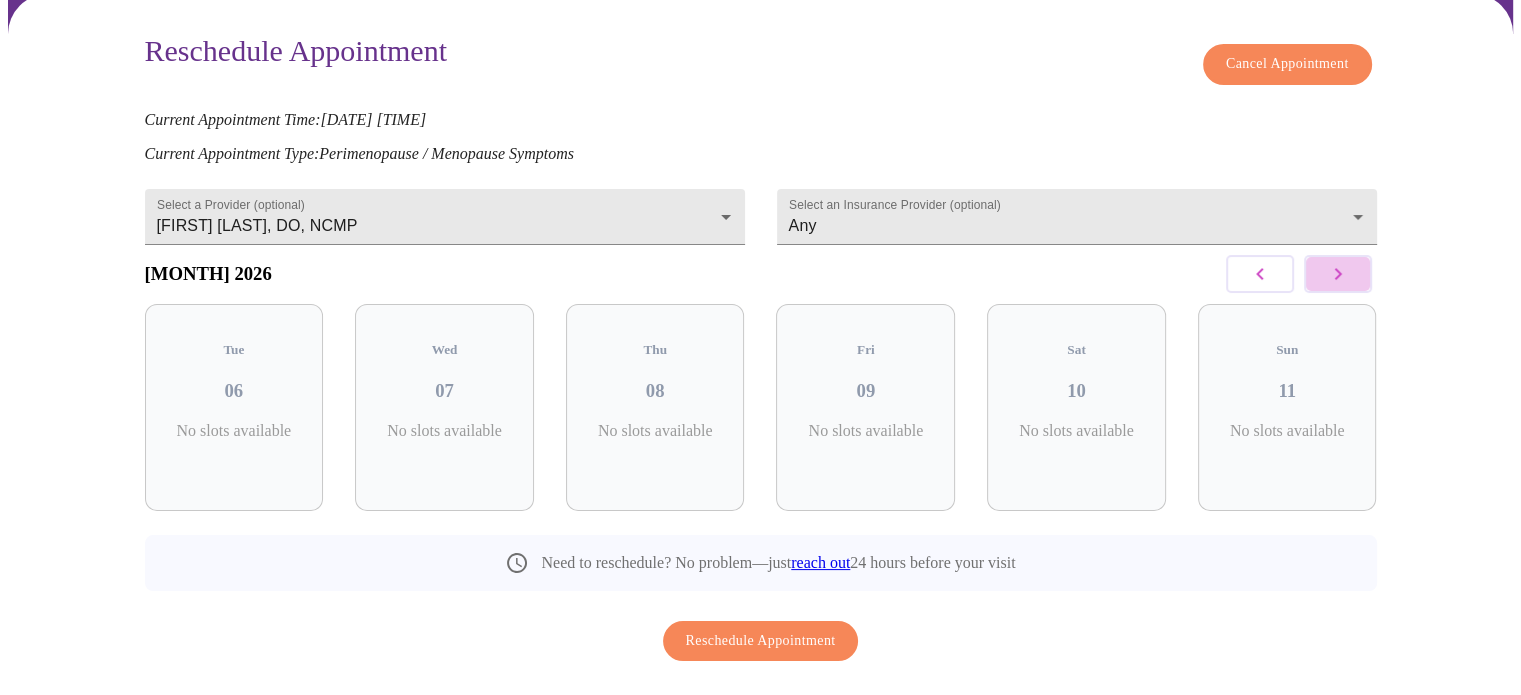 click 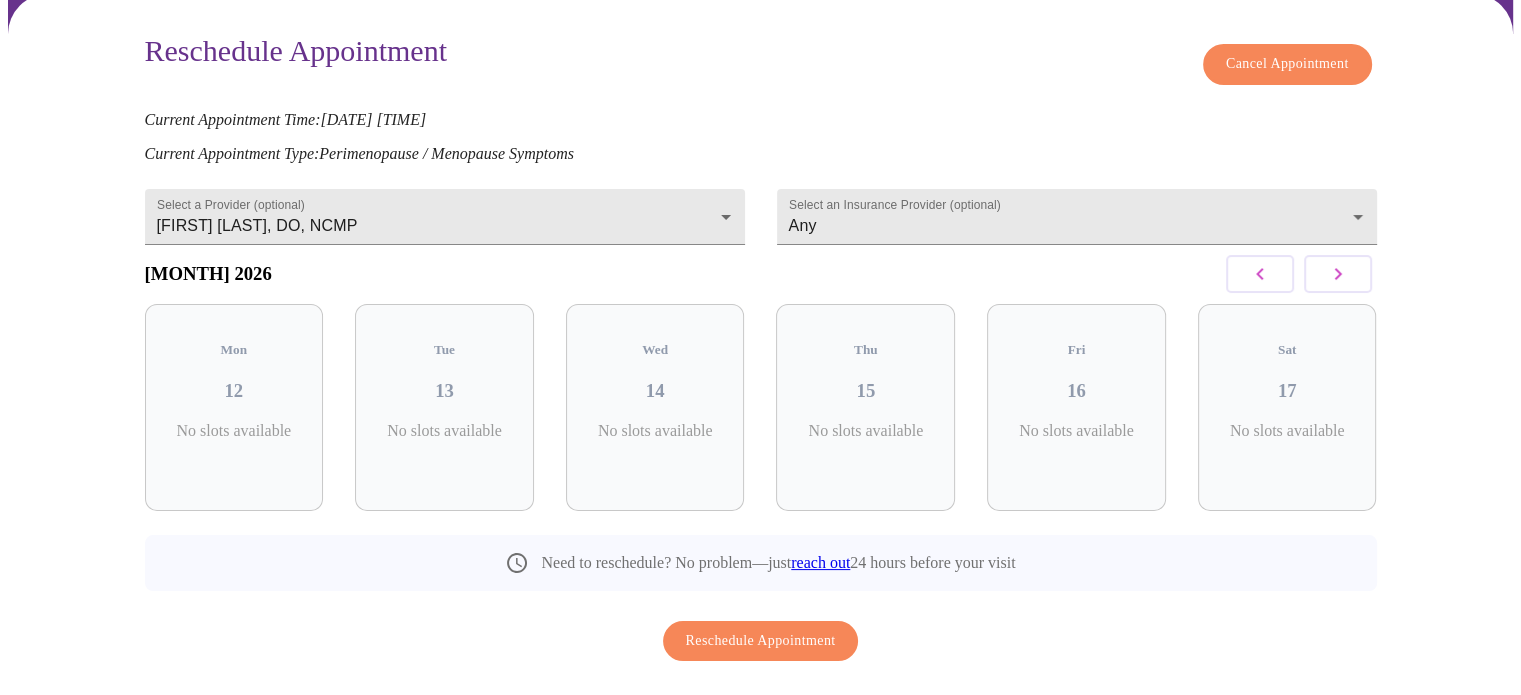 click 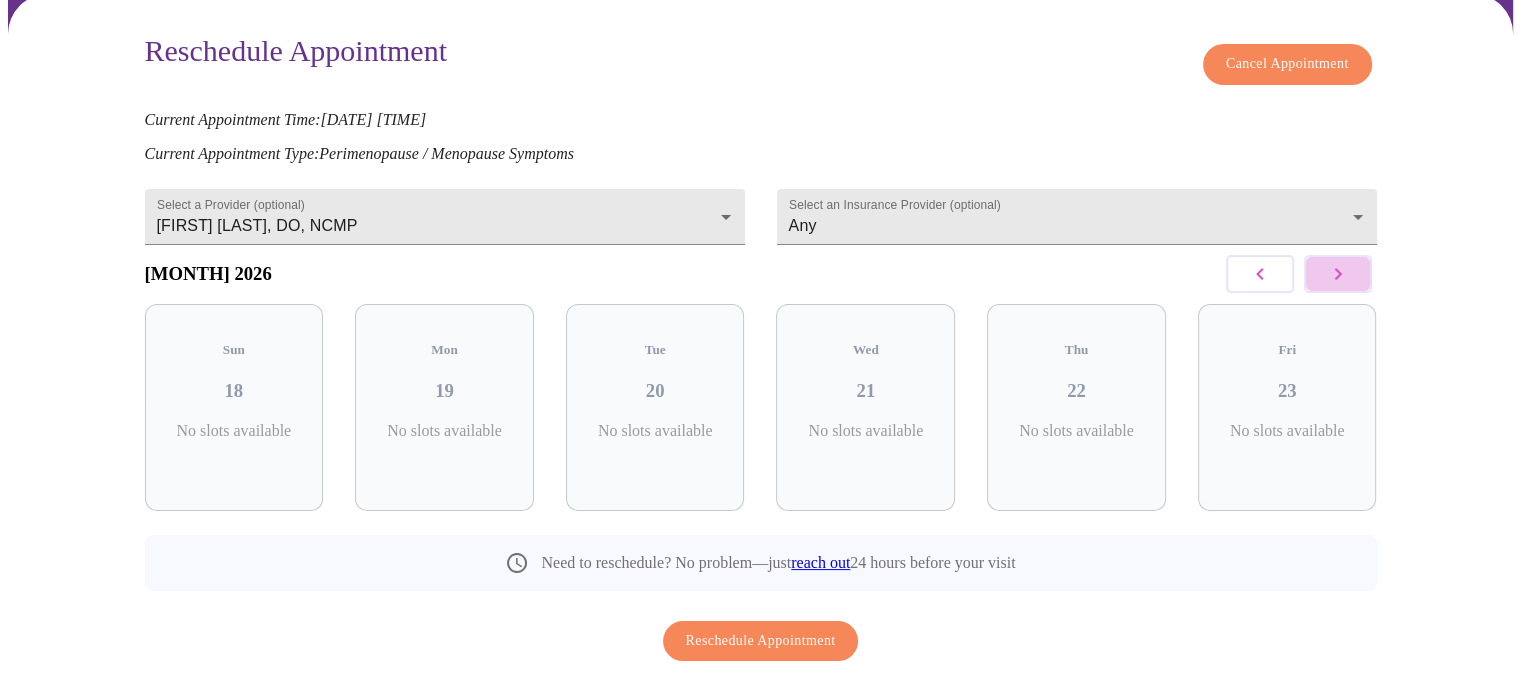 click 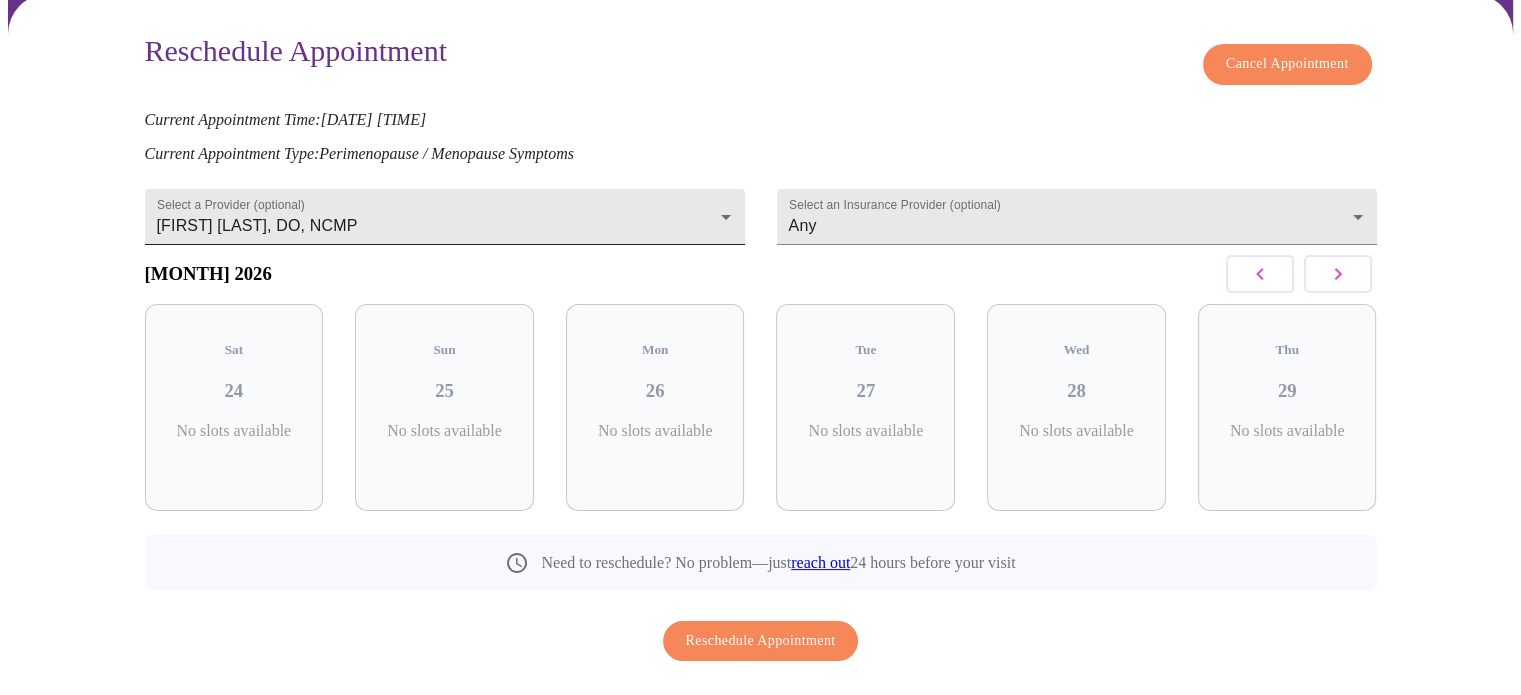 click on "MyMenopauseRx Appointments Messaging Labs Uploads Medications Community Refer a Friend Hi Stacy   Reschedule Appointment Reschedule Appointment Cancel Appointment Current Appointment Time:  Oct 8, 2025 9:00 am Current Appointment Type:  Perimenopause / Menopause Symptoms  Select a Provider (optional) Barbra S Hanna, DO, NCMP Barbra S Hanna, DO, NCMP Select an Insurance Provider (optional) Any Any January 2026 Sat 24 No slots available Sun 25 No slots available Mon 26 No slots available Tue 27 No slots available Wed 28 No slots available Thu 29 No slots available Need to reschedule? No problem—just  reach out  24 hours before your visit Reschedule Appointment Settings Billing Invoices Log out" at bounding box center (760, 308) 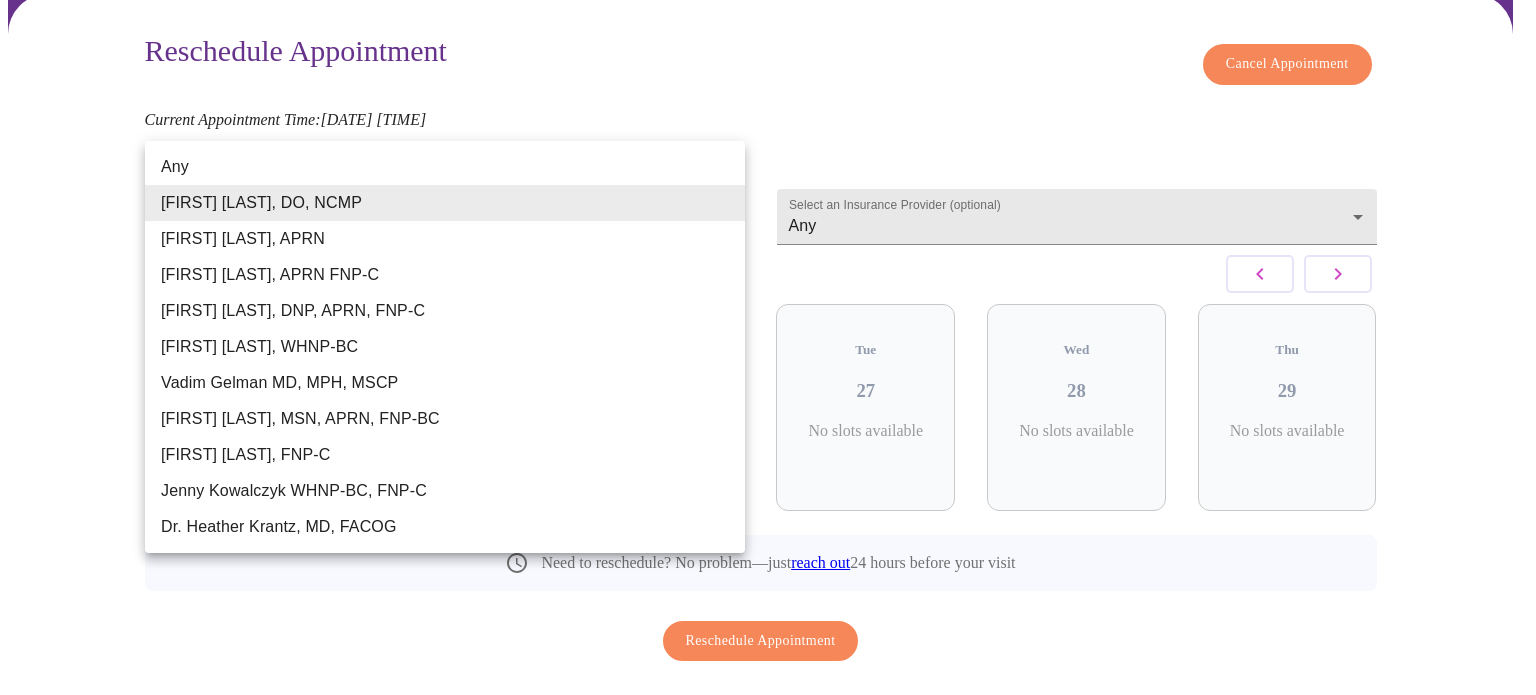 click on "Emilie McLain, APRN" at bounding box center (445, 239) 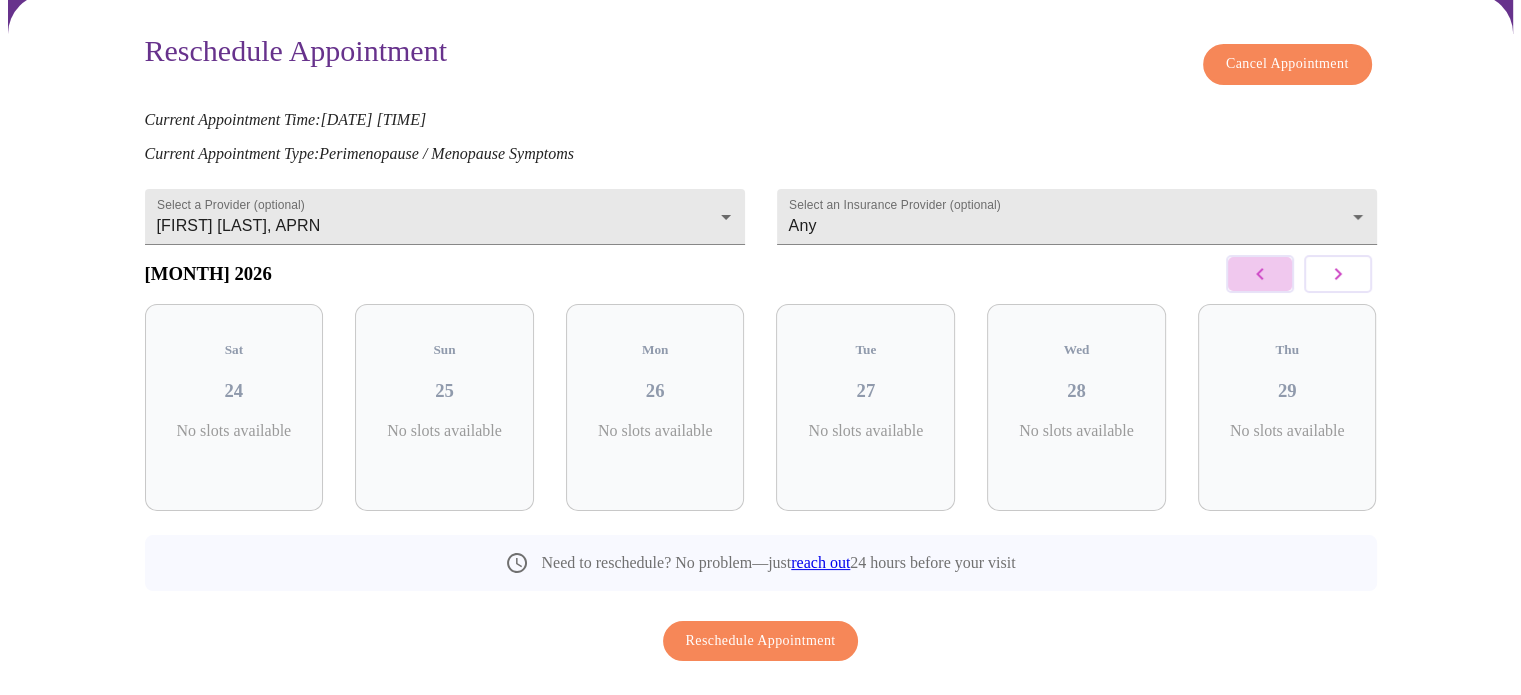 click 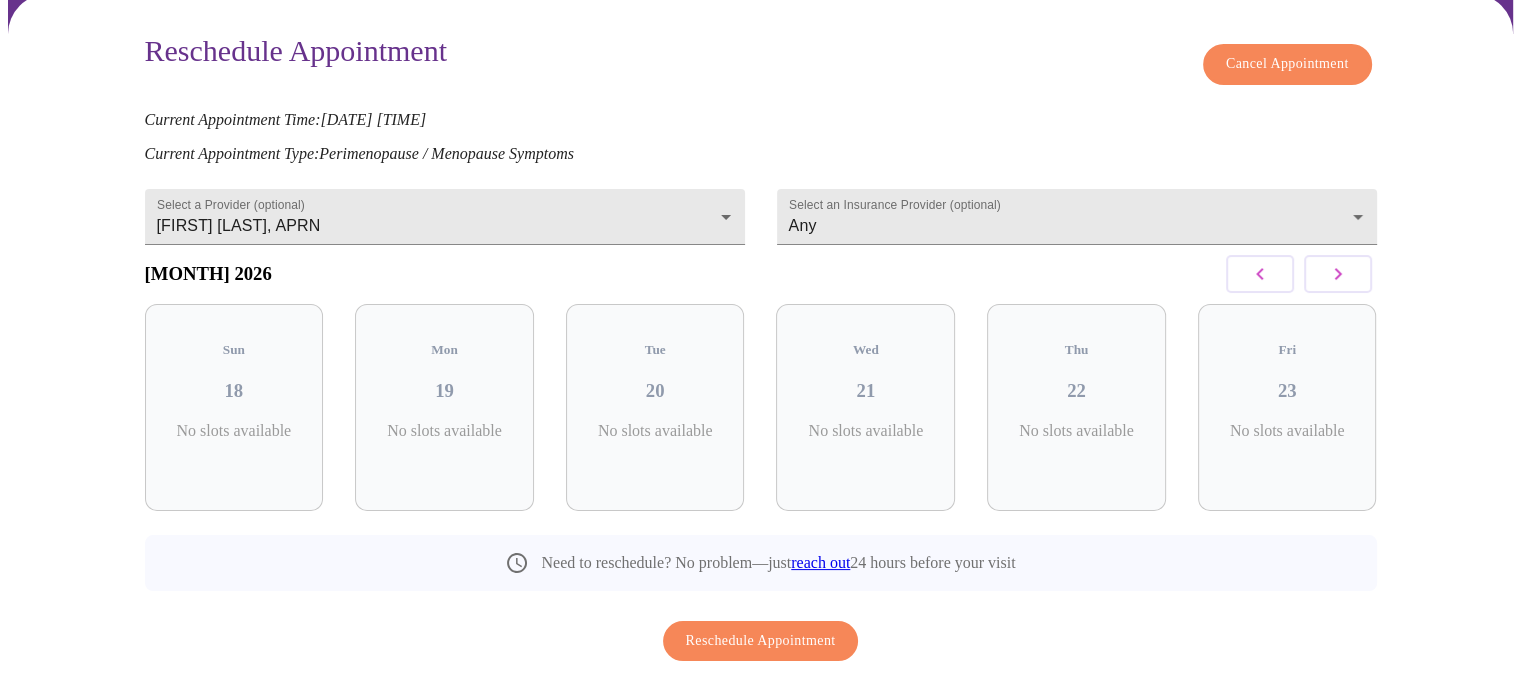click 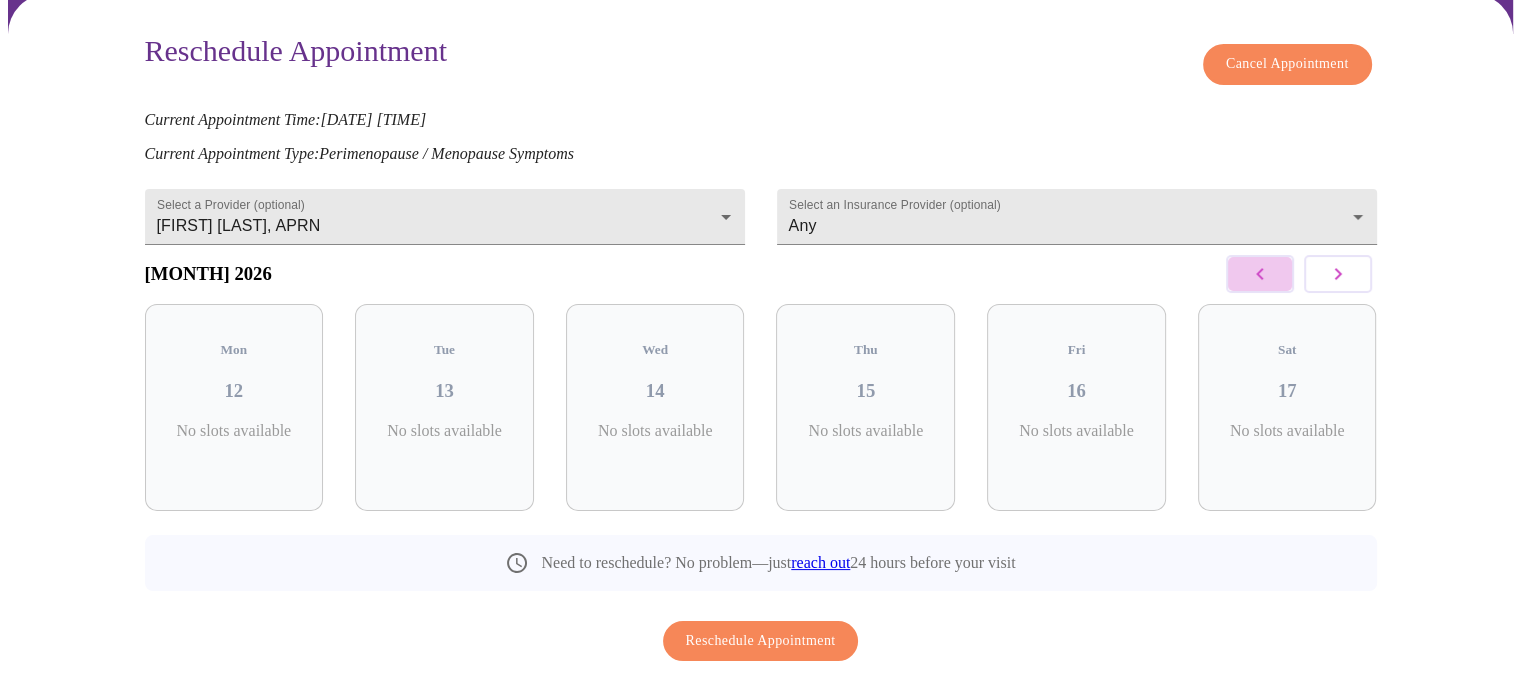 click 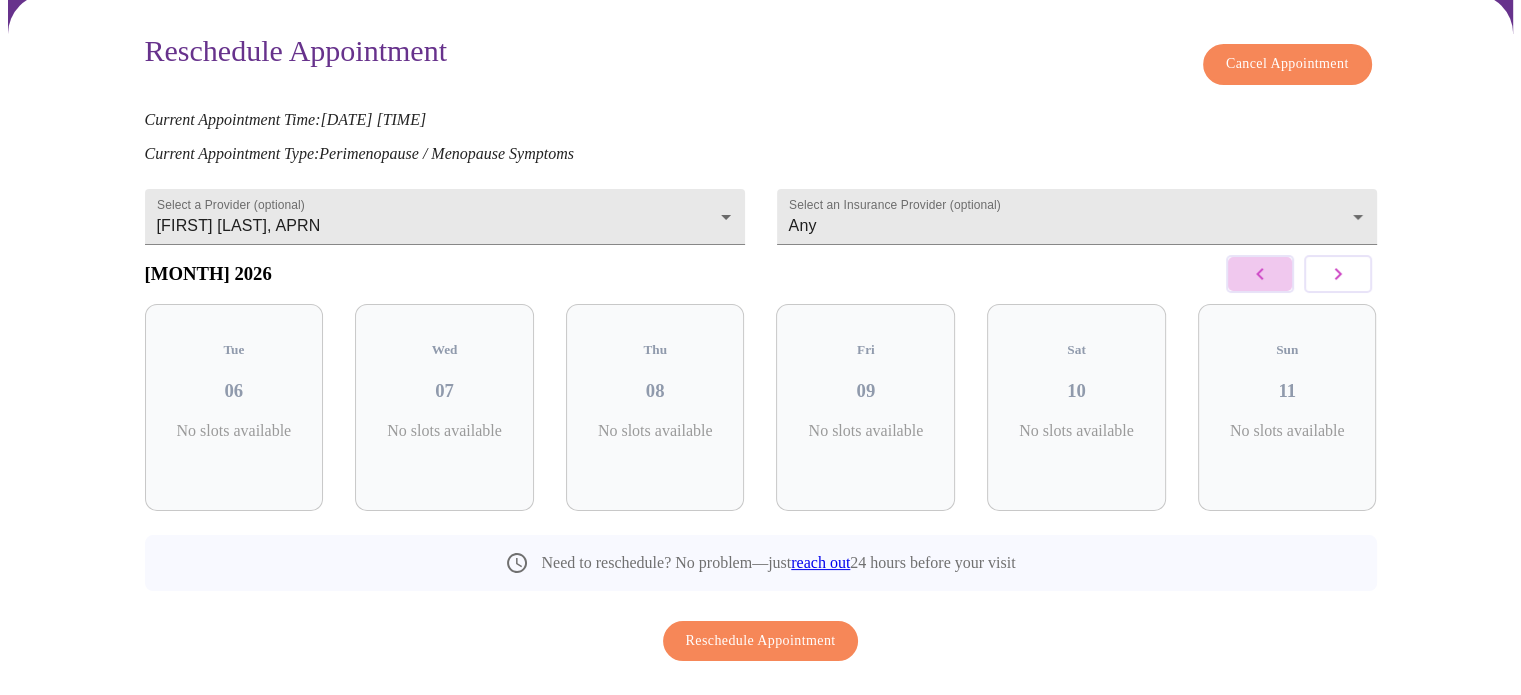 click 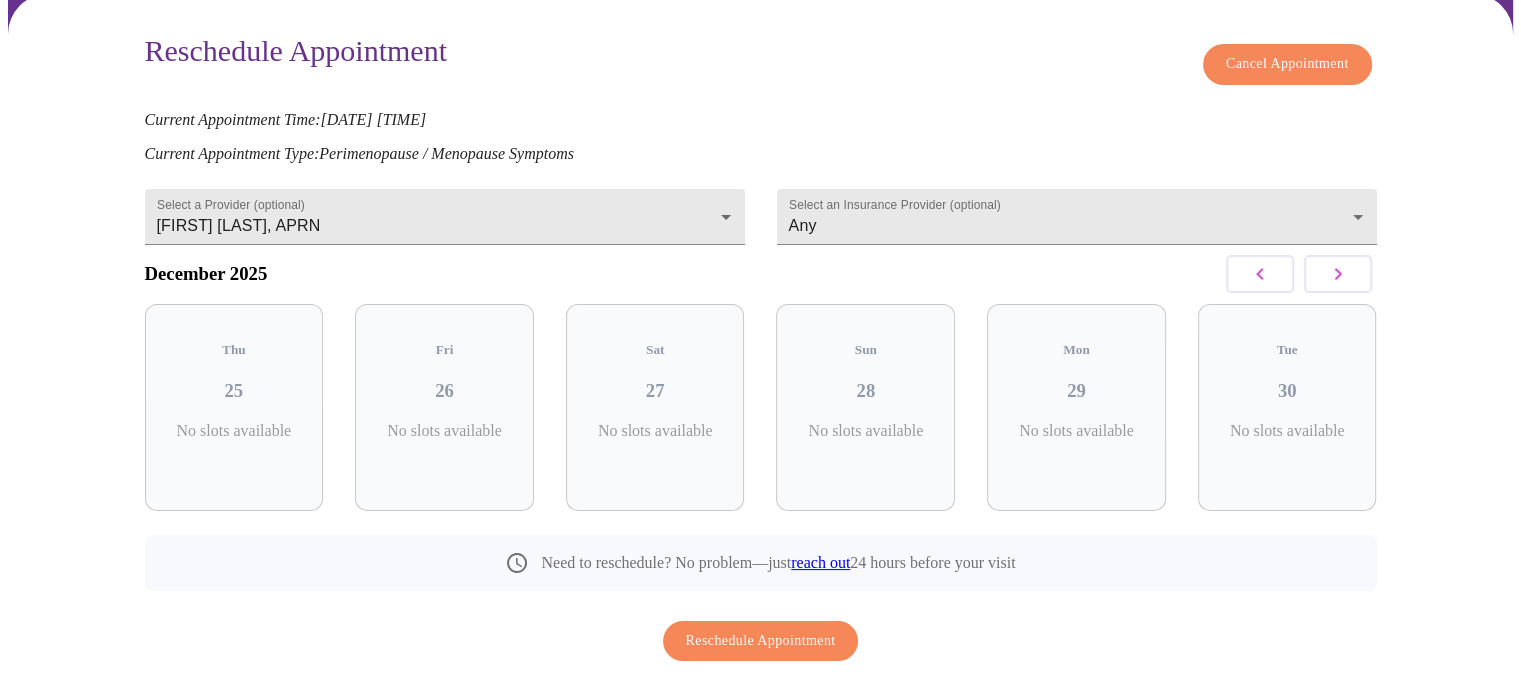click 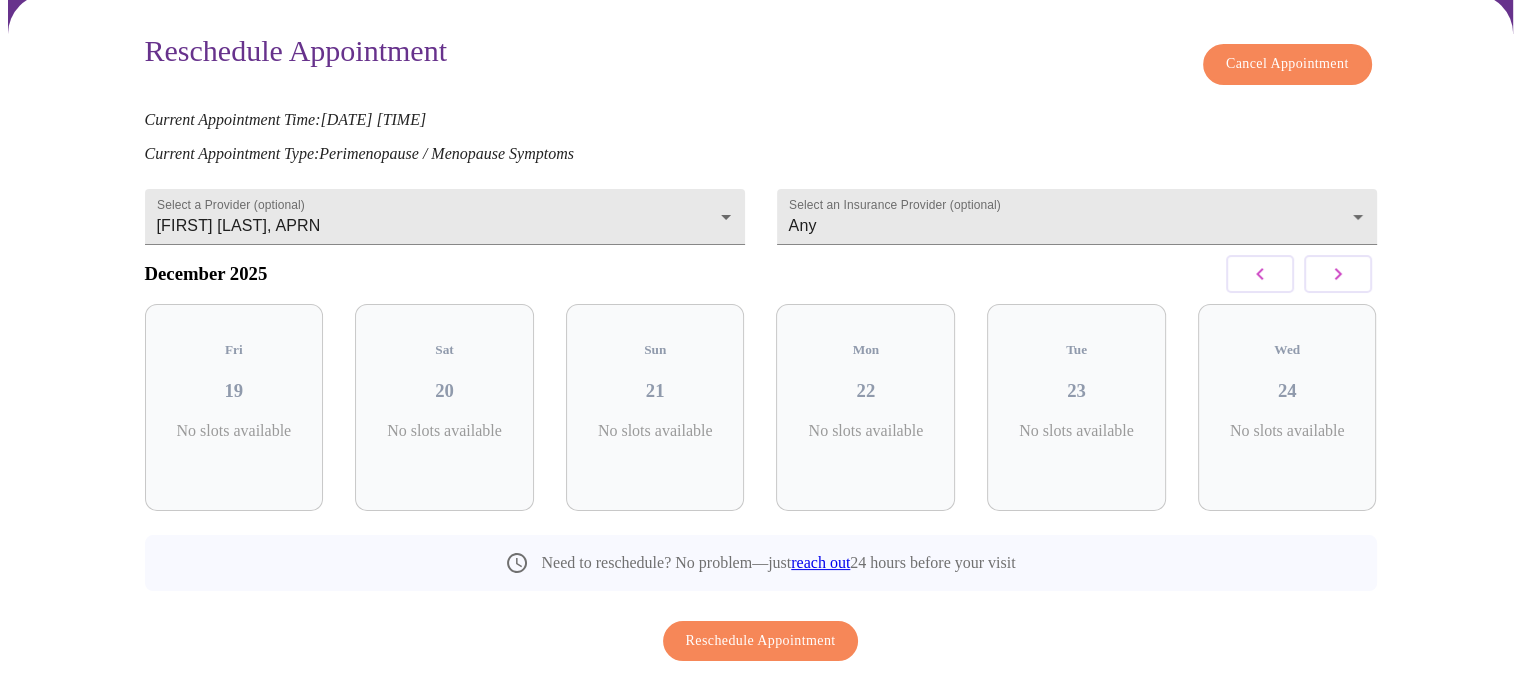click 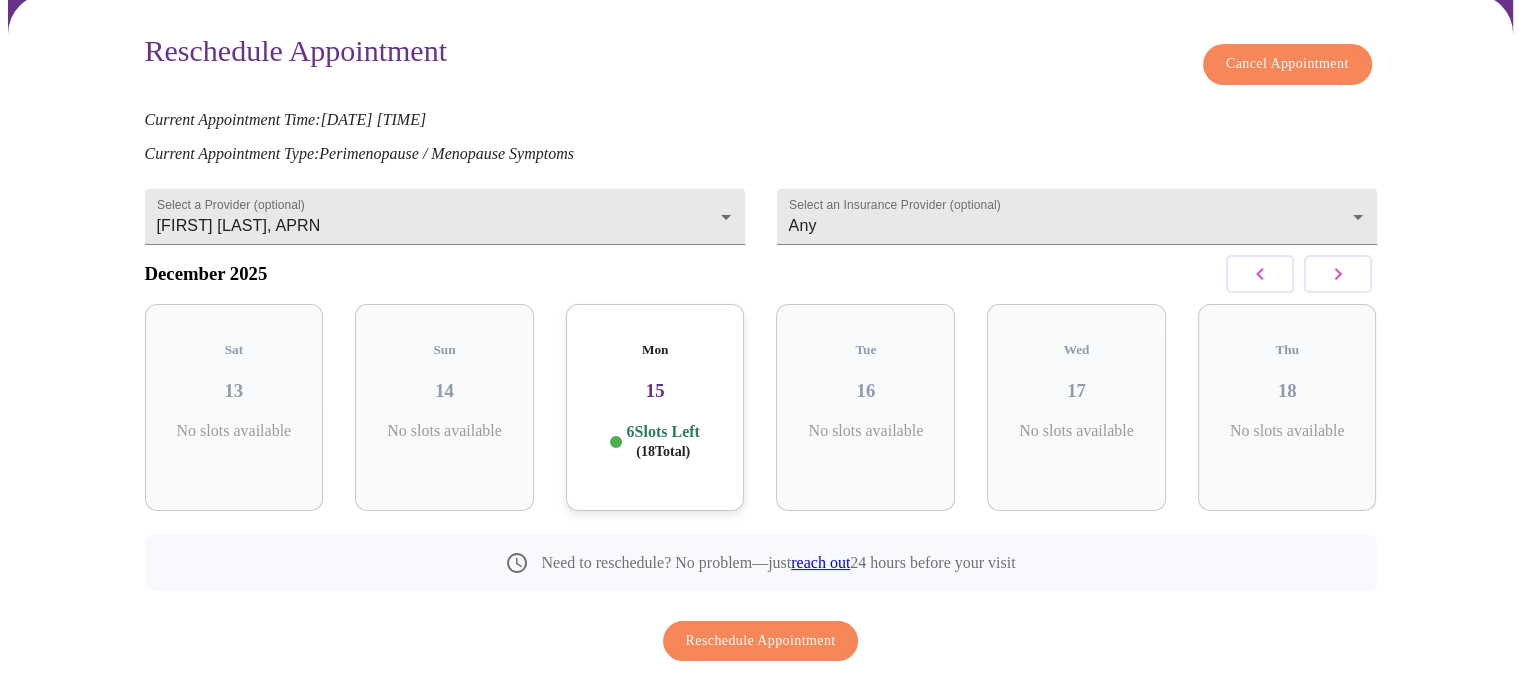 click 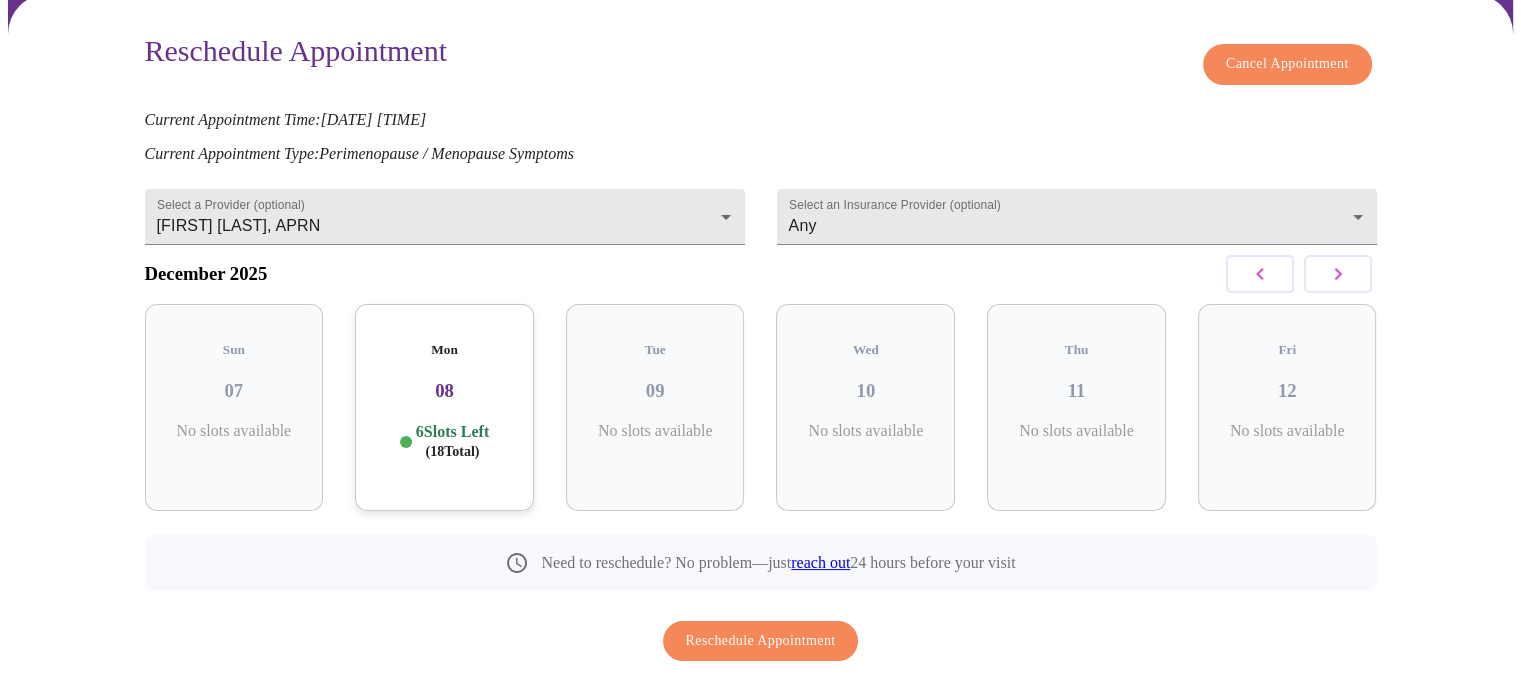 click 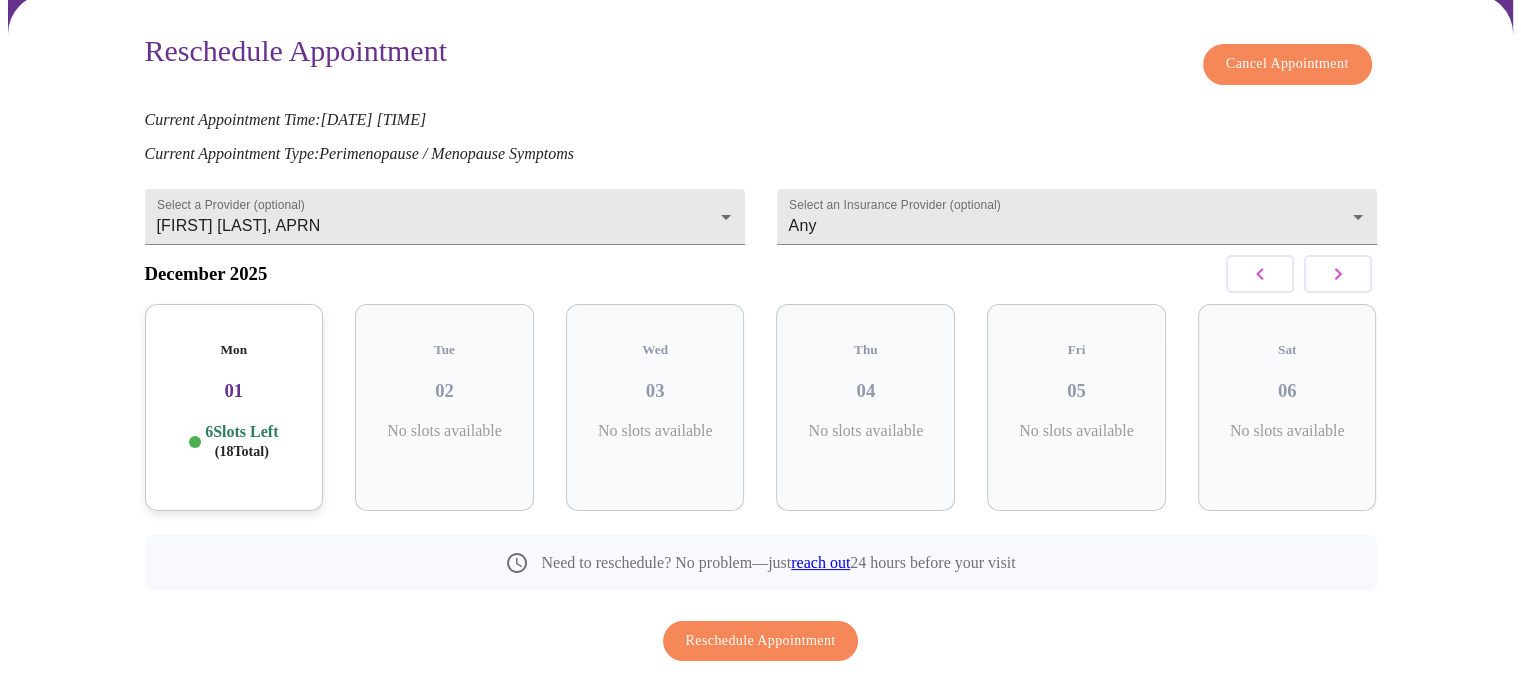 click 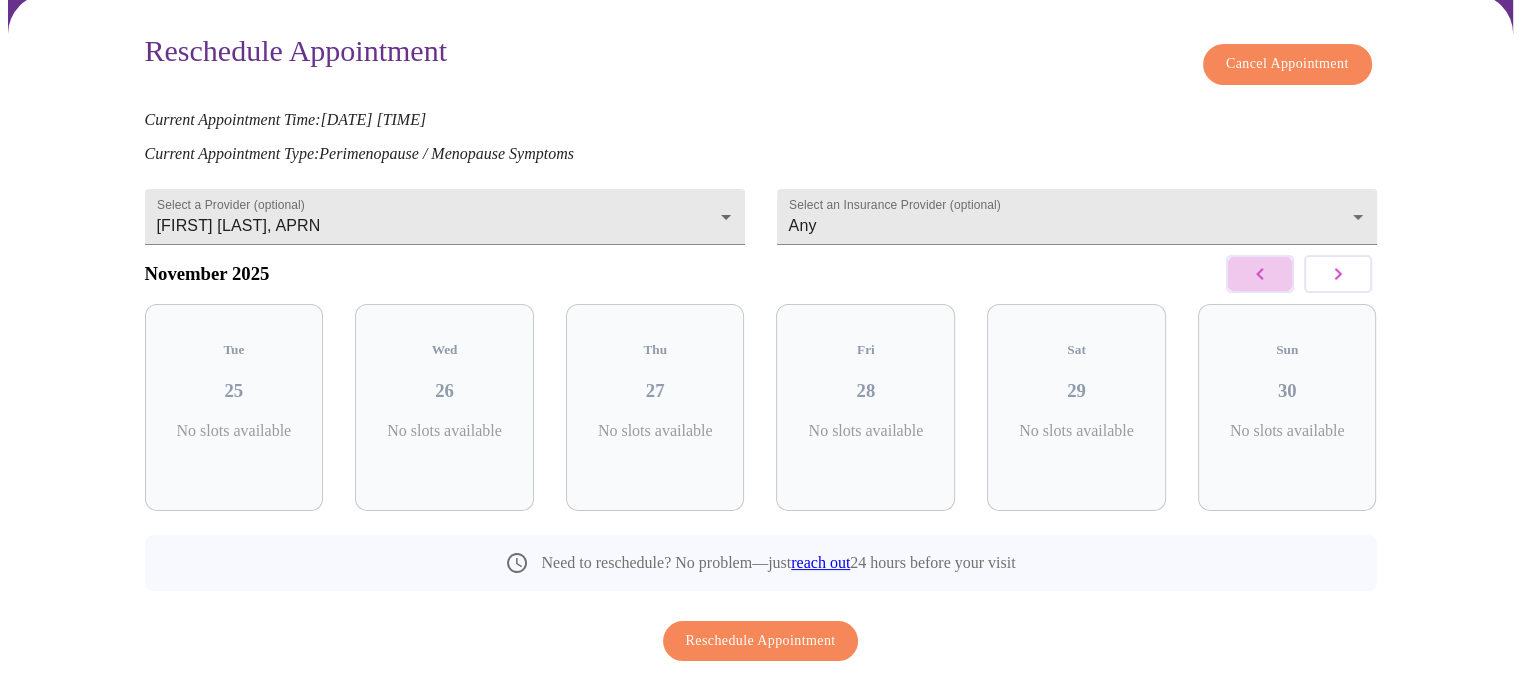 click 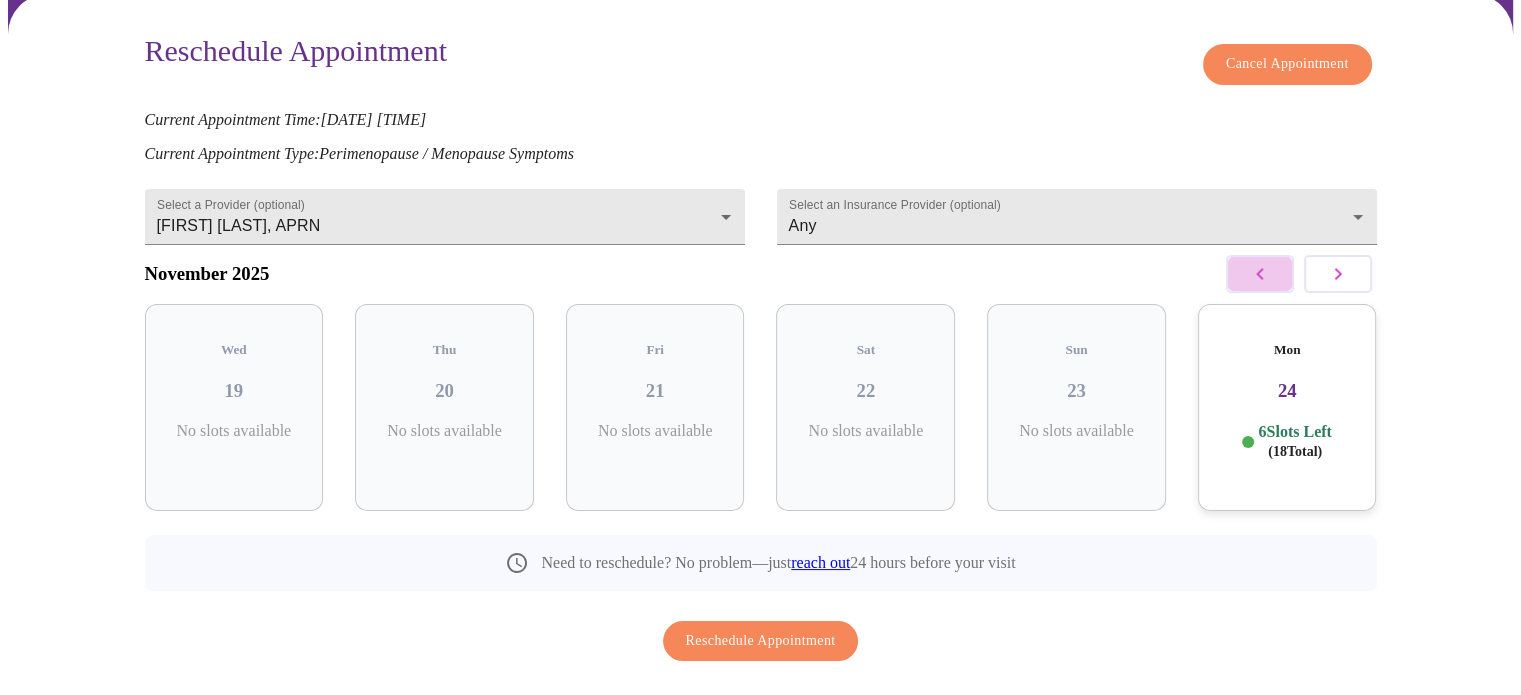 click 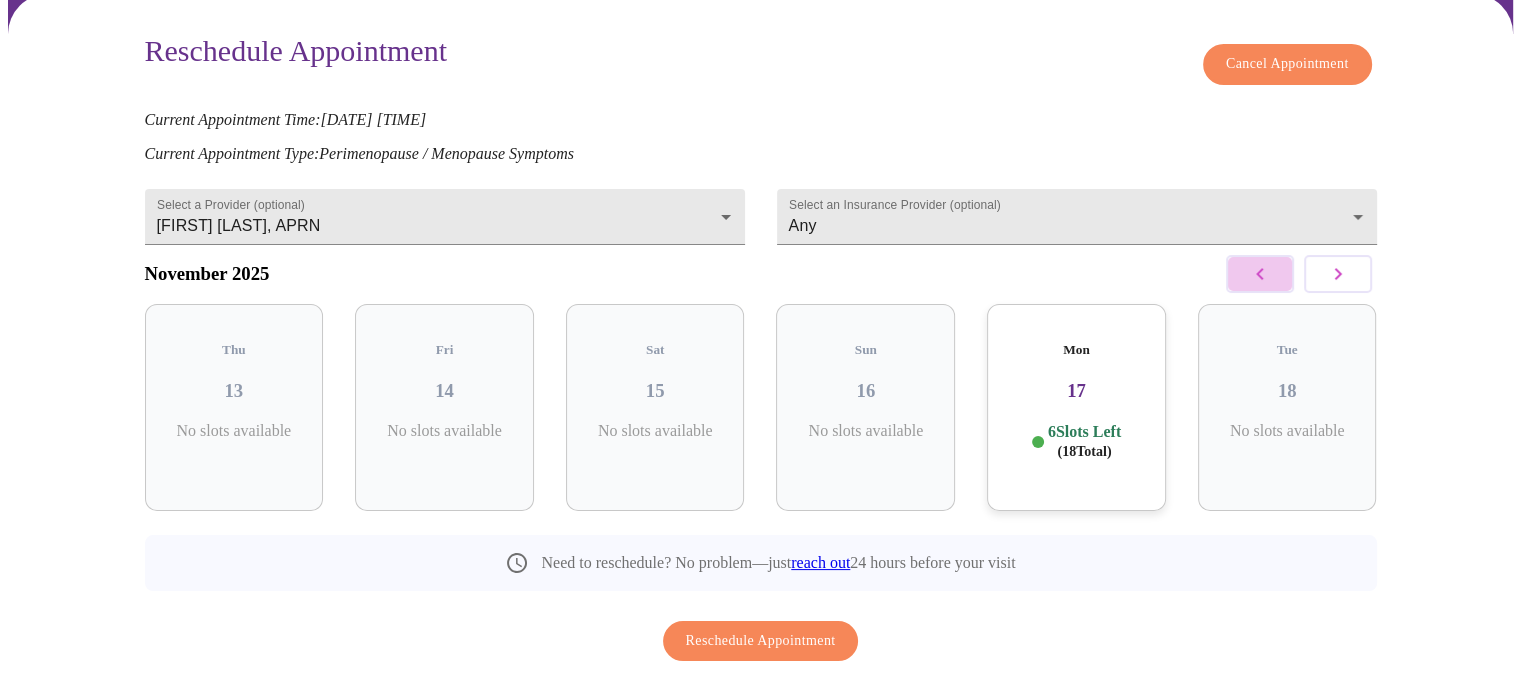 click 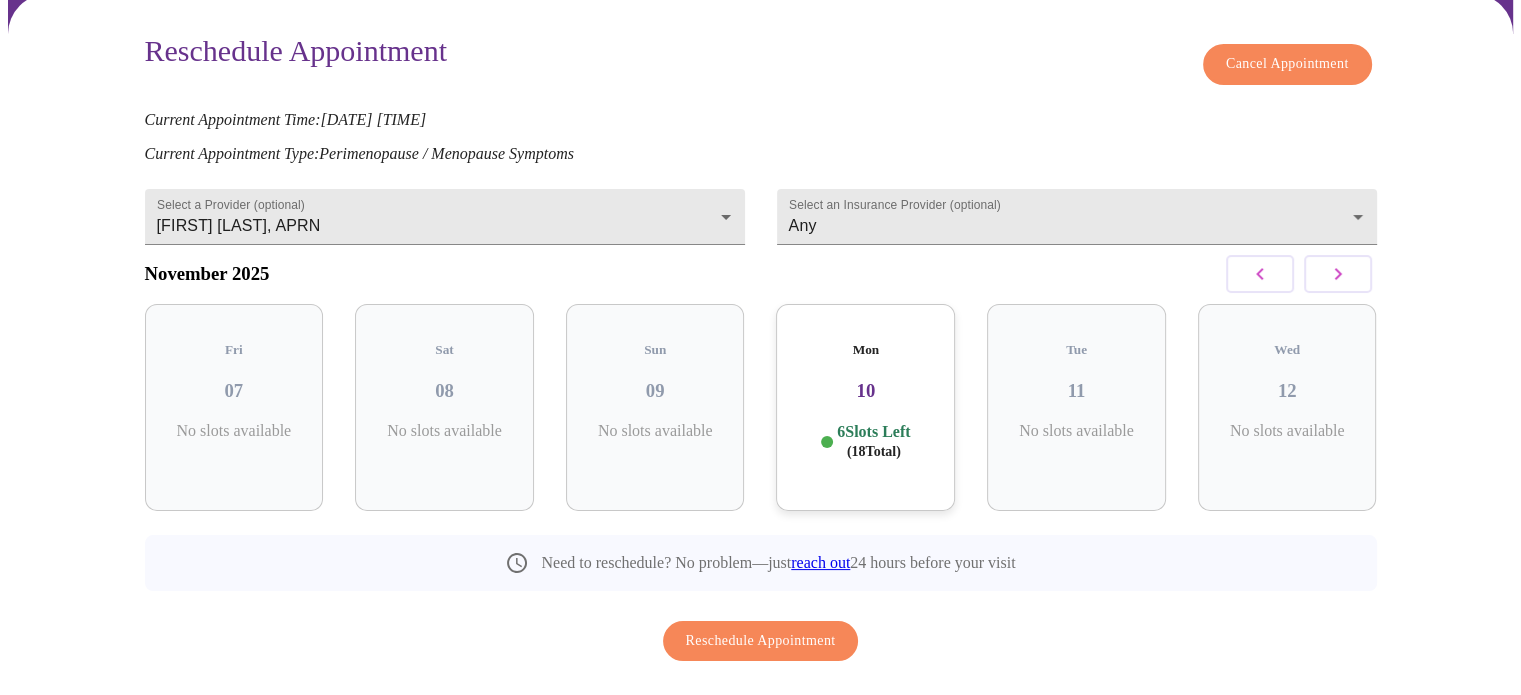 click 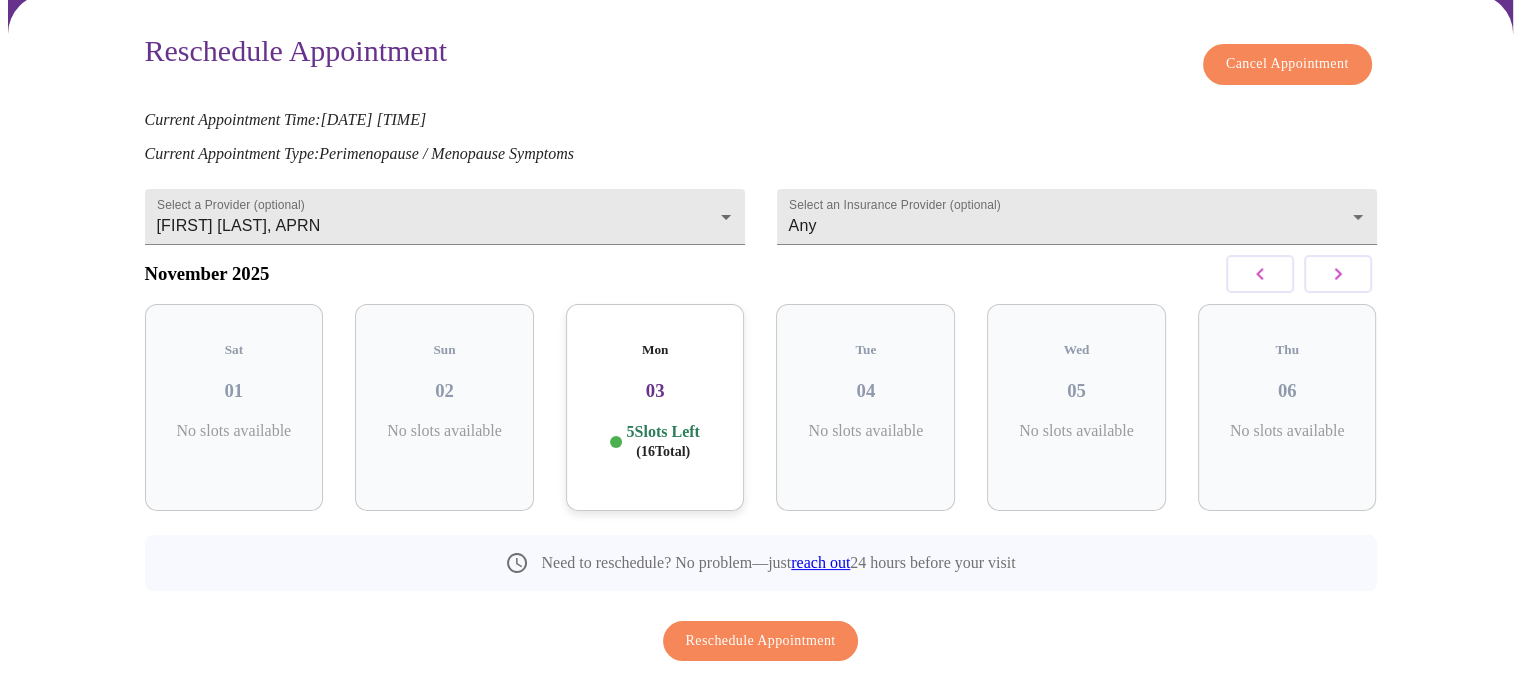 click 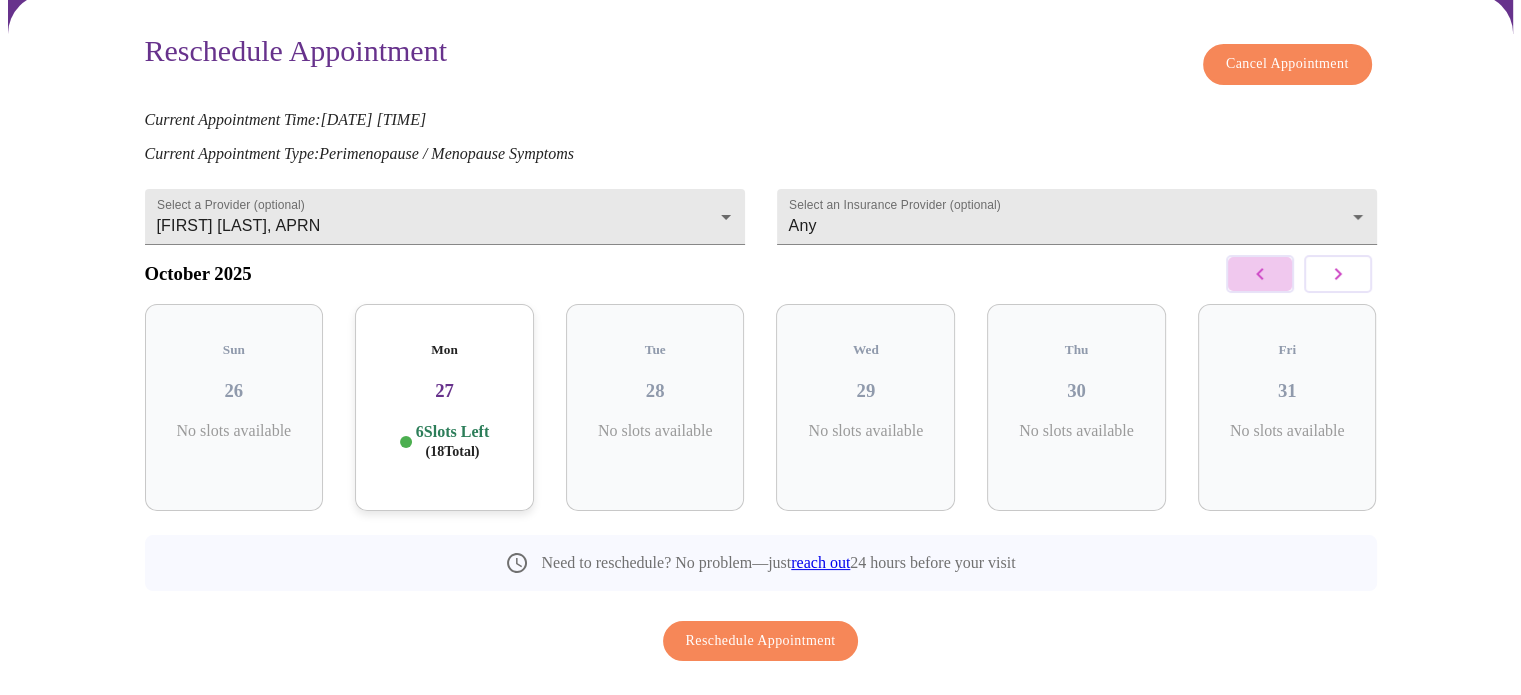click 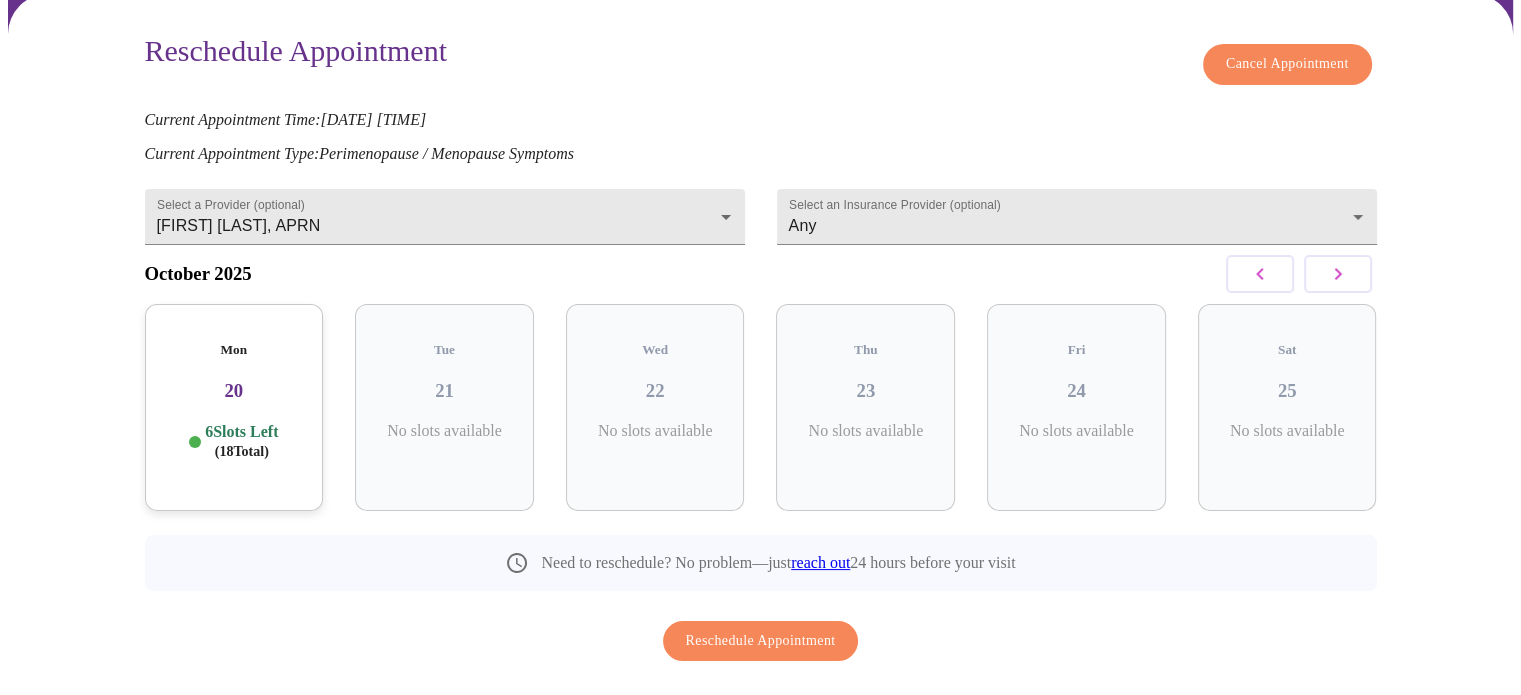 click 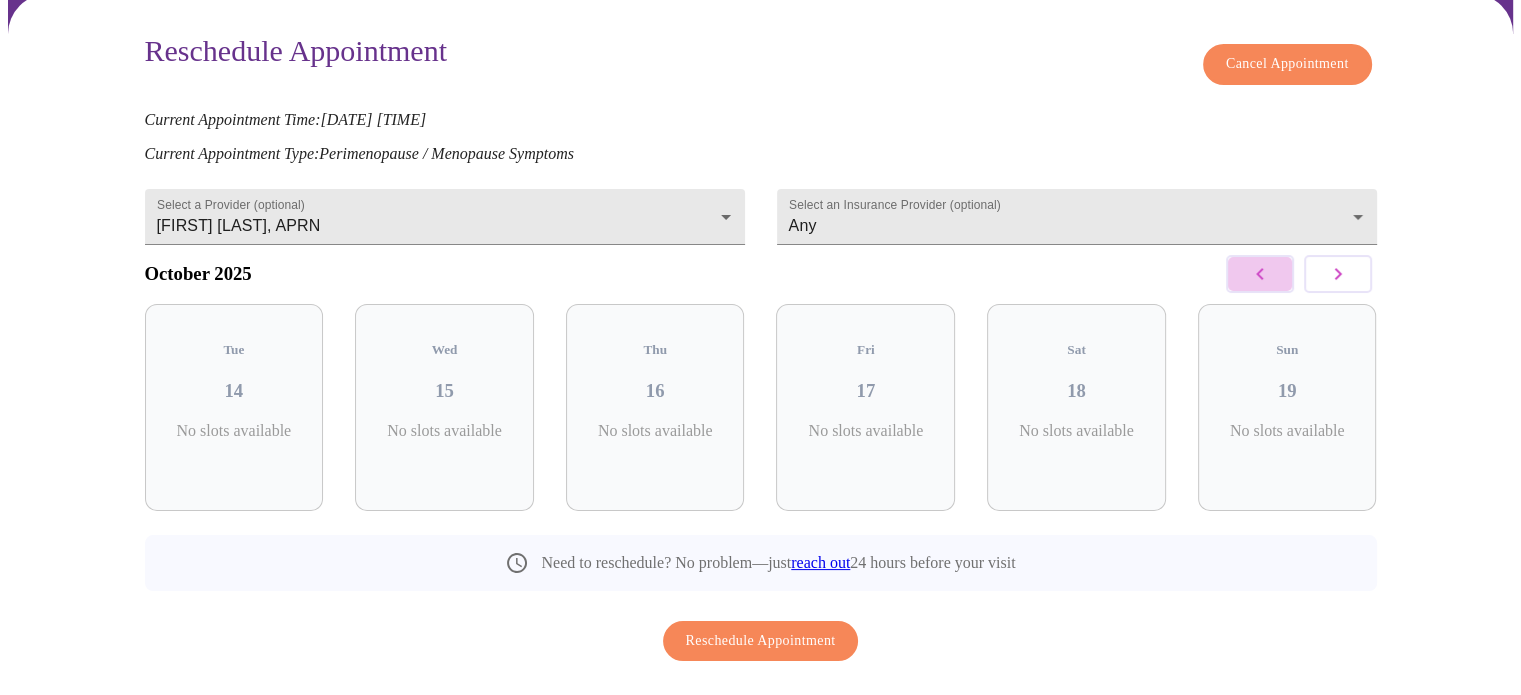 click 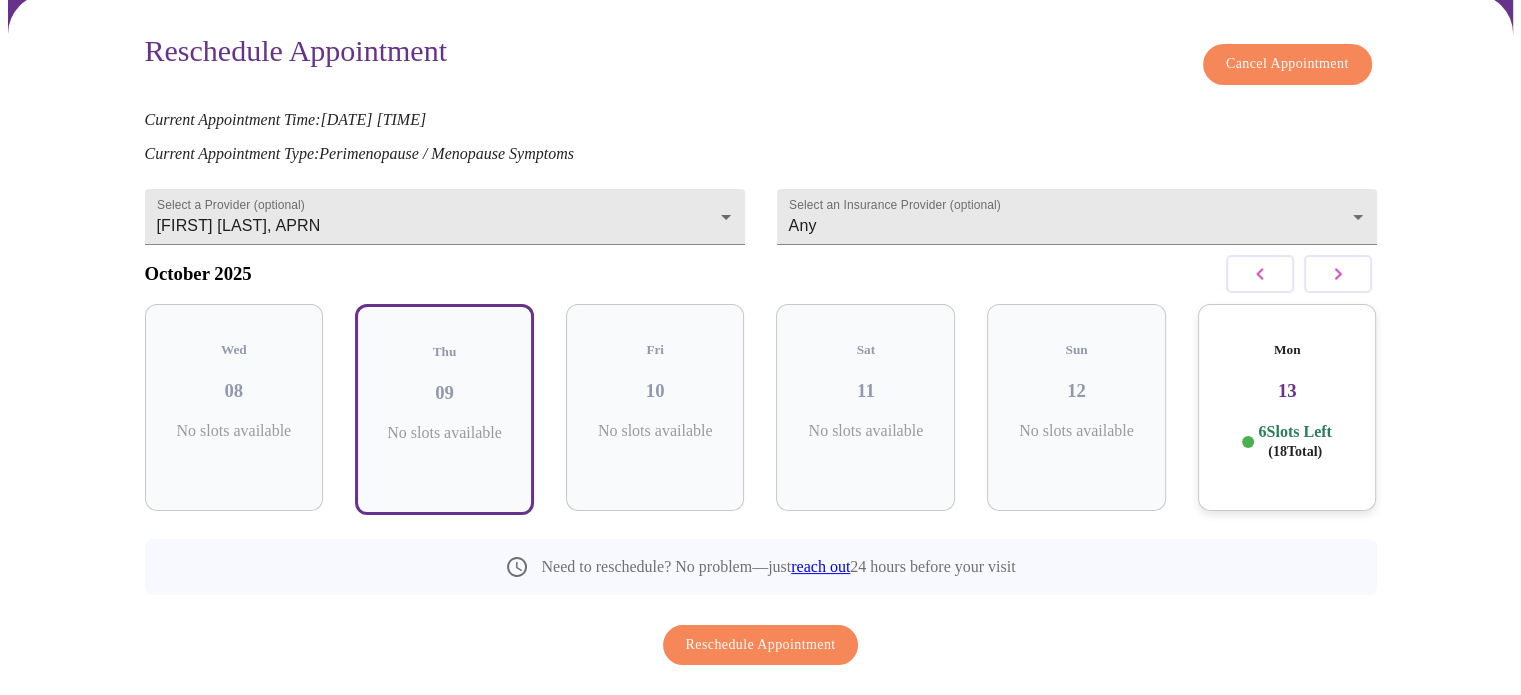 click on "6  Slots Left ( 18  Total)" at bounding box center (1294, 441) 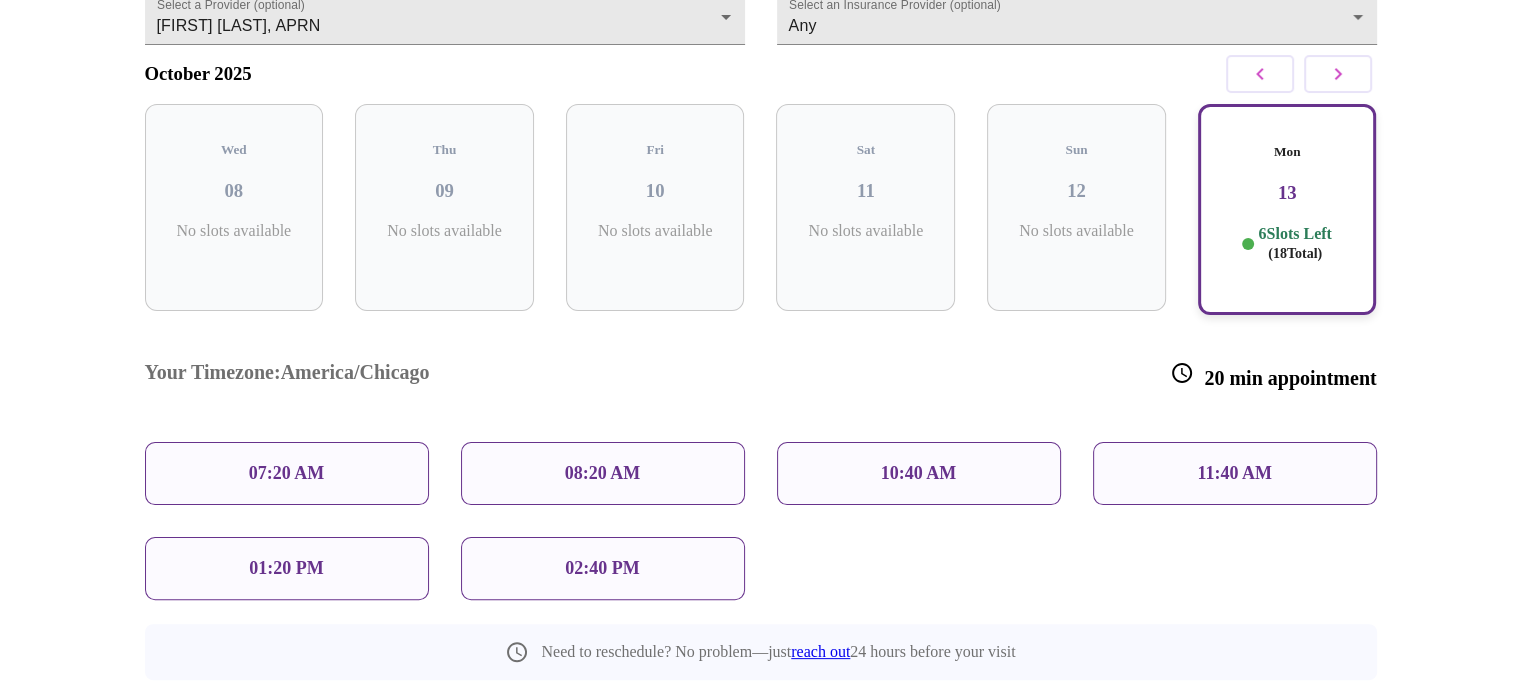 scroll, scrollTop: 253, scrollLeft: 0, axis: vertical 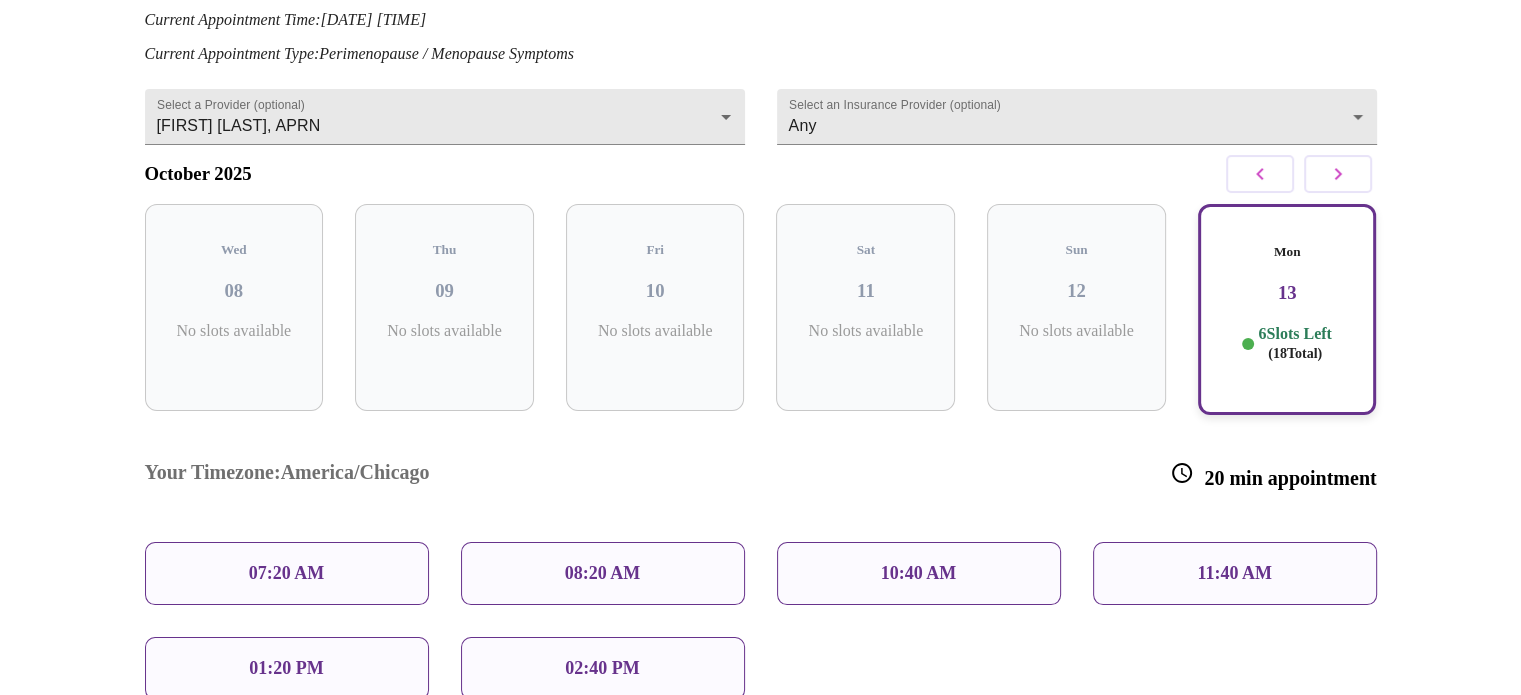 click 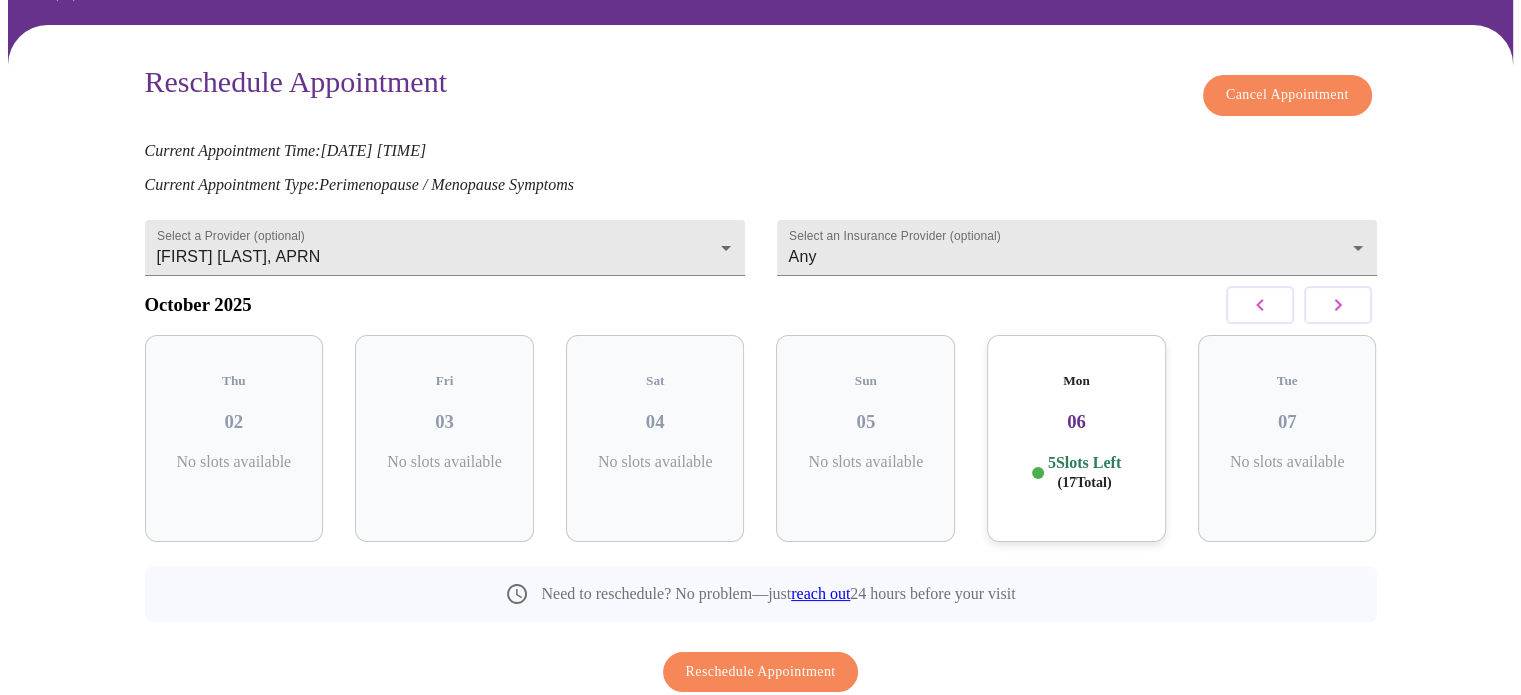 scroll, scrollTop: 90, scrollLeft: 0, axis: vertical 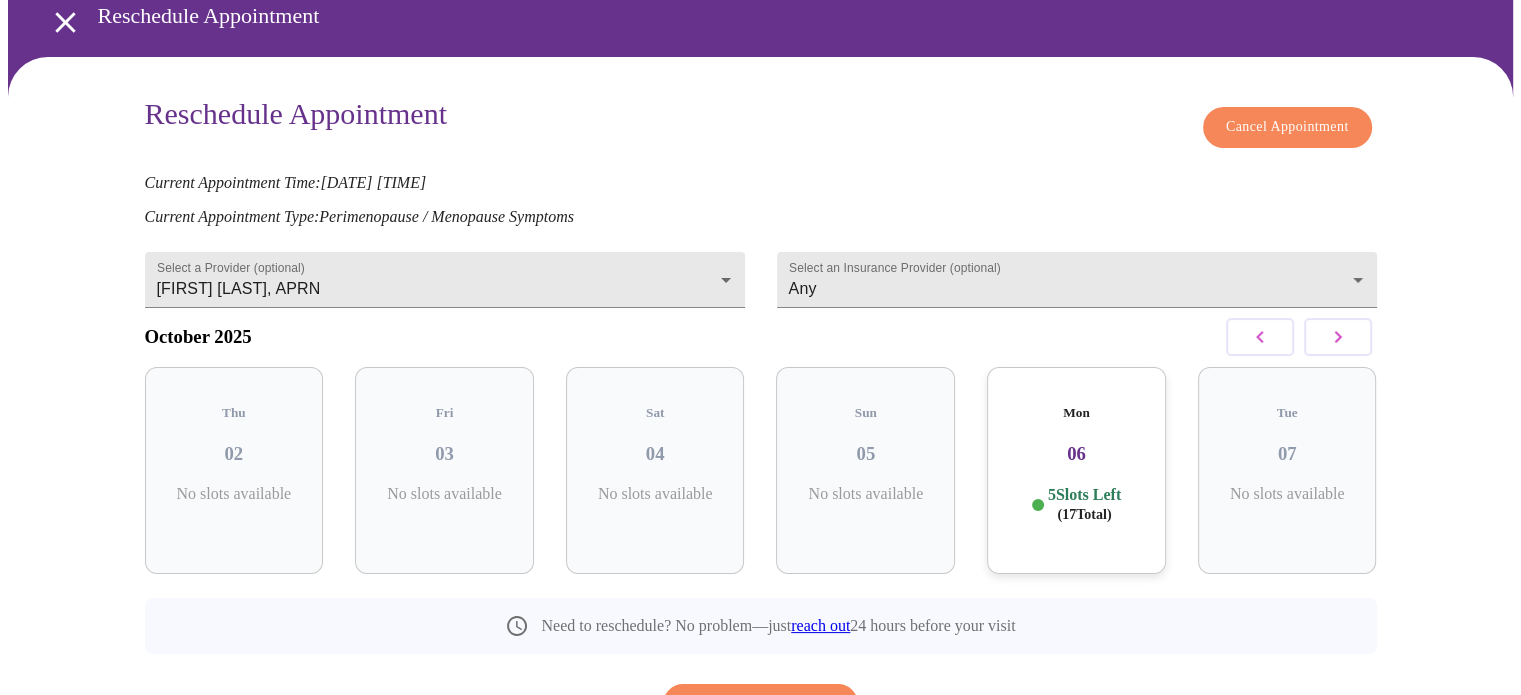 click on "06" at bounding box center [1076, 454] 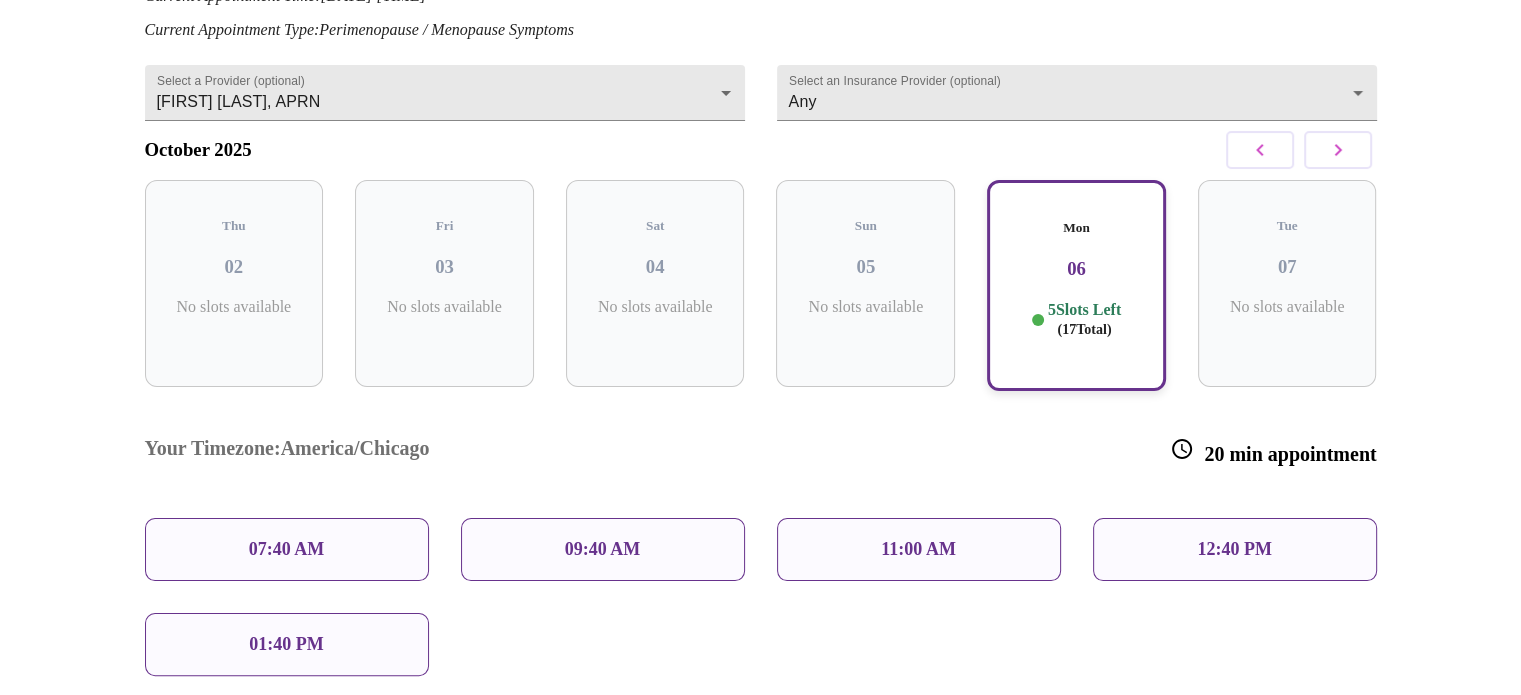 scroll, scrollTop: 290, scrollLeft: 0, axis: vertical 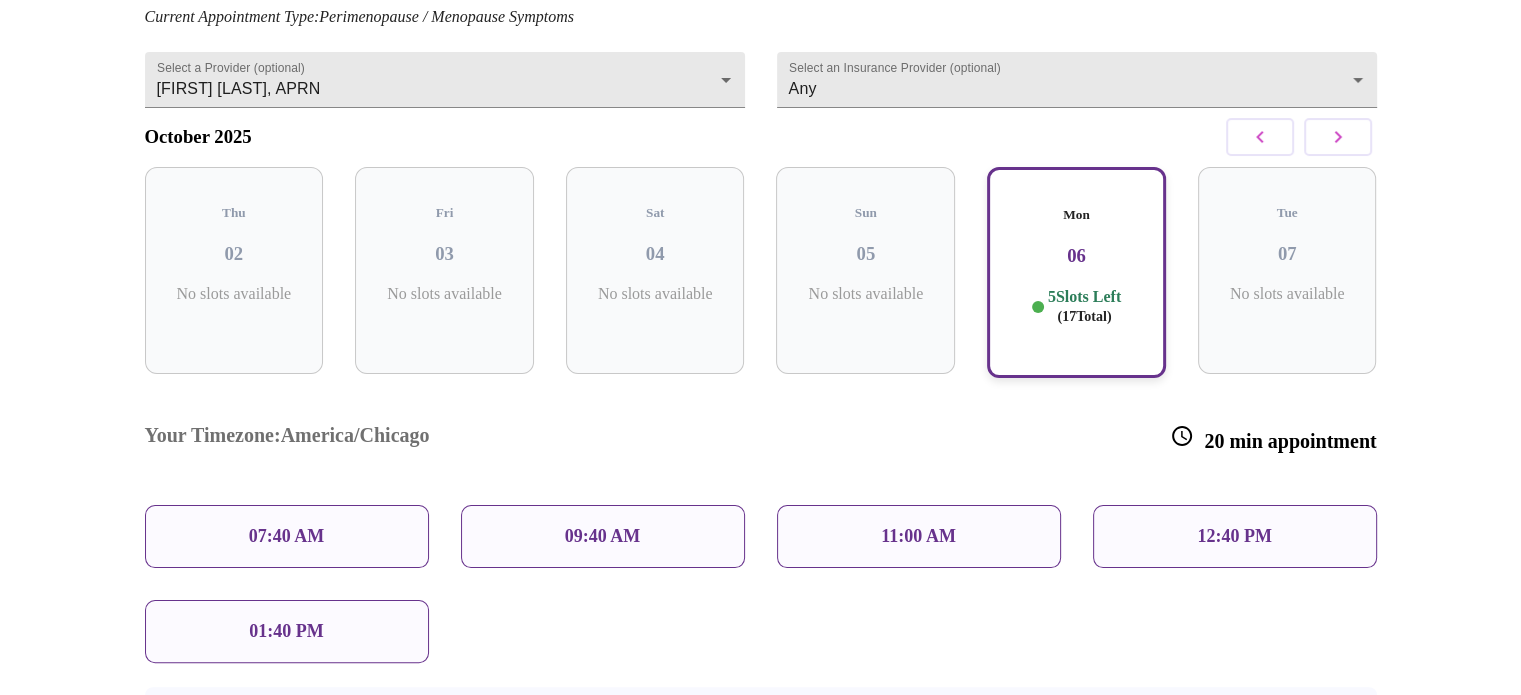 click on "11:00 AM" at bounding box center (918, 536) 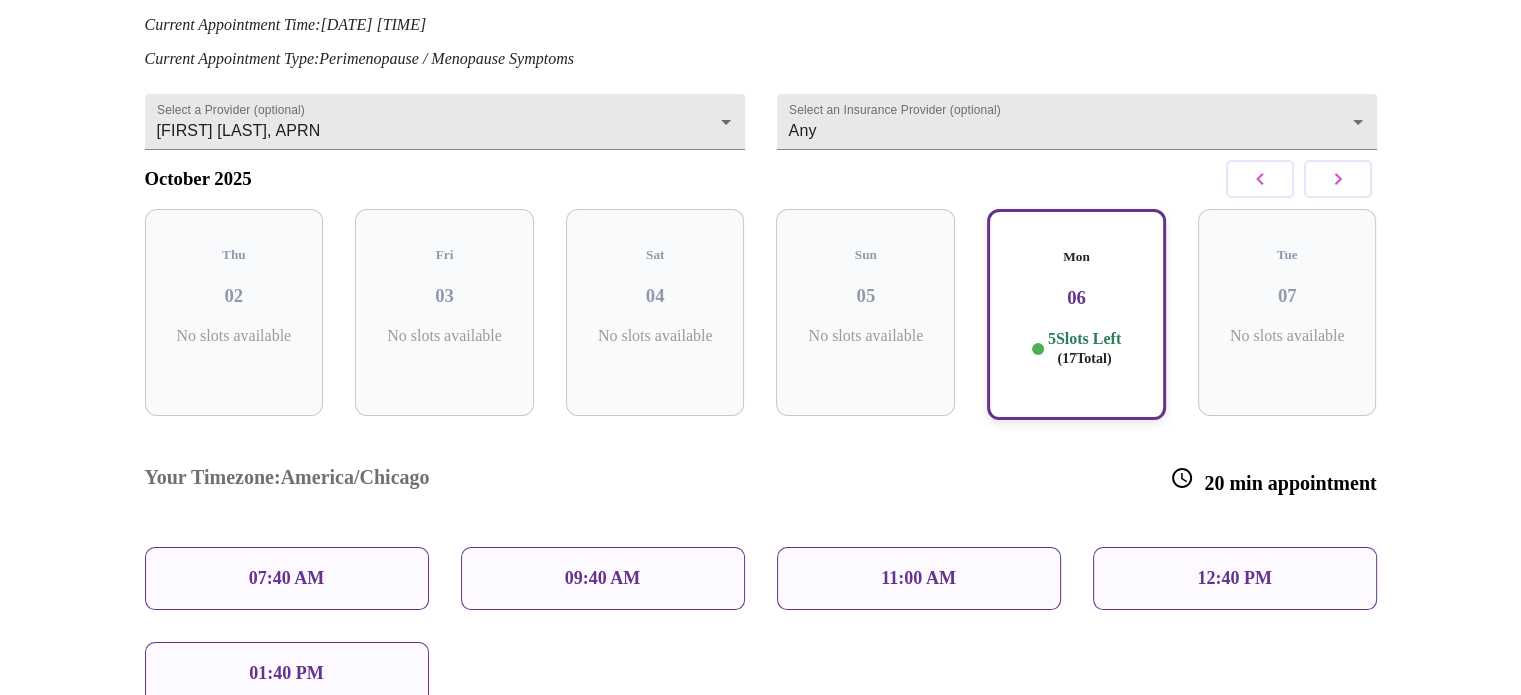 scroll, scrollTop: 252, scrollLeft: 0, axis: vertical 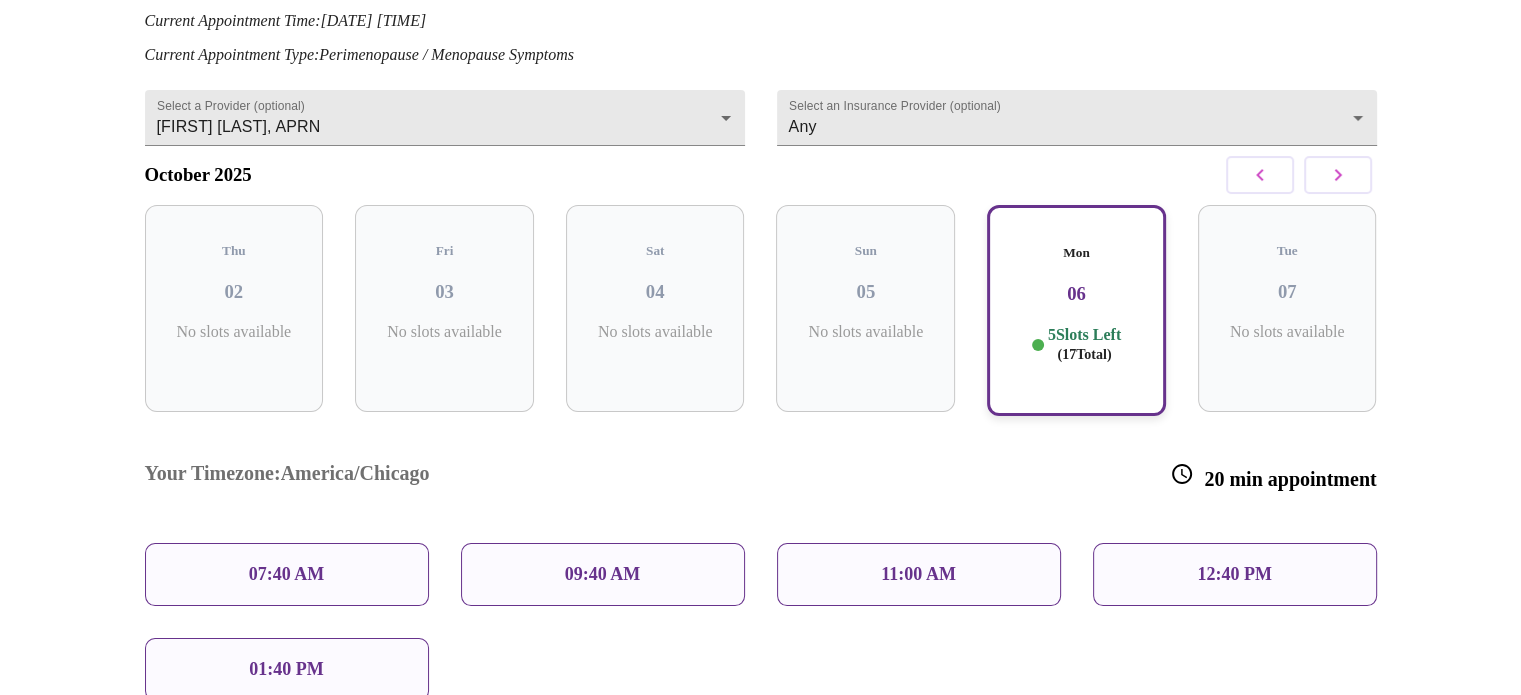 click on "11:00 AM" at bounding box center (918, 574) 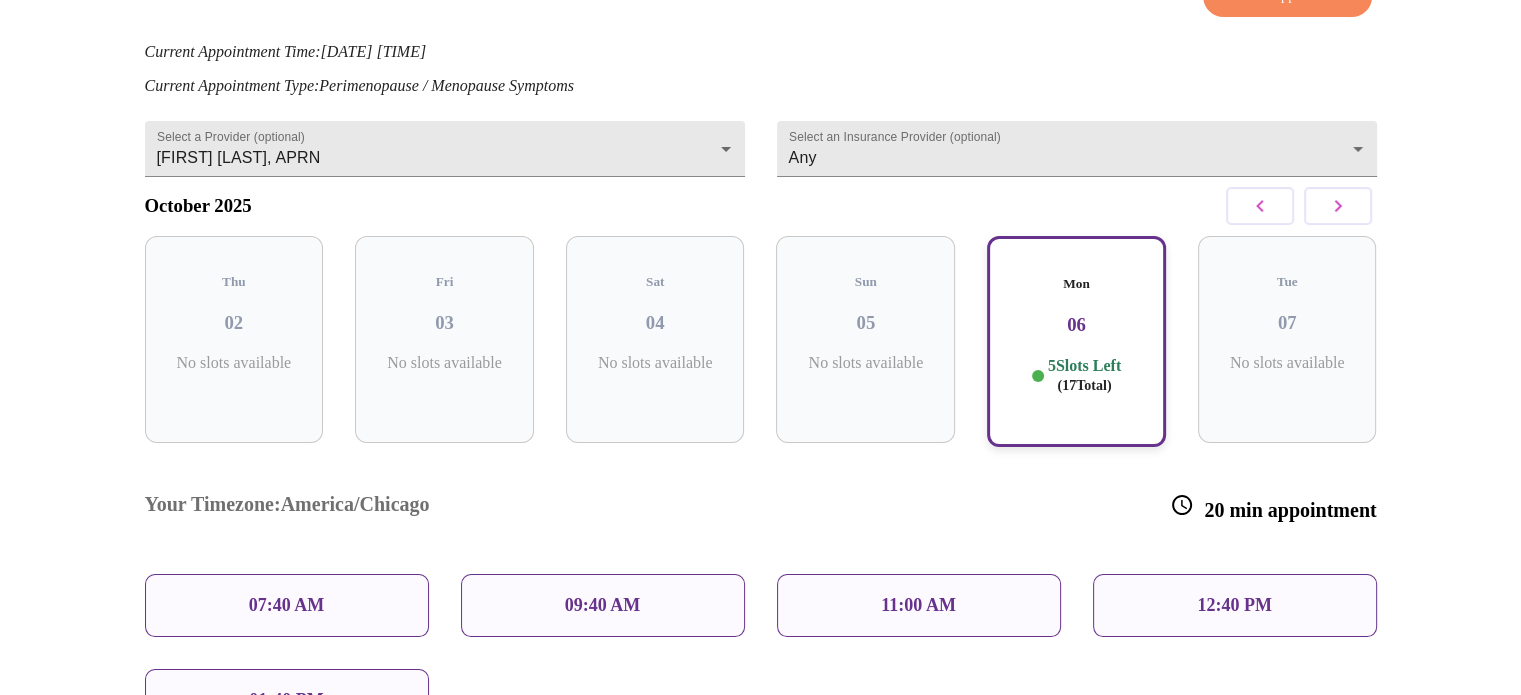 scroll, scrollTop: 152, scrollLeft: 0, axis: vertical 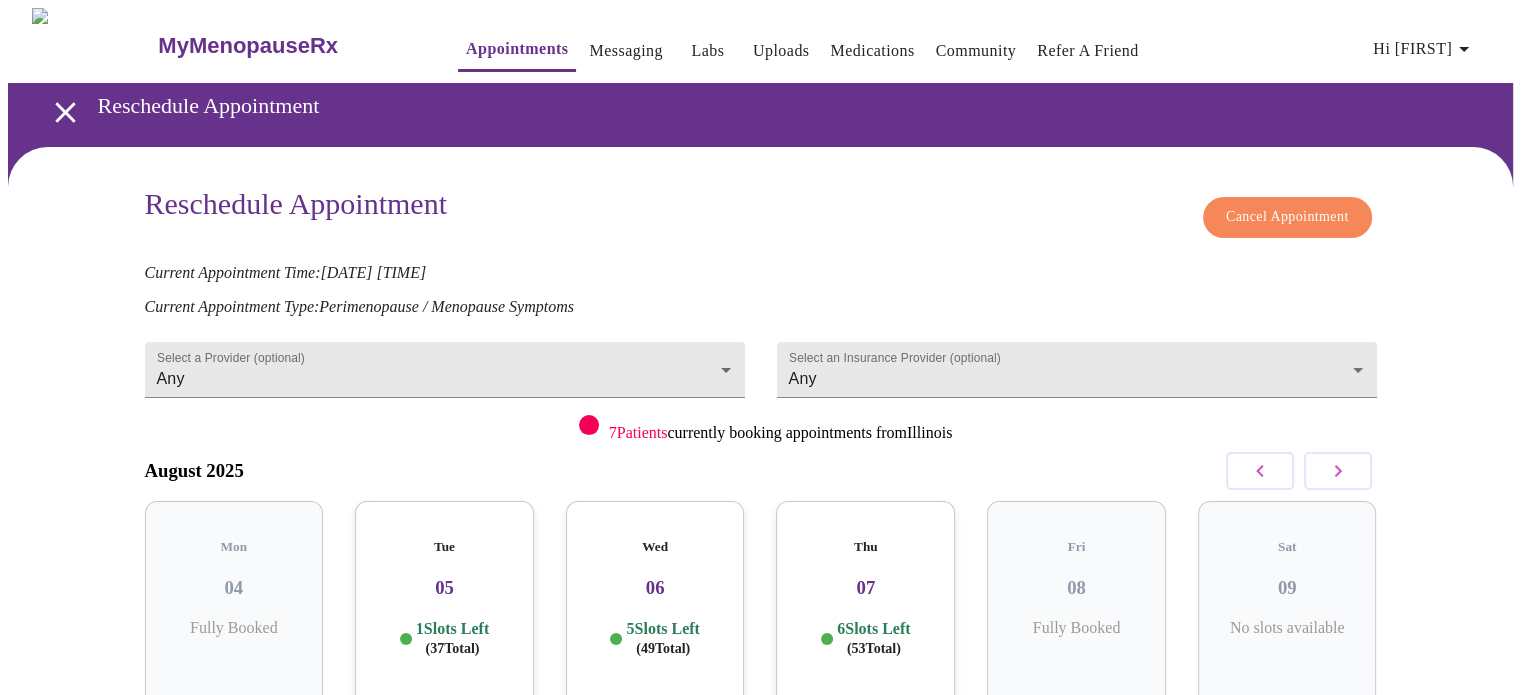 click 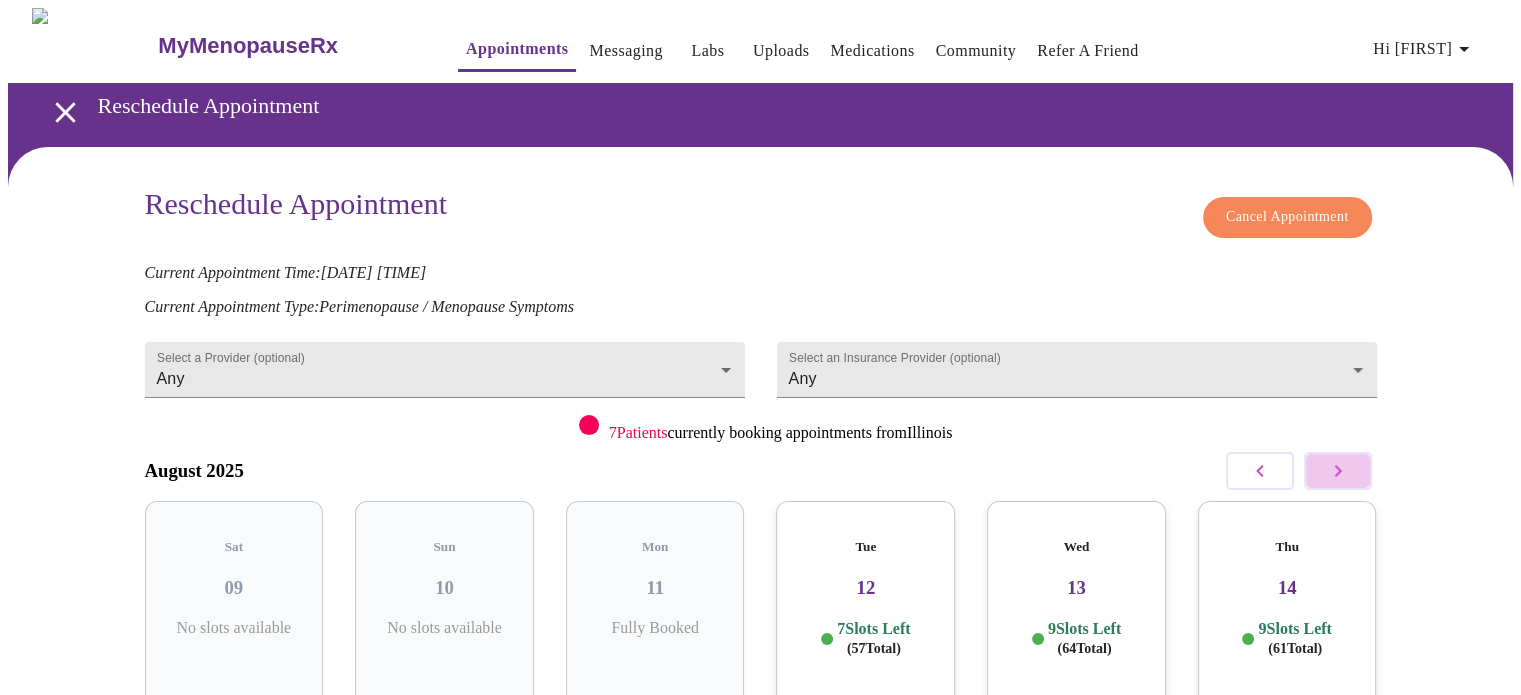 click 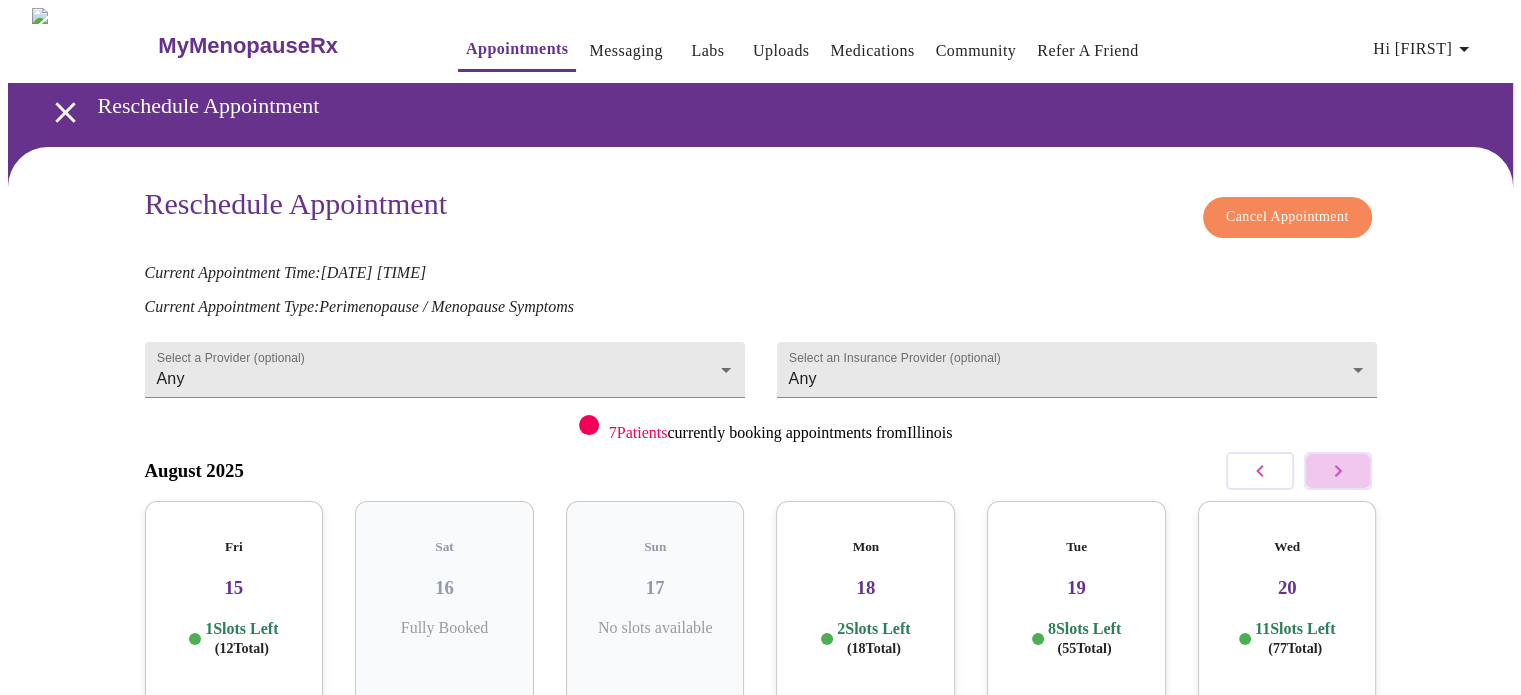 click 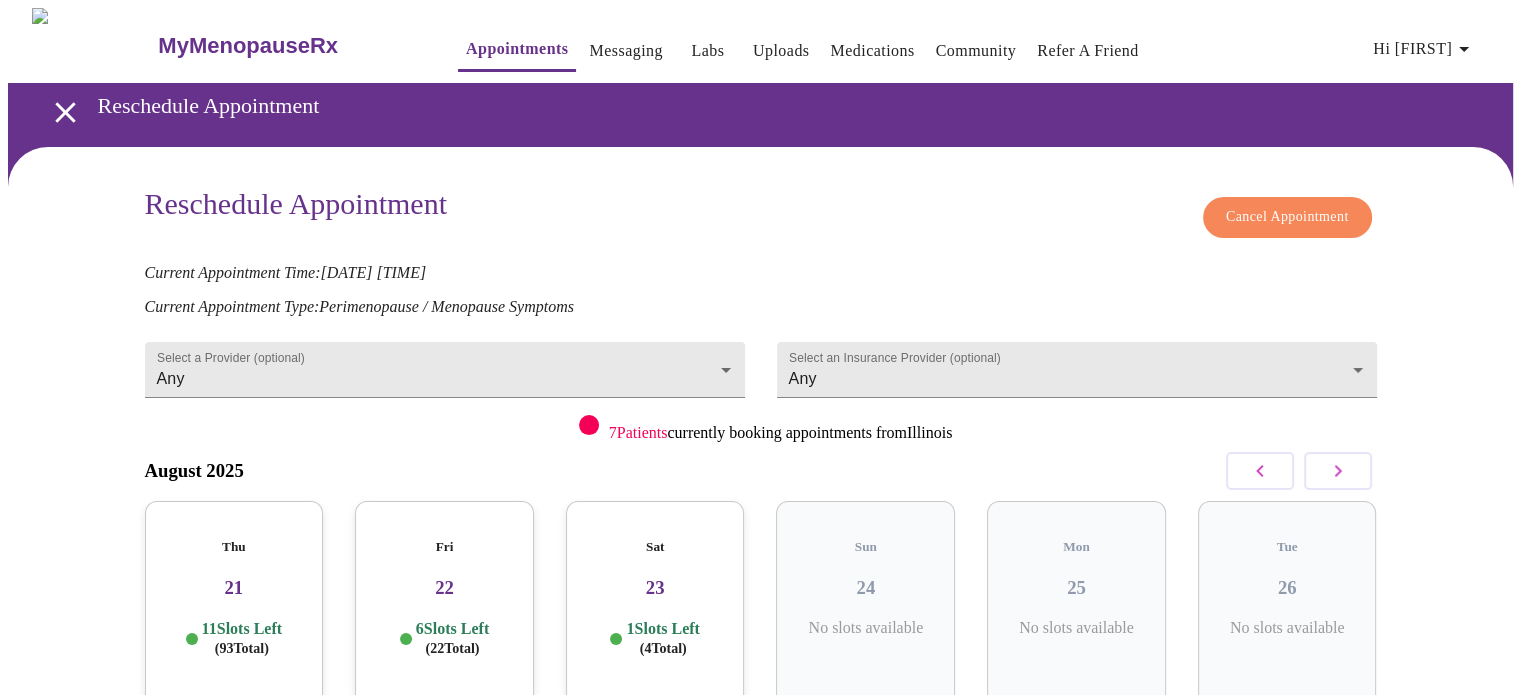 click 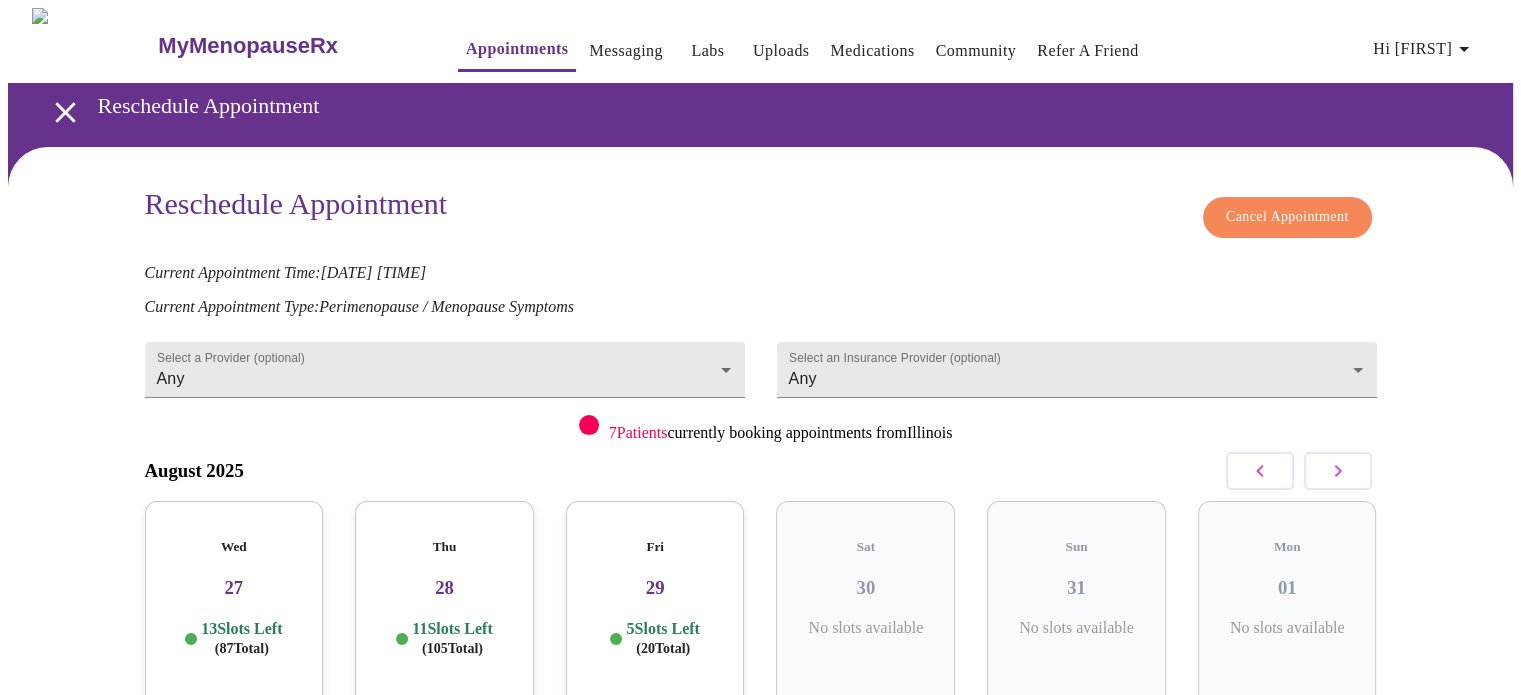 click 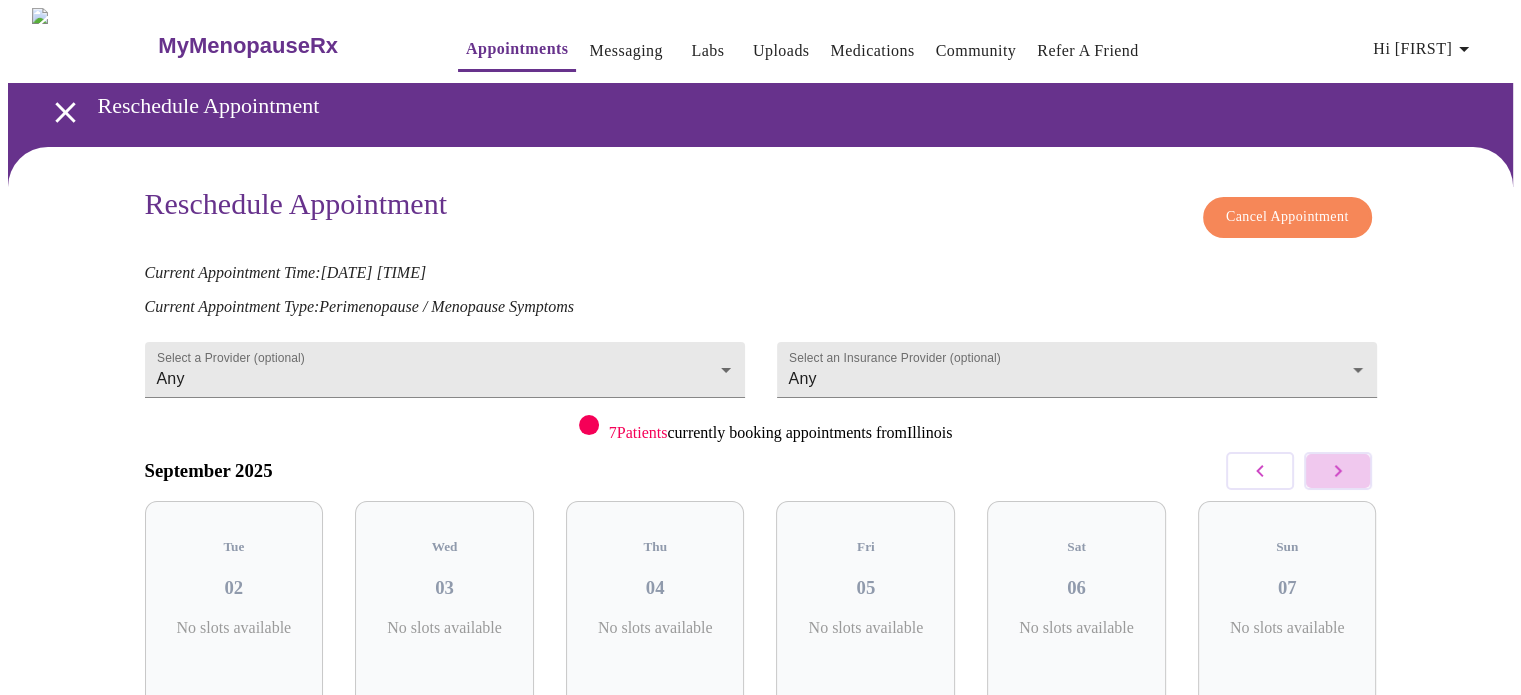 click 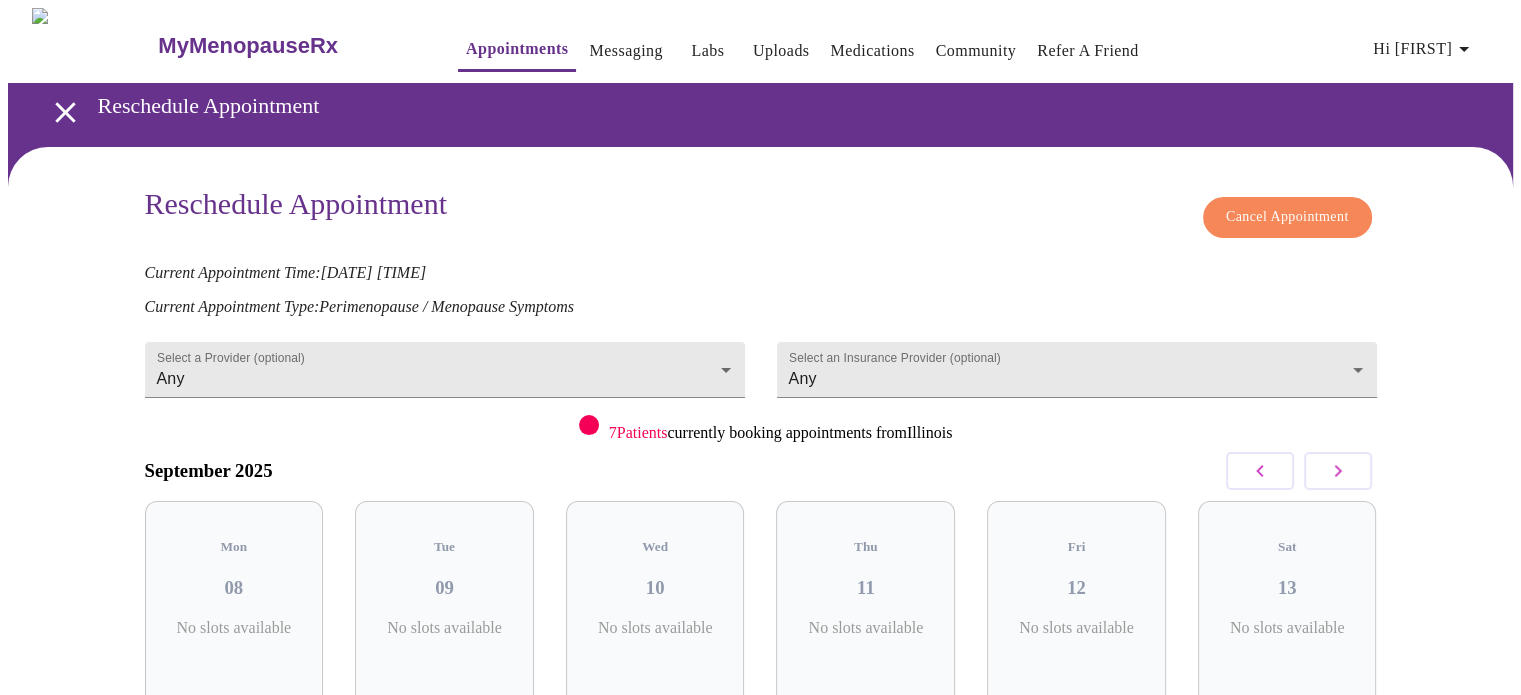 click 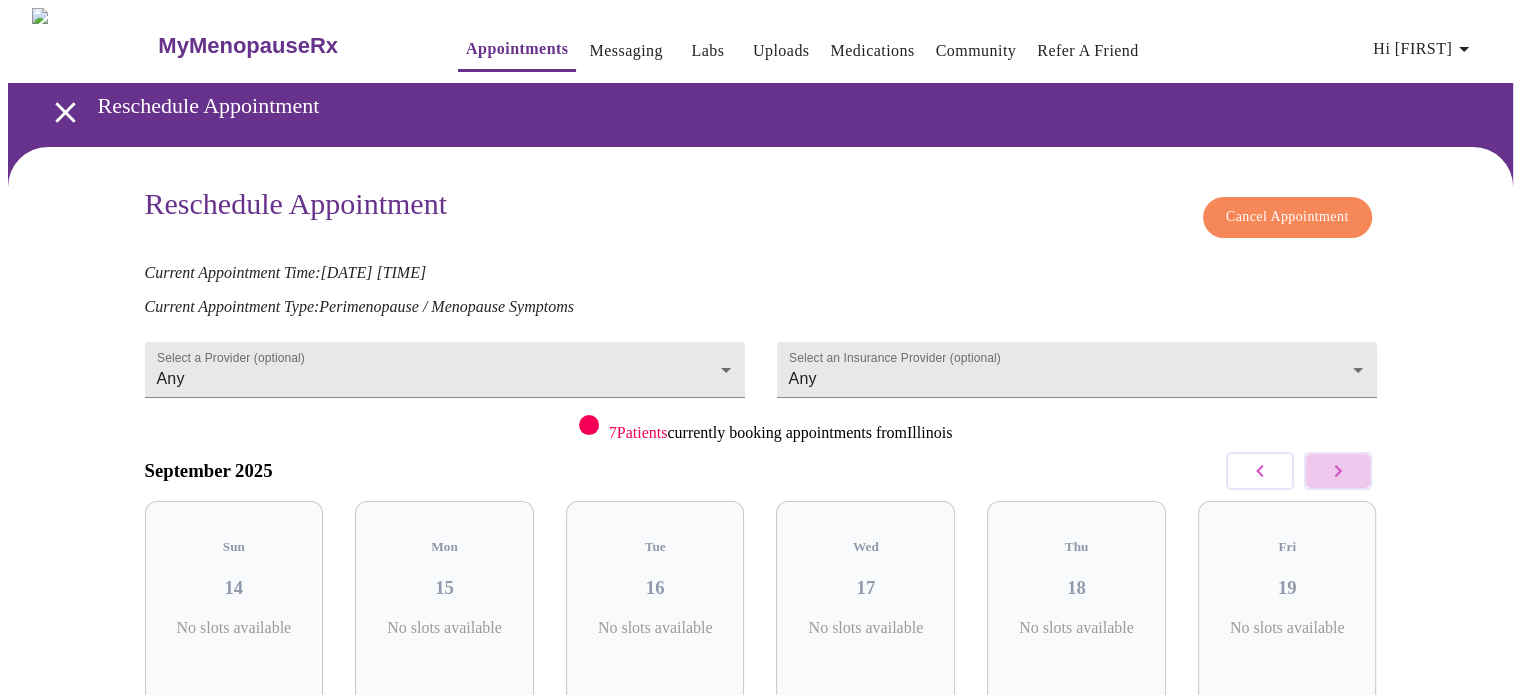 click 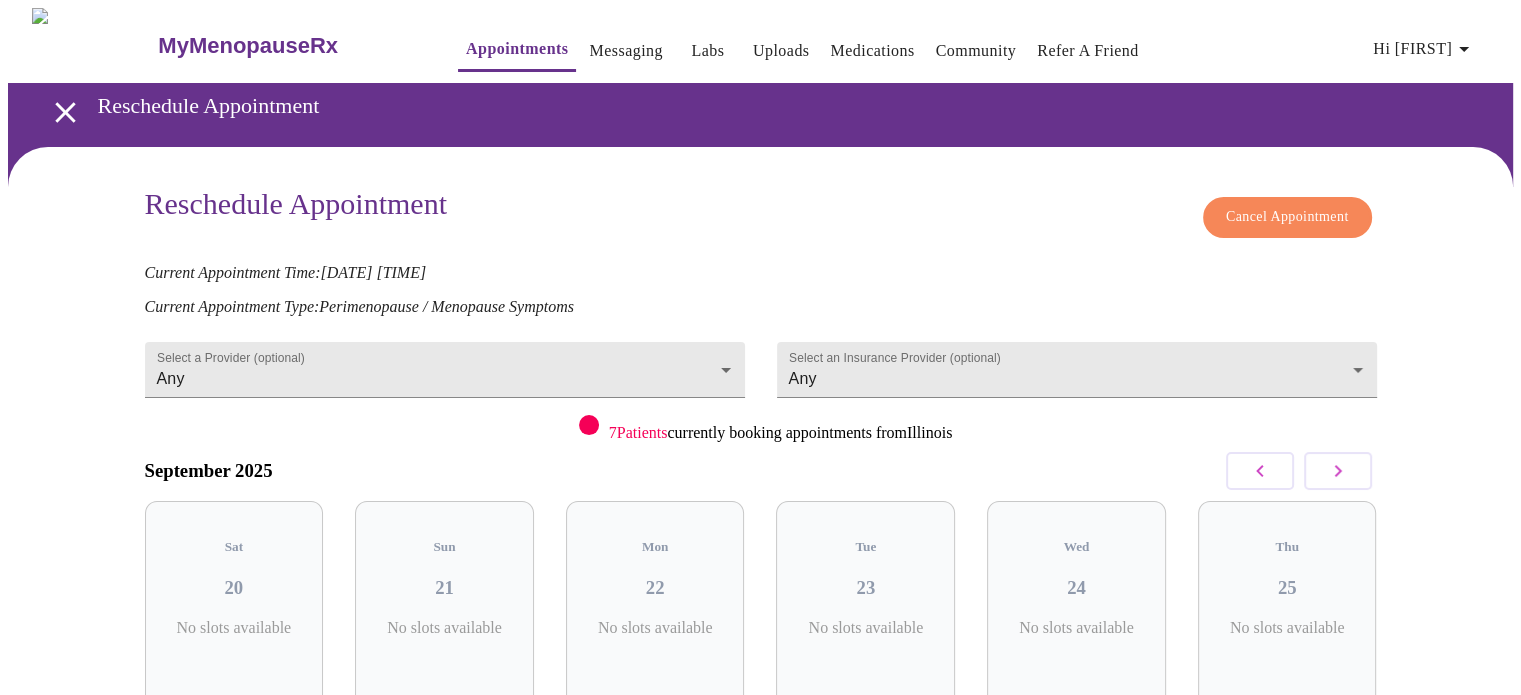 click 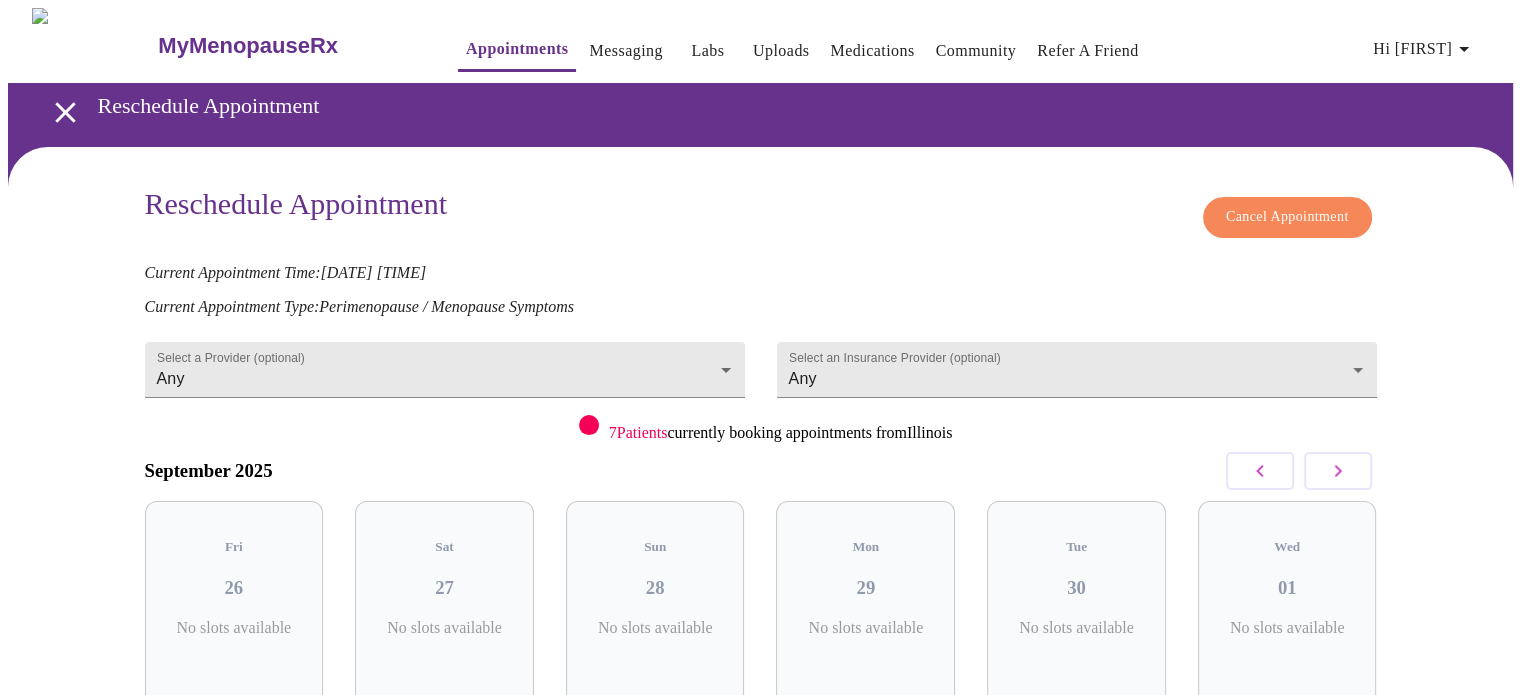 click 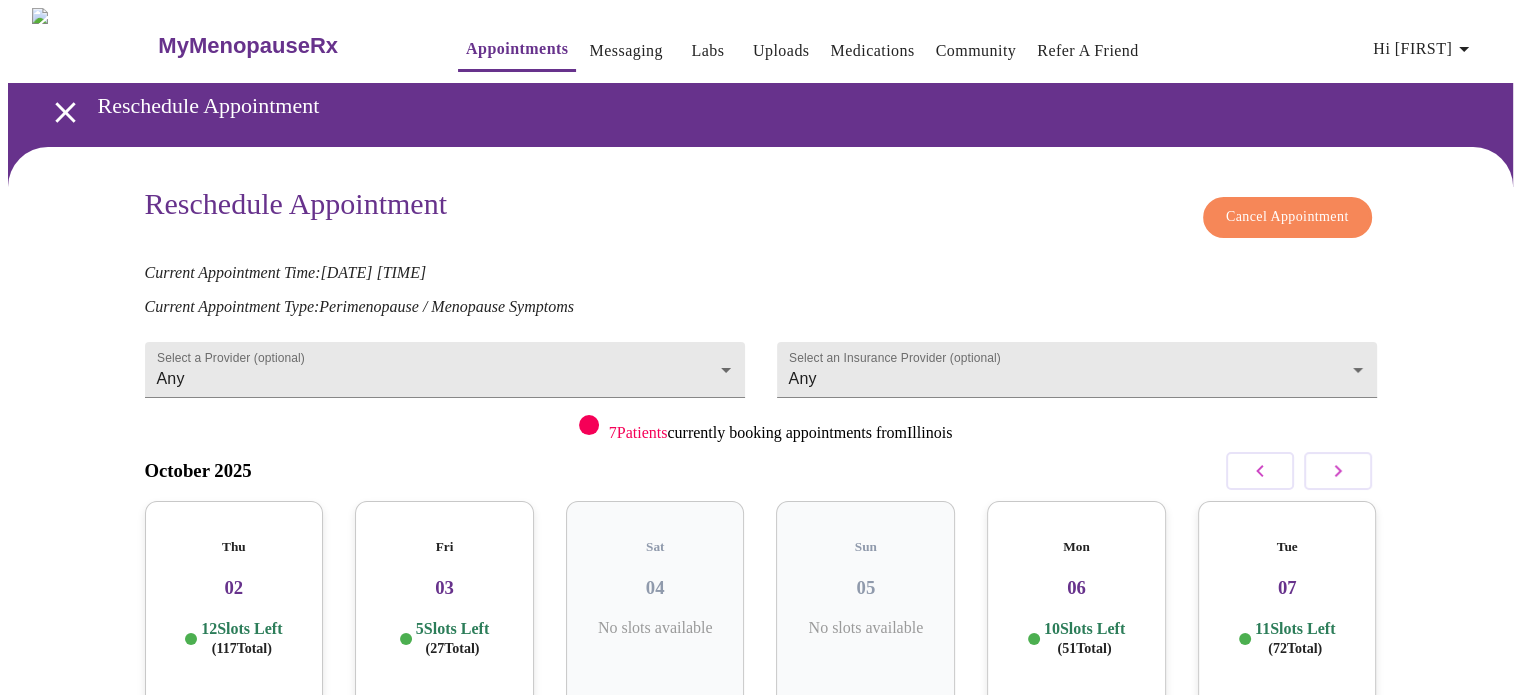 click on "06" at bounding box center [1076, 588] 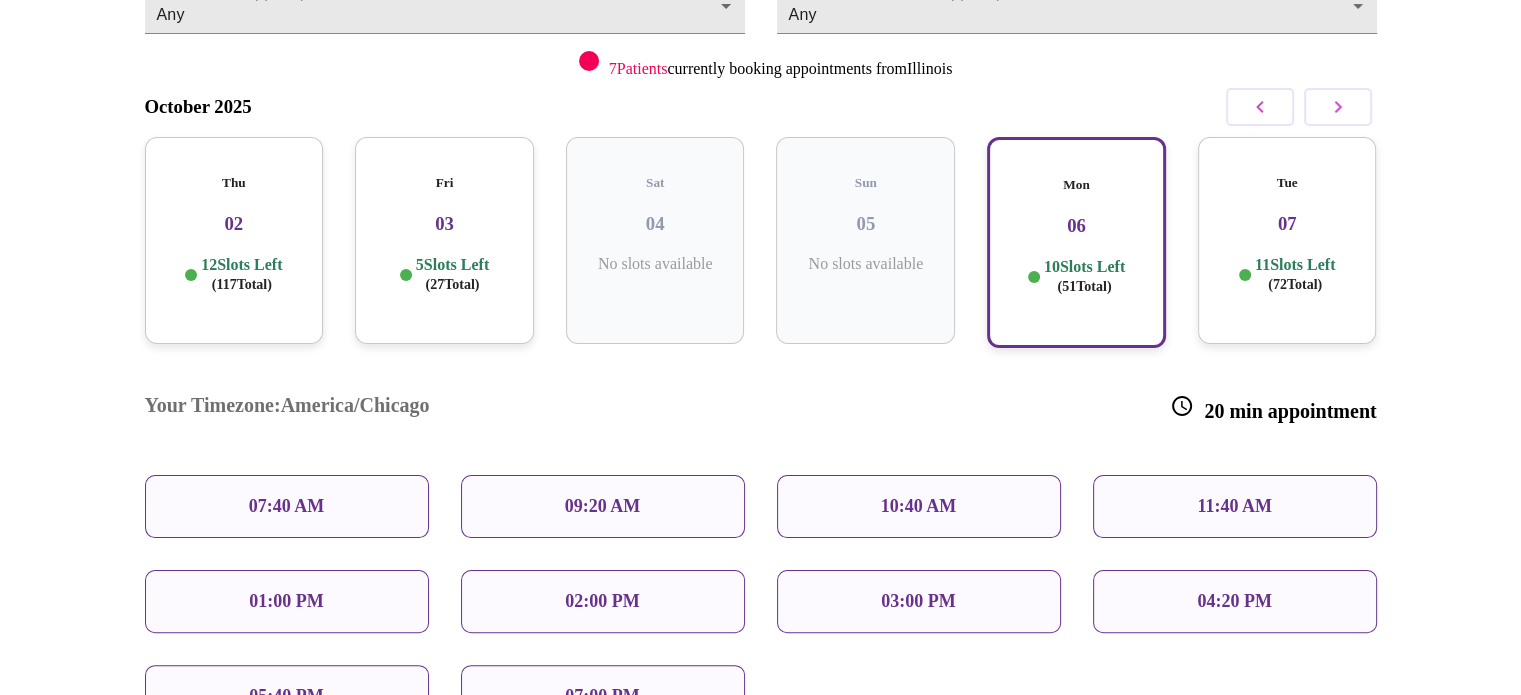 scroll, scrollTop: 400, scrollLeft: 0, axis: vertical 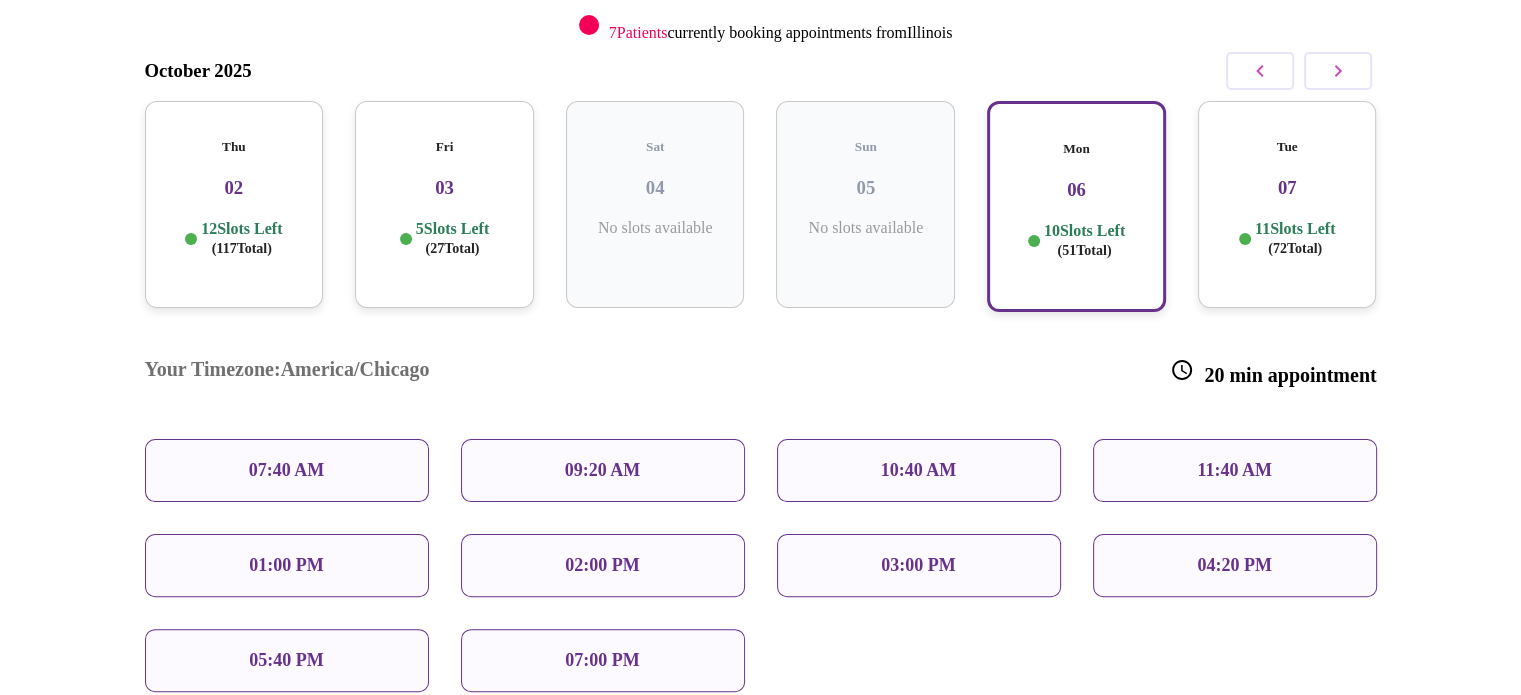 click on "10:40 AM" at bounding box center [919, 470] 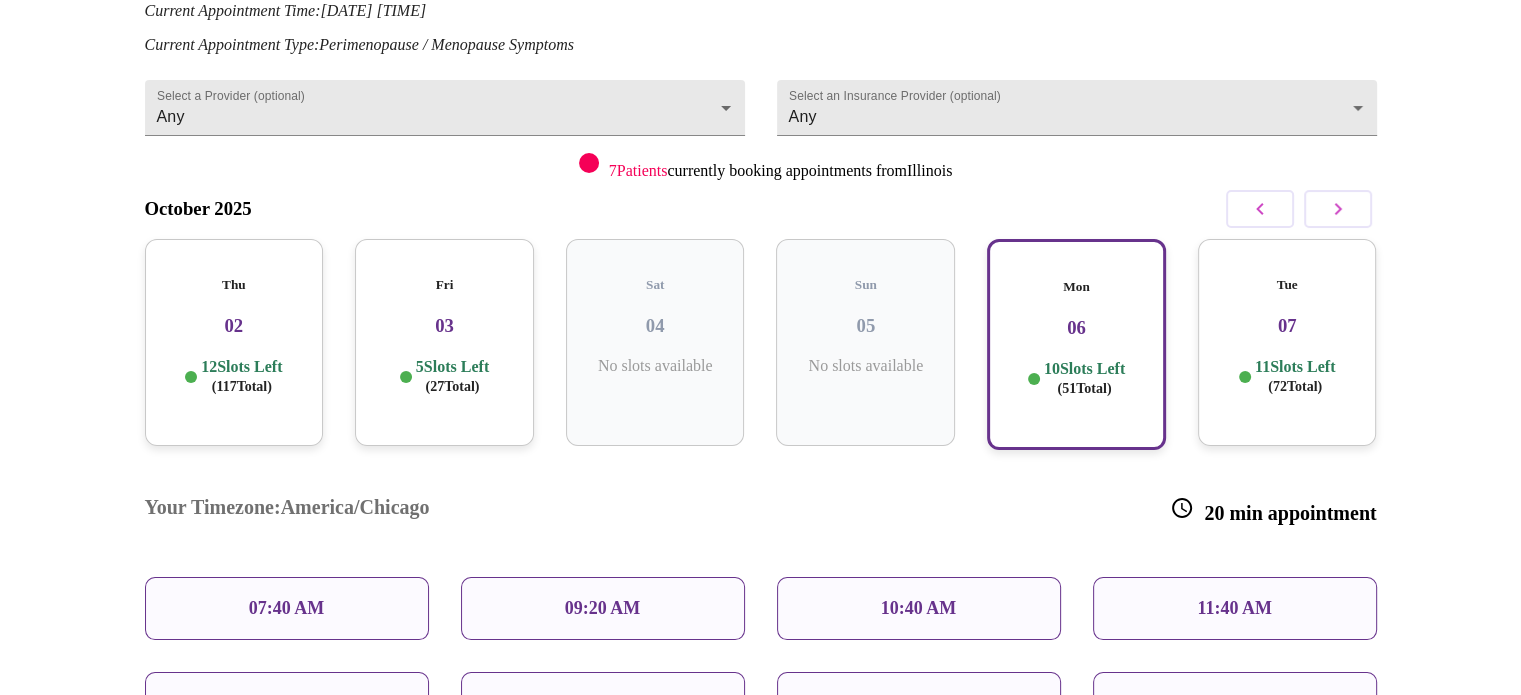 scroll, scrollTop: 300, scrollLeft: 0, axis: vertical 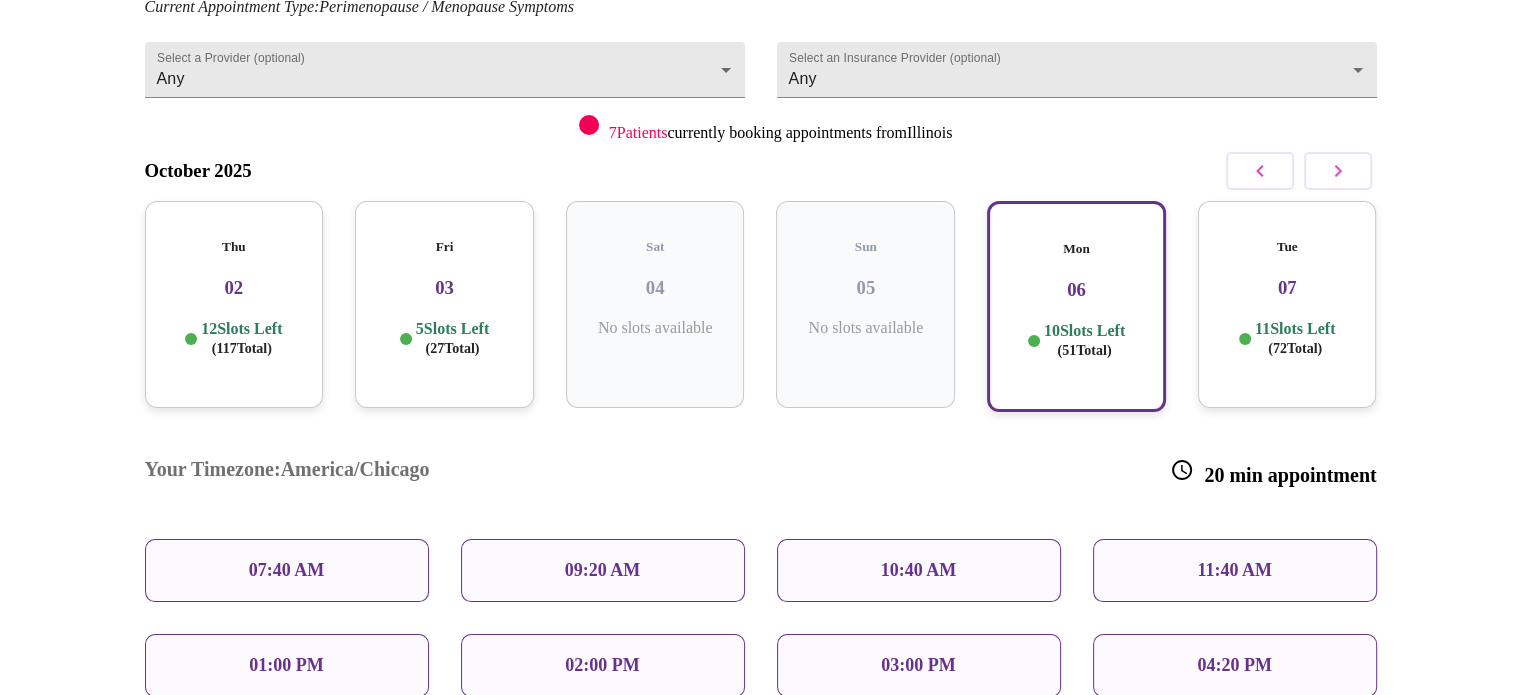 click on "11  Slots Left ( 72  Total)" at bounding box center (1295, 338) 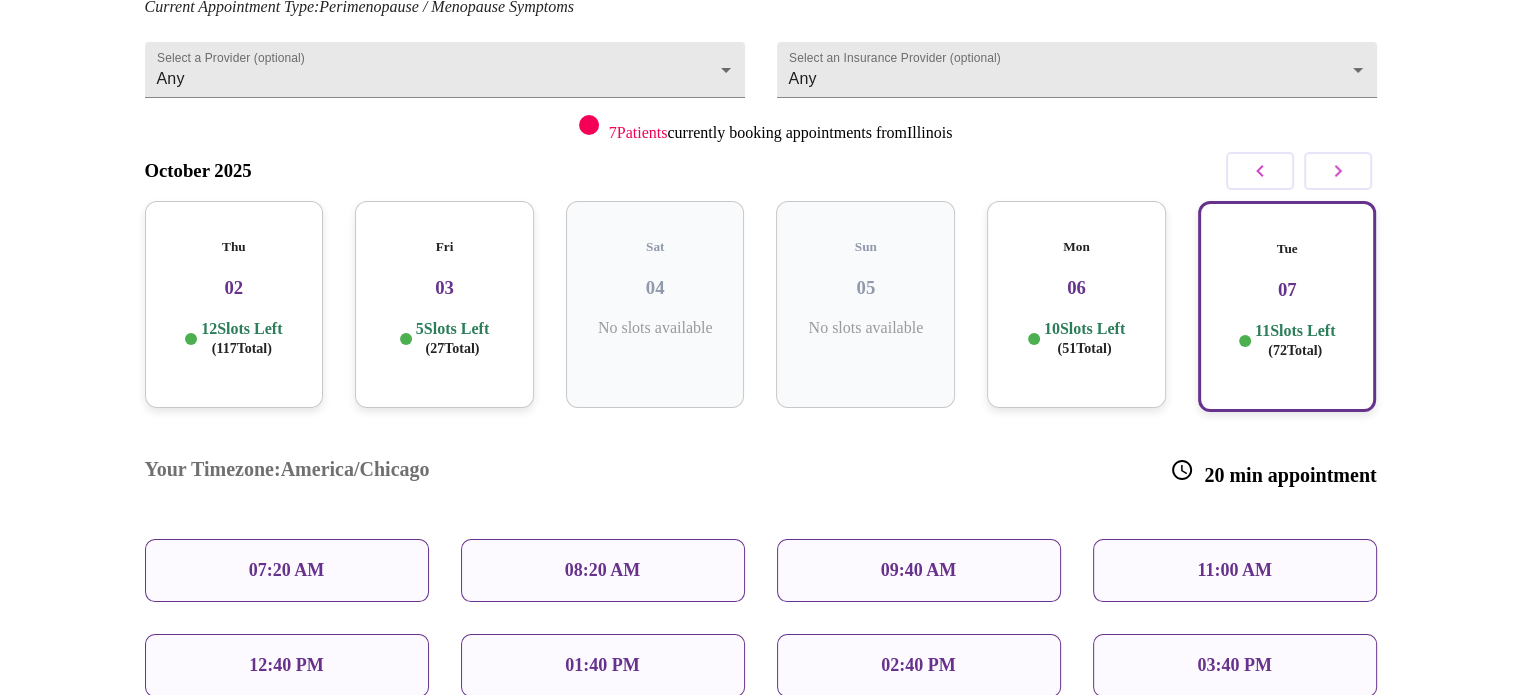 click on "11:00 AM" at bounding box center (1234, 570) 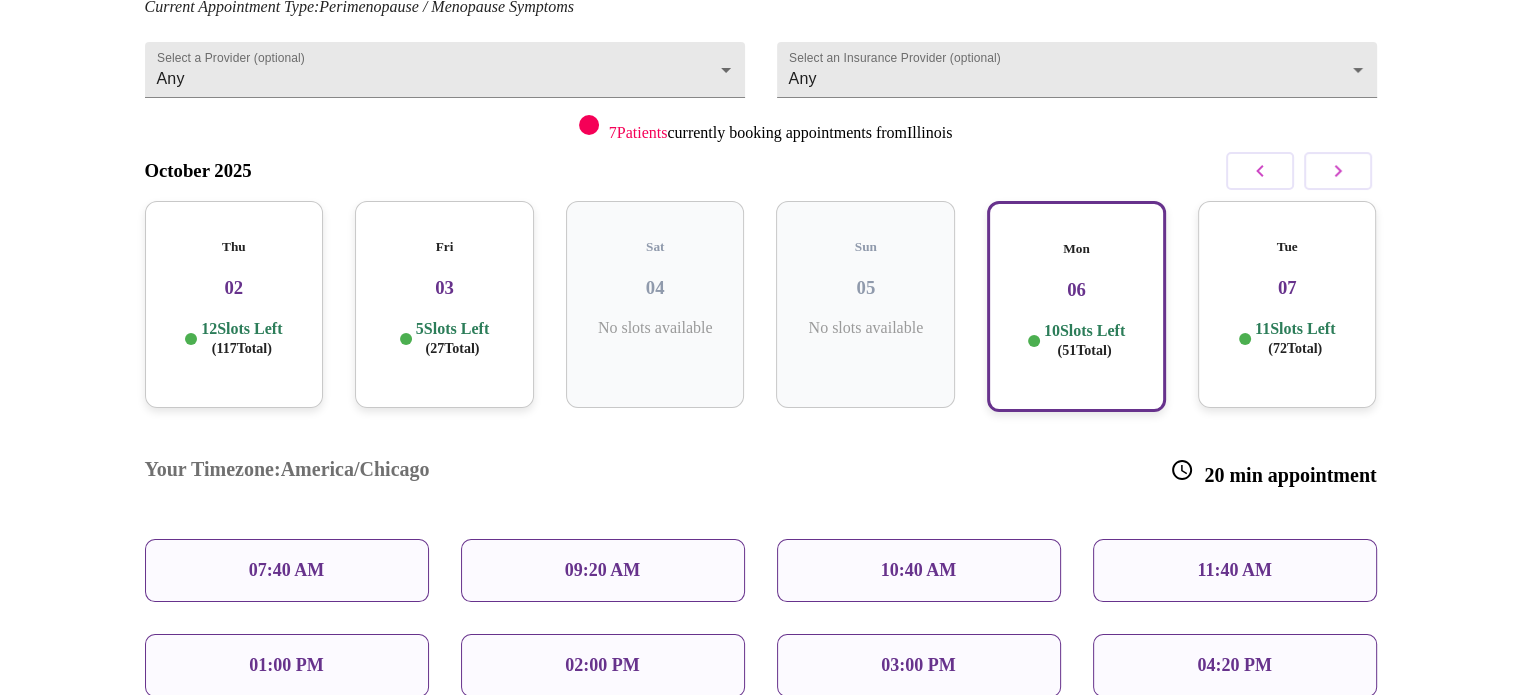 click on "10:40 AM" at bounding box center [919, 570] 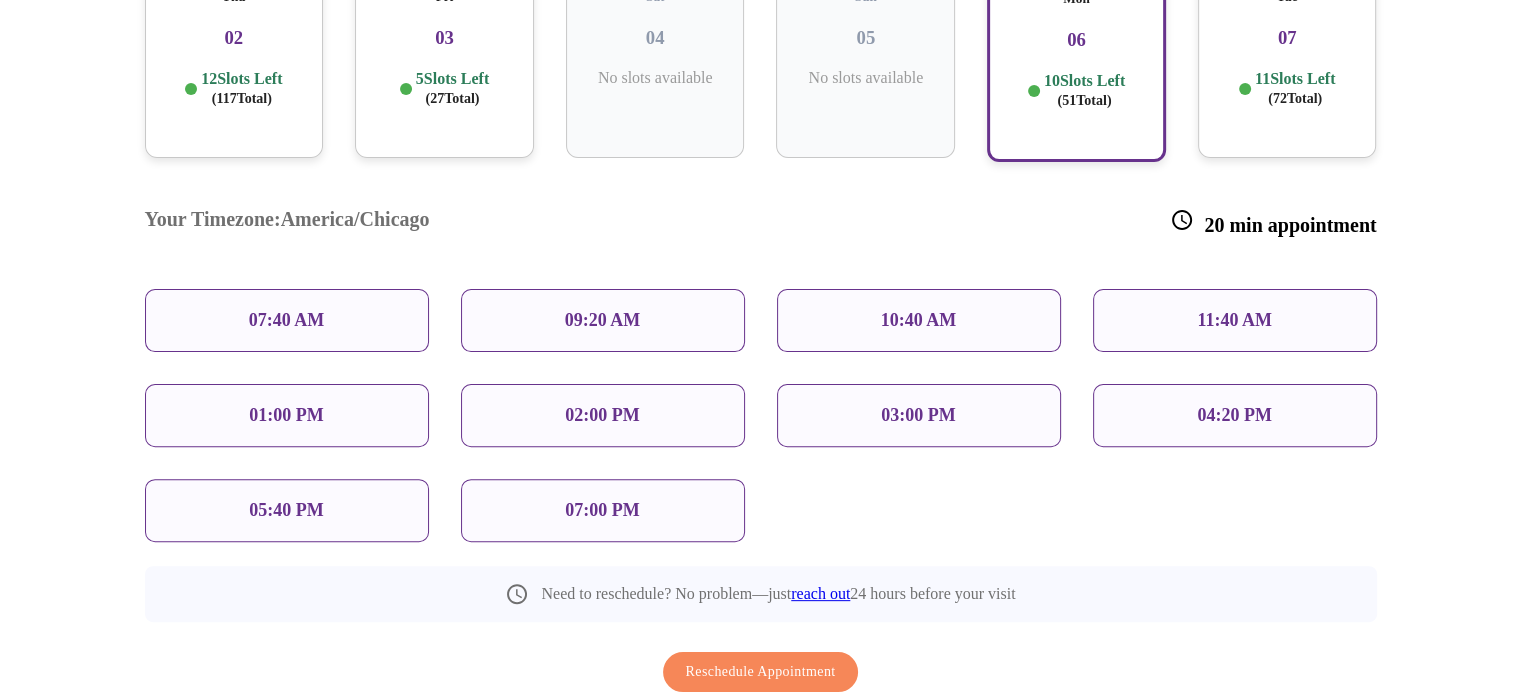 scroll, scrollTop: 587, scrollLeft: 0, axis: vertical 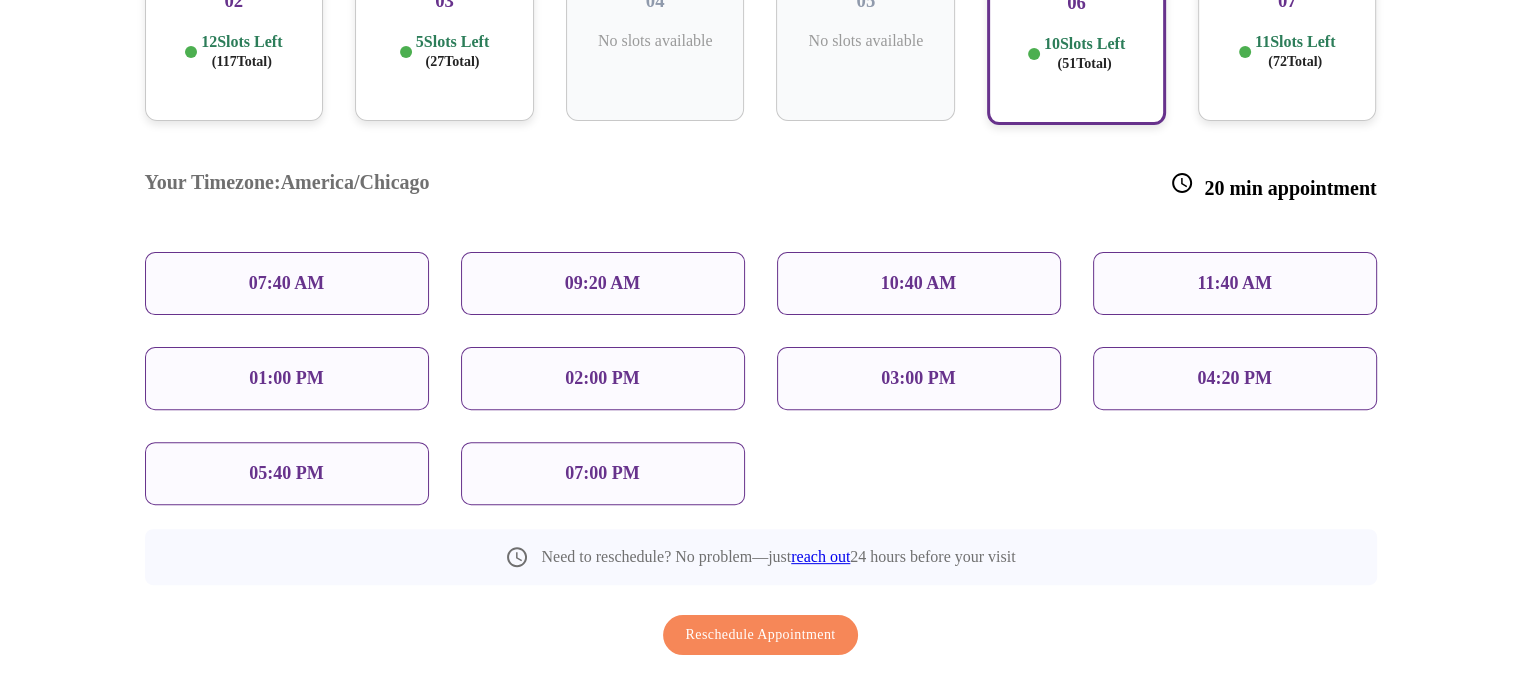 click on "11:40 AM" at bounding box center (1234, 283) 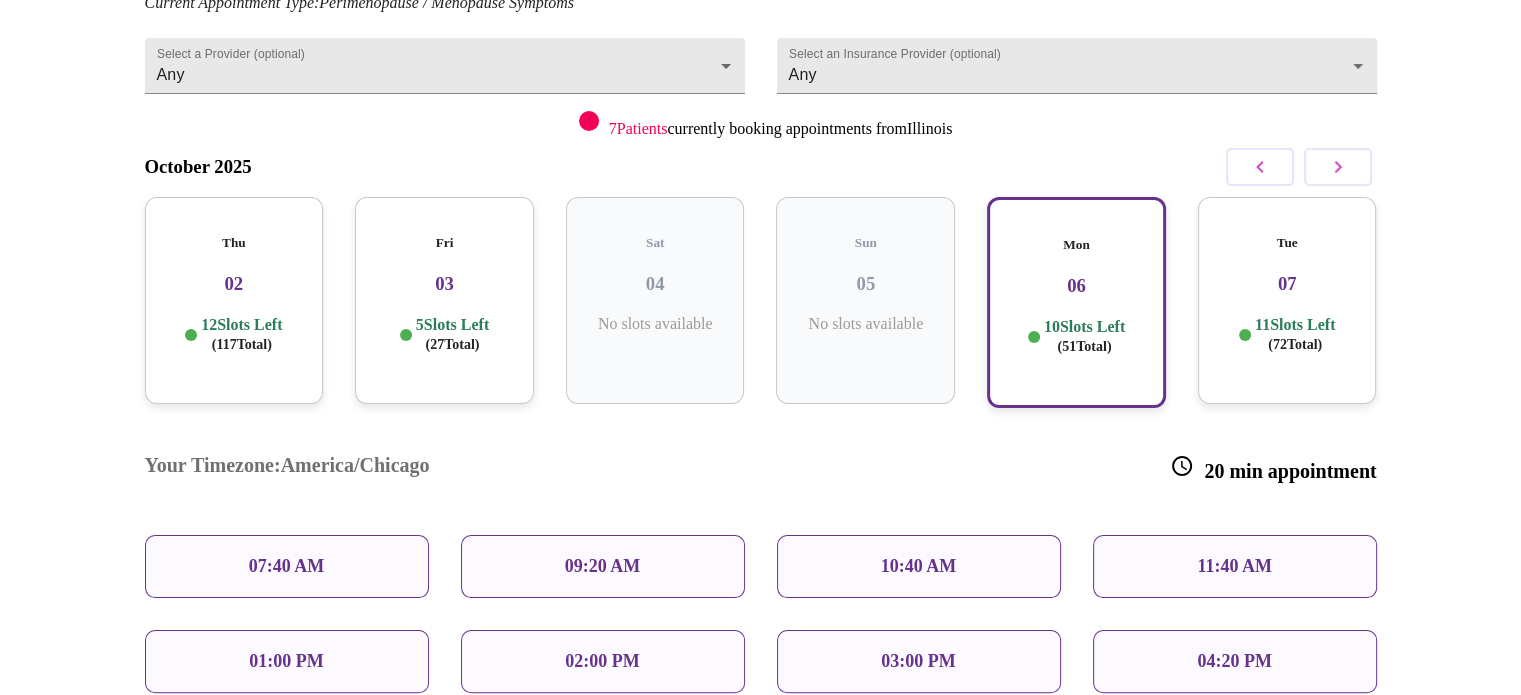 scroll, scrollTop: 487, scrollLeft: 0, axis: vertical 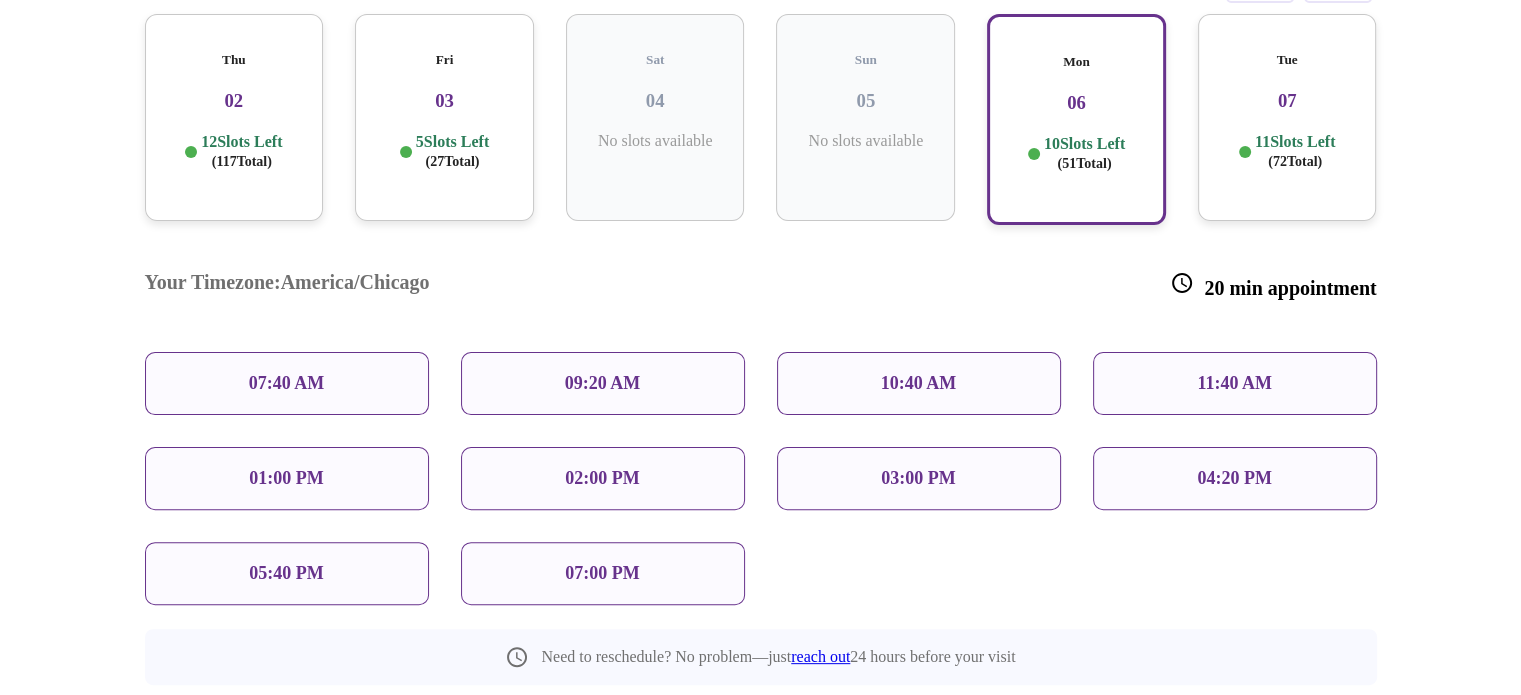 click on "10:40 AM" at bounding box center (919, 383) 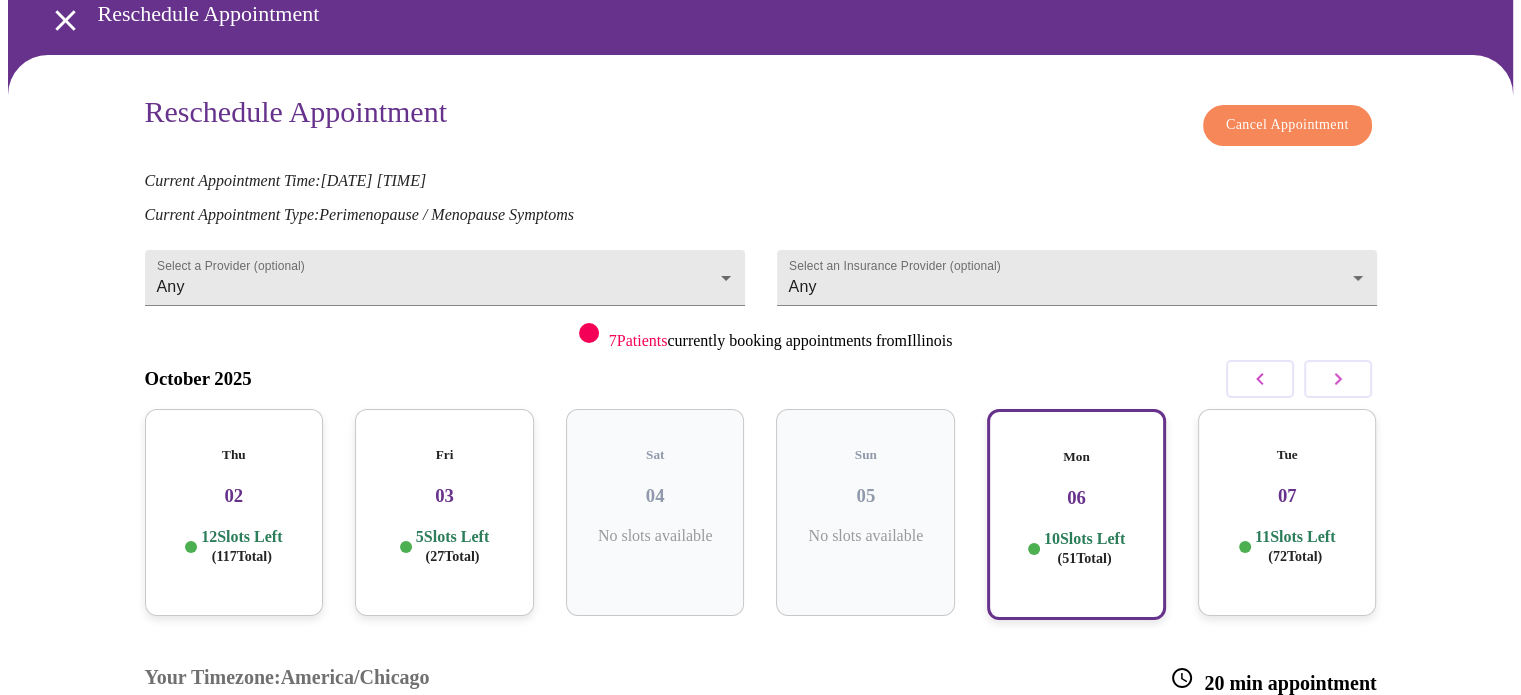 scroll, scrollTop: 87, scrollLeft: 0, axis: vertical 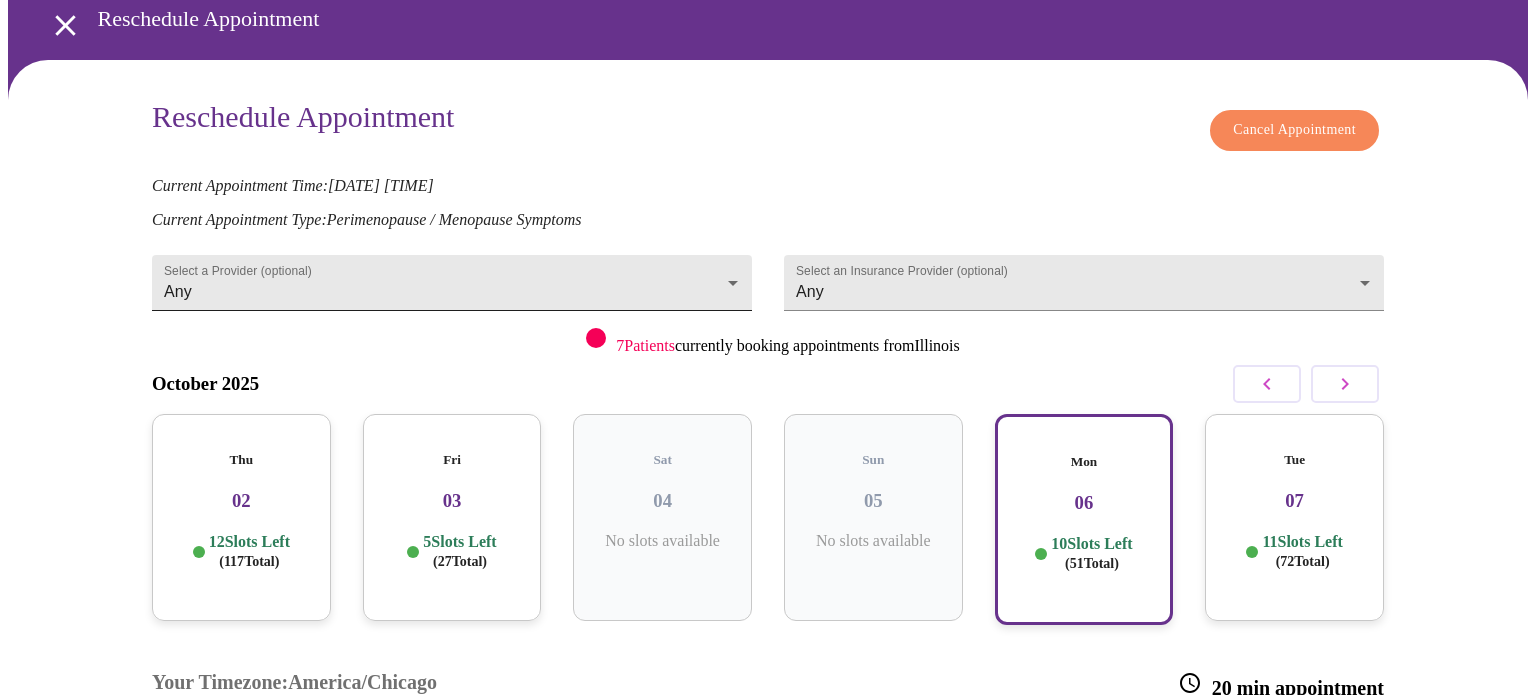 click on "MyMenopauseRx Appointments Messaging Labs Uploads Medications Community Refer a Friend Hi Stacy   Reschedule Appointment Reschedule Appointment Cancel Appointment Current Appointment Time:  Oct 8, 2025 9:00 am Current Appointment Type:  Perimenopause / Menopause Symptoms  Select a Provider (optional) Any Any Select an Insurance Provider (optional) Any Any 7  Patients  currently booking appointments from  Illinois October 2025 Thu 02 12  Slots Left ( 117  Total) Fri 03 5  Slots Left ( 27  Total) Sat 04 No slots available Sun 05 No slots available Mon 06 10  Slots Left ( 51  Total) Tue 07 11  Slots Left ( 72  Total) Your Timezone:  America/Chicago 20 min appointment 07:40 AM 09:20 AM 10:40 AM 11:40 AM 01:00 PM 02:00 PM 03:00 PM 04:20 PM 05:40 PM 07:00 PM Need to reschedule? No problem—just  reach out  24 hours before your visit Reschedule Appointment Settings Billing Invoices Log out" at bounding box center (768, 588) 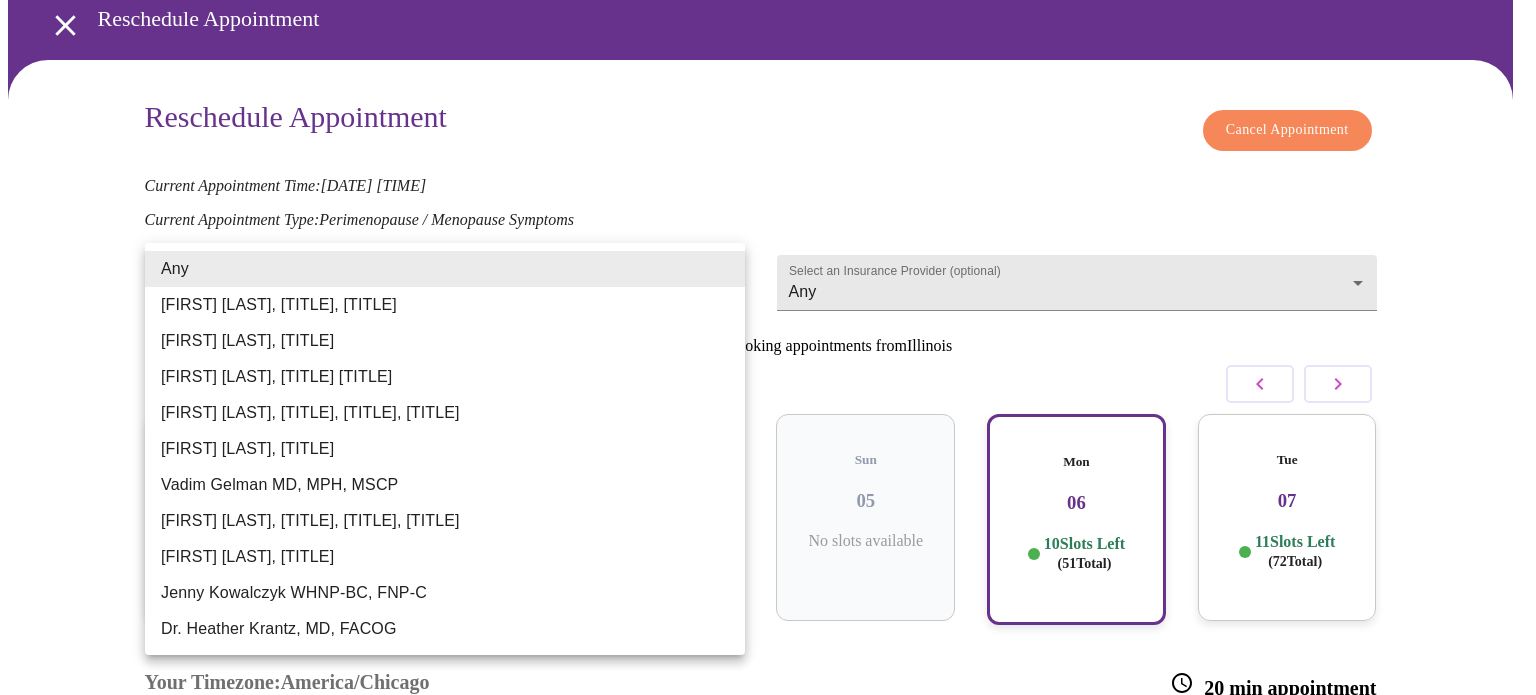 click on "Emilie McLain, APRN" at bounding box center [445, 341] 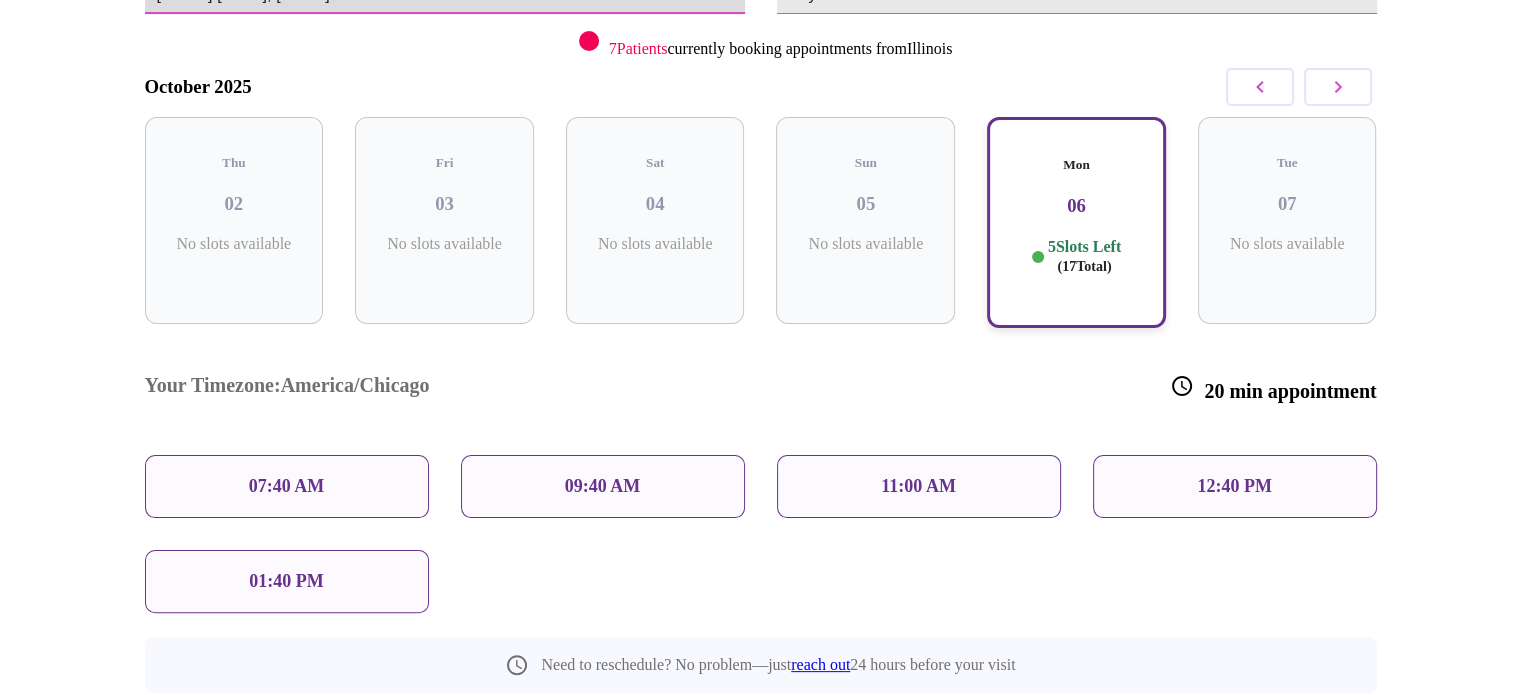 scroll, scrollTop: 387, scrollLeft: 0, axis: vertical 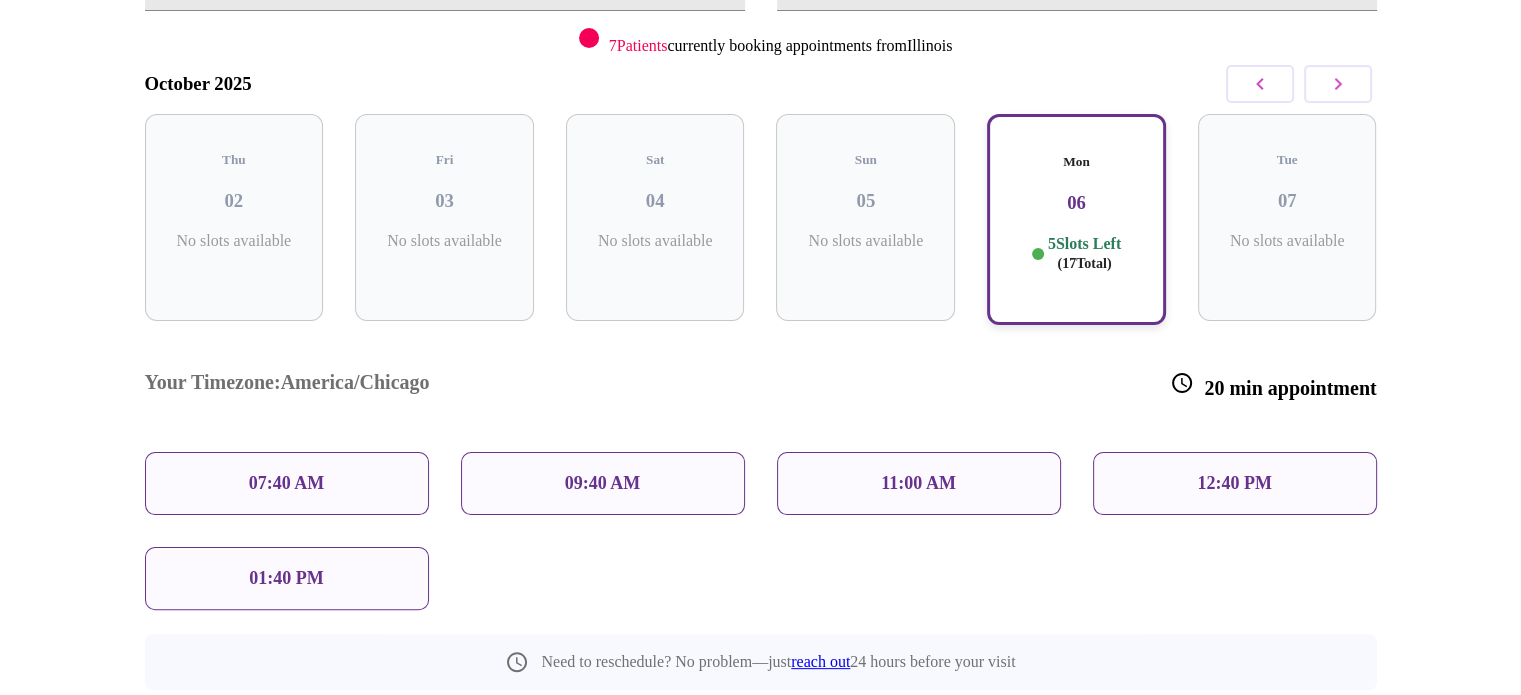 click on "11:00 AM" at bounding box center [919, 483] 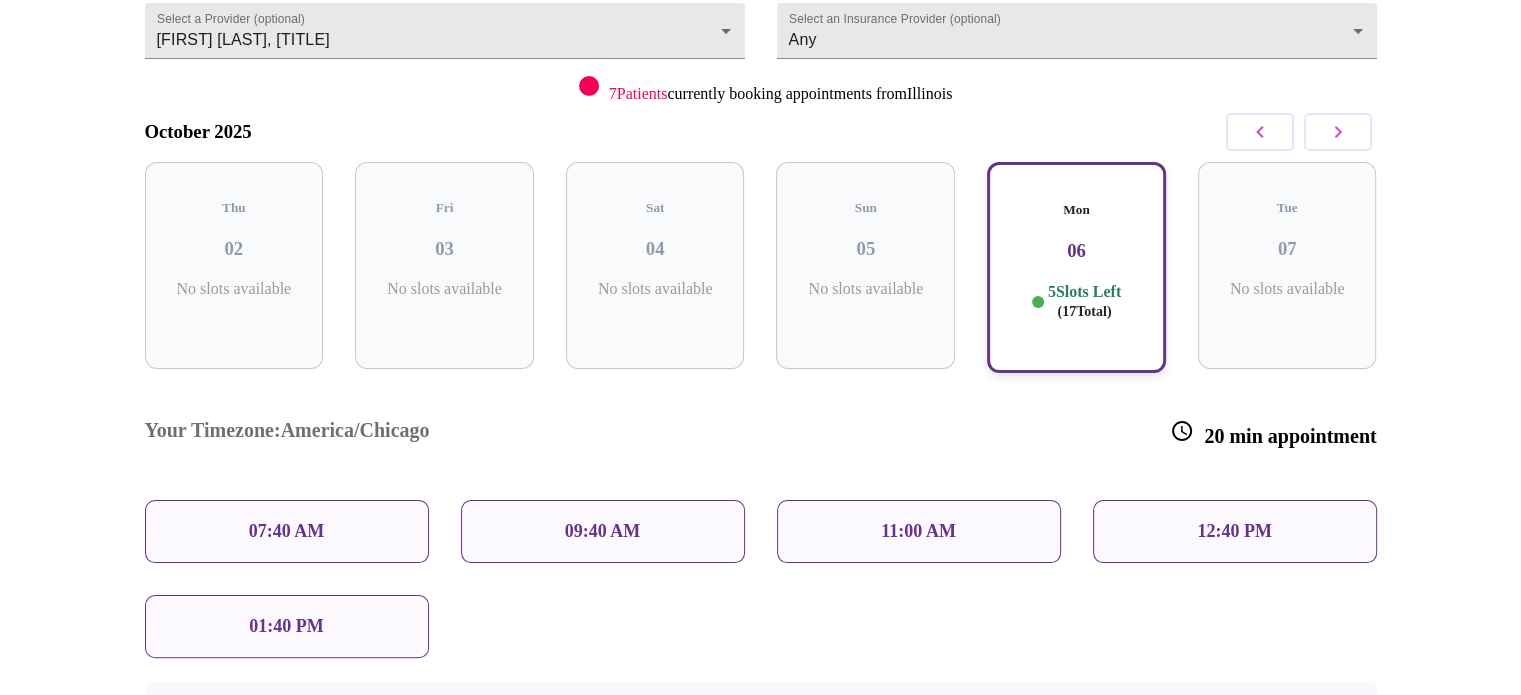 scroll, scrollTop: 487, scrollLeft: 0, axis: vertical 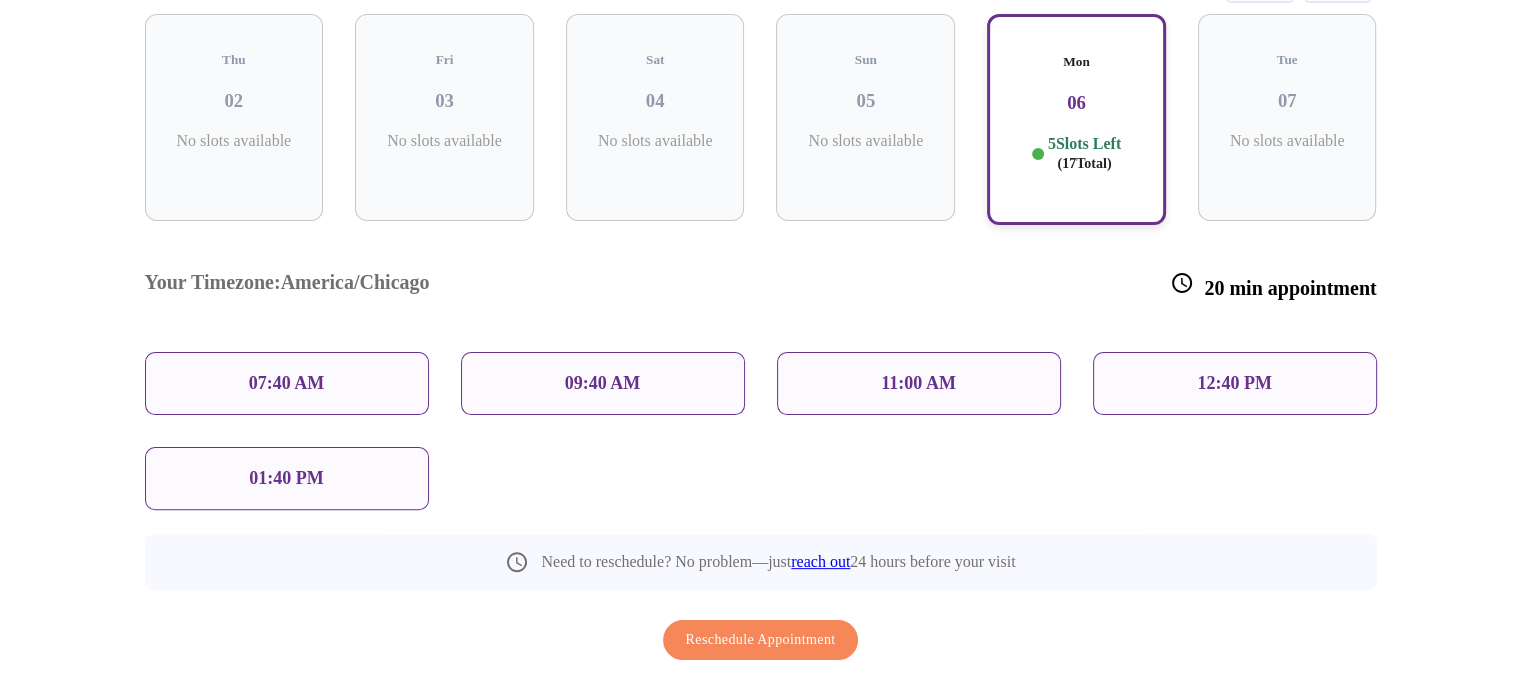 click on "11:00 AM" at bounding box center (918, 383) 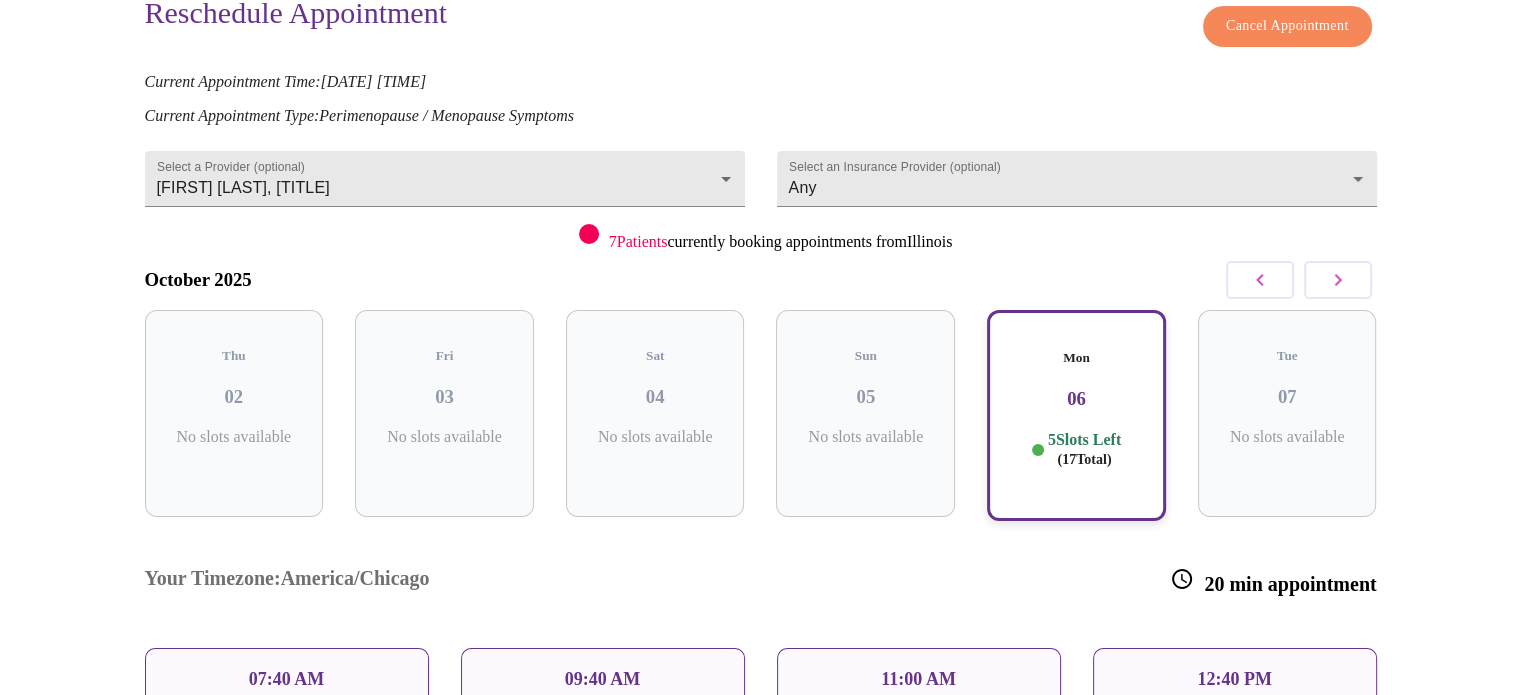 scroll, scrollTop: 187, scrollLeft: 0, axis: vertical 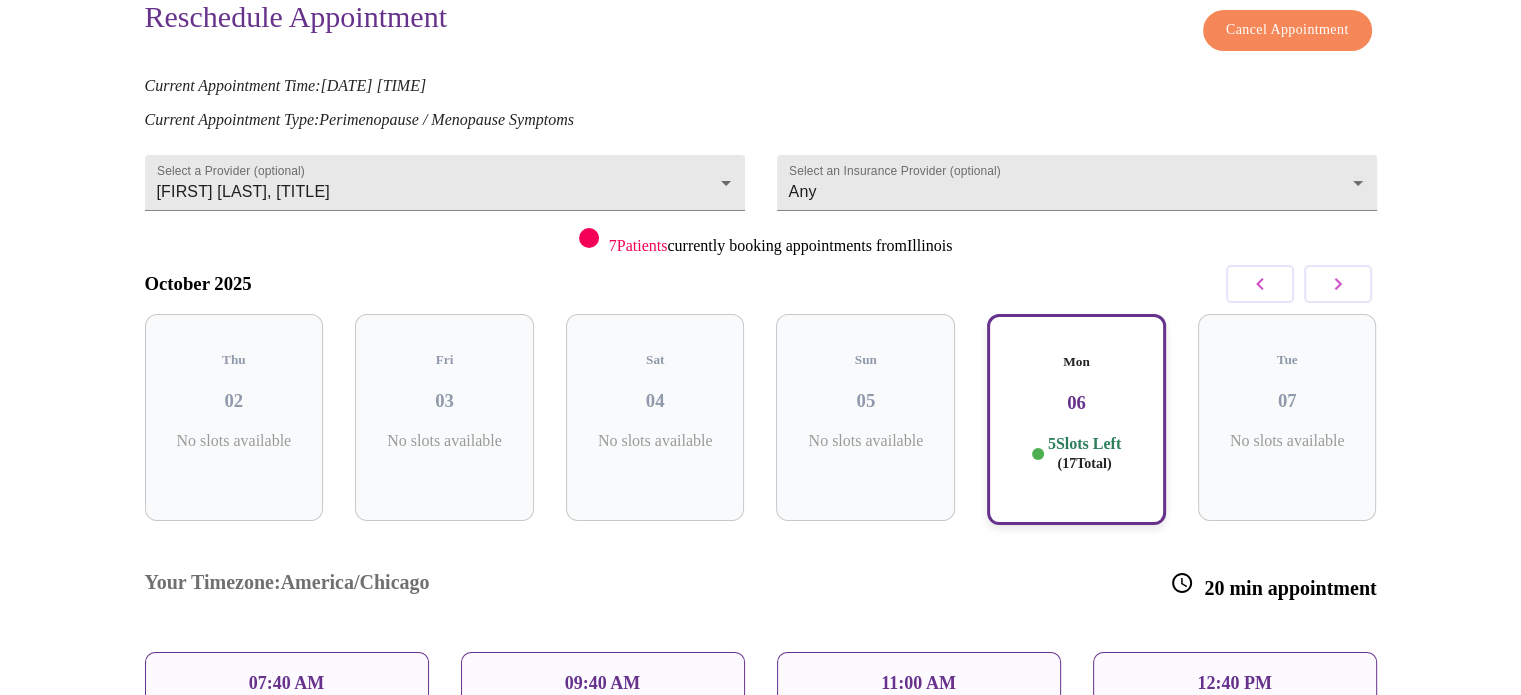 click on "06" at bounding box center [1076, 403] 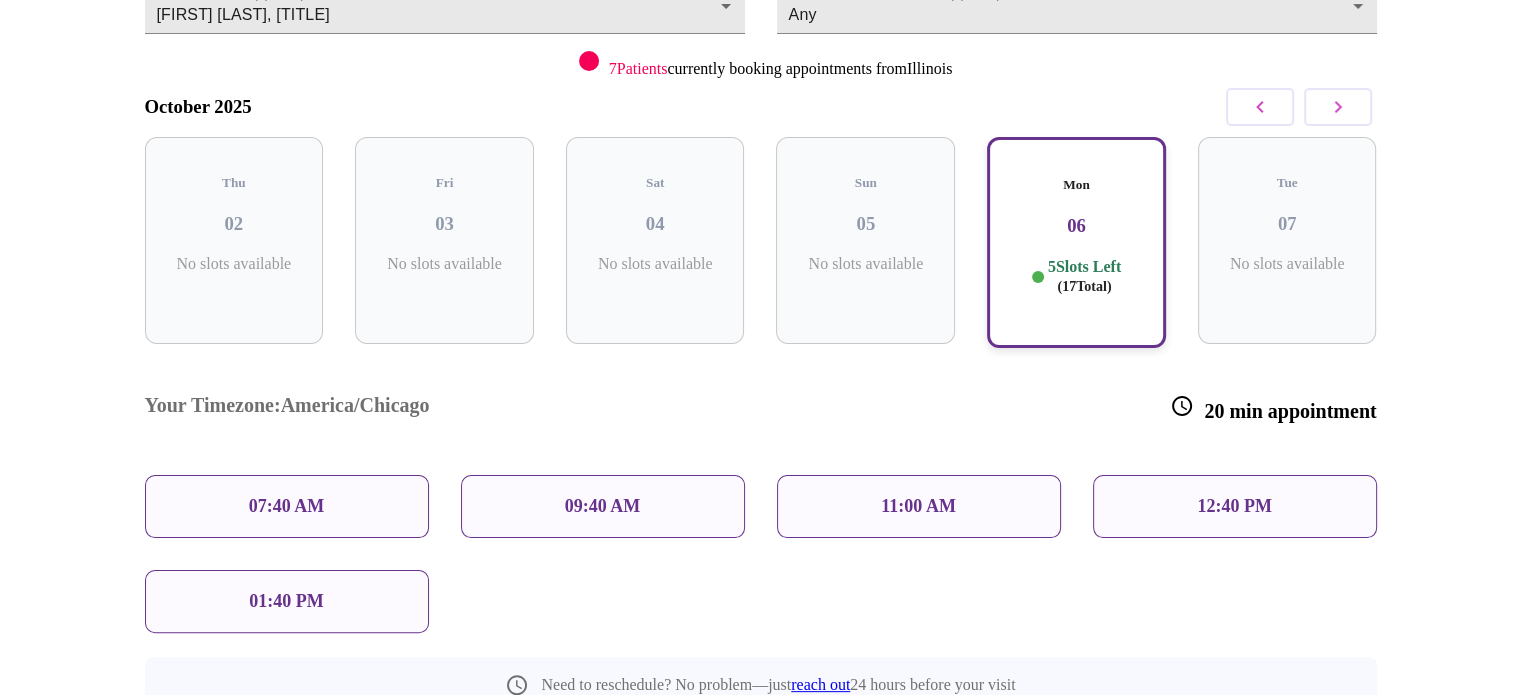 scroll, scrollTop: 387, scrollLeft: 0, axis: vertical 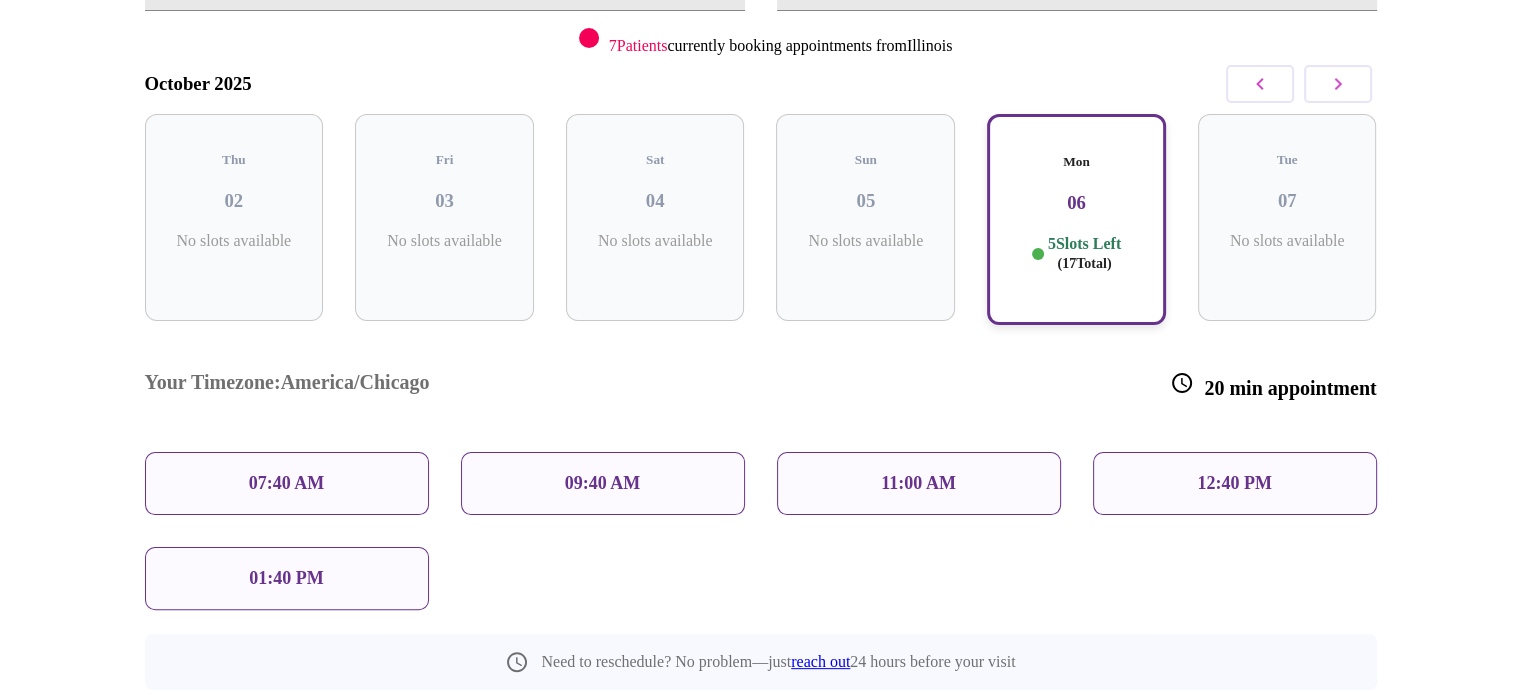 click on "09:40 AM" at bounding box center (603, 483) 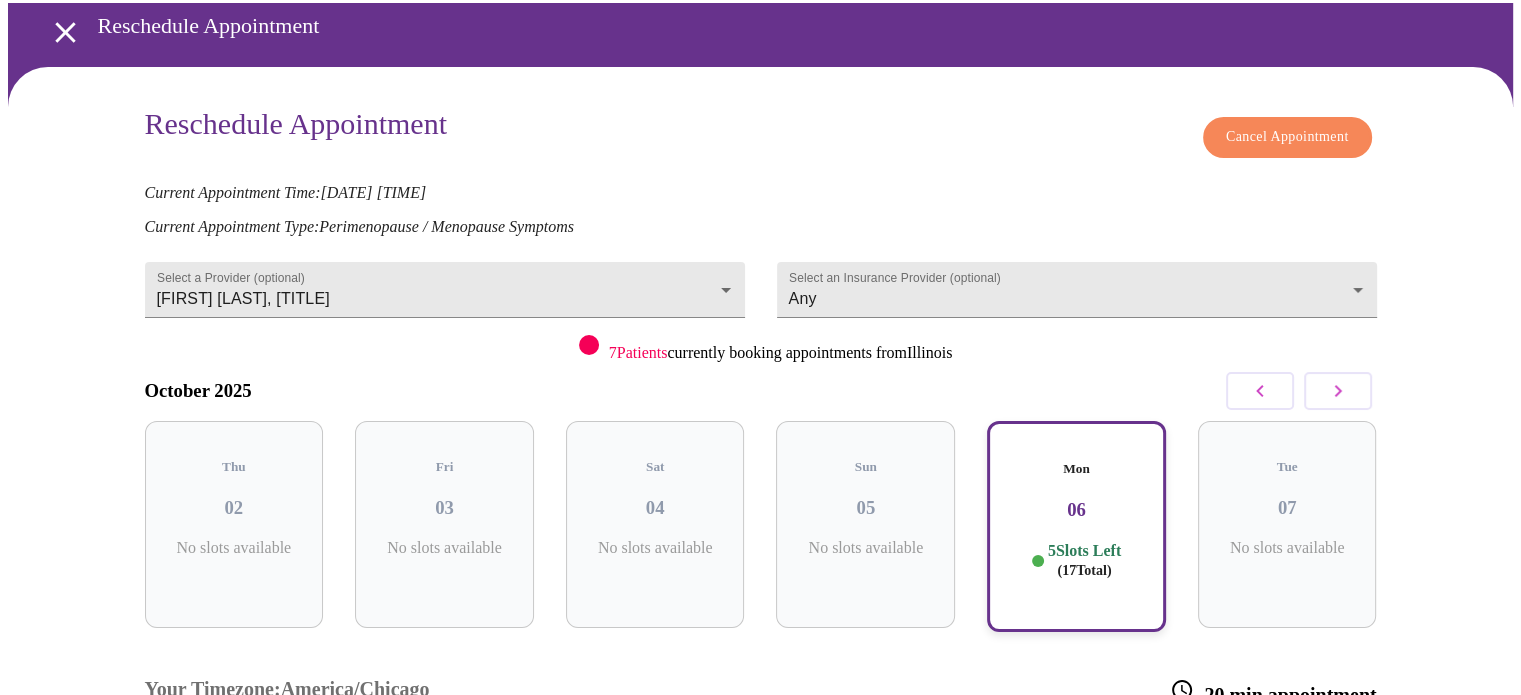 scroll, scrollTop: 300, scrollLeft: 0, axis: vertical 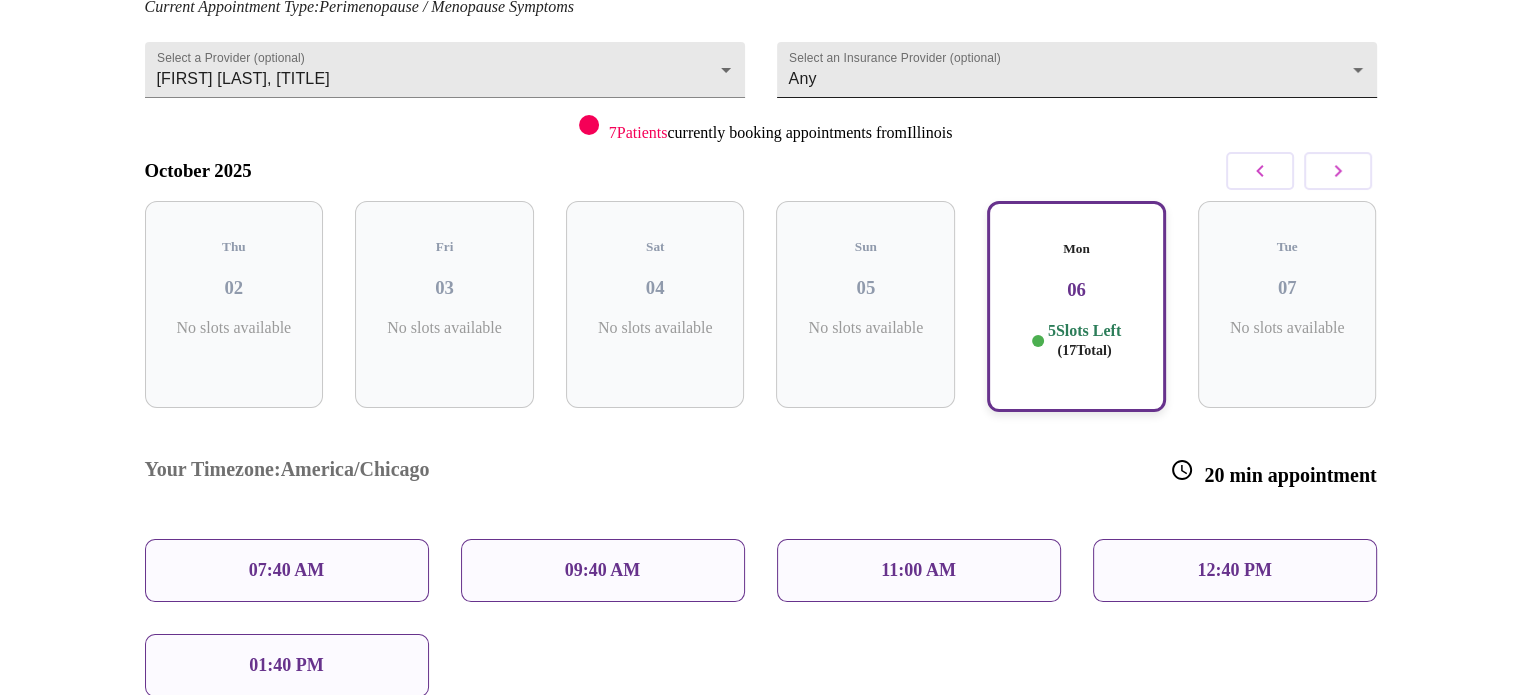 click on "MyMenopauseRx Appointments Messaging Labs Uploads Medications Community Refer a Friend Hi Stacy   Reschedule Appointment Reschedule Appointment Cancel Appointment Current Appointment Time:  Oct 8, 2025 9:00 am Current Appointment Type:  Perimenopause / Menopause Symptoms  Select a Provider (optional) Emilie McLain, APRN Emilie McLain, APRN Select an Insurance Provider (optional) Any Any 7  Patients  currently booking appointments from  Illinois October 2025 Thu 02 No slots available Fri 03 No slots available Sat 04 No slots available Sun 05 No slots available Mon 06 5  Slots Left ( 17  Total) Tue 07 No slots available Your Timezone:  America/Chicago 20 min appointment 07:40 AM 09:40 AM 11:00 AM 12:40 PM 01:40 PM Need to reschedule? No problem—just  reach out  24 hours before your visit Reschedule Appointment Settings Billing Invoices Log out" at bounding box center [760, 327] 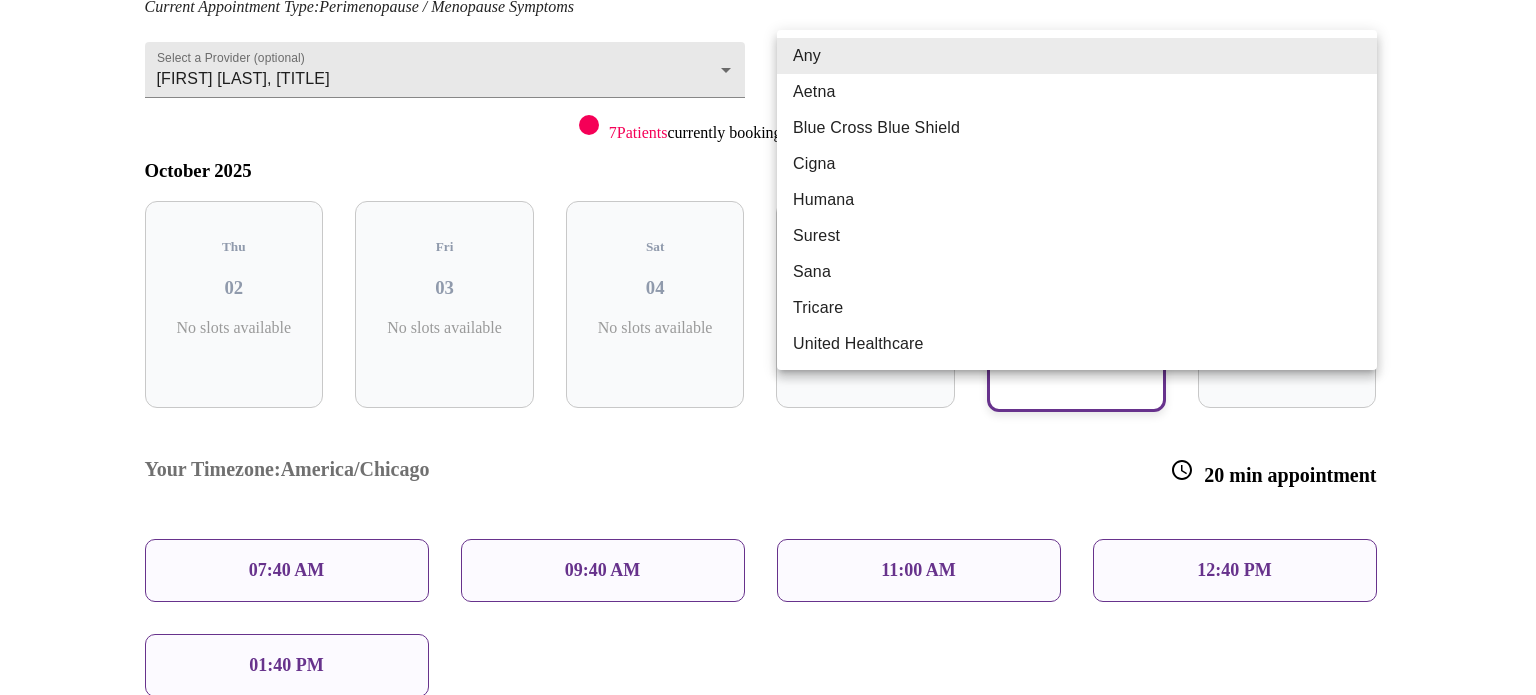 click on "United Healthcare" at bounding box center (1077, 344) 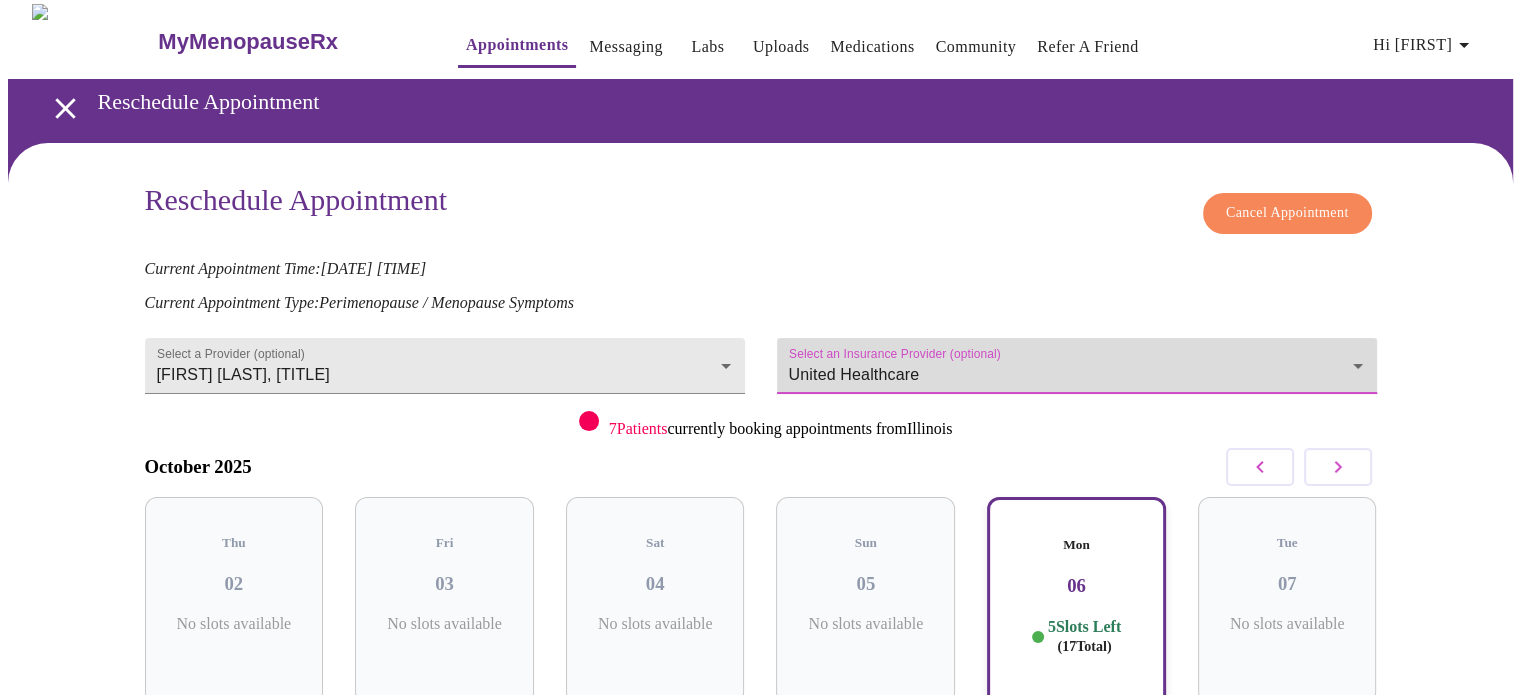 scroll, scrollTop: 0, scrollLeft: 0, axis: both 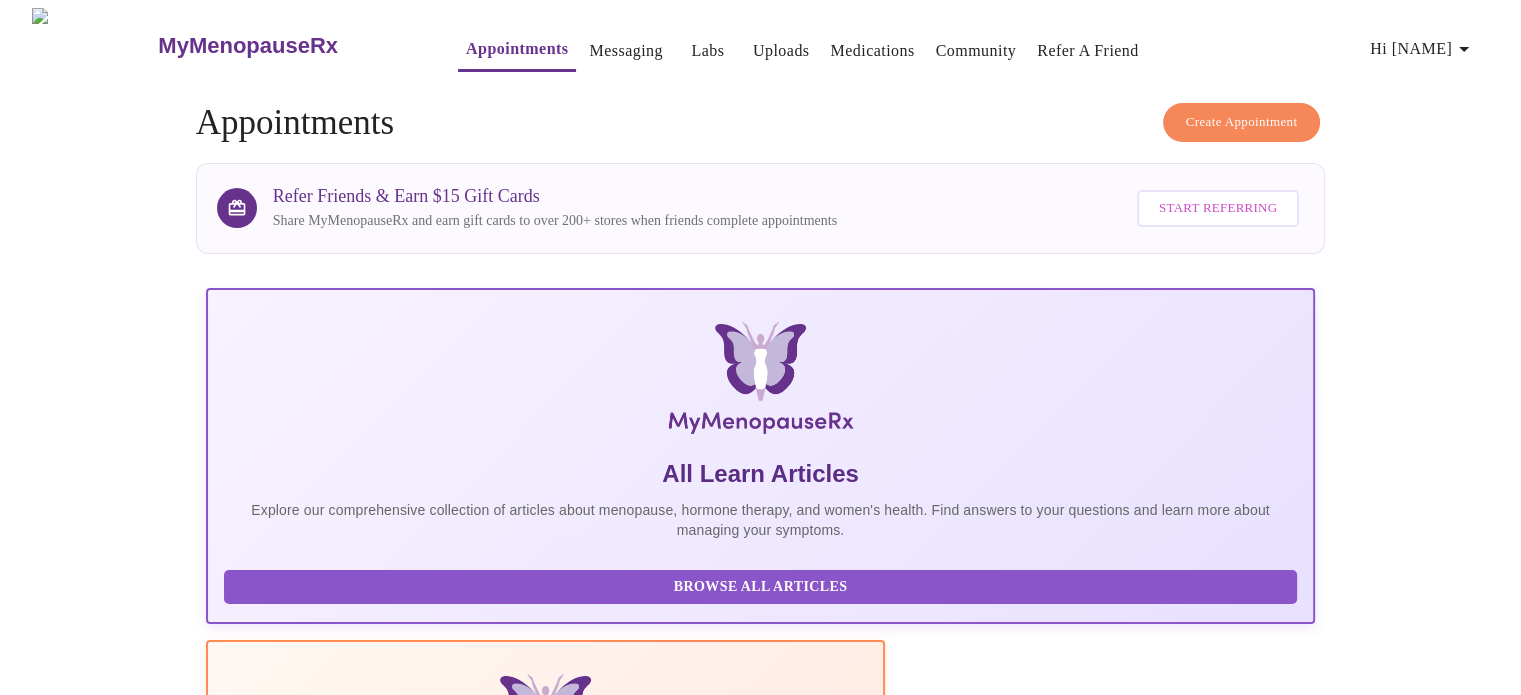 click on "Hi [NAME]" at bounding box center [1423, 49] 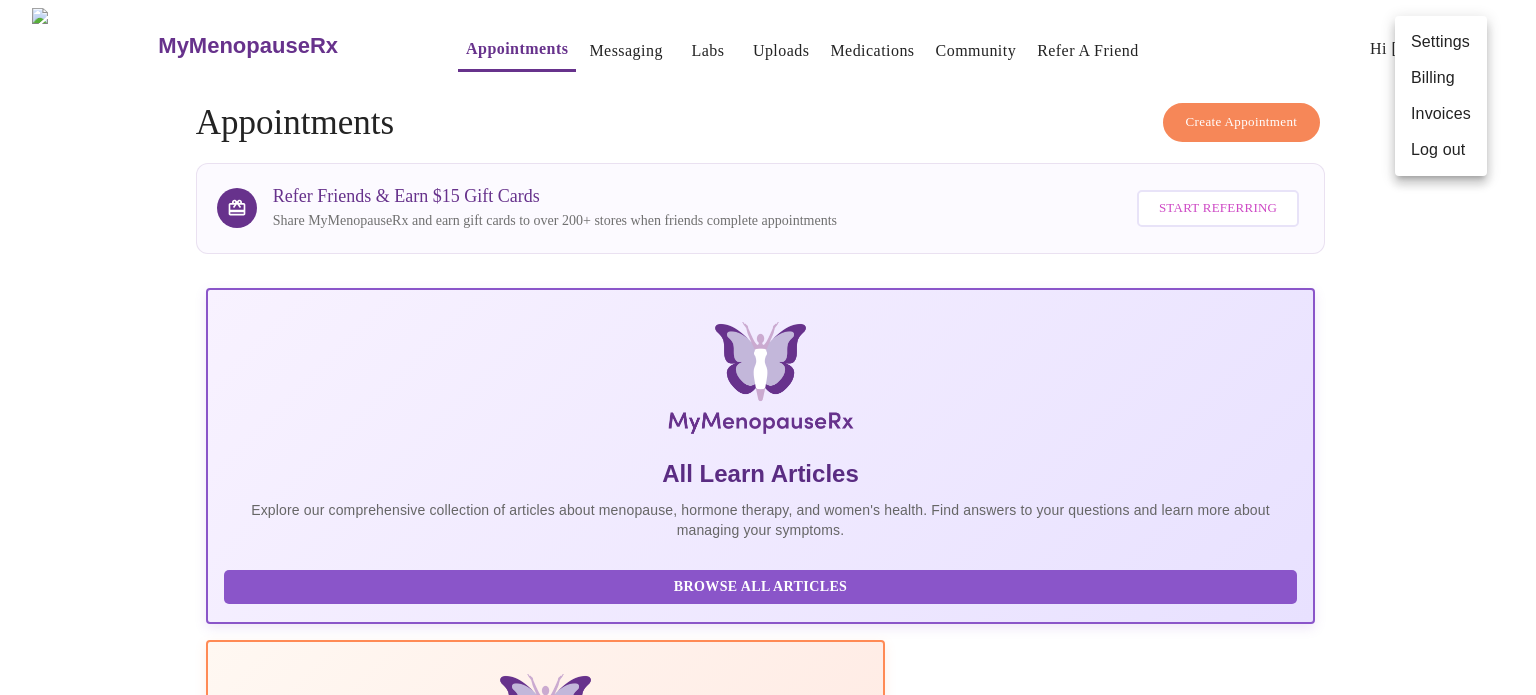 click at bounding box center (768, 347) 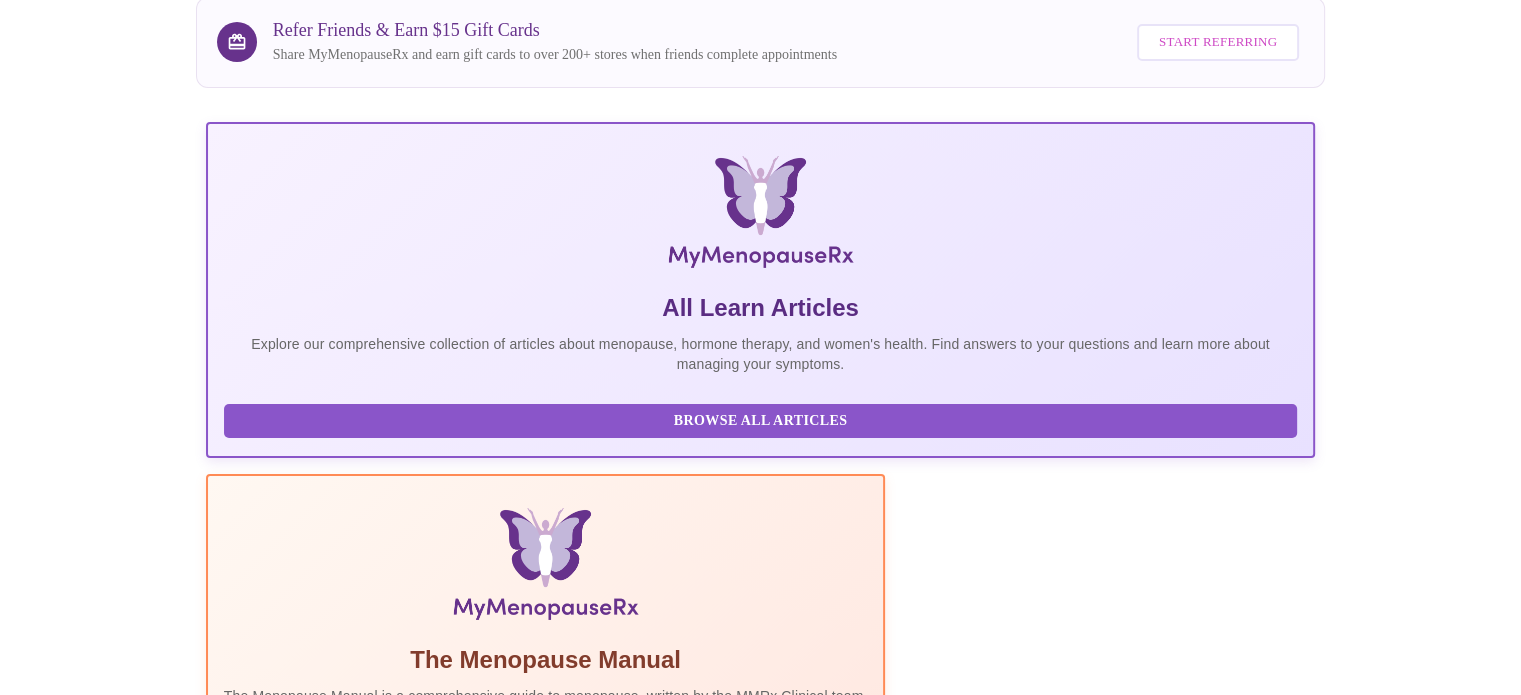 scroll, scrollTop: 0, scrollLeft: 0, axis: both 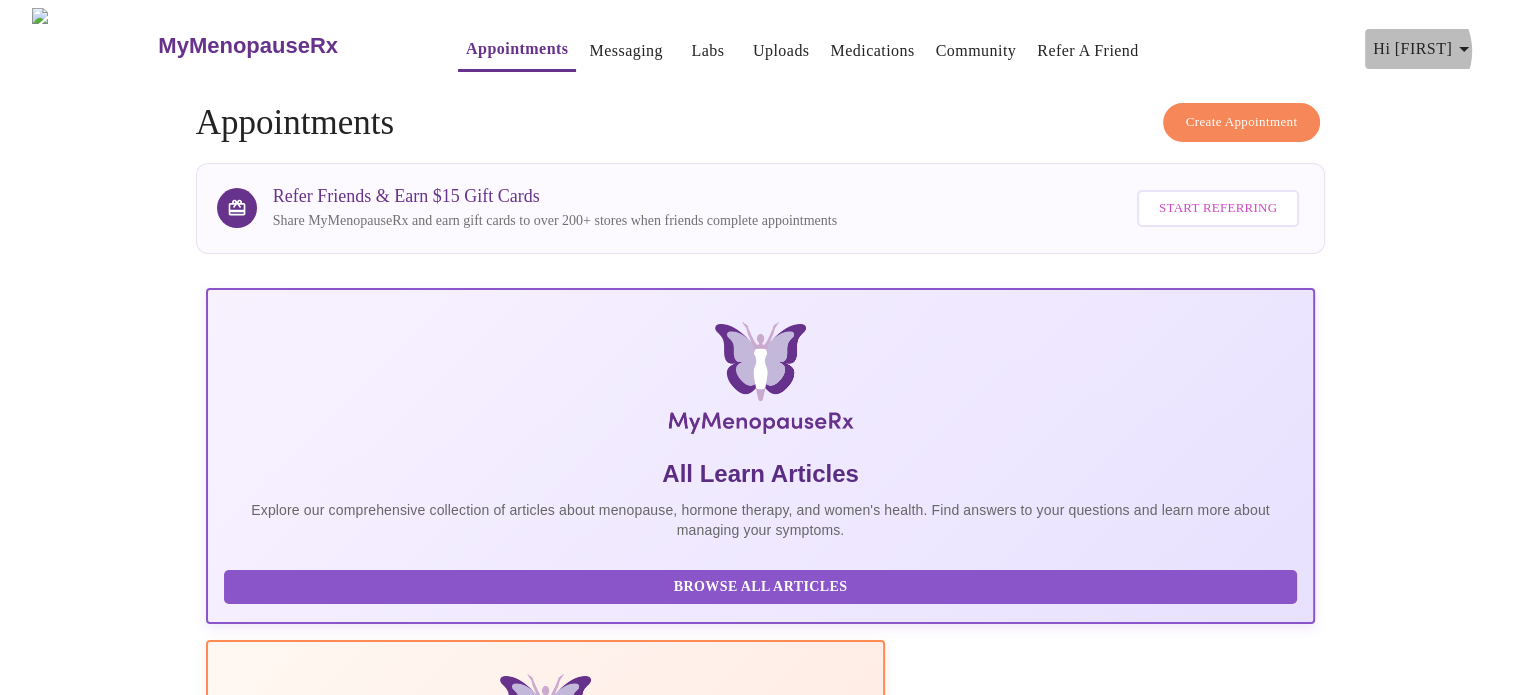 click on "Hi [FIRST]" at bounding box center [1424, 49] 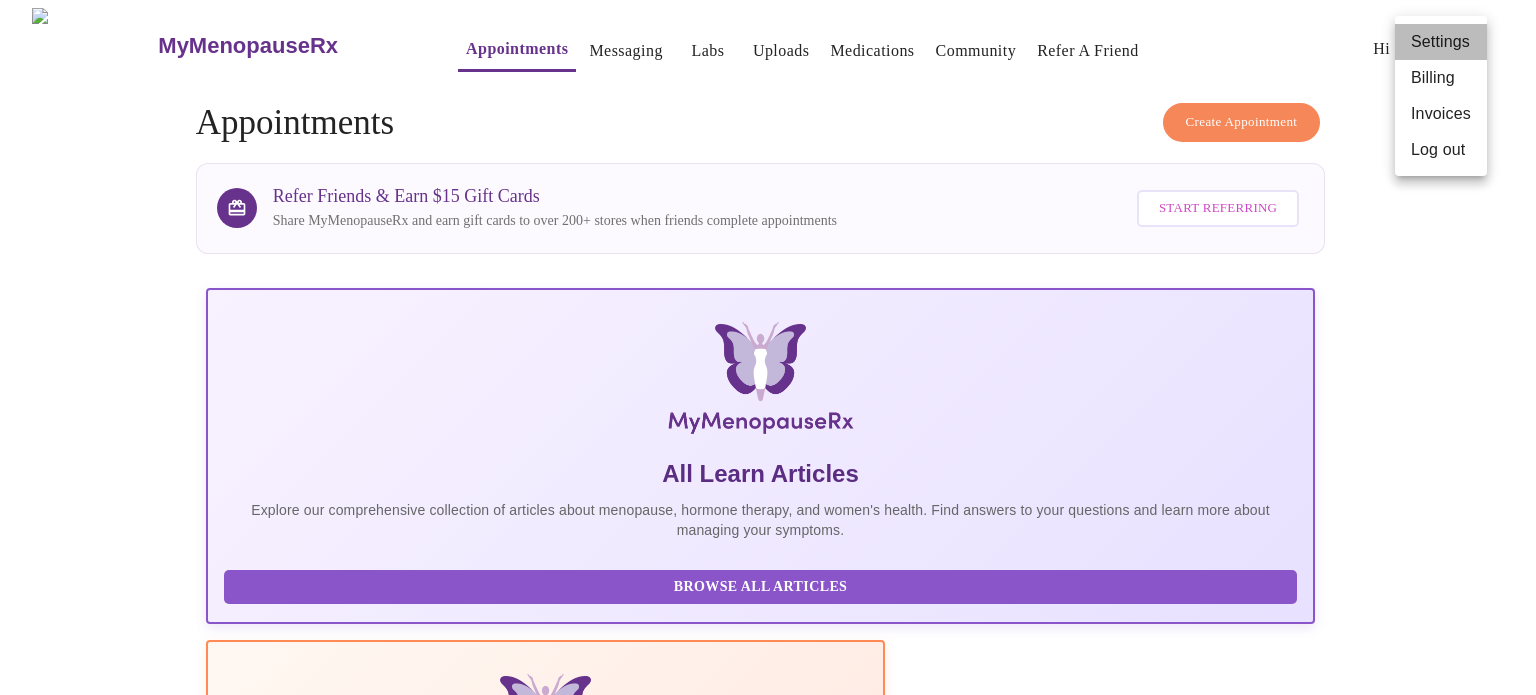 click on "Settings" at bounding box center [1441, 42] 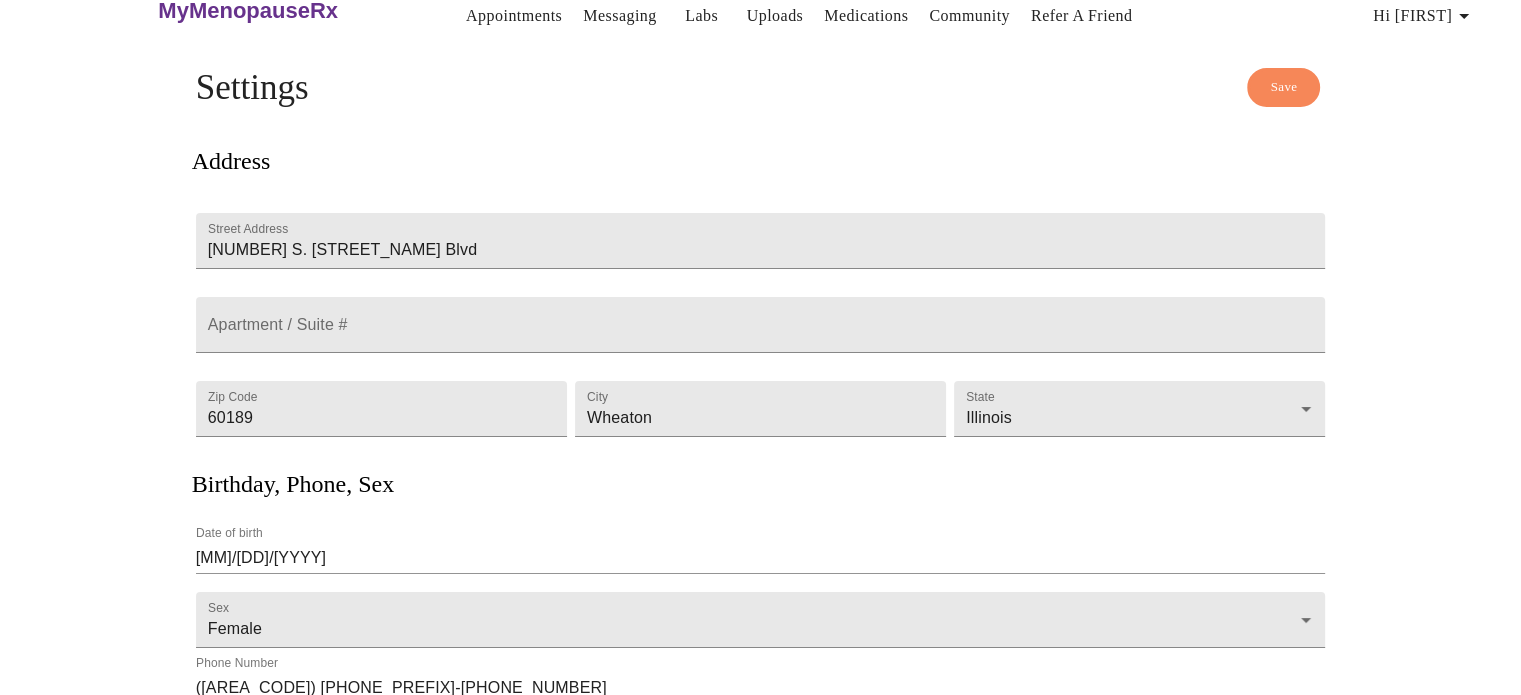 scroll, scrollTop: 0, scrollLeft: 0, axis: both 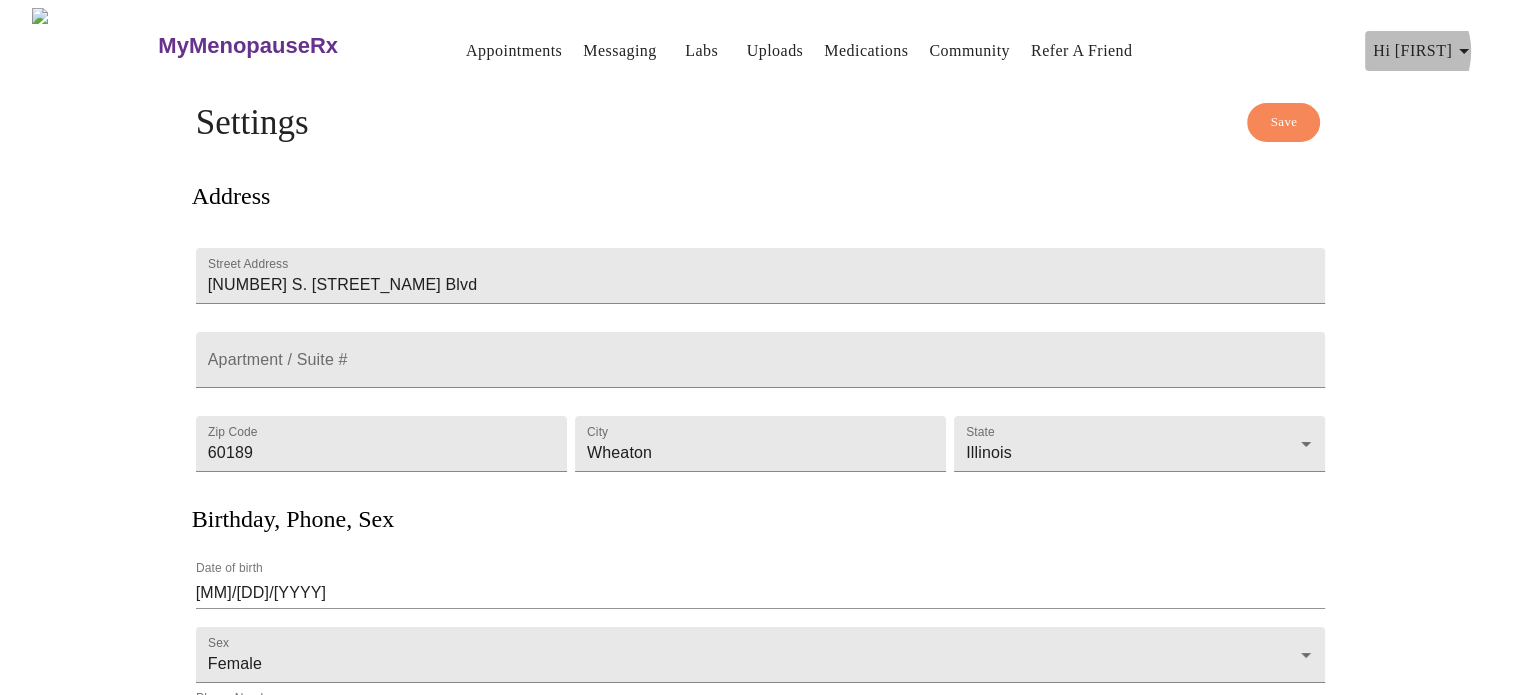 click on "Hi [PERSON_NAME]" at bounding box center (1424, 51) 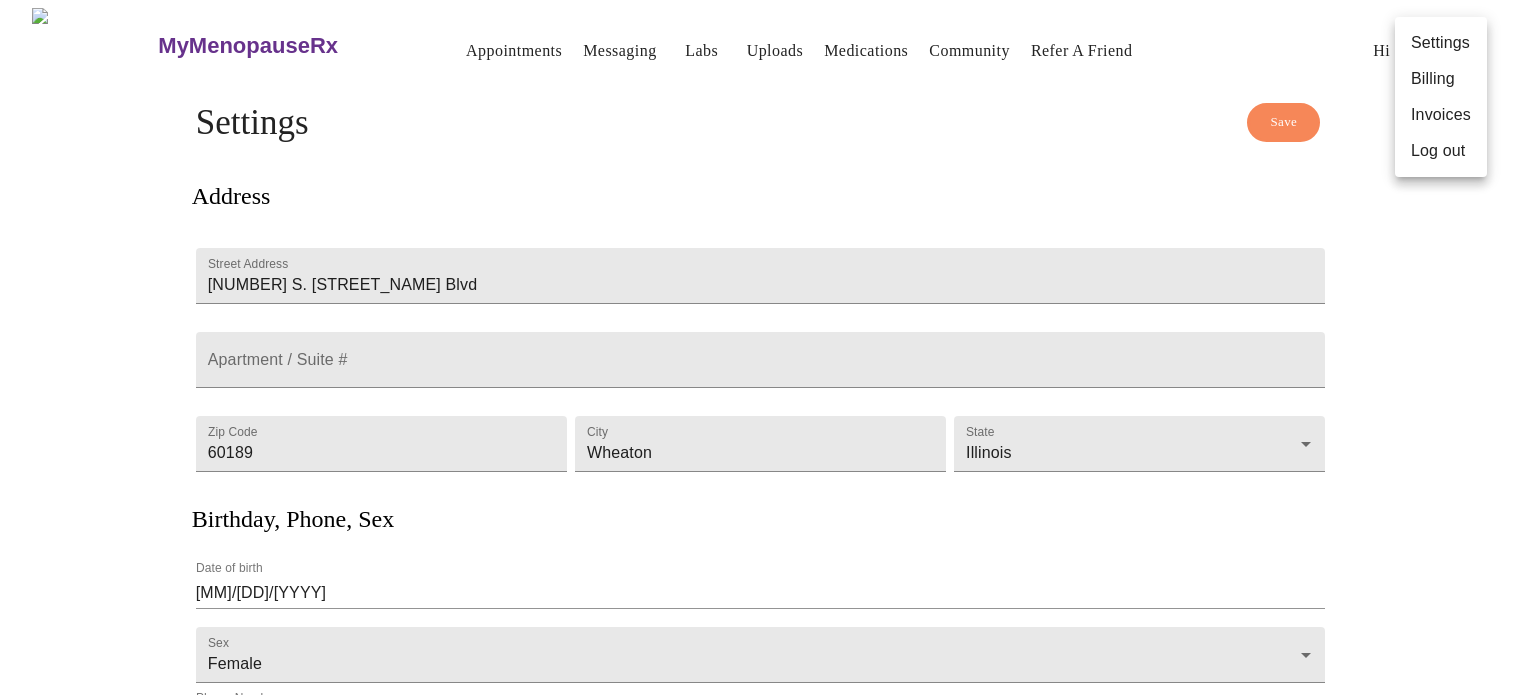 click at bounding box center [768, 347] 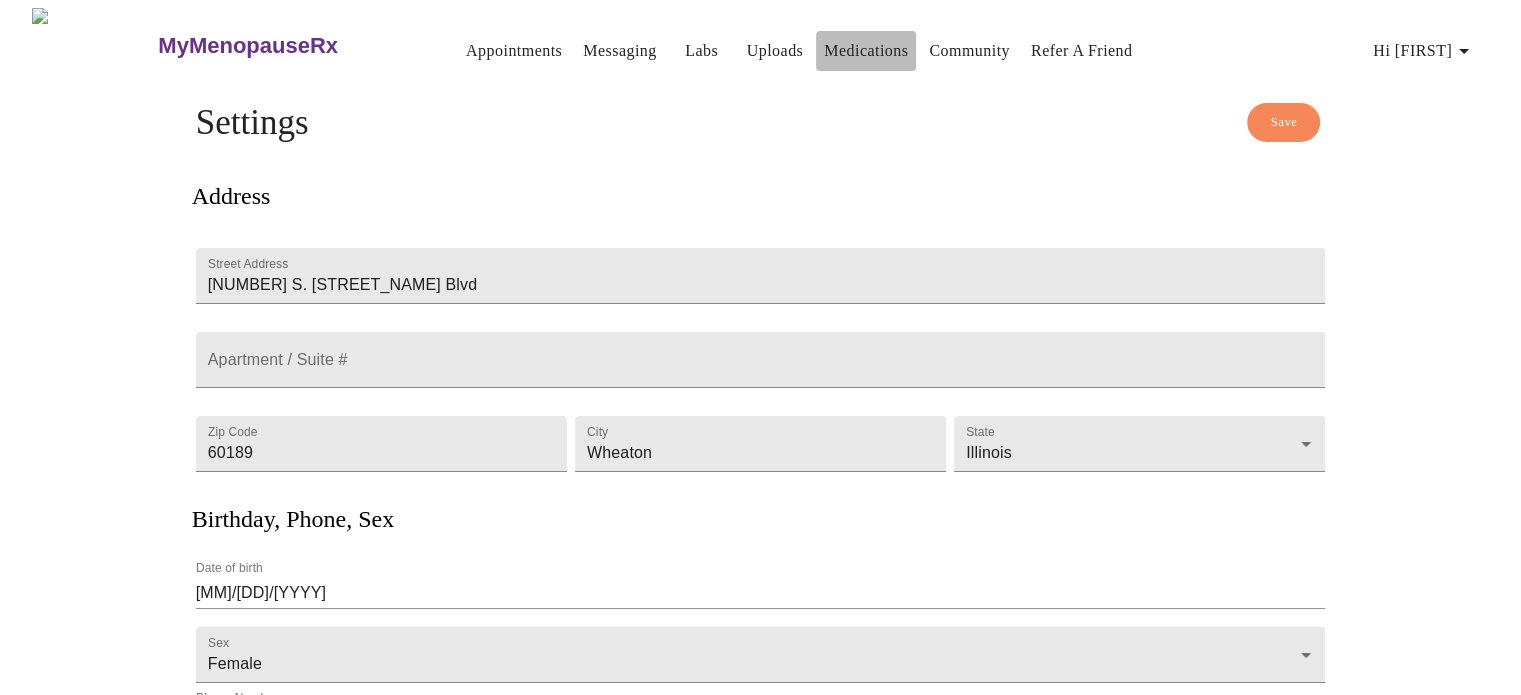 click on "Medications" at bounding box center [866, 51] 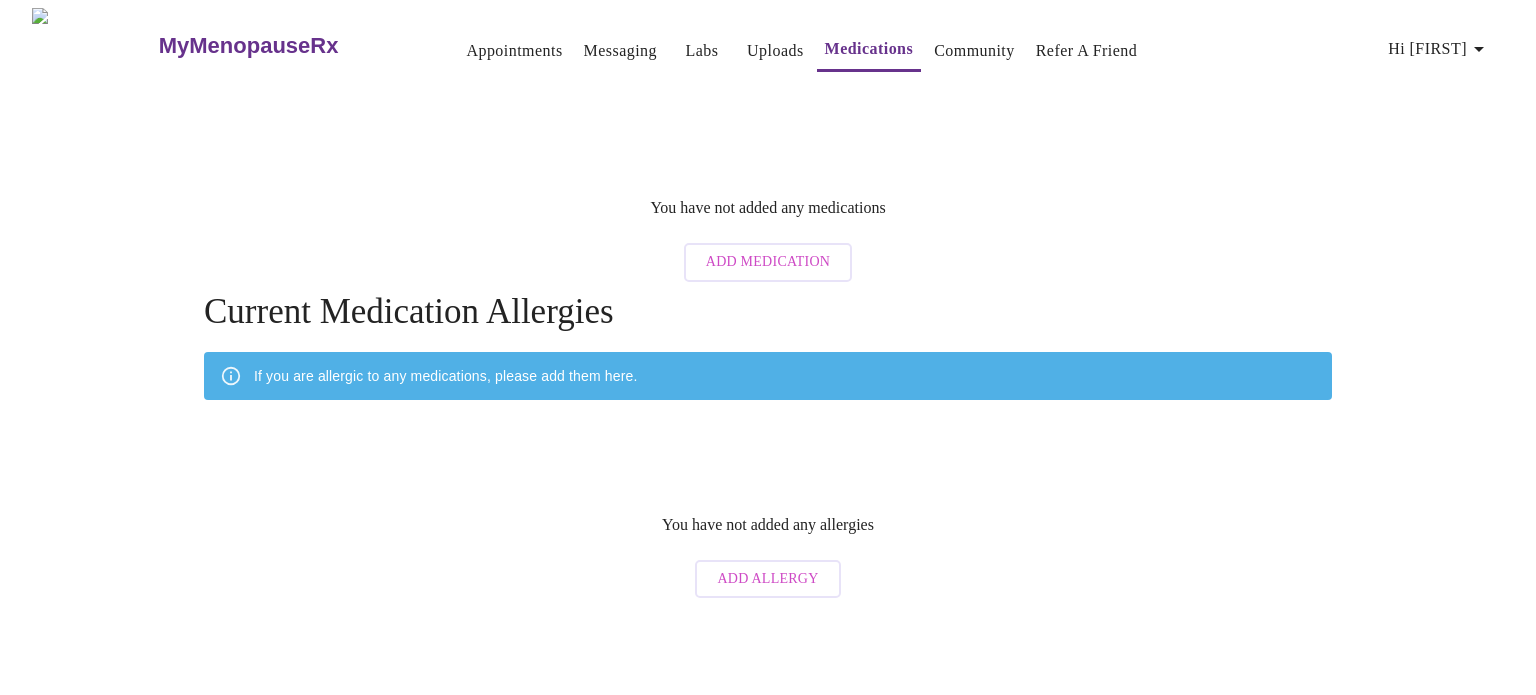 click on "Appointments" at bounding box center (514, 51) 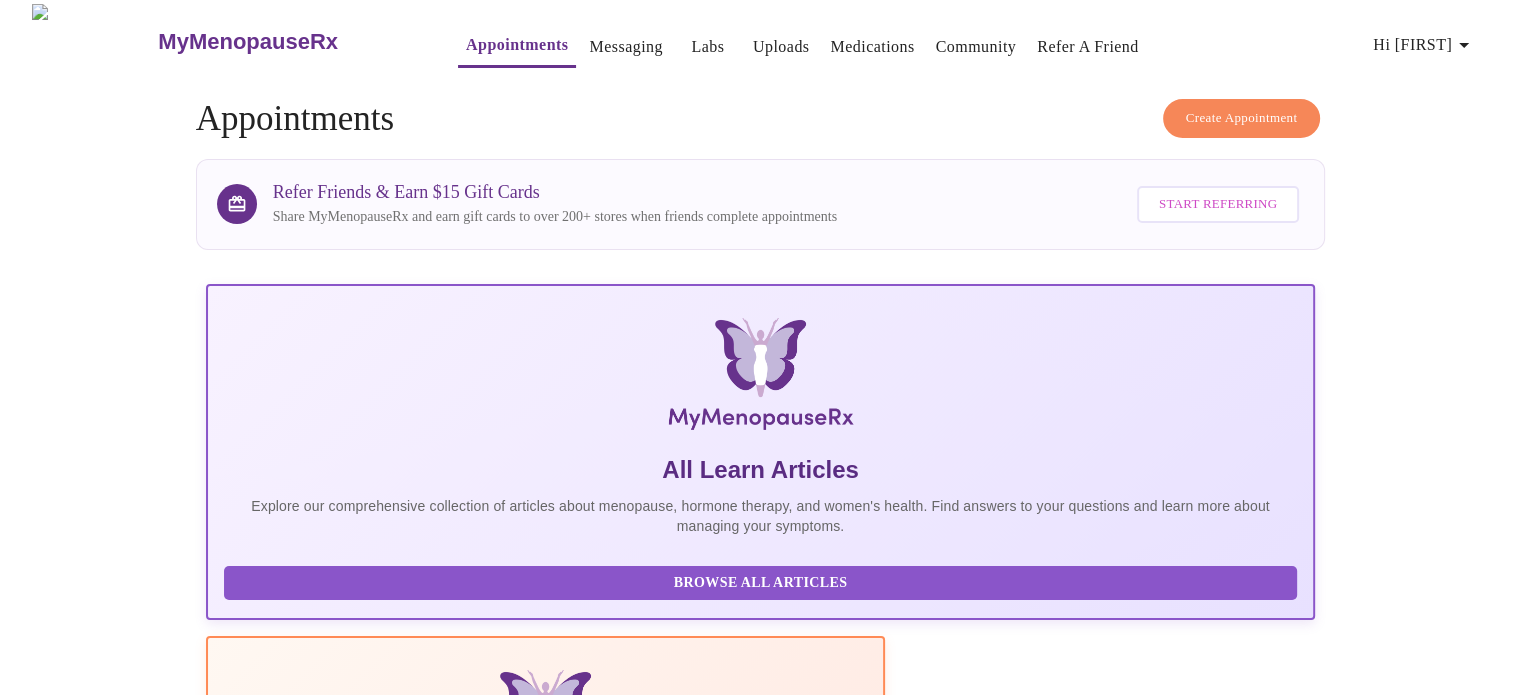 scroll, scrollTop: 0, scrollLeft: 0, axis: both 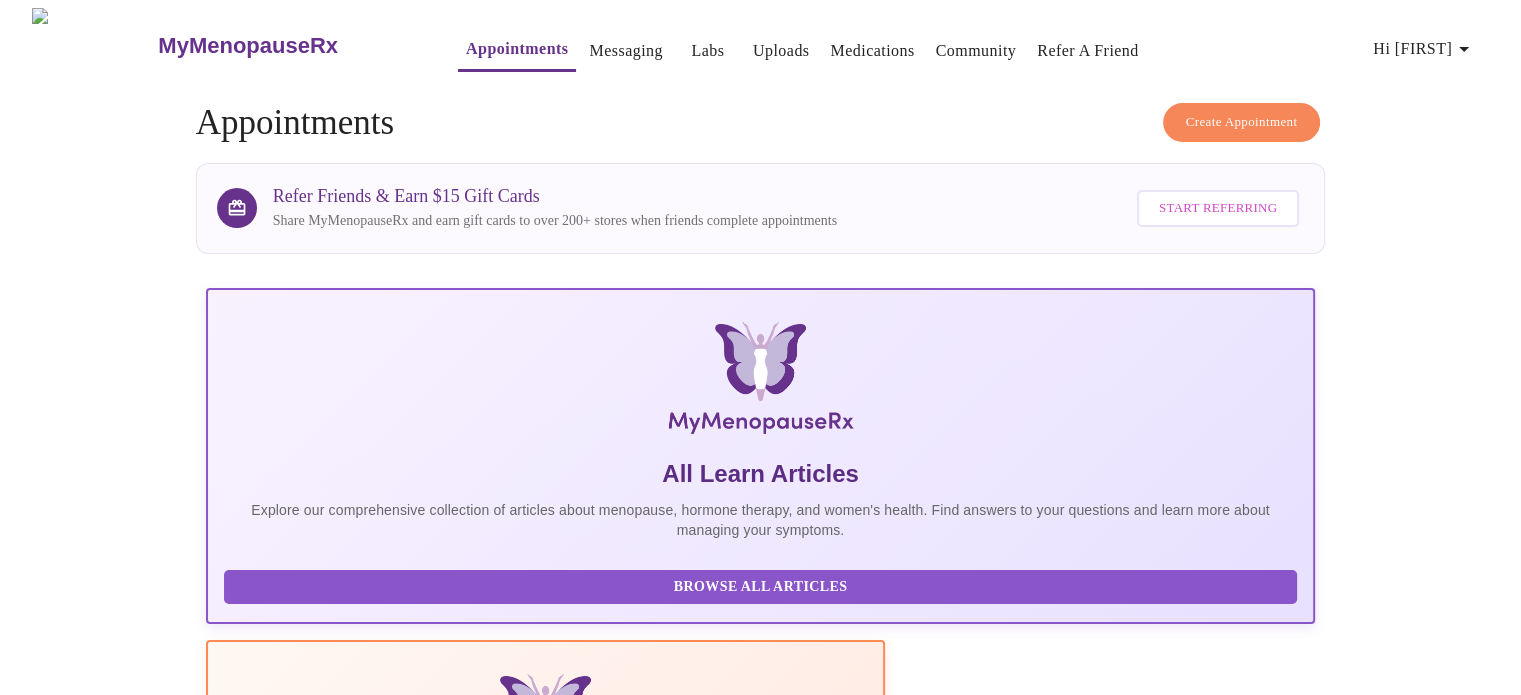 click on "Browse All Articles" at bounding box center [761, 587] 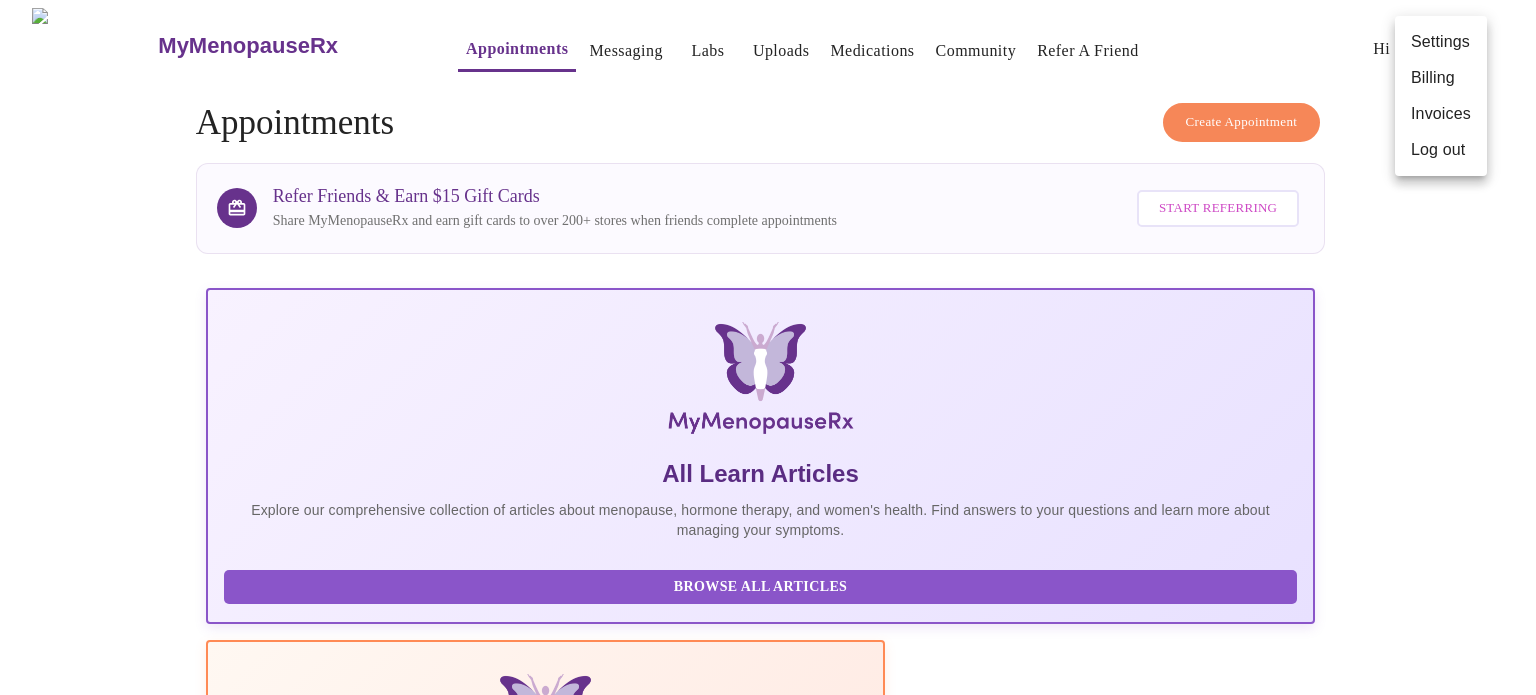 click on "Settings" at bounding box center [1441, 42] 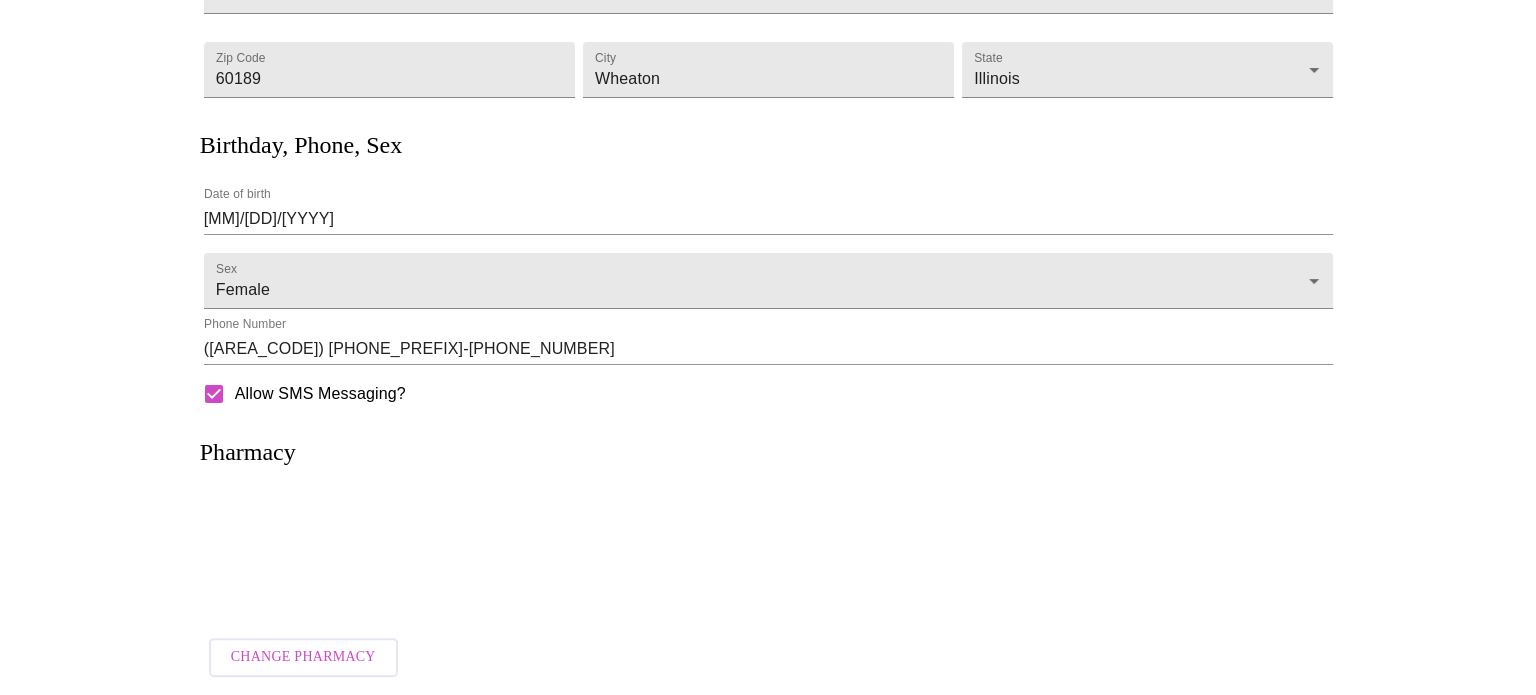 scroll, scrollTop: 393, scrollLeft: 0, axis: vertical 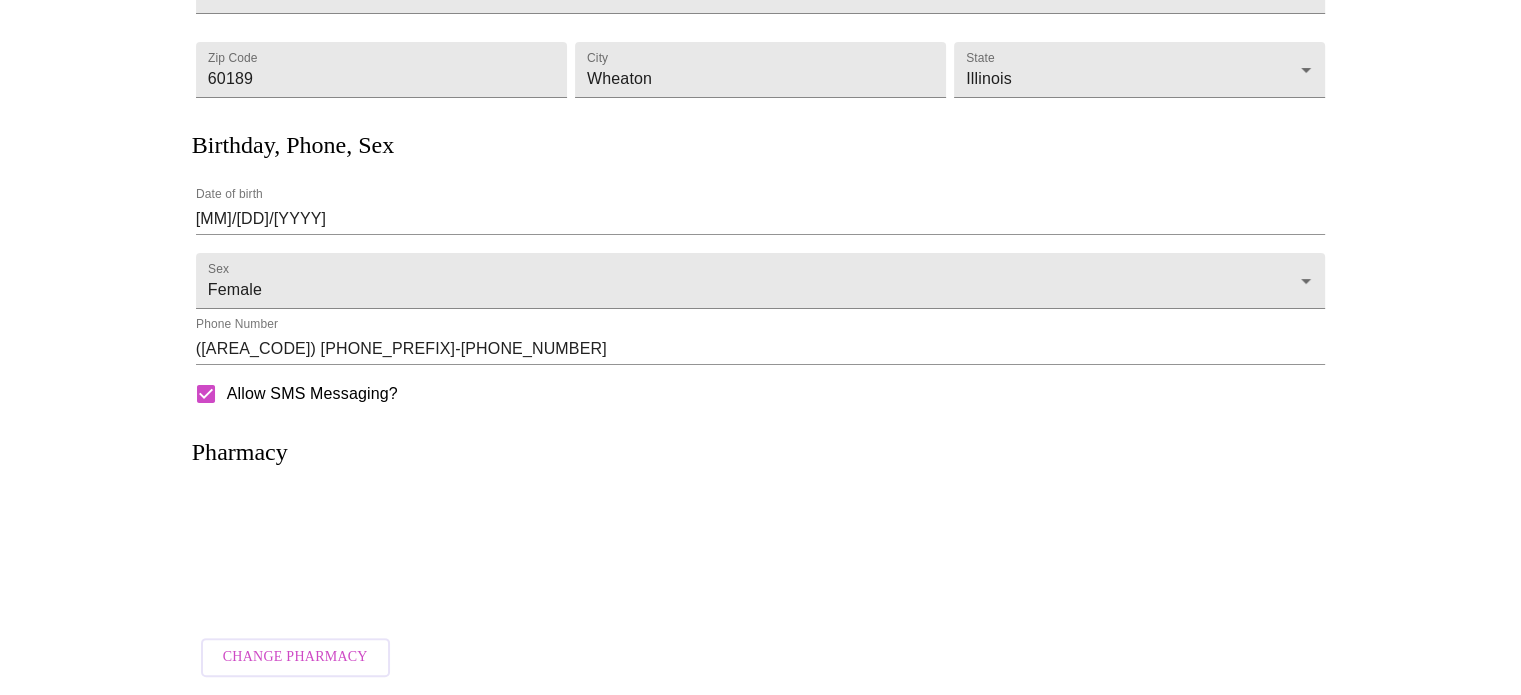 click on "Change Pharmacy" at bounding box center (295, 657) 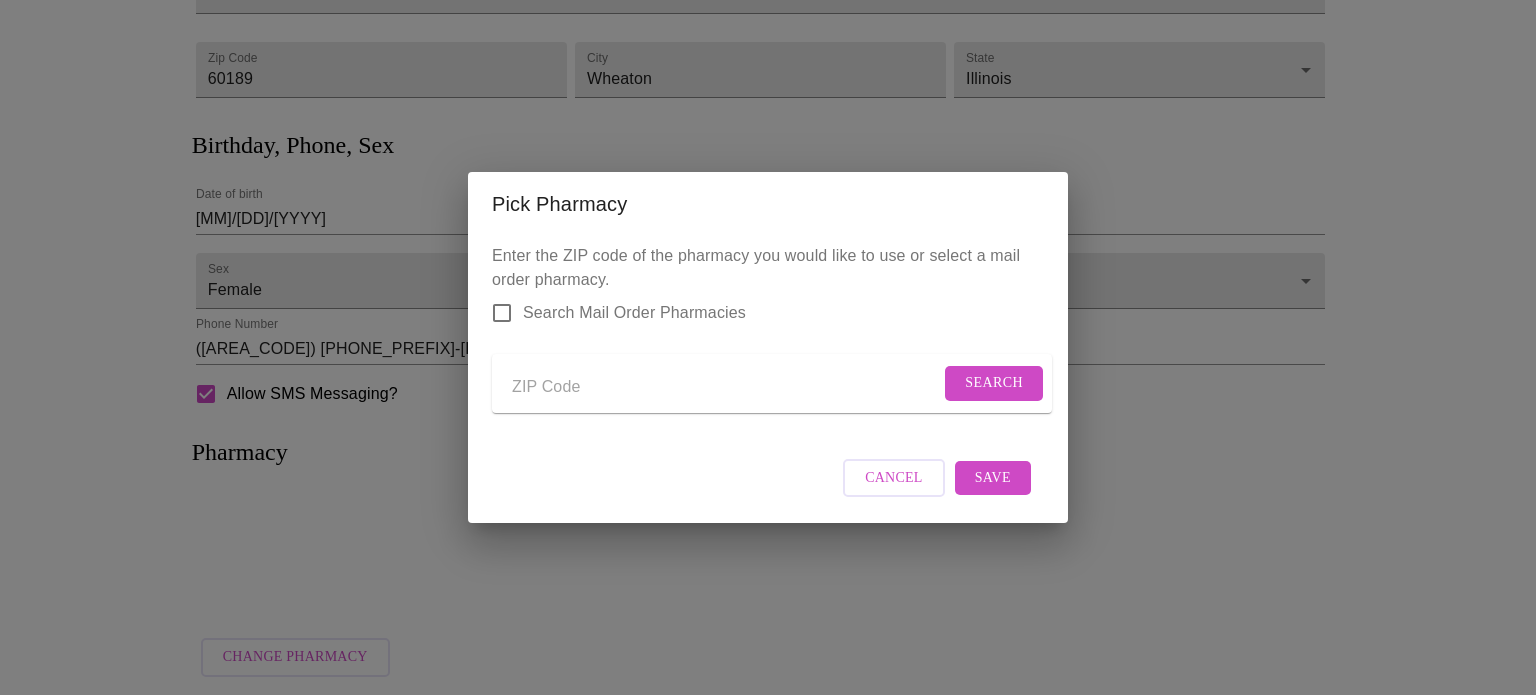 click at bounding box center [726, 387] 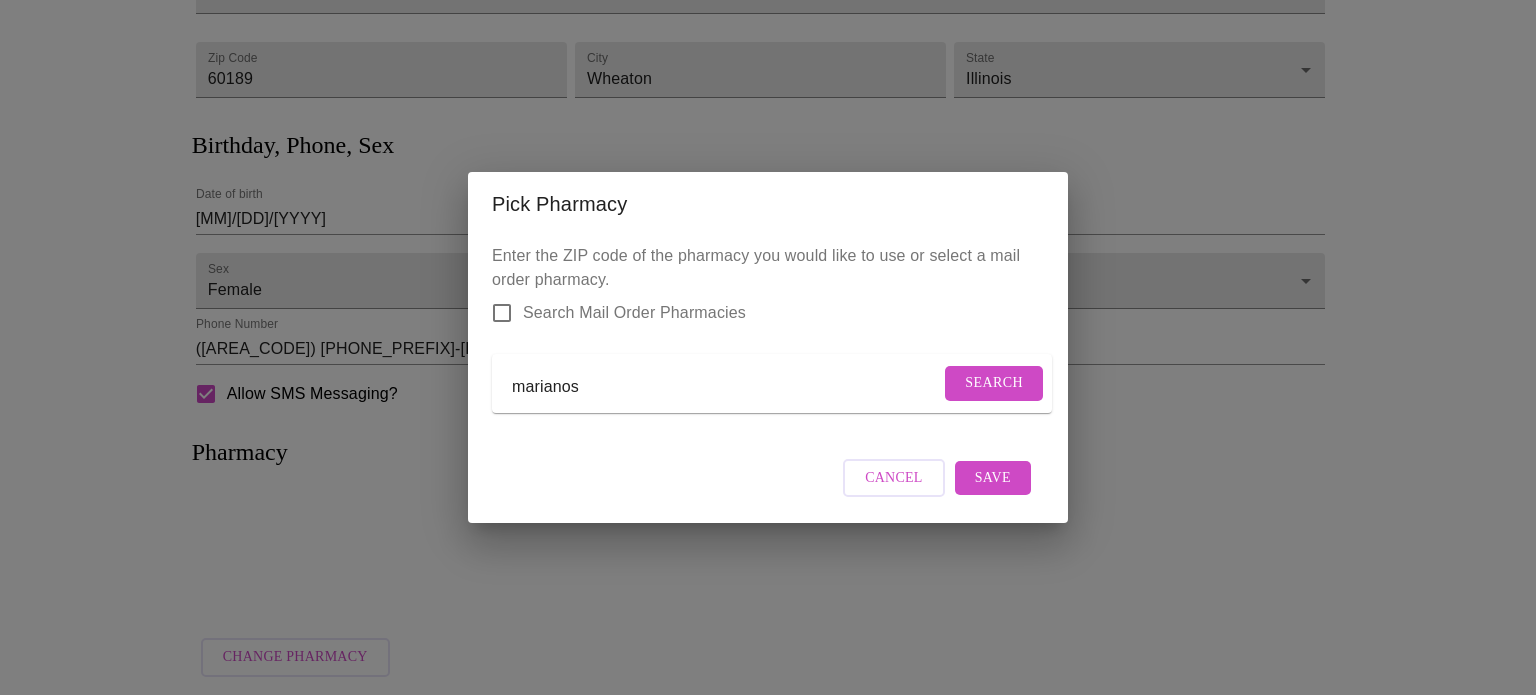 click on "Search" at bounding box center [994, 383] 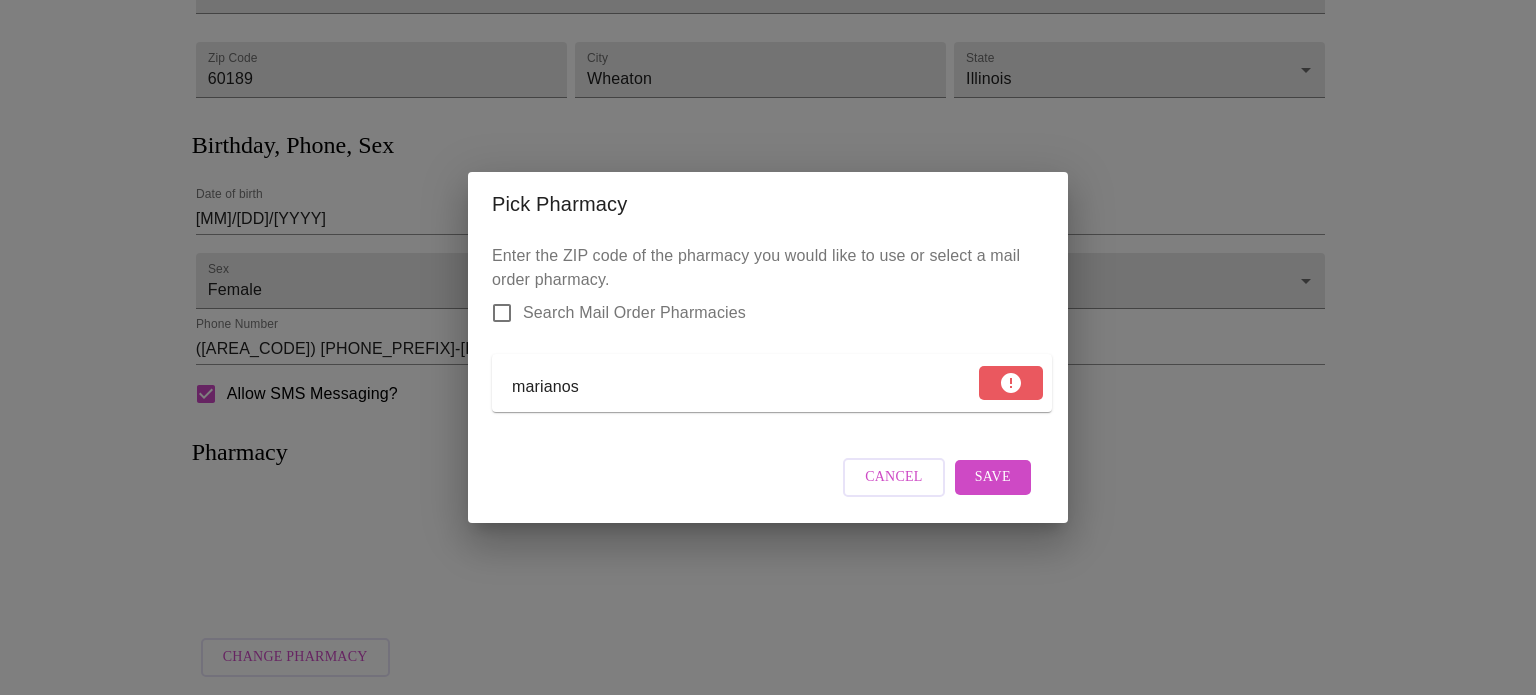 drag, startPoint x: 680, startPoint y: 375, endPoint x: 407, endPoint y: 366, distance: 273.14832 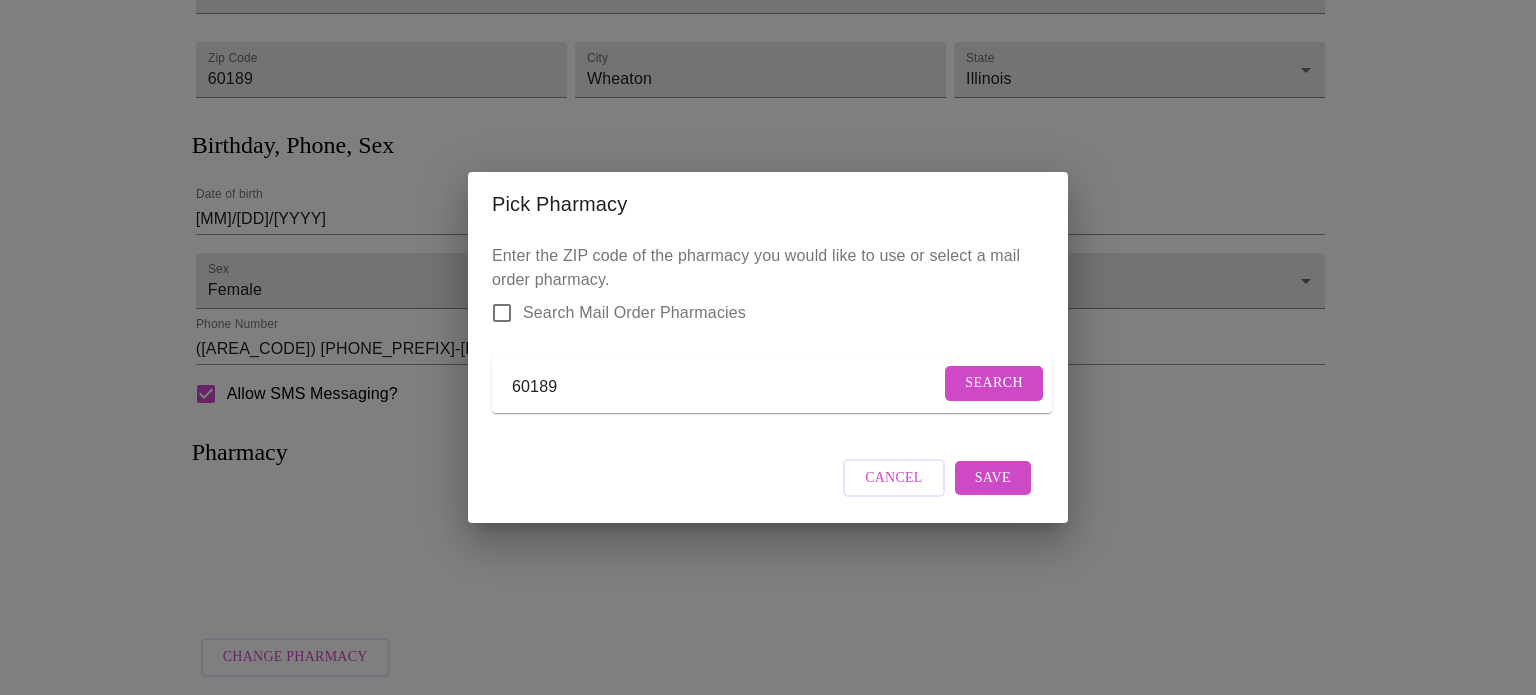 type on "60189" 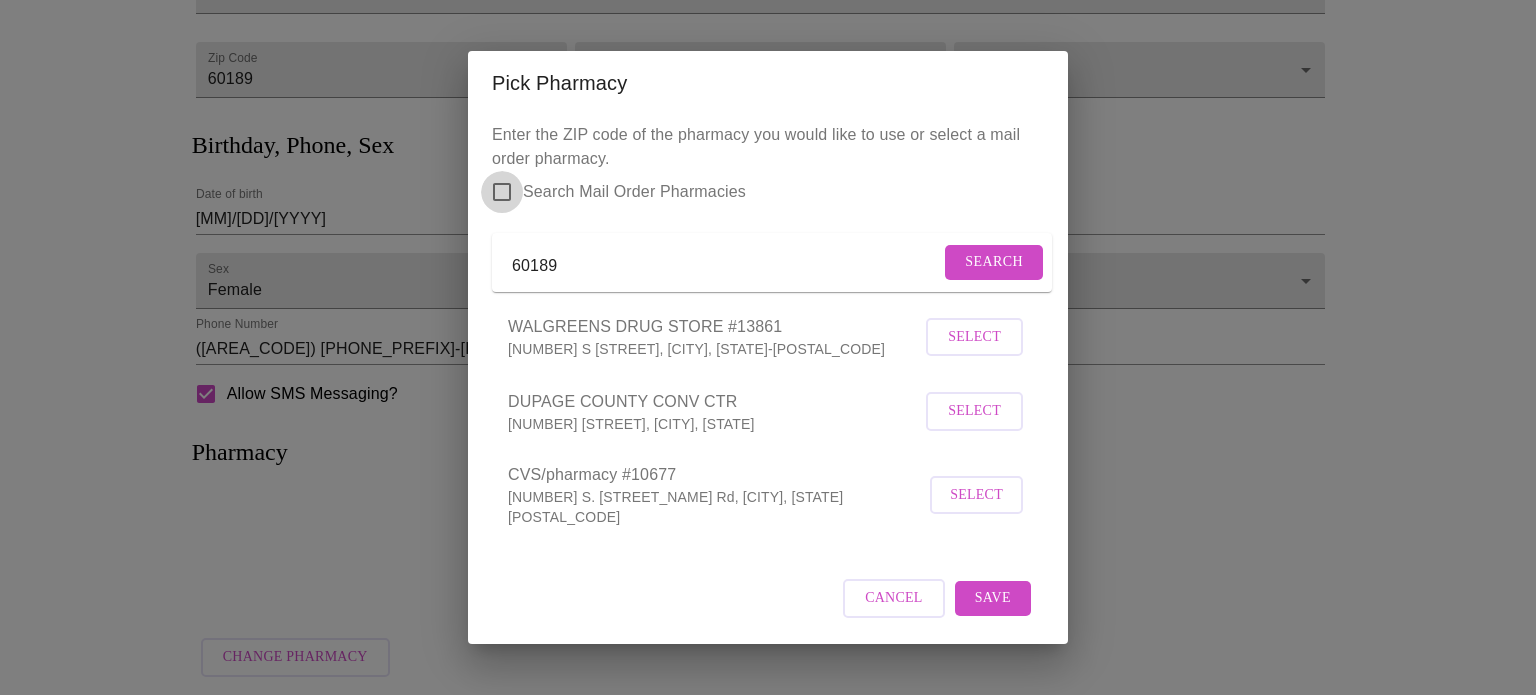 click on "Search Mail Order Pharmacies" at bounding box center (502, 192) 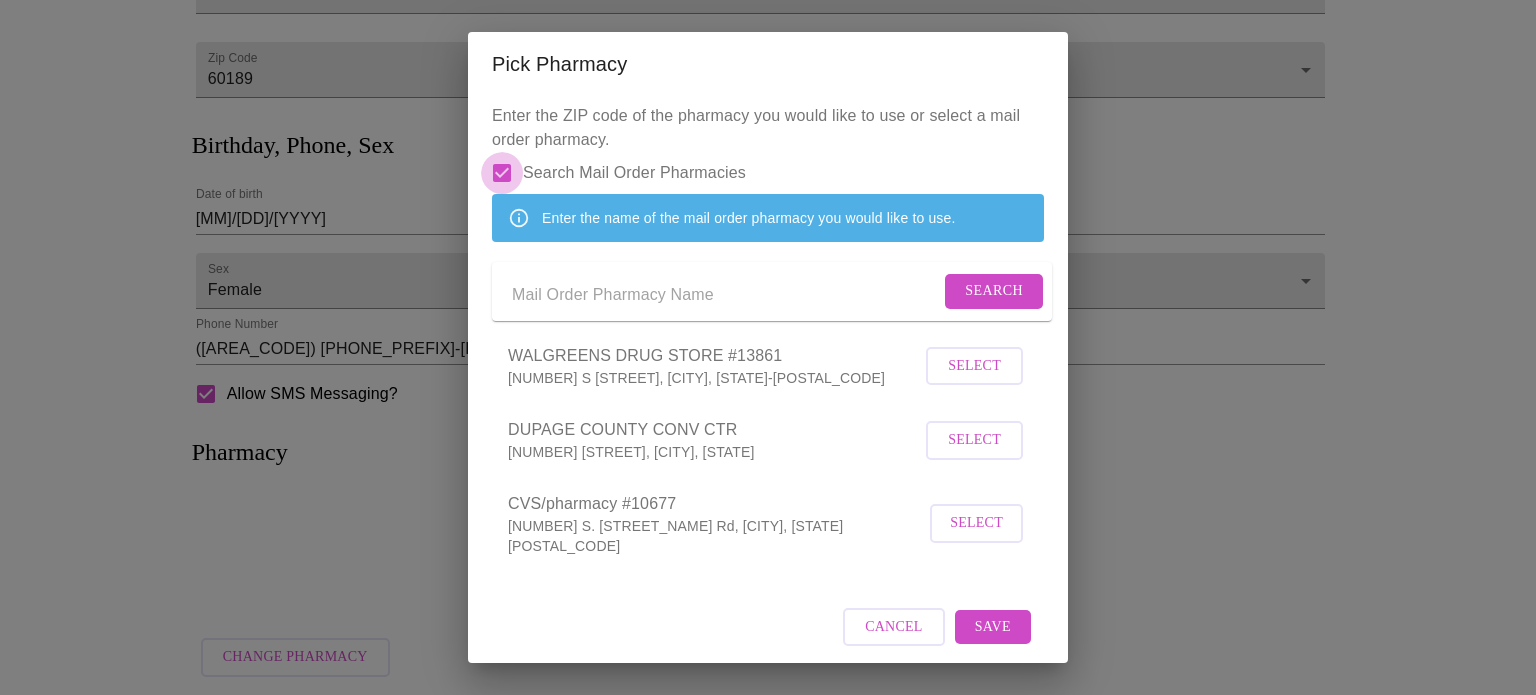 click on "Search Mail Order Pharmacies" at bounding box center [502, 173] 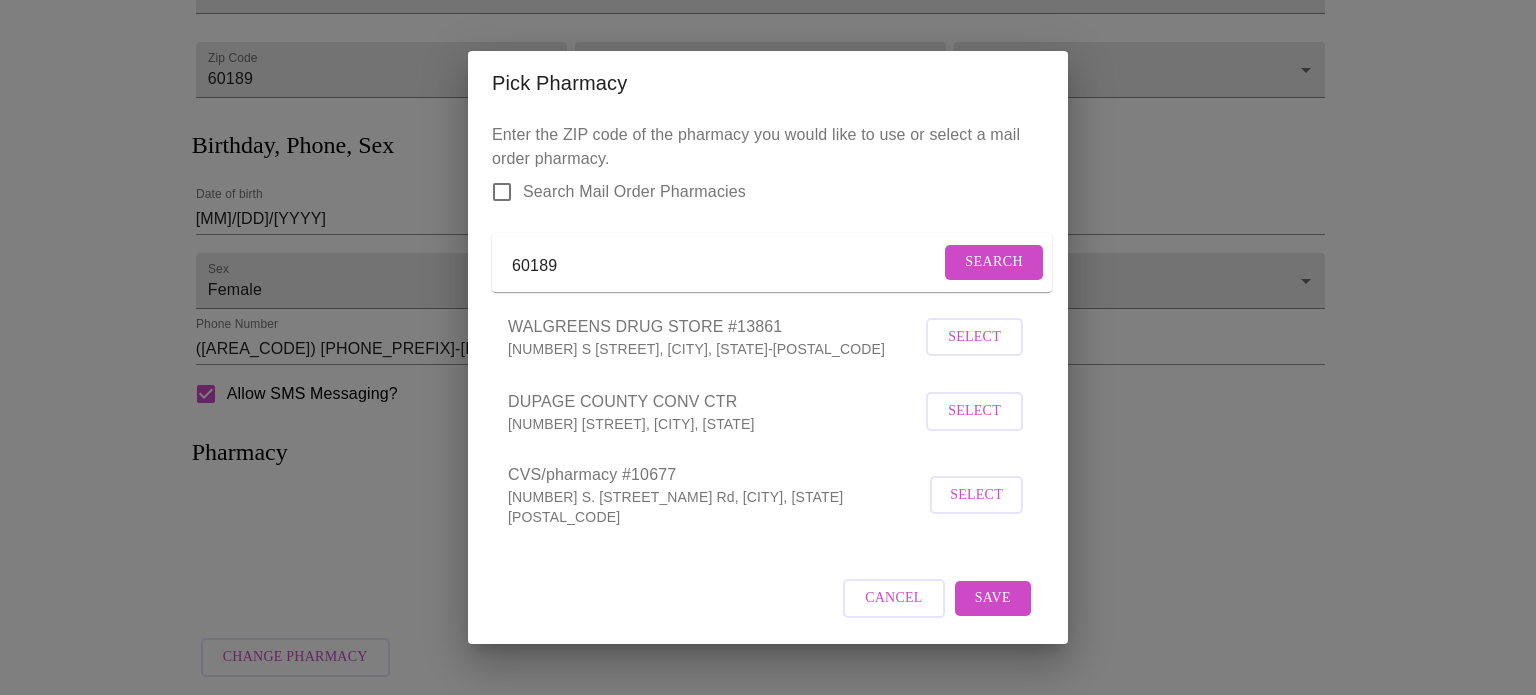 drag, startPoint x: 616, startPoint y: 255, endPoint x: 413, endPoint y: 255, distance: 203 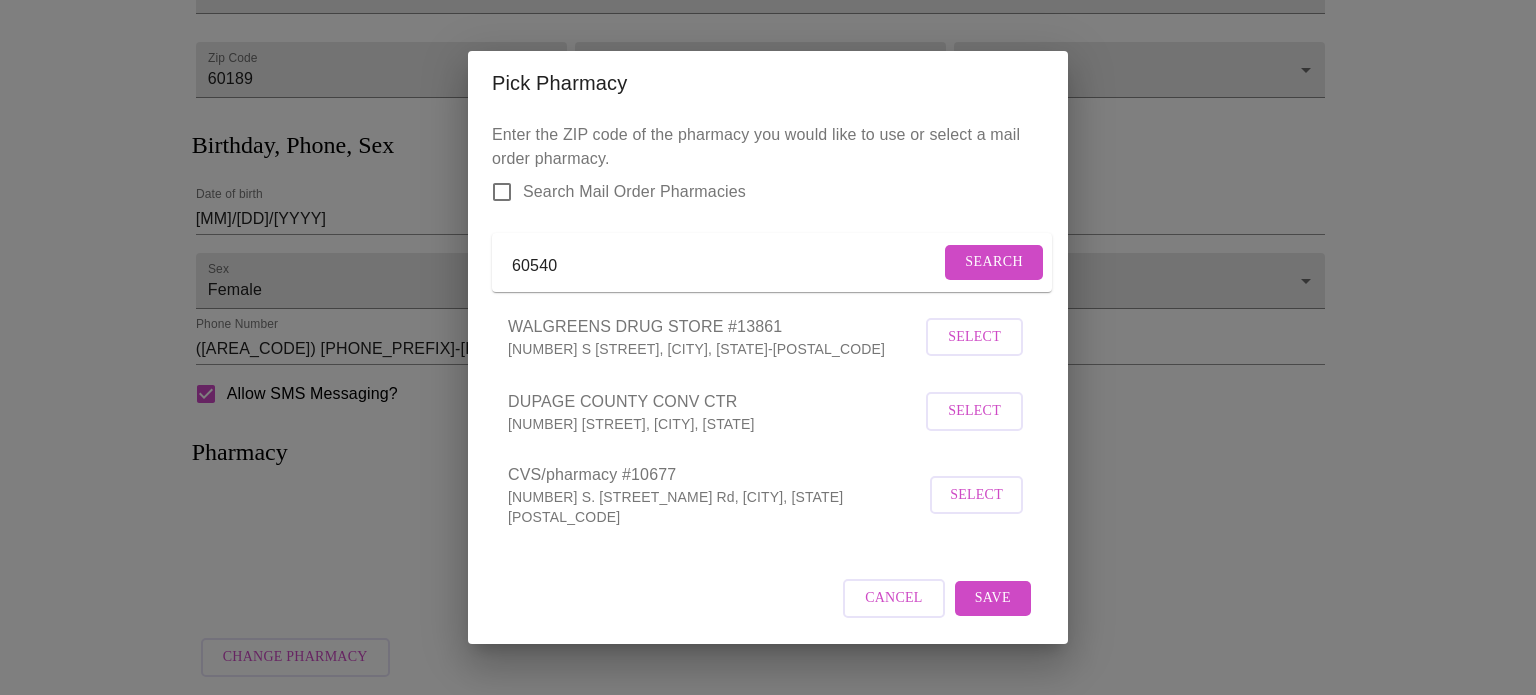 click on "Search" at bounding box center [994, 262] 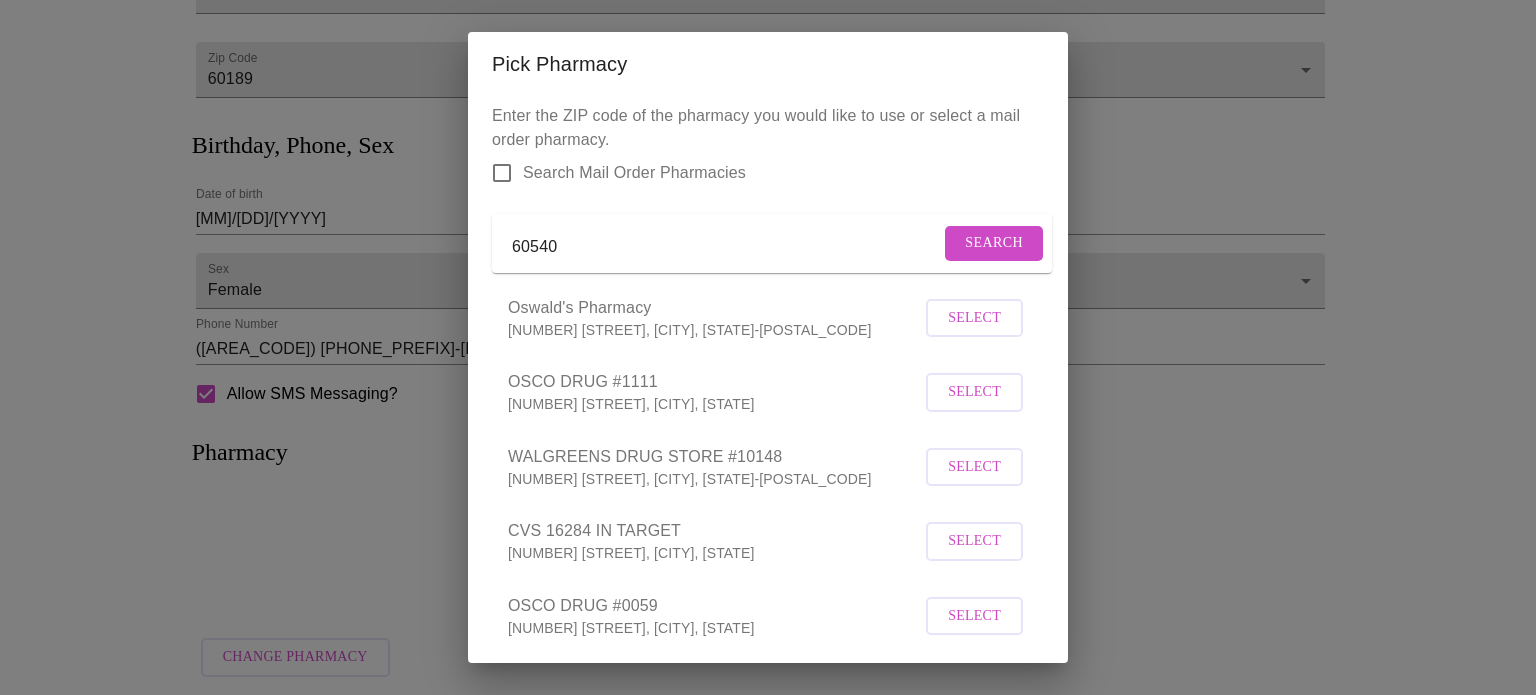 drag, startPoint x: 593, startPoint y: 259, endPoint x: 396, endPoint y: 258, distance: 197.00253 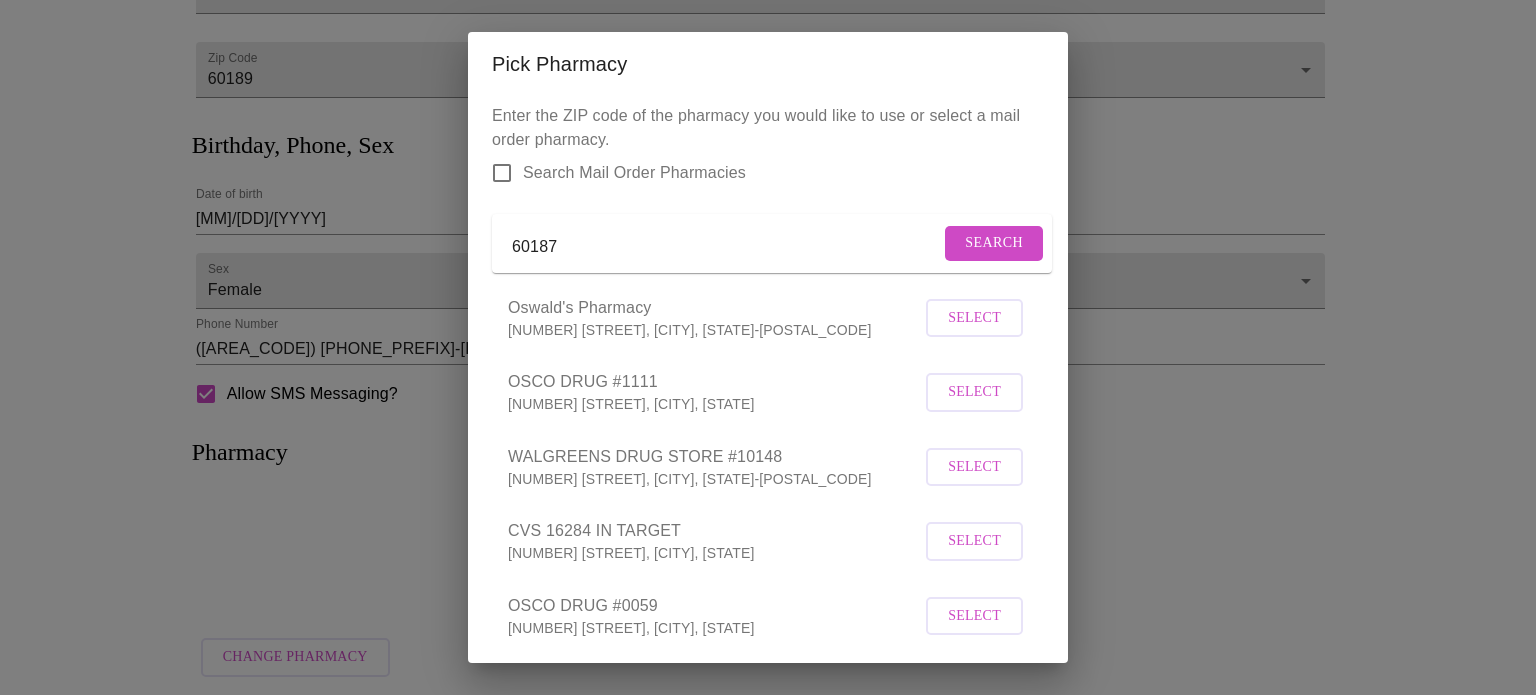 type on "60187" 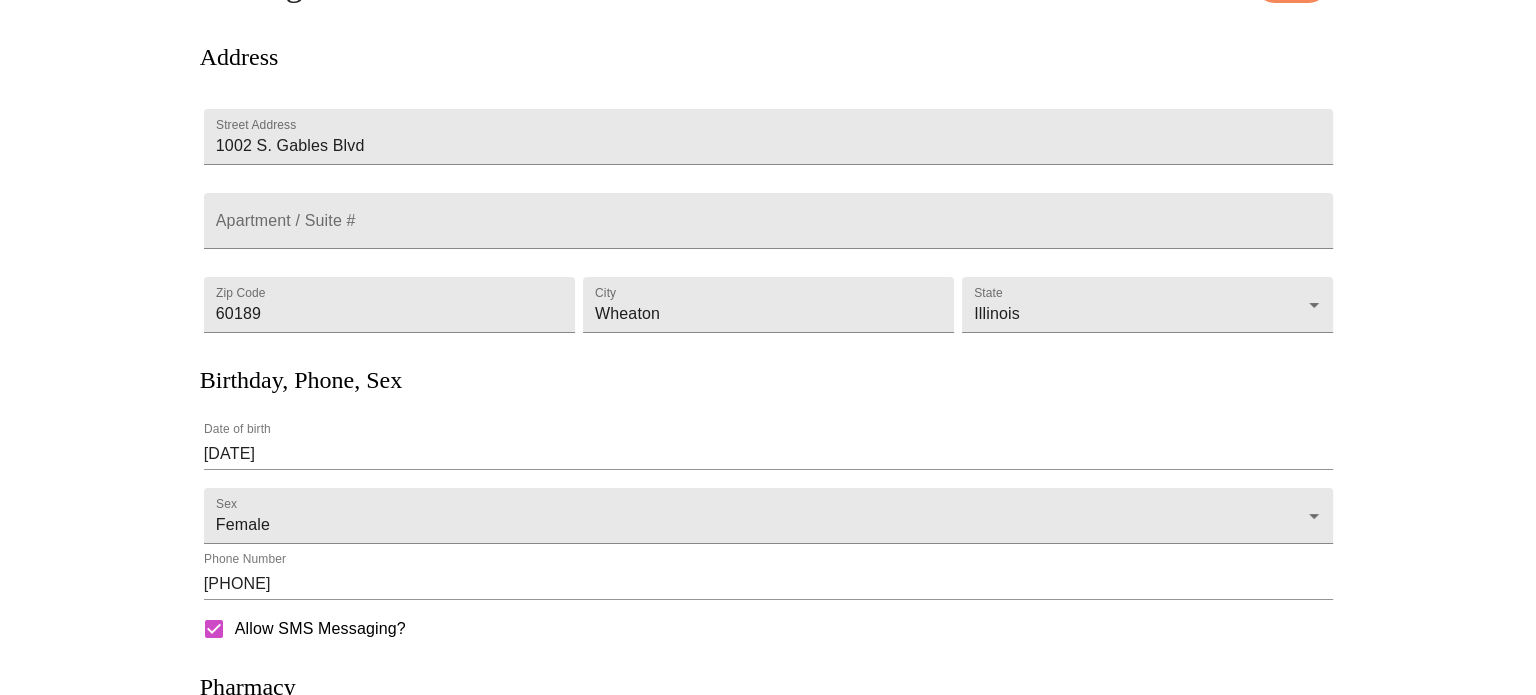 scroll, scrollTop: 393, scrollLeft: 0, axis: vertical 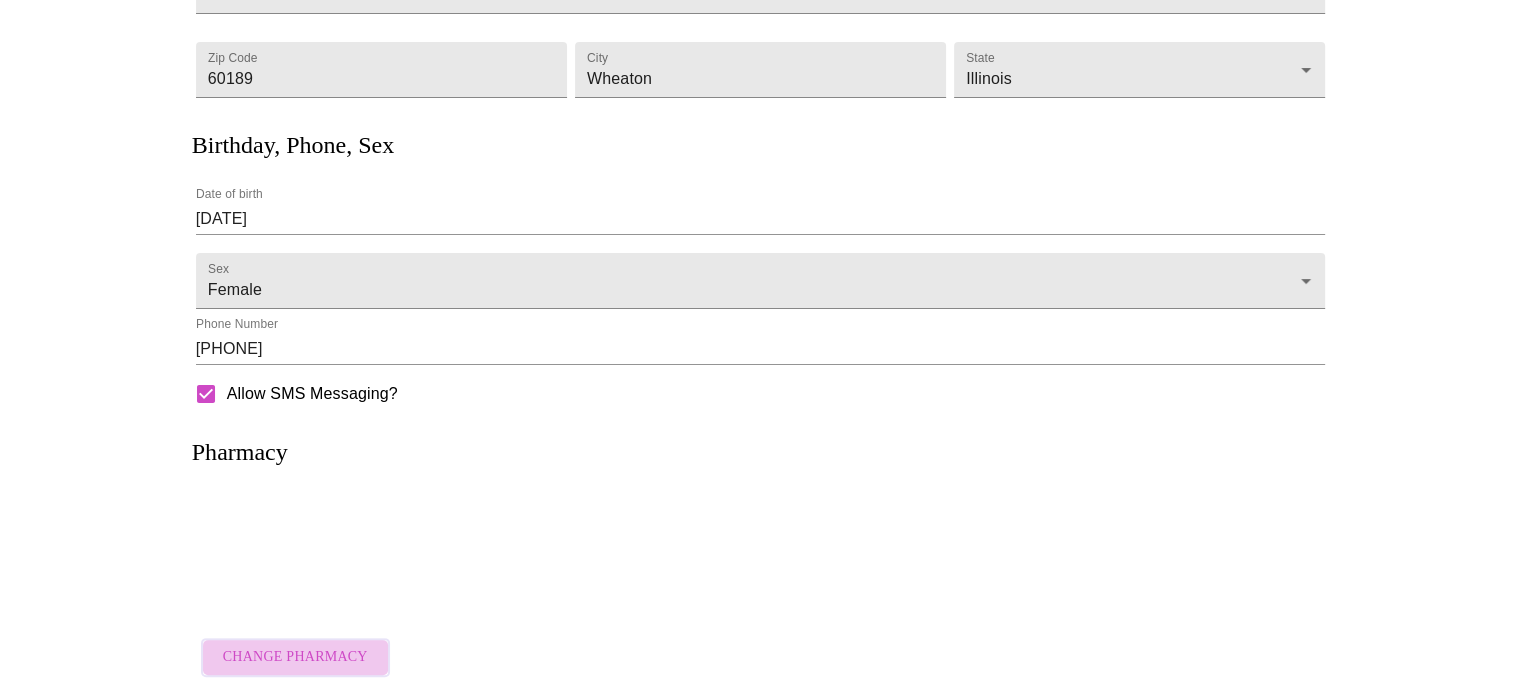 click on "Change Pharmacy" at bounding box center [295, 657] 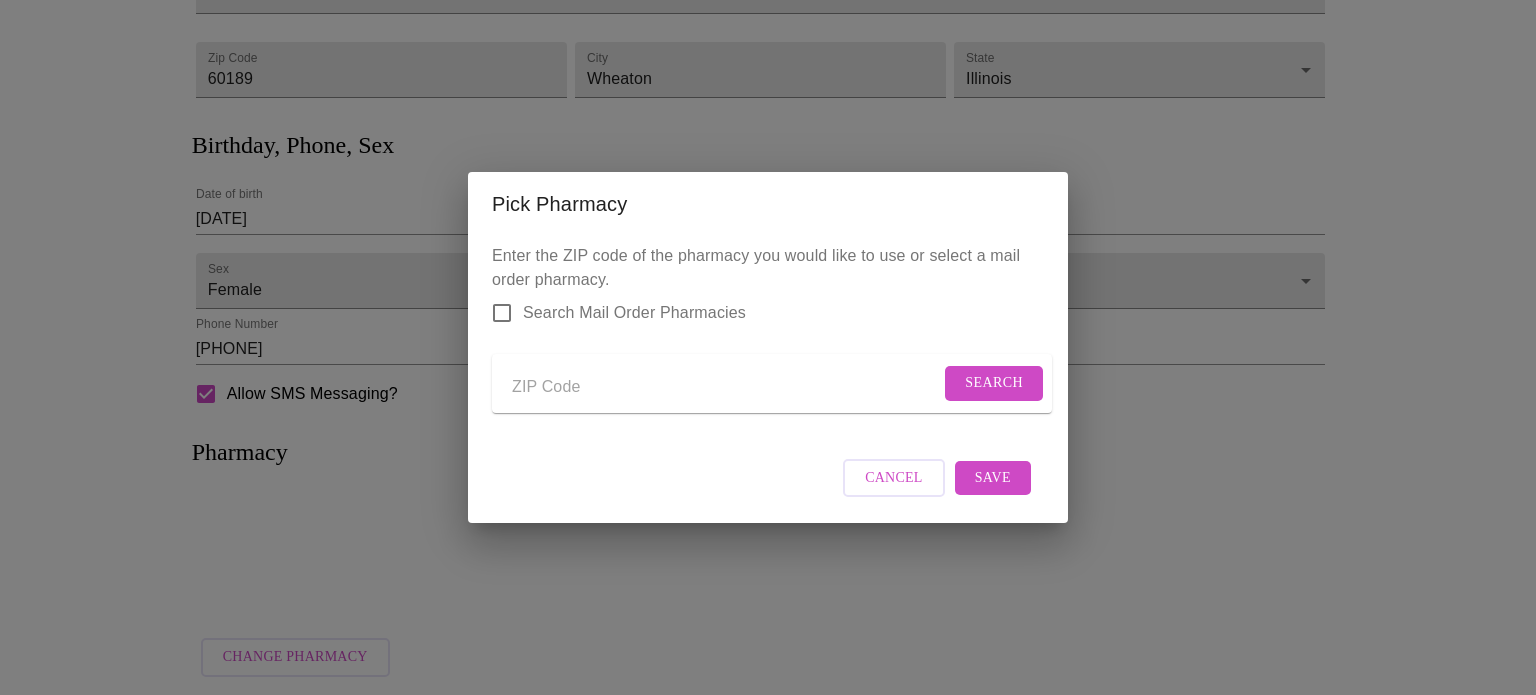 click at bounding box center [726, 387] 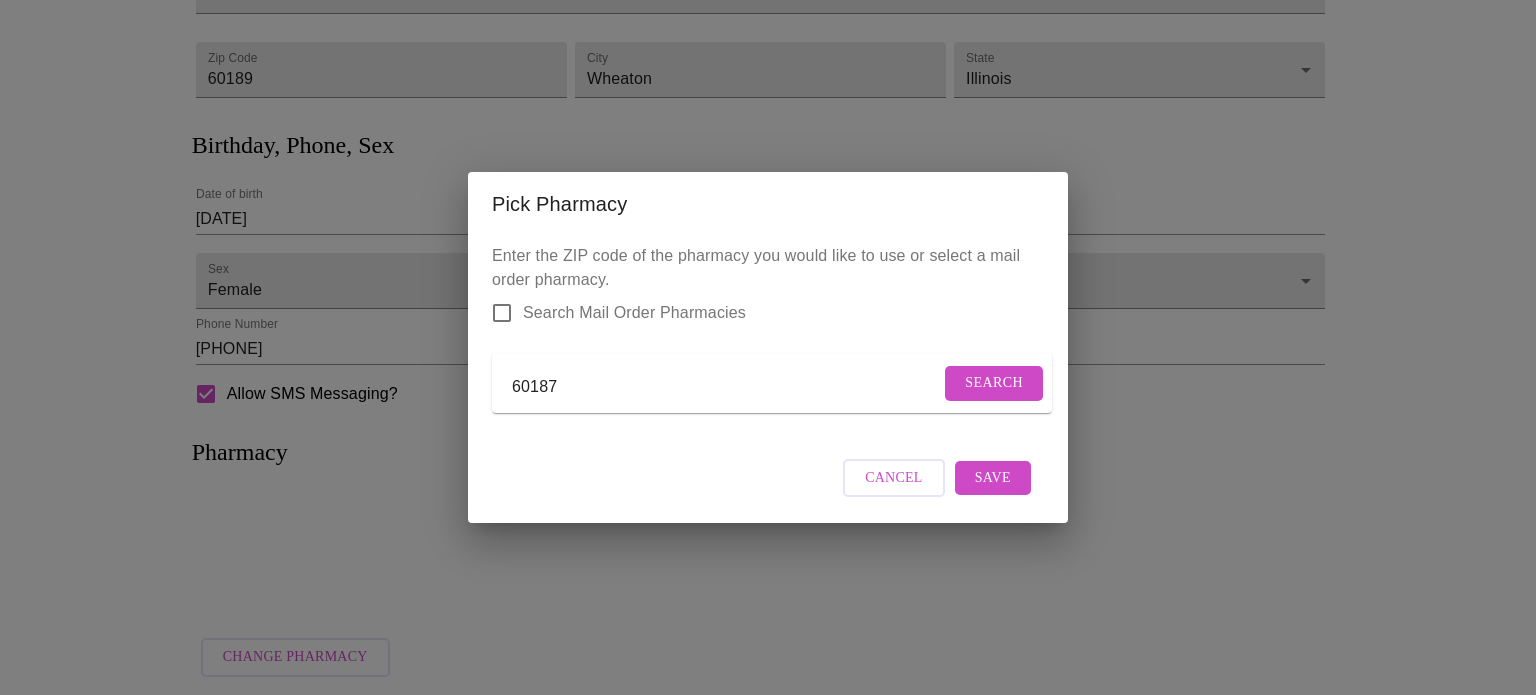 type on "60187" 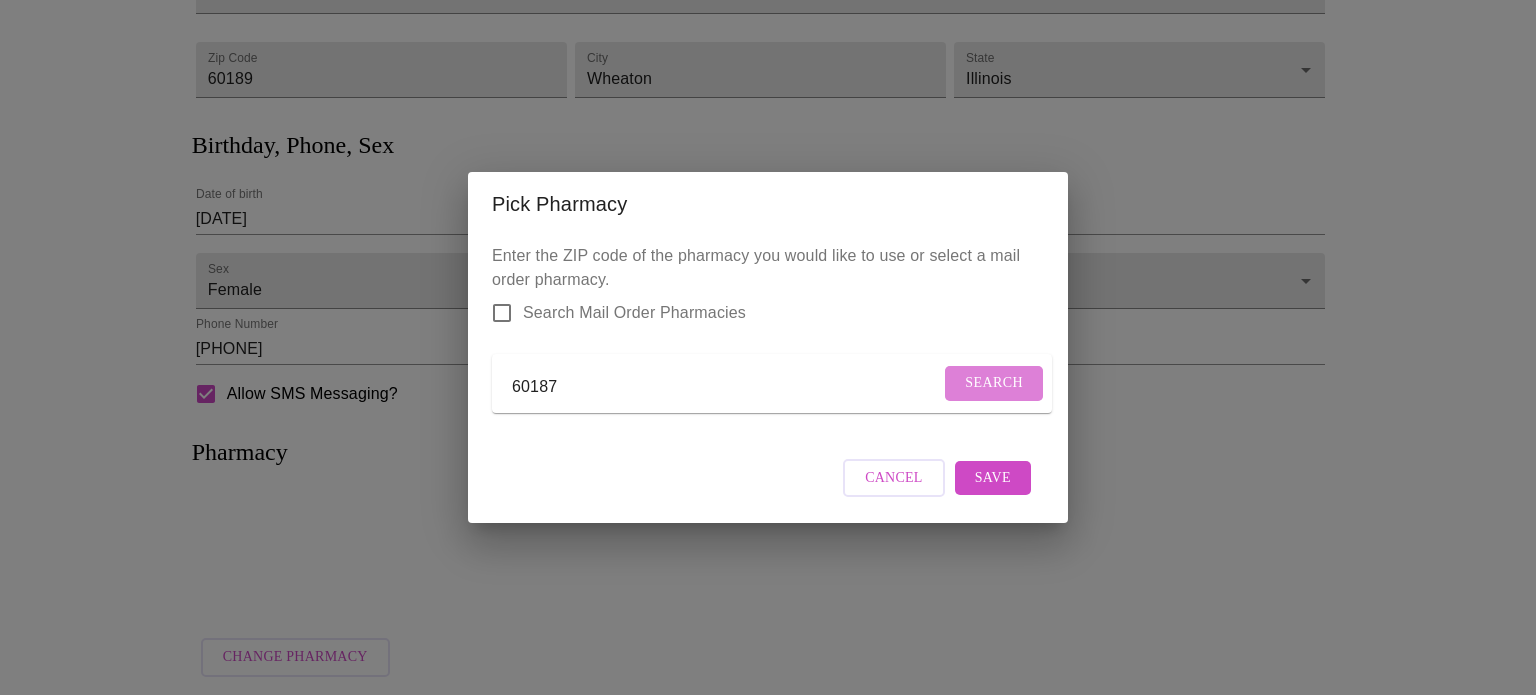 click on "Search" at bounding box center [994, 383] 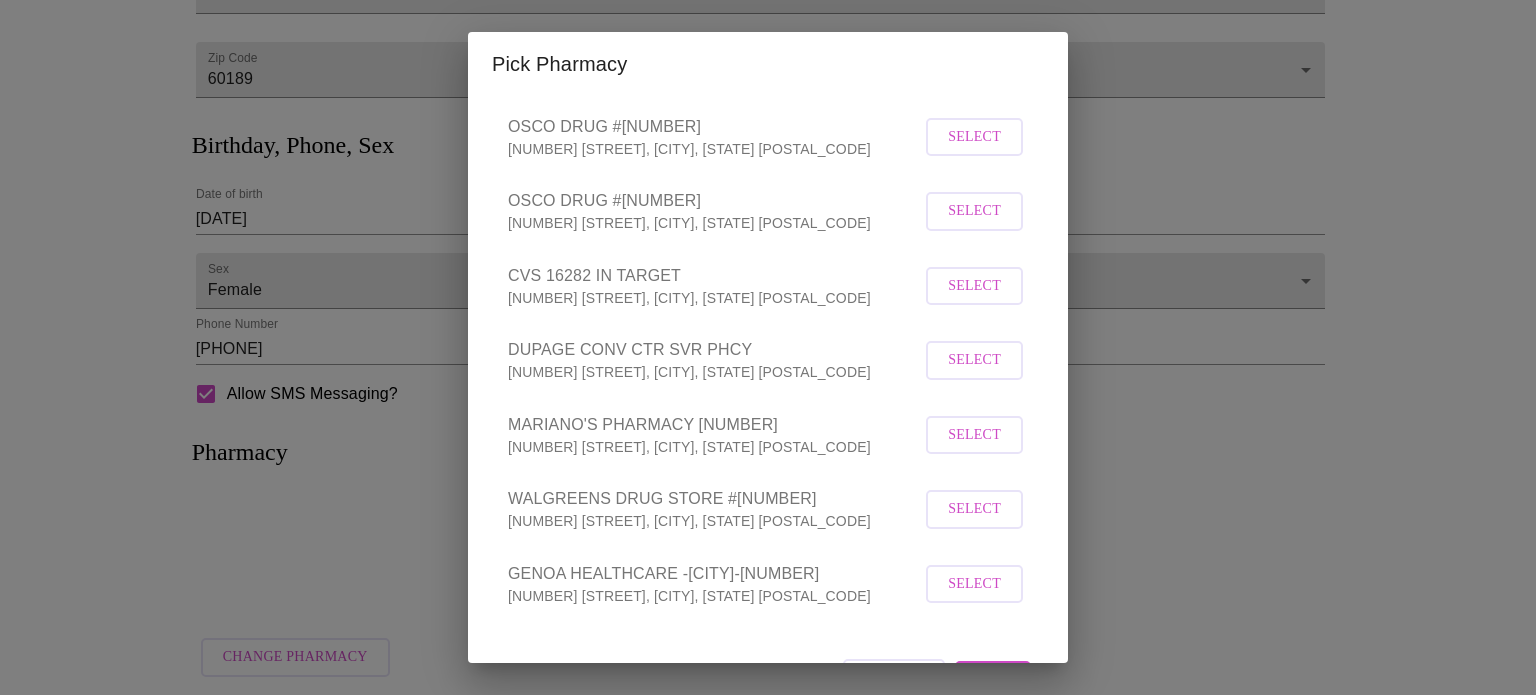 scroll, scrollTop: 300, scrollLeft: 0, axis: vertical 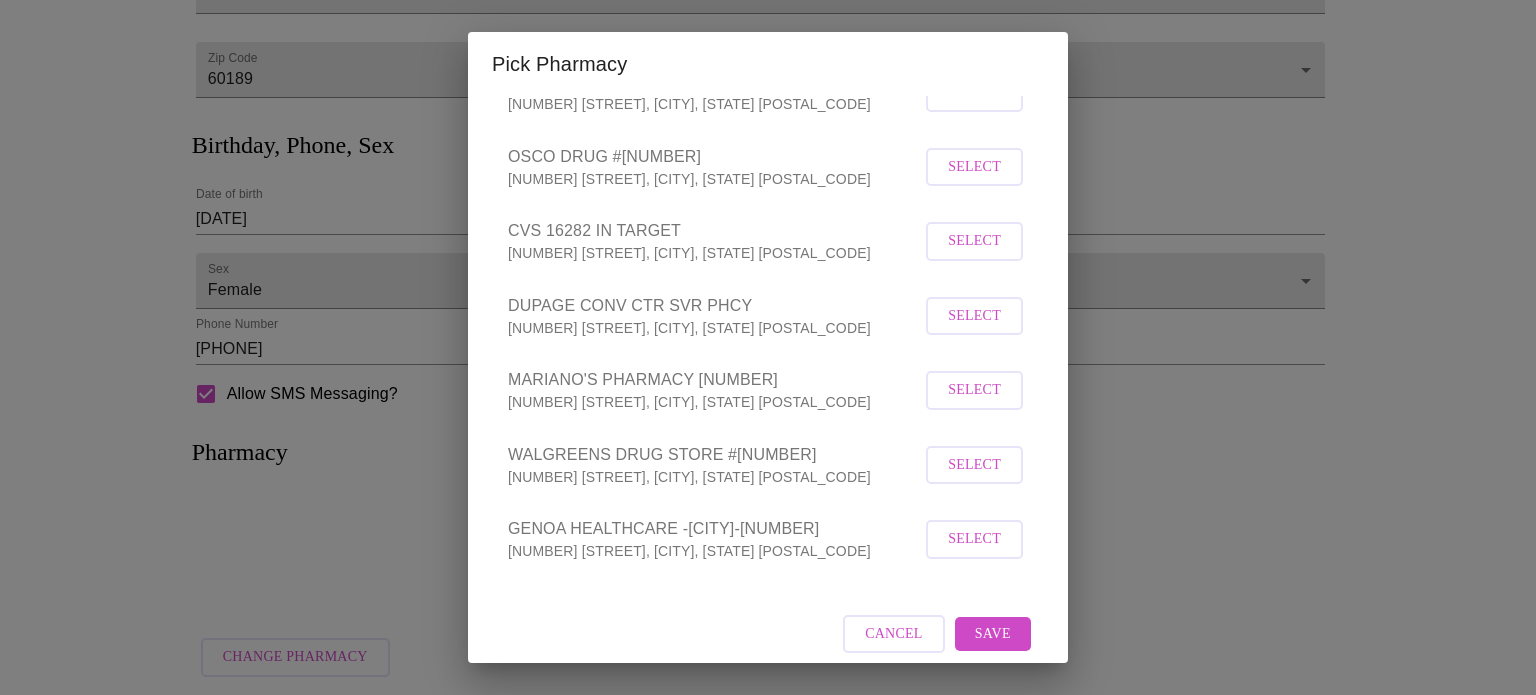 click on "Select" at bounding box center [974, 390] 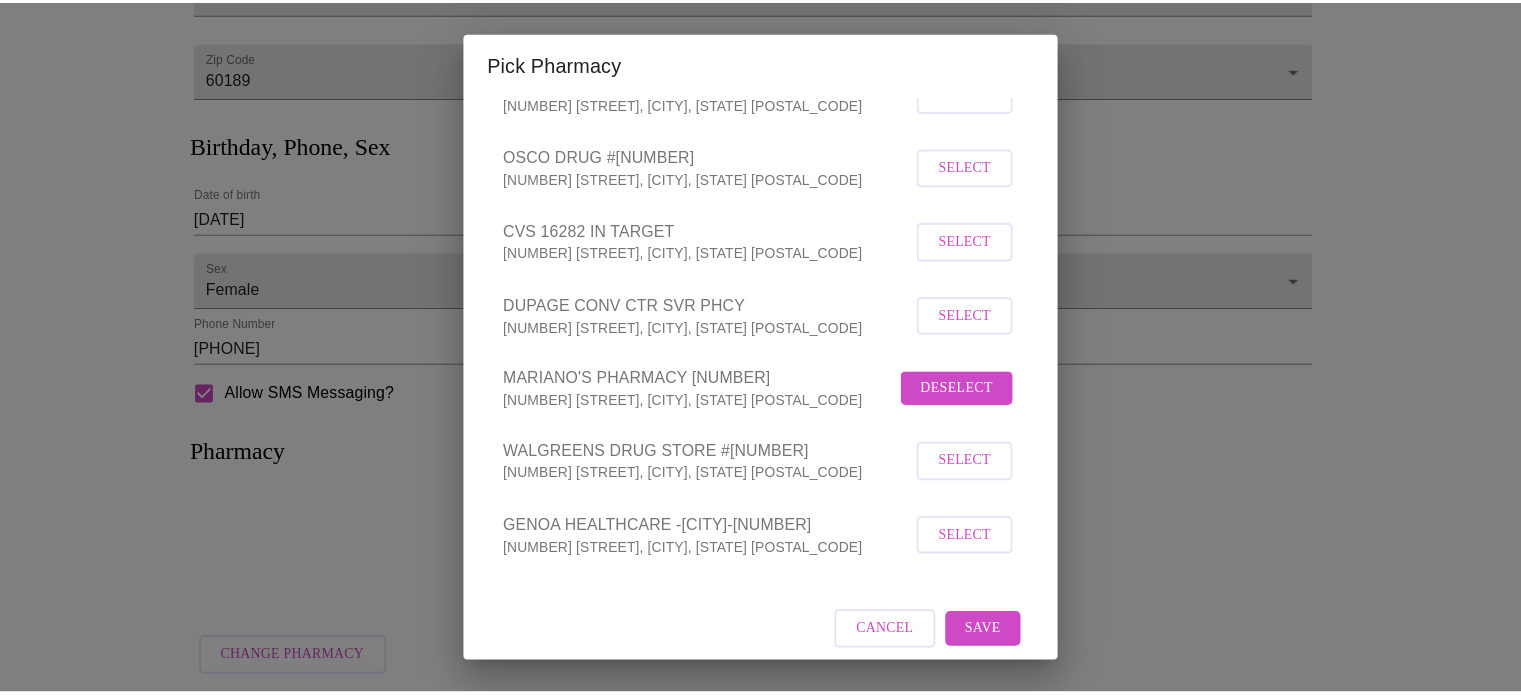 scroll, scrollTop: 335, scrollLeft: 0, axis: vertical 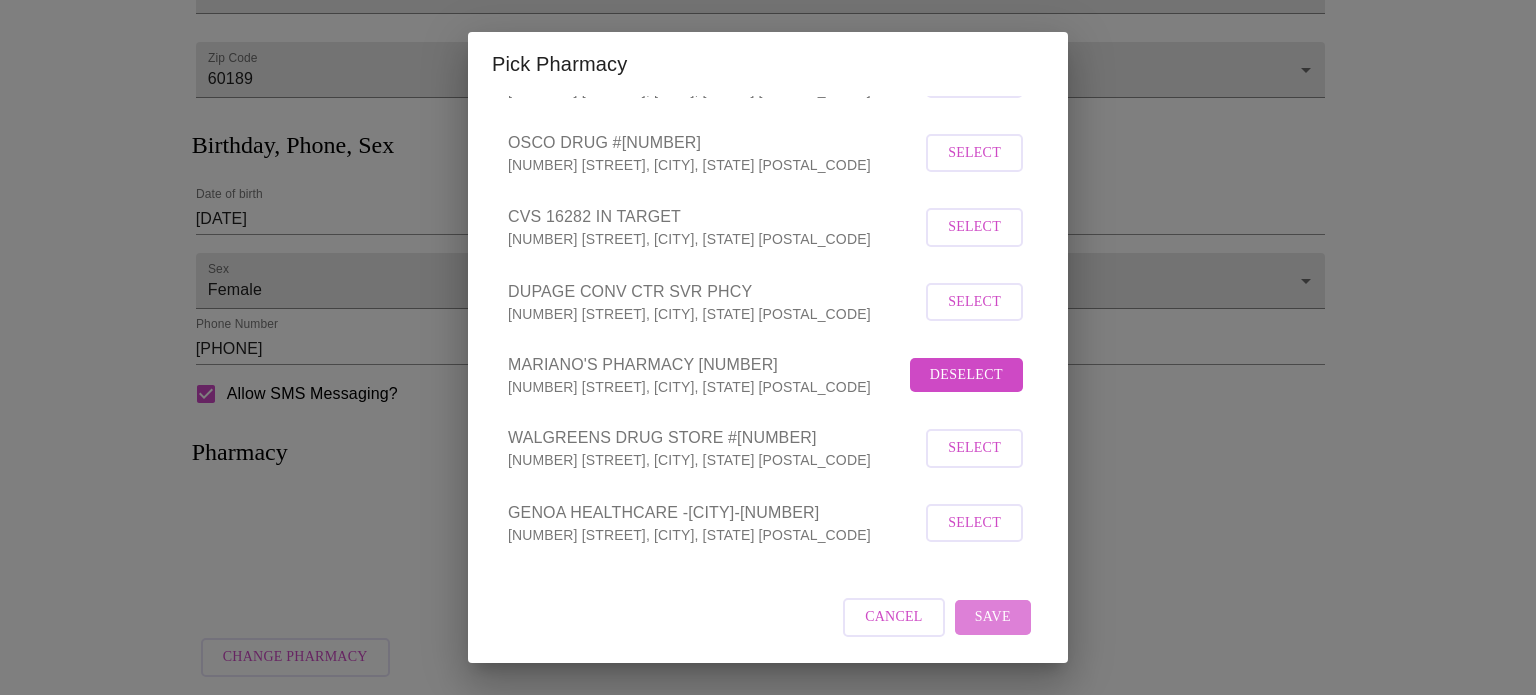 click on "Save" at bounding box center (993, 617) 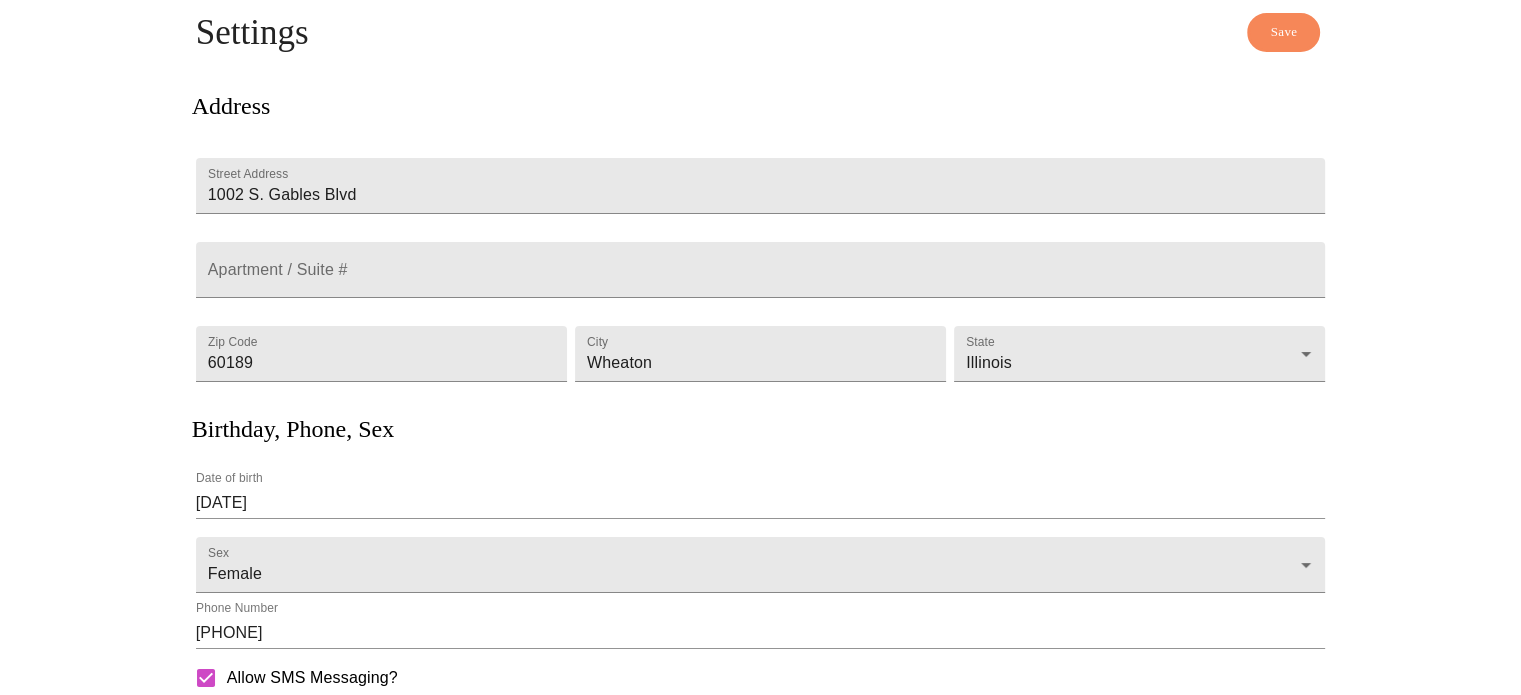 scroll, scrollTop: 0, scrollLeft: 0, axis: both 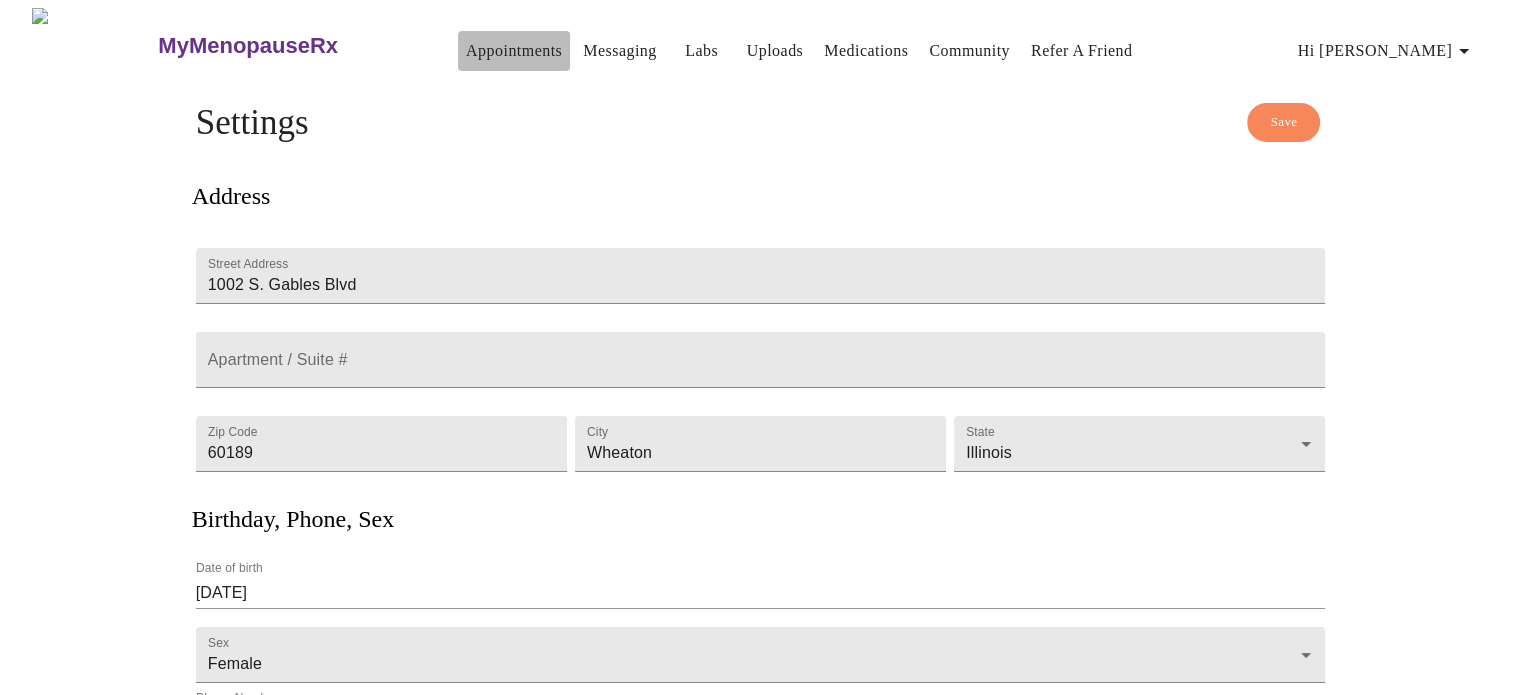click on "Appointments" at bounding box center [514, 51] 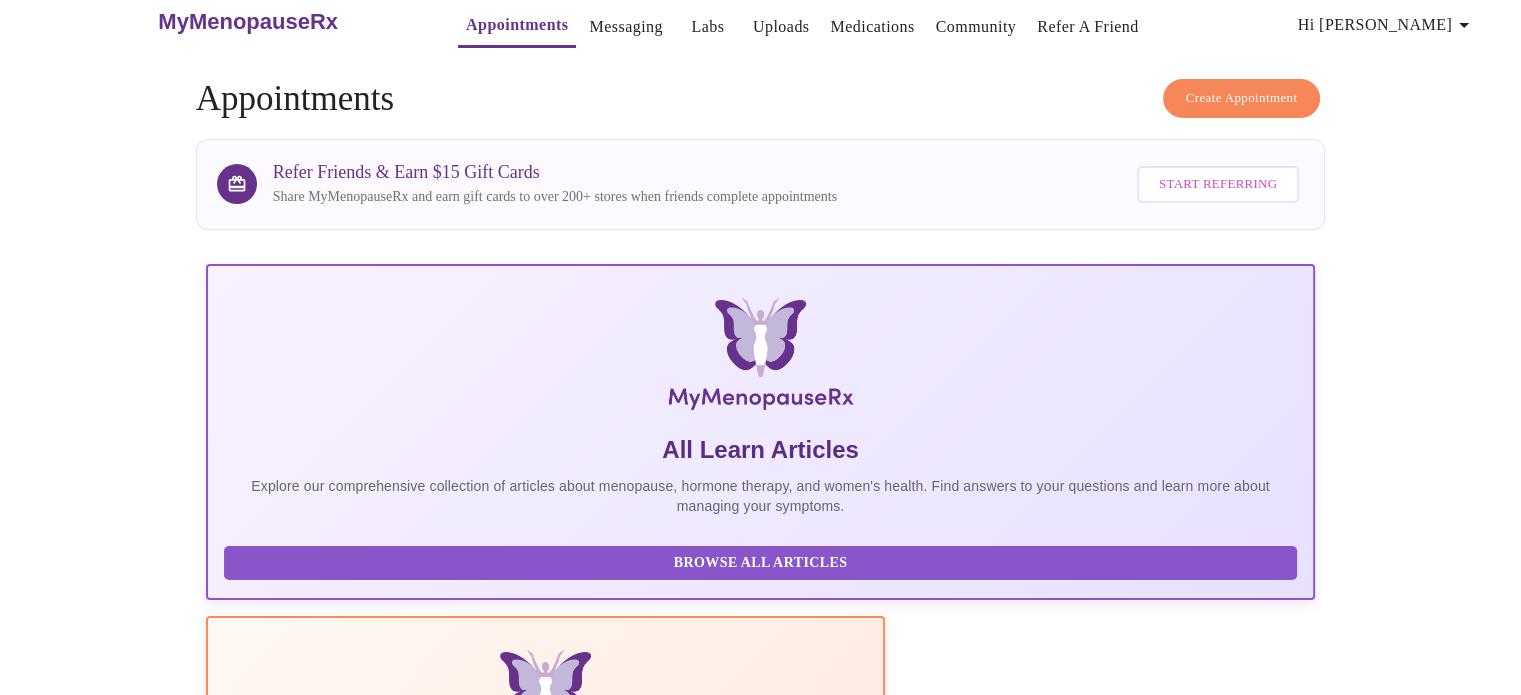 scroll, scrollTop: 0, scrollLeft: 0, axis: both 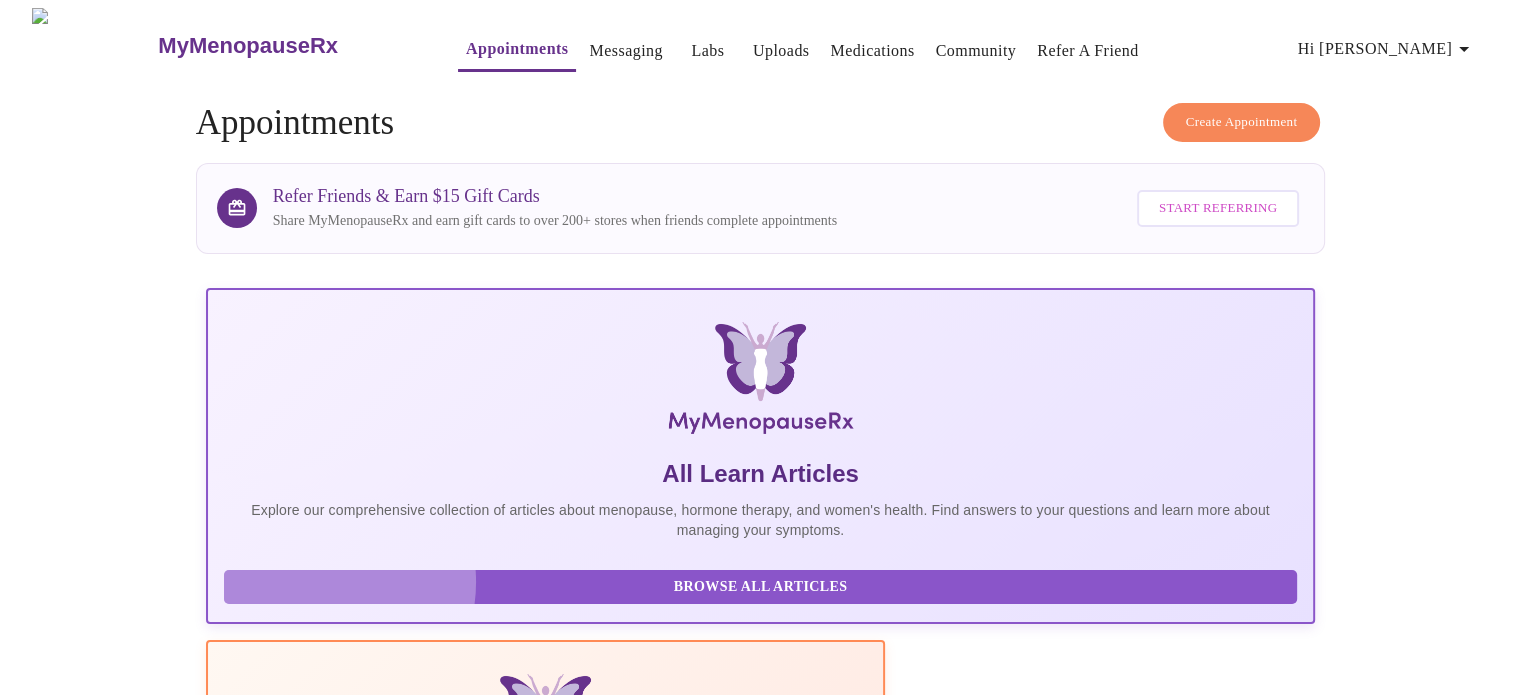 click on "Browse All Articles" at bounding box center (761, 587) 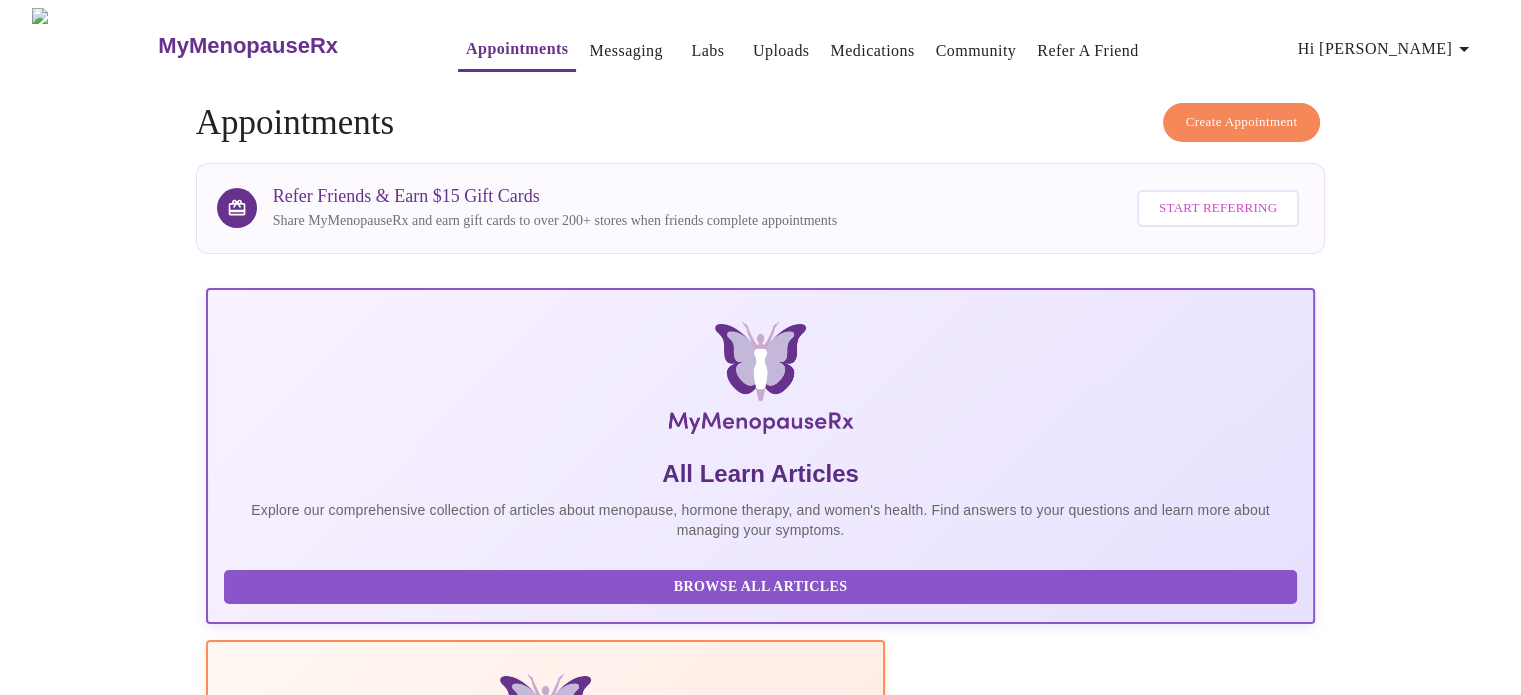 click on "Read More" at bounding box center (421, 1298) 